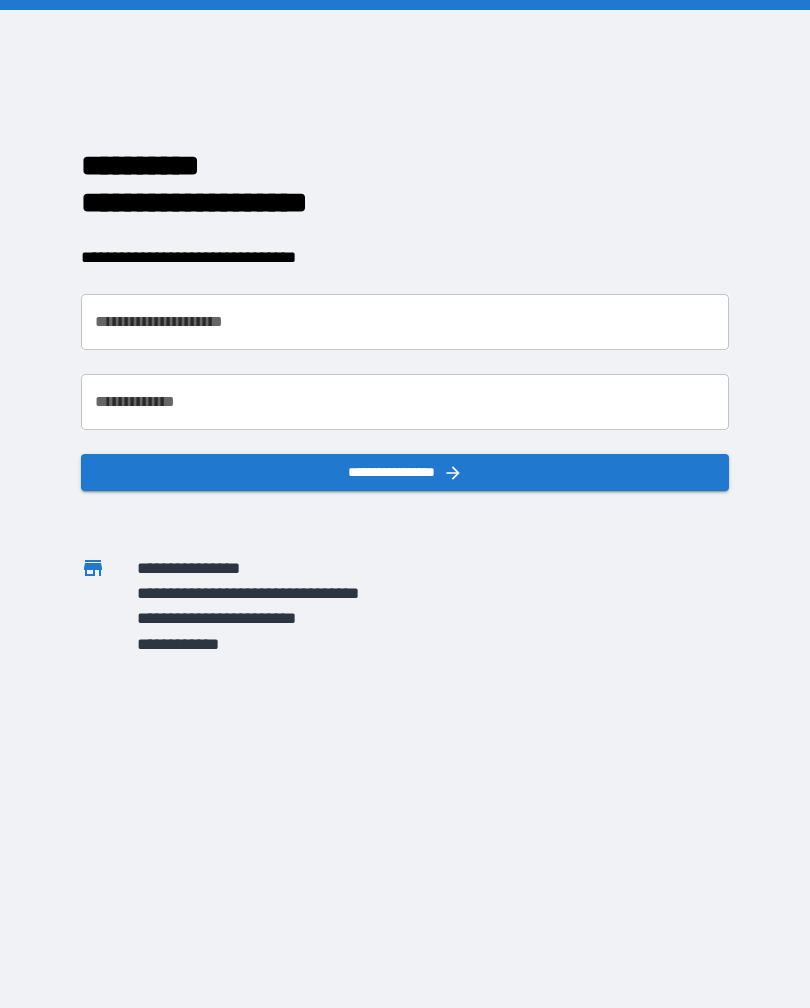 scroll, scrollTop: 0, scrollLeft: 0, axis: both 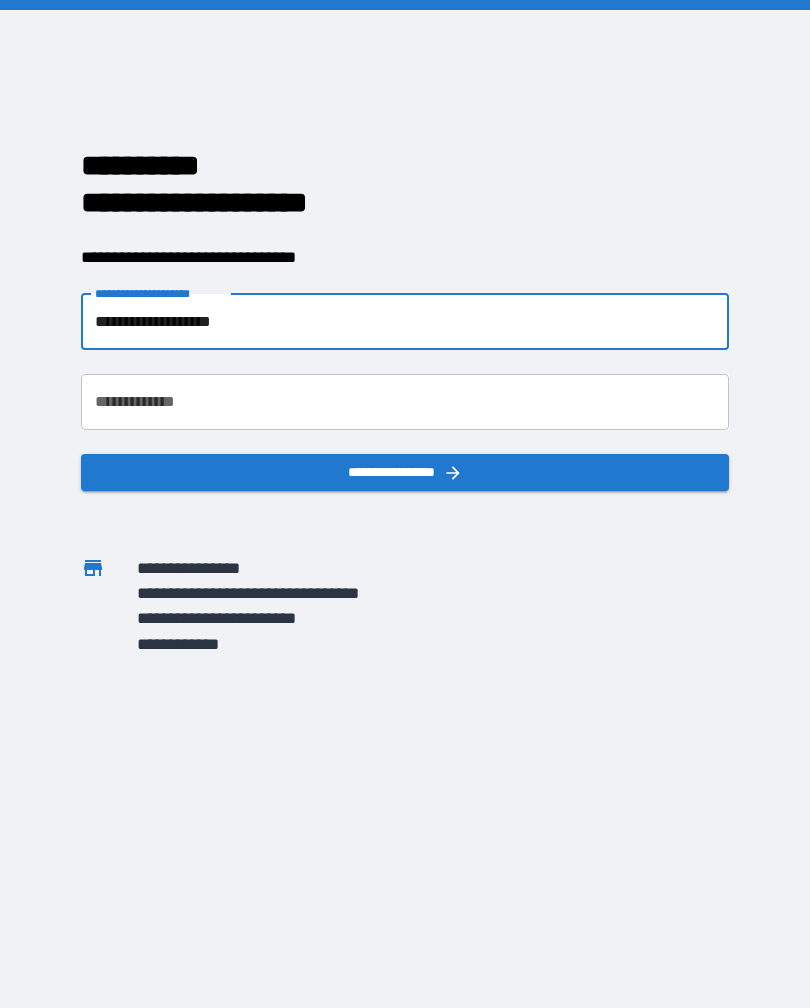 type on "**********" 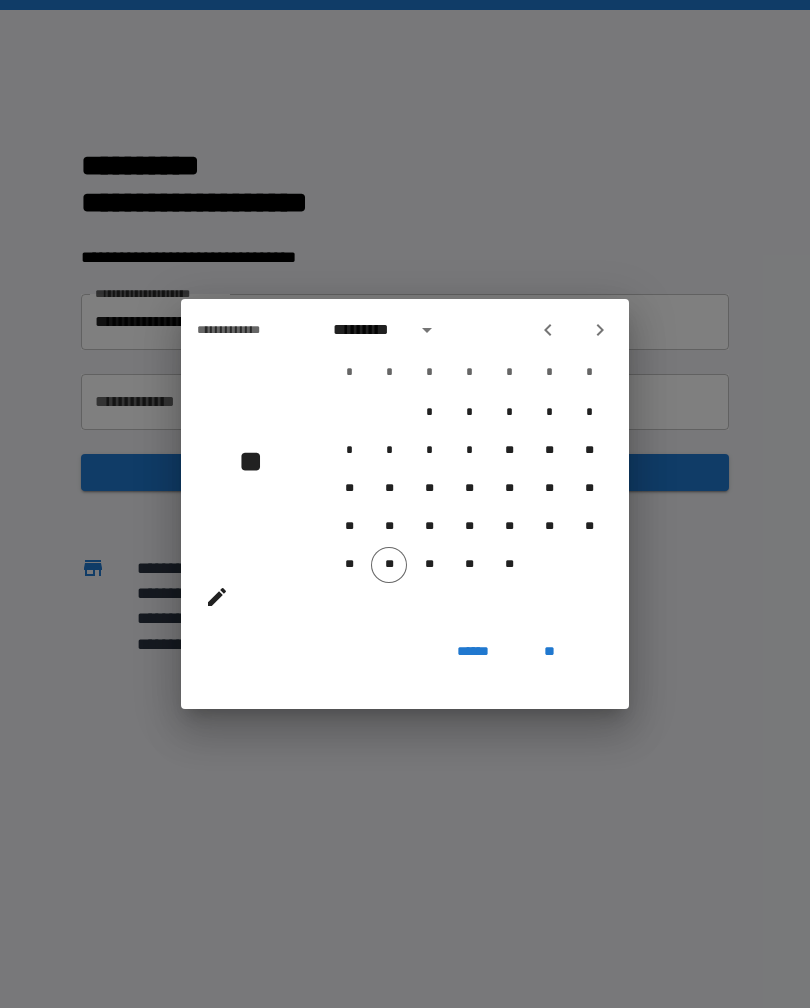 click on "**********" at bounding box center (405, 504) 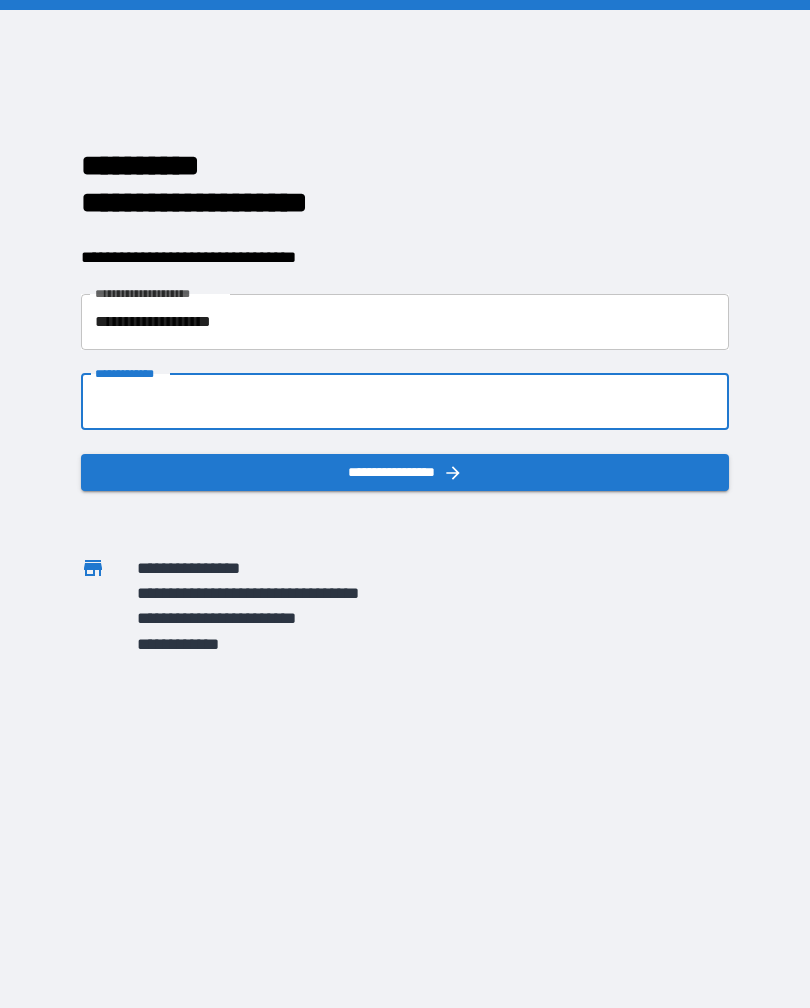 click on "**********" at bounding box center (405, 402) 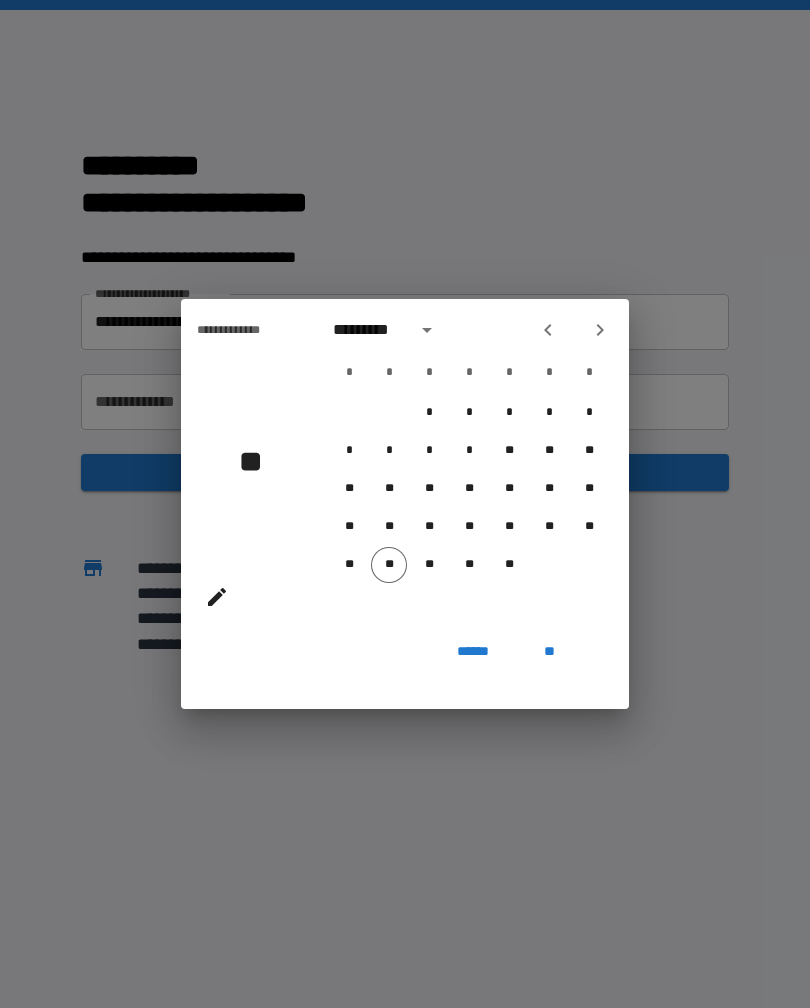click at bounding box center (427, 330) 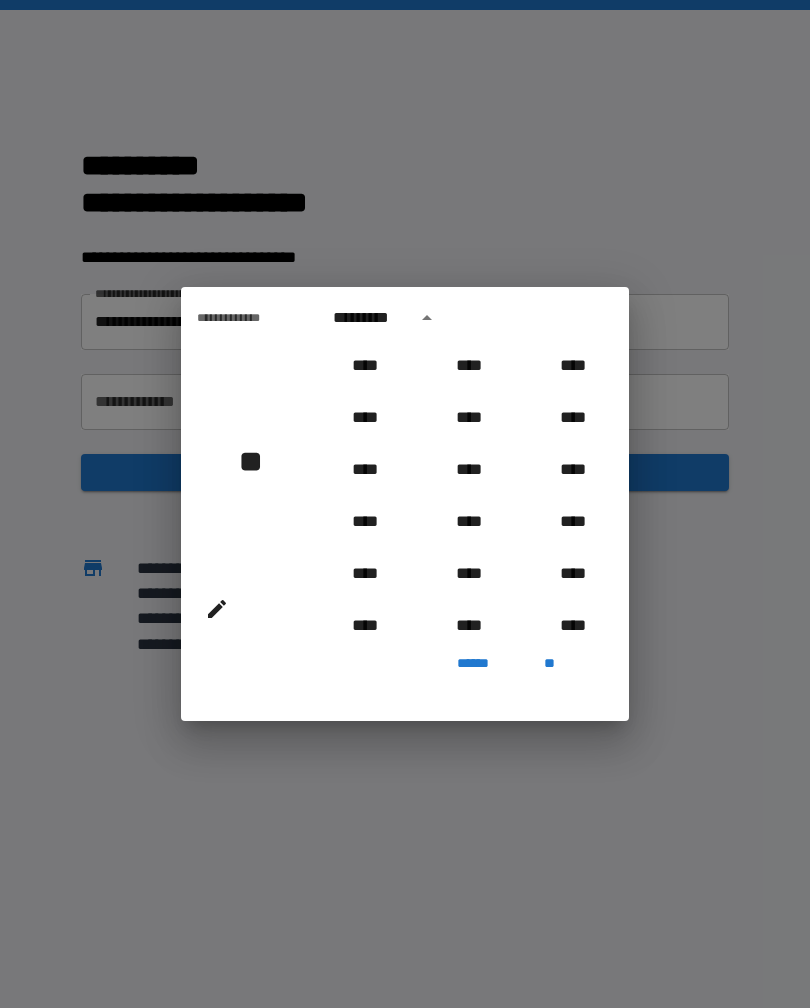 scroll, scrollTop: 1034, scrollLeft: 0, axis: vertical 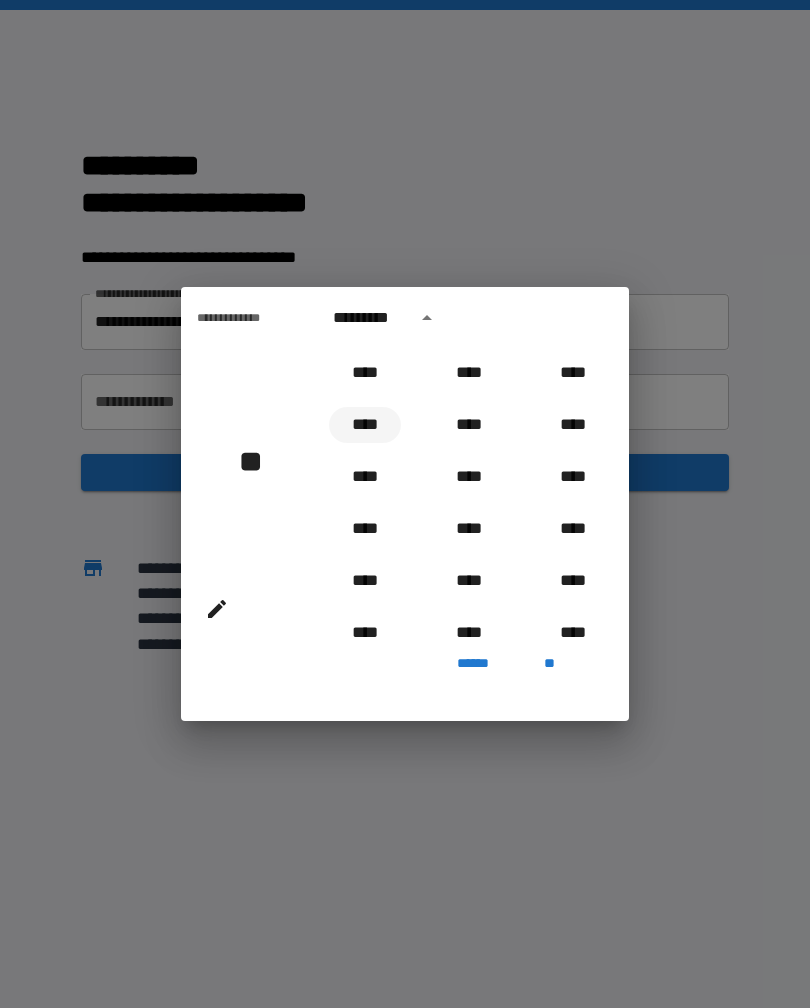 click on "****" at bounding box center [365, 425] 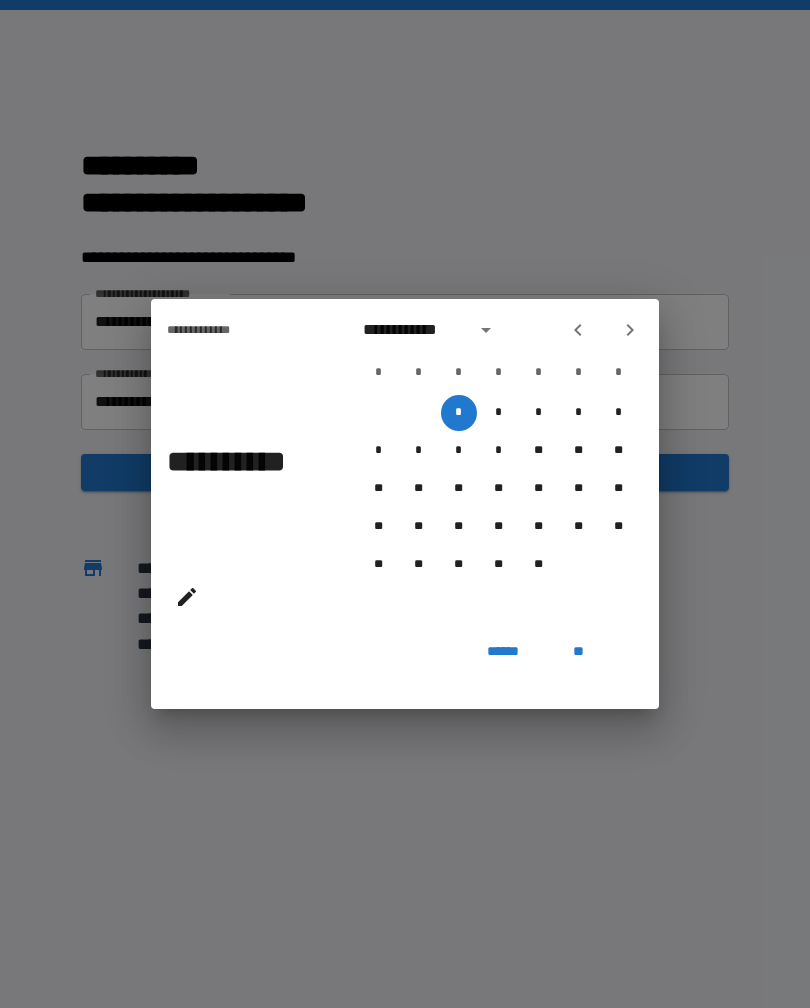 click 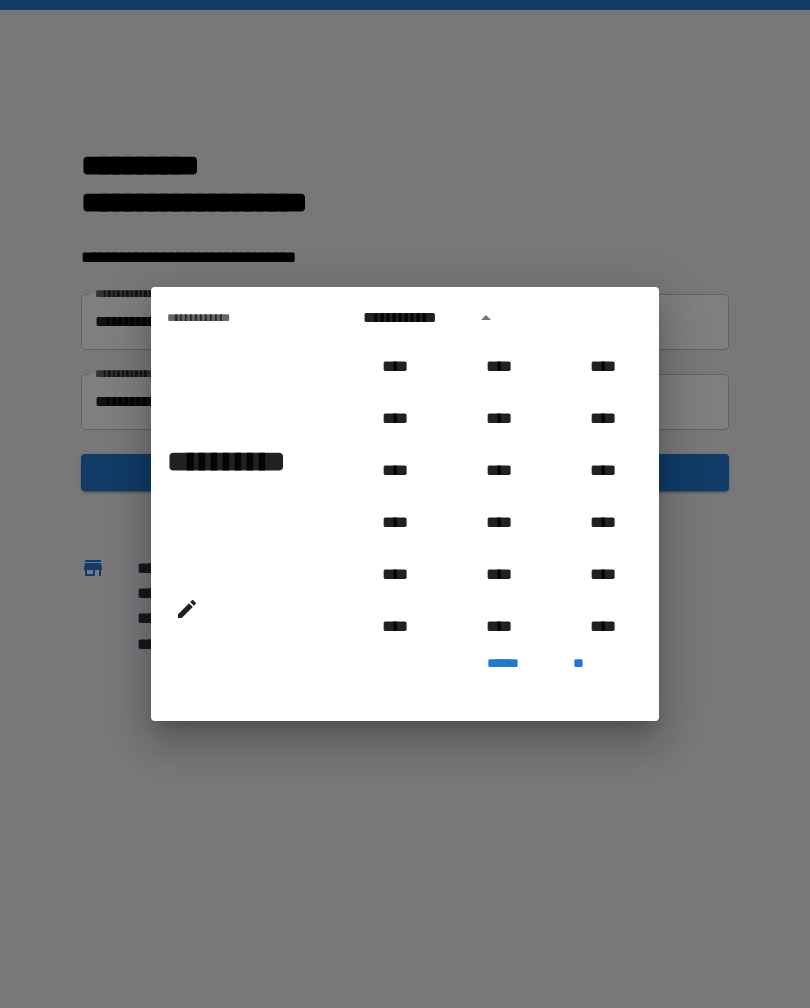 scroll, scrollTop: 966, scrollLeft: 0, axis: vertical 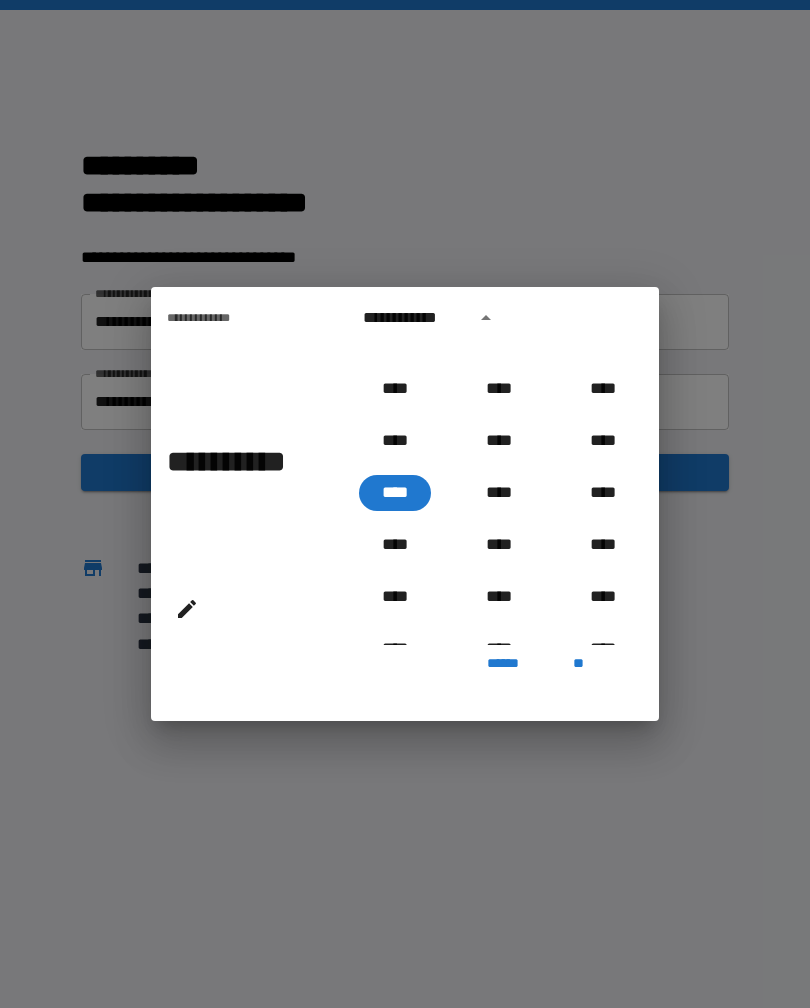 click on "**********" at bounding box center (405, 504) 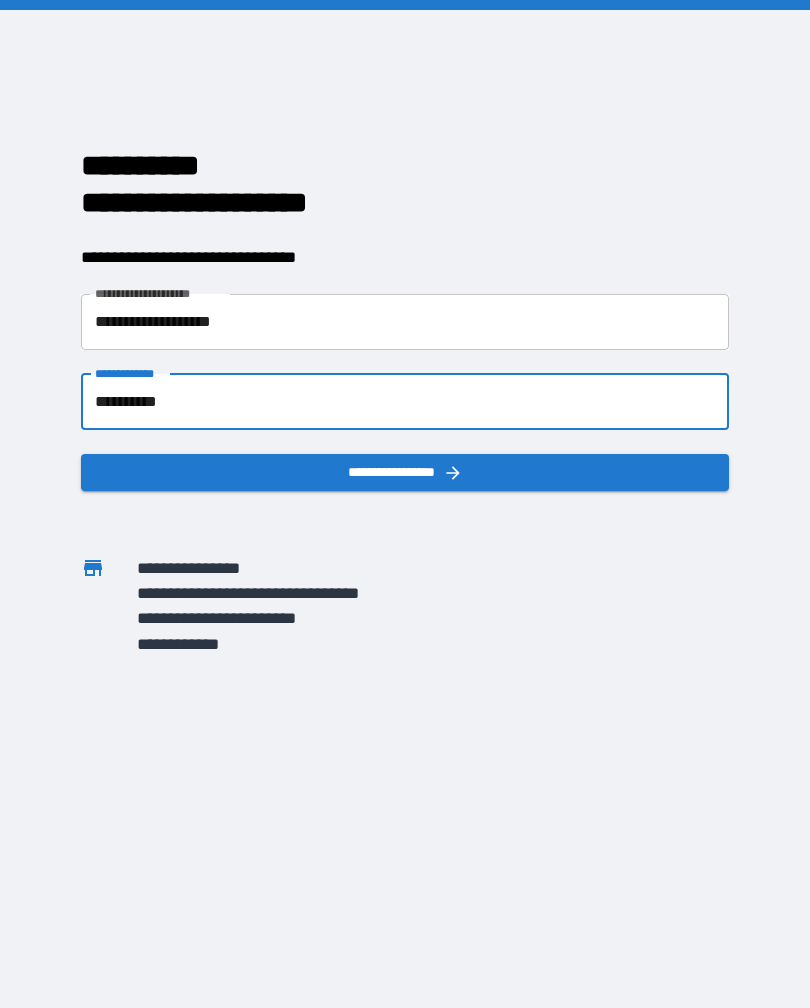 click on "**********" at bounding box center (405, 402) 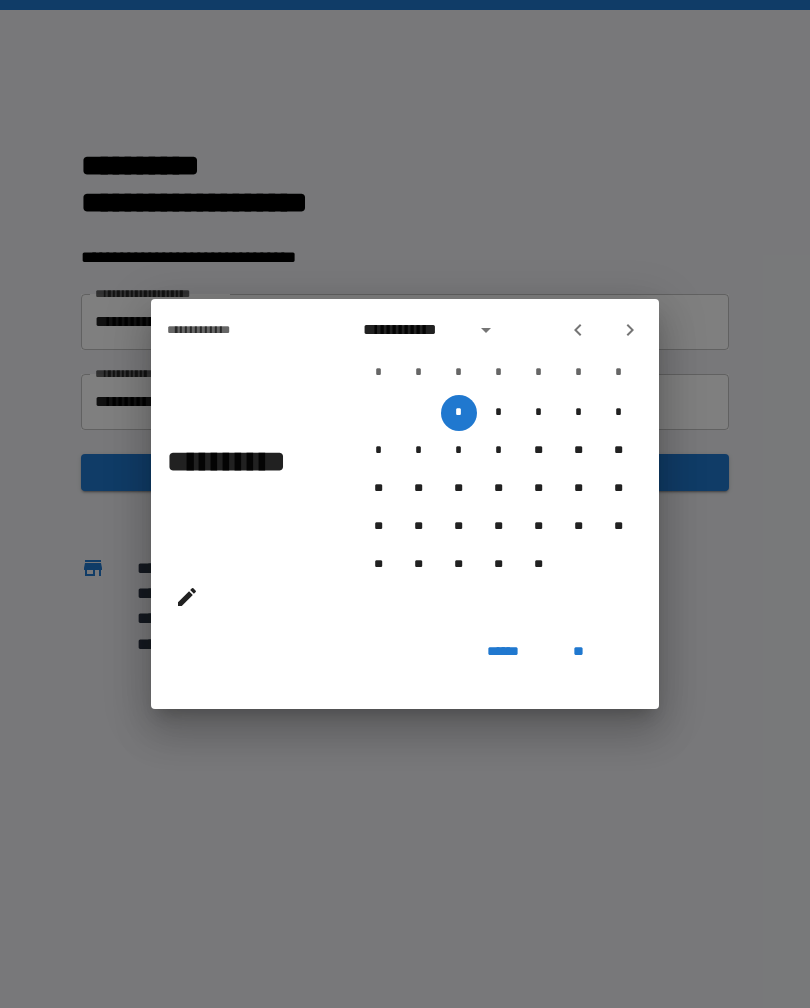 click 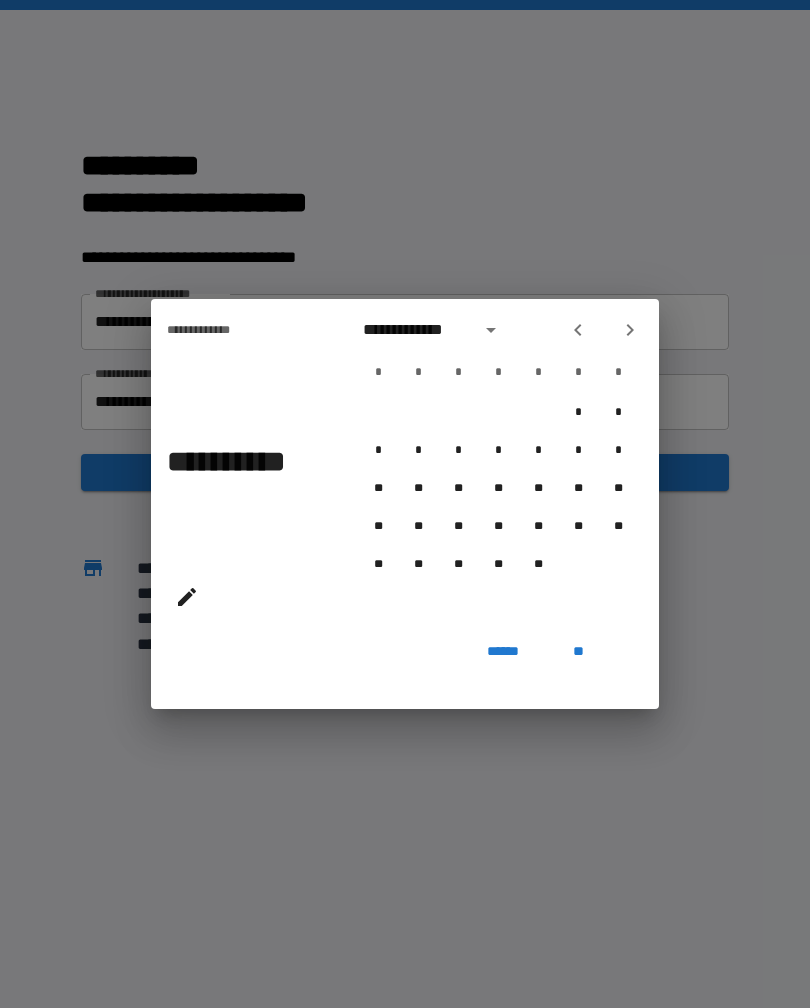 click 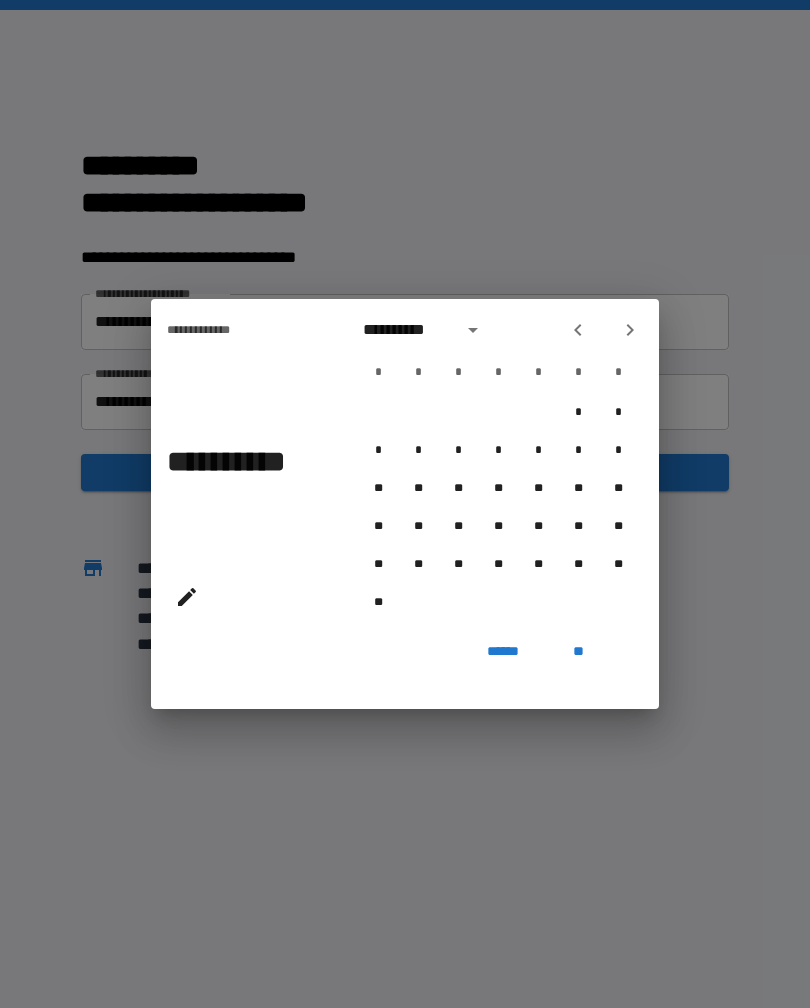 click 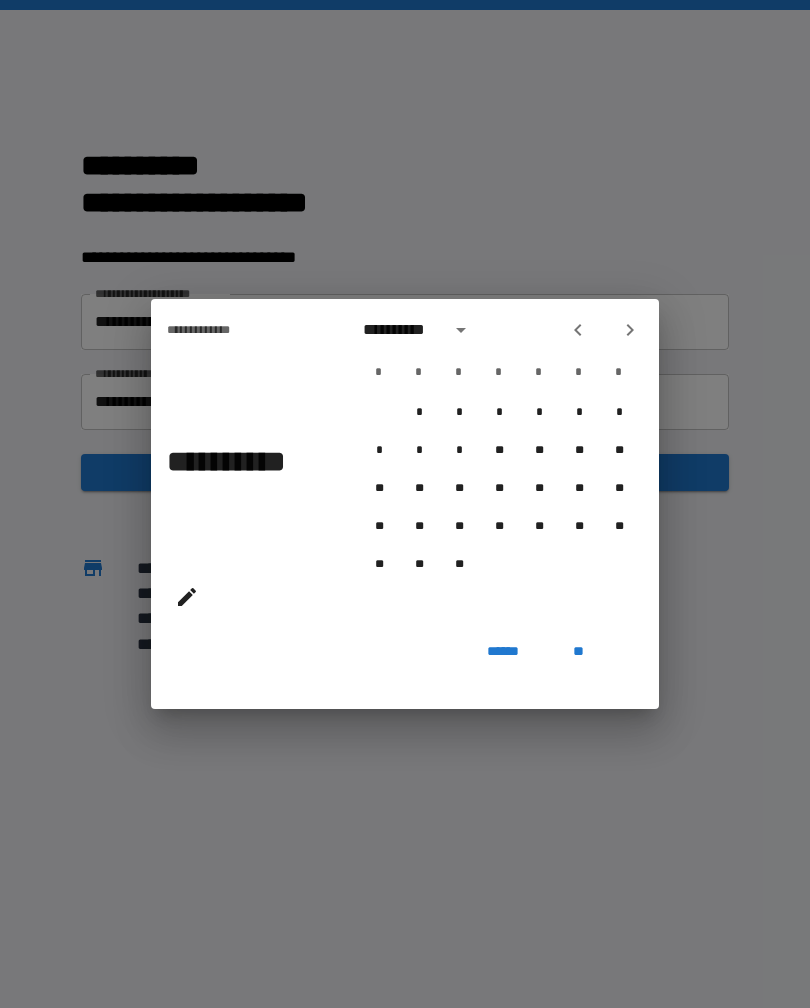 click 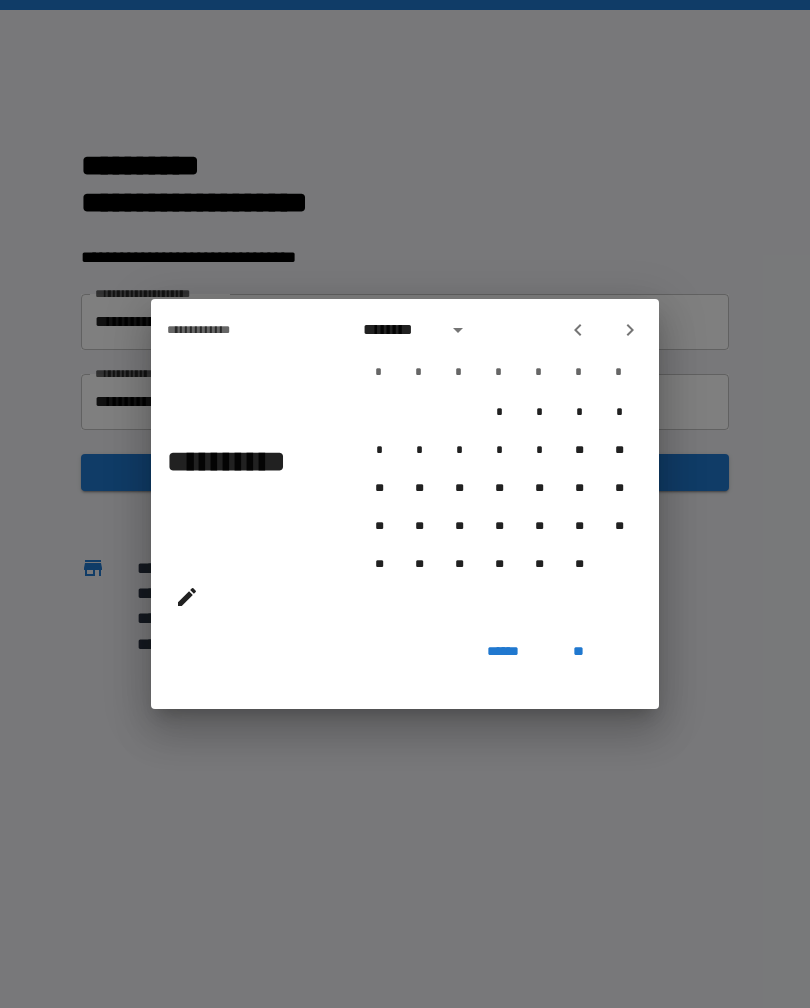 click 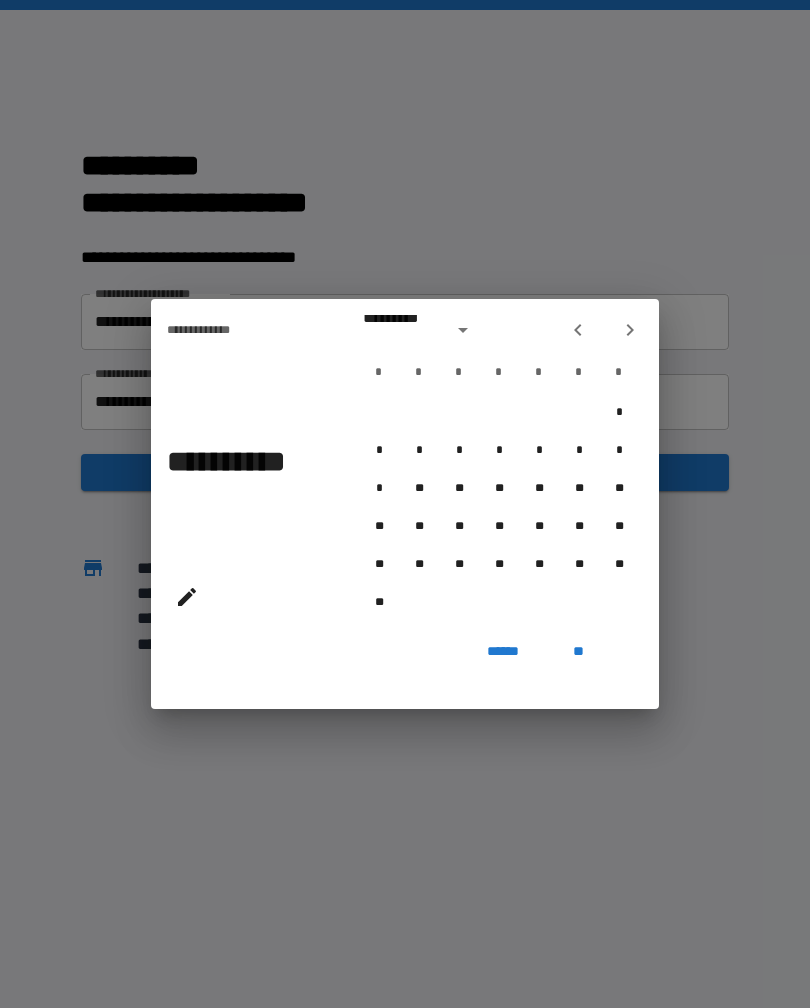 click 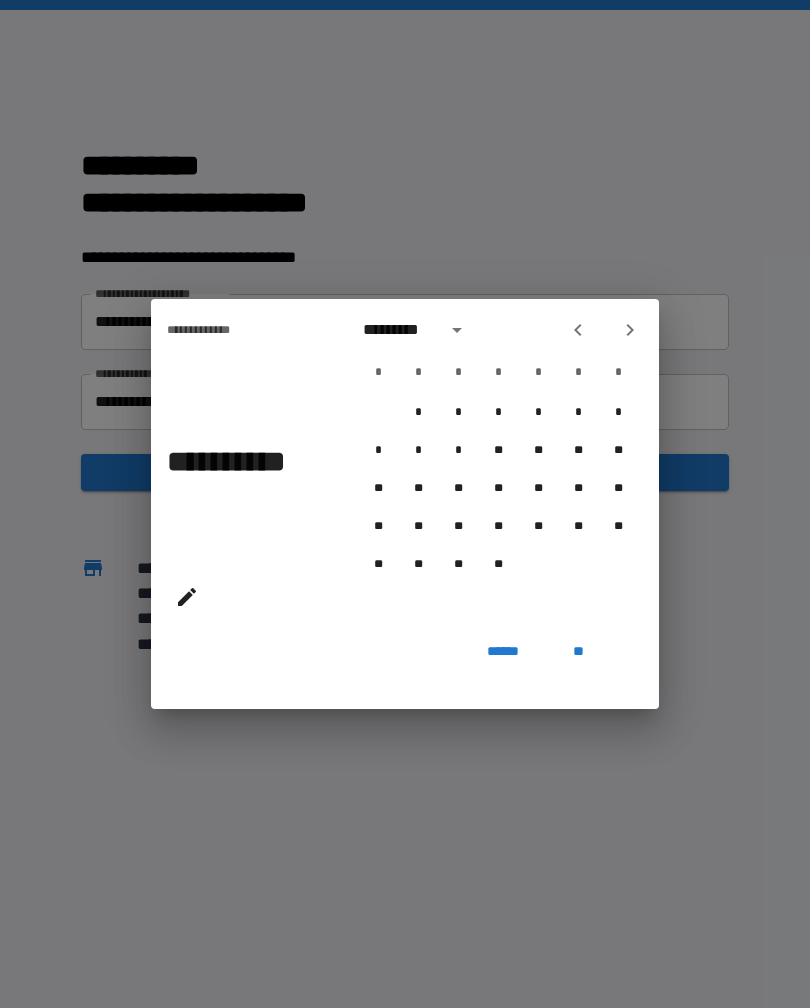 click 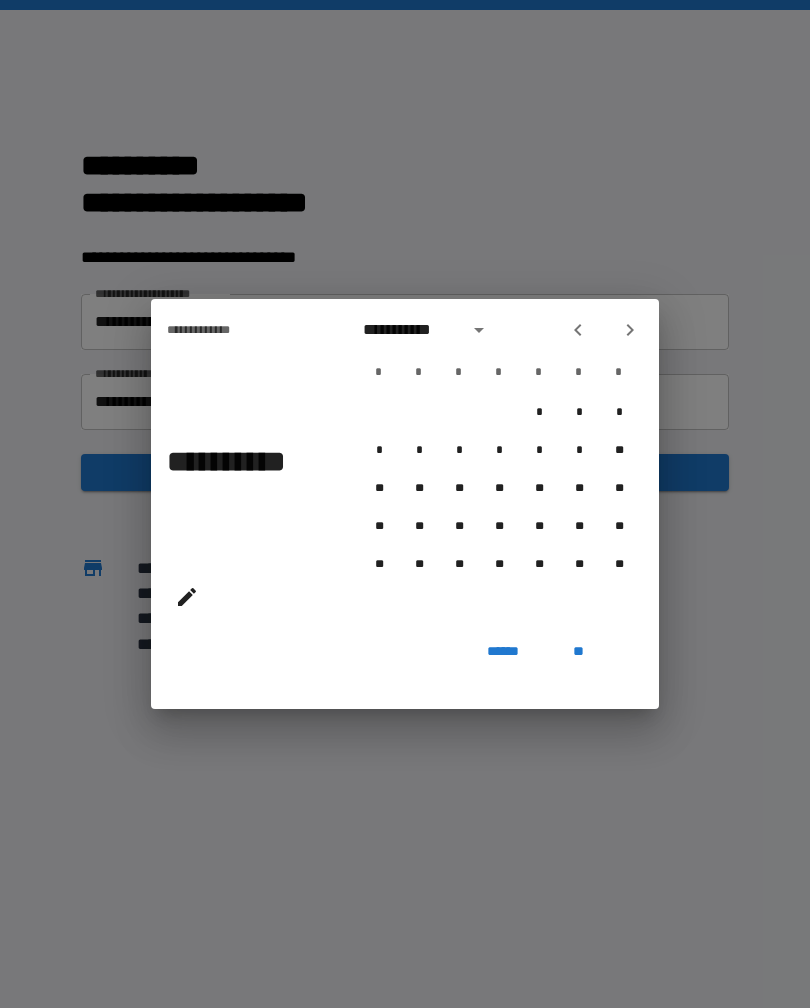 click 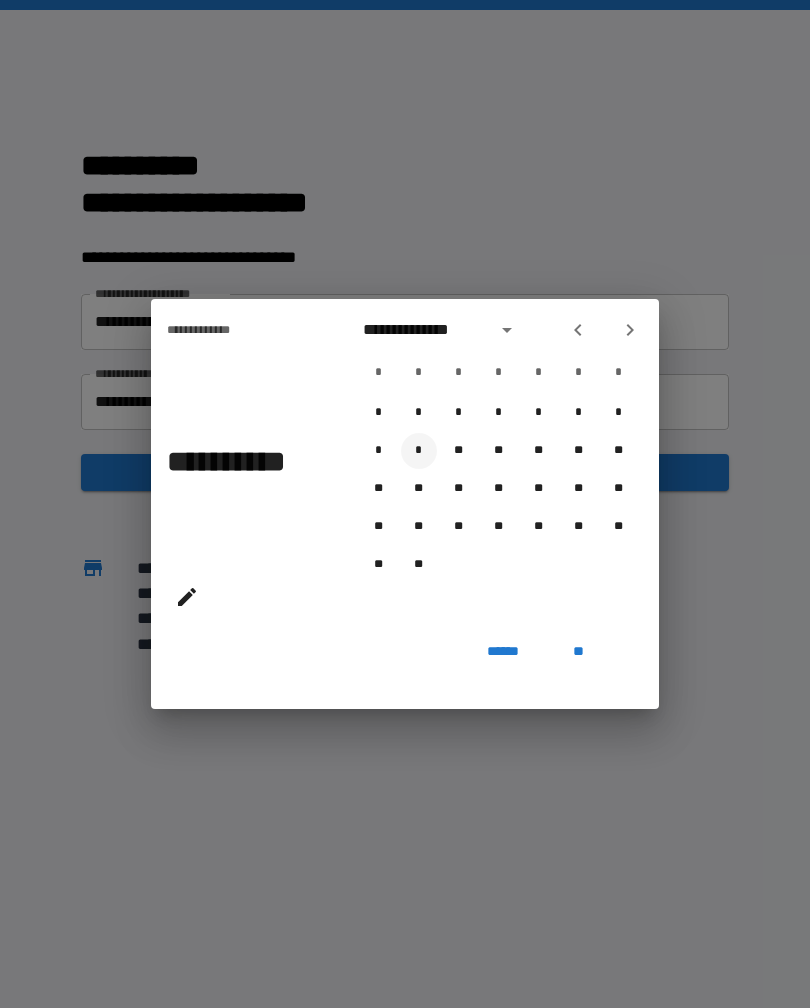 click on "*" at bounding box center [419, 451] 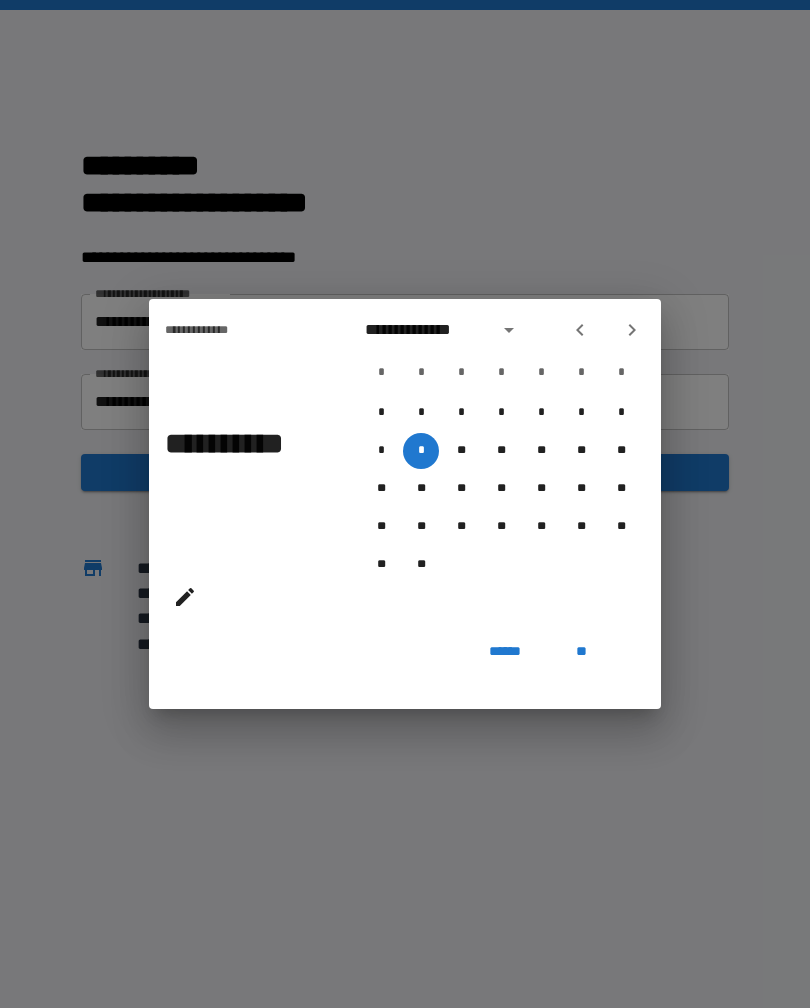 click on "**" at bounding box center [581, 651] 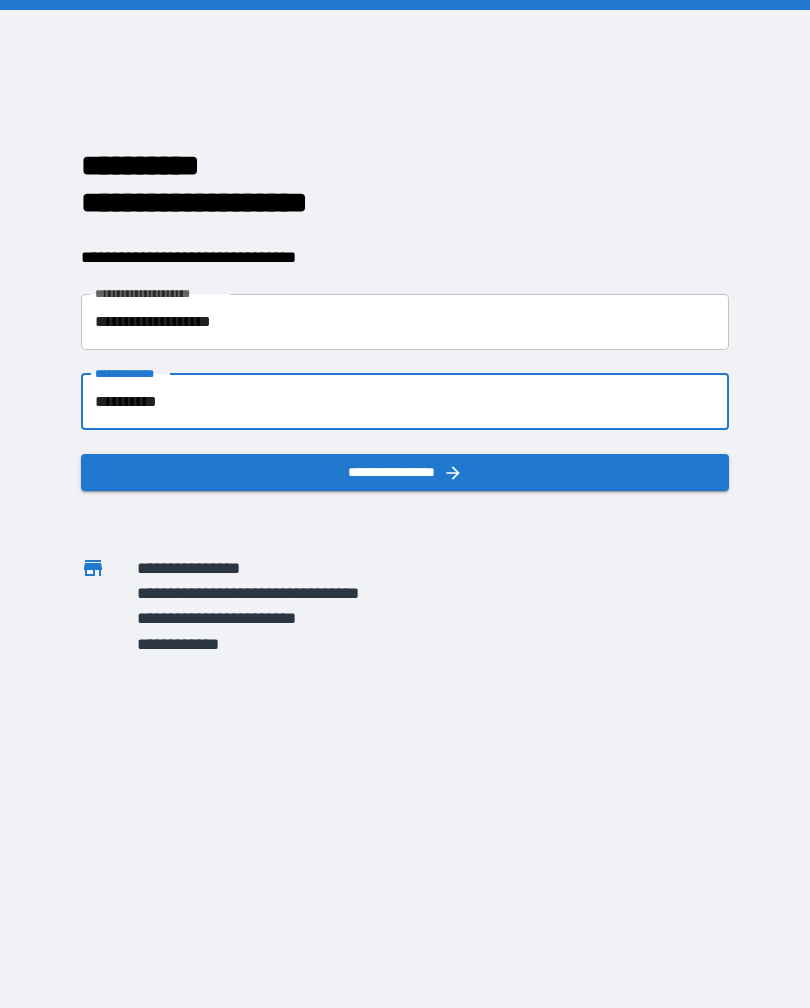 click on "**********" at bounding box center (405, 472) 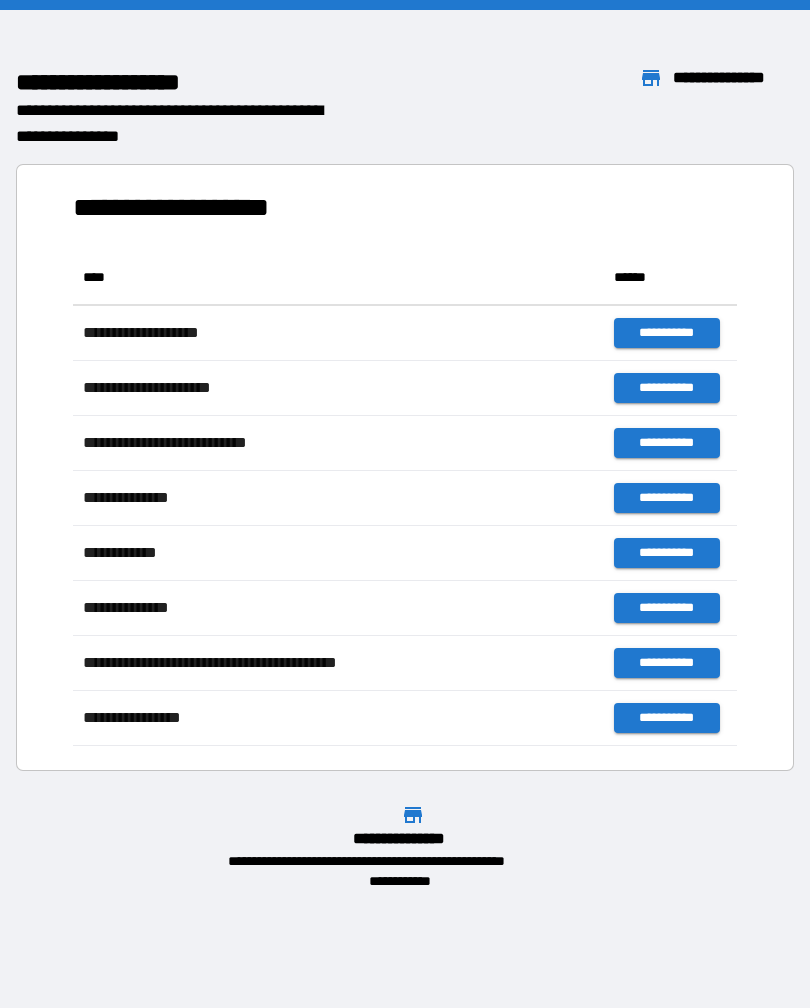 scroll, scrollTop: 1, scrollLeft: 1, axis: both 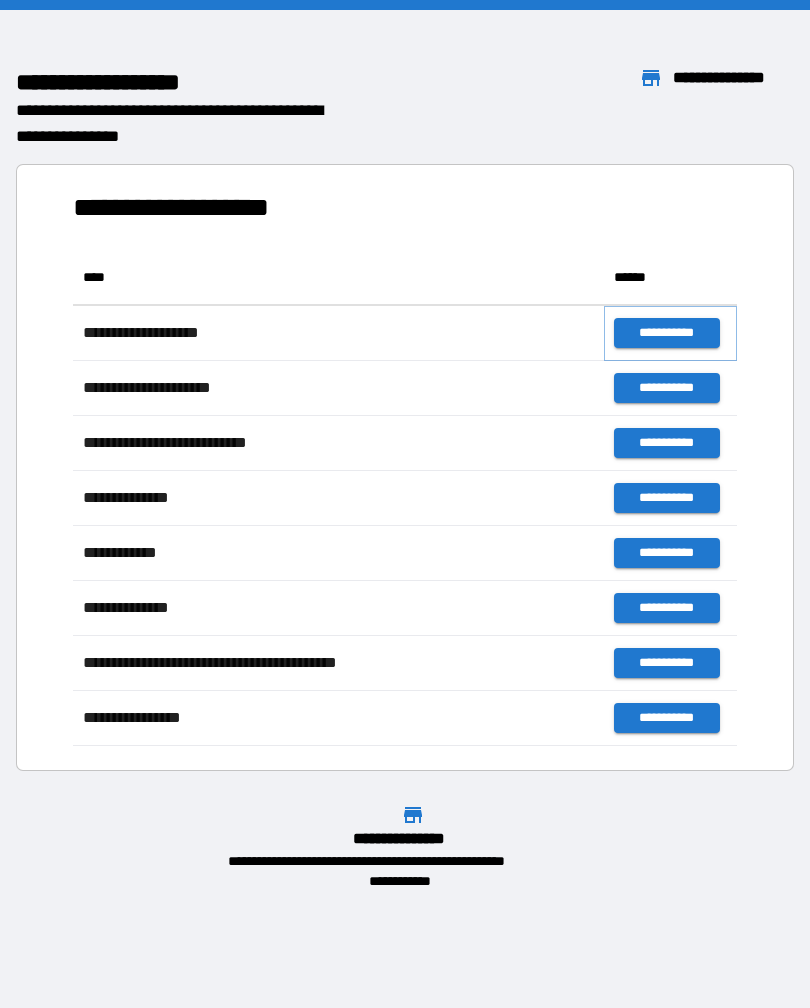 click on "**********" at bounding box center [666, 333] 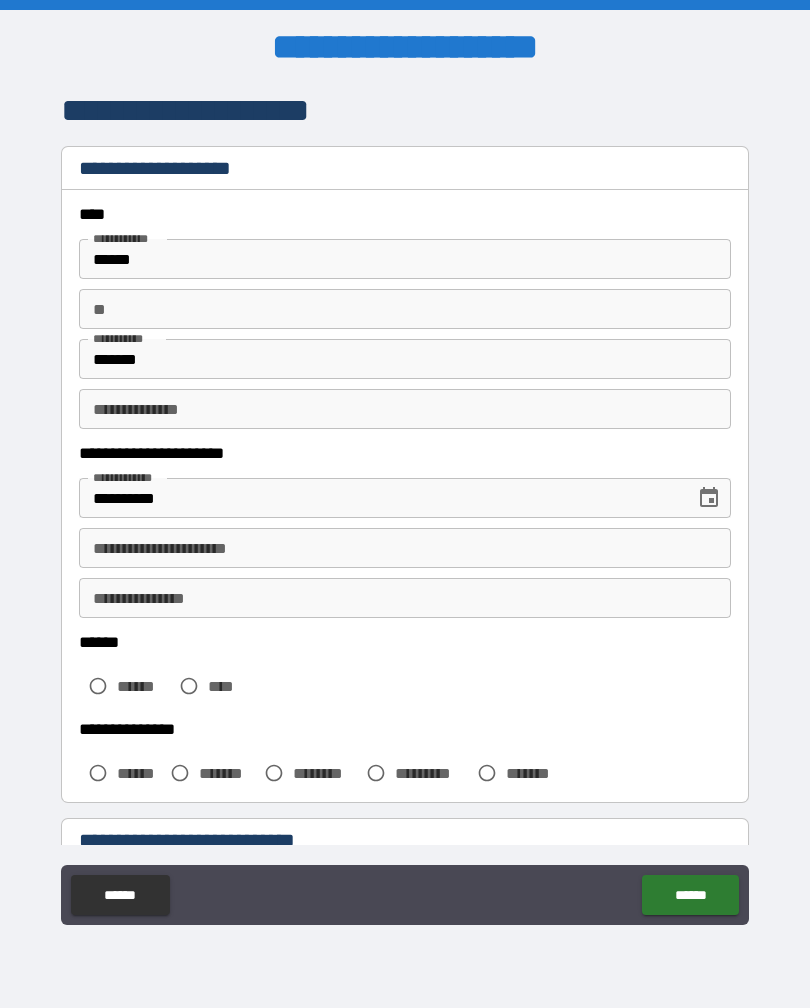 click on "**********" at bounding box center [405, 548] 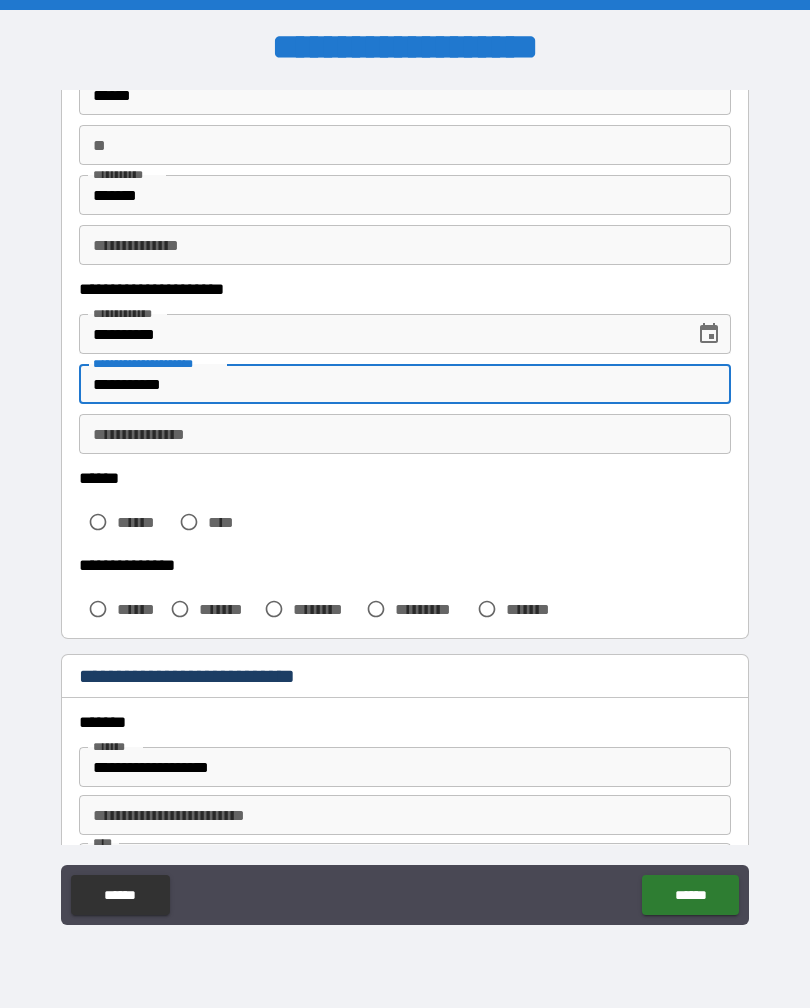 scroll, scrollTop: 196, scrollLeft: 0, axis: vertical 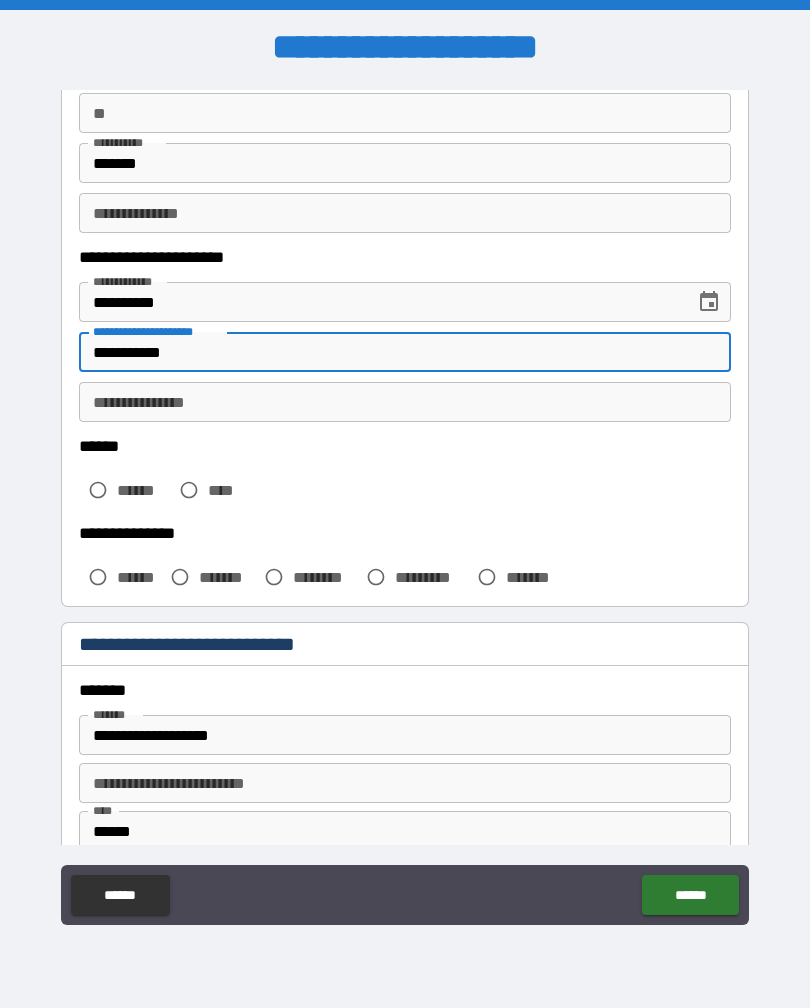 type on "**********" 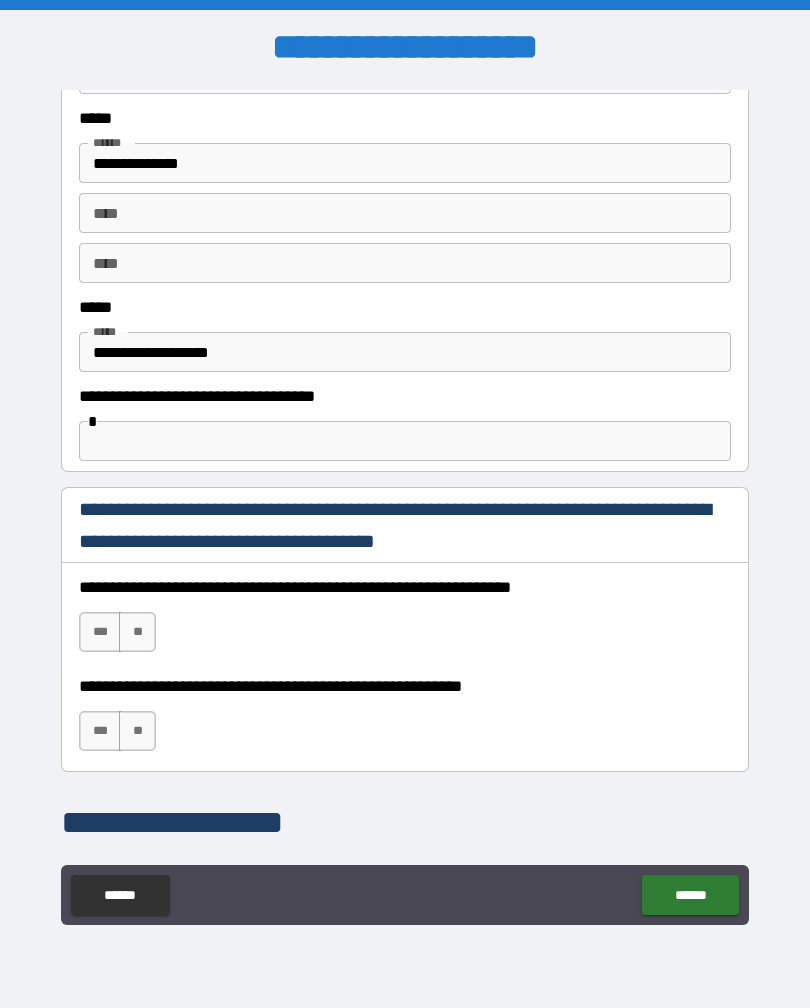 scroll, scrollTop: 1050, scrollLeft: 0, axis: vertical 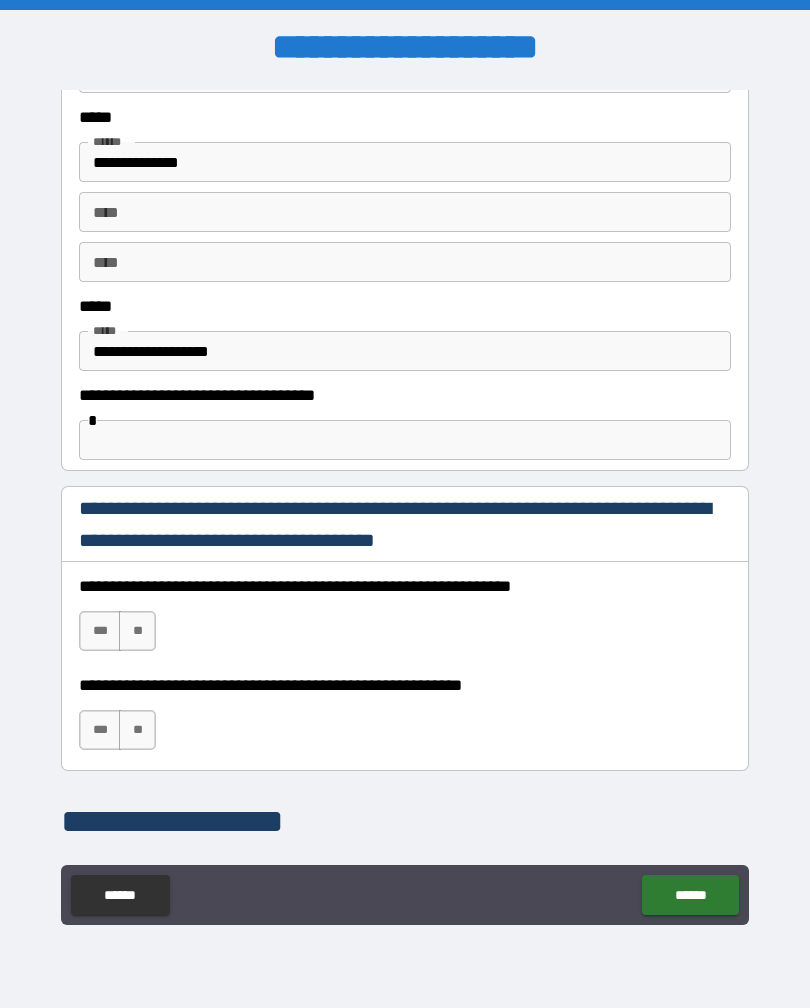click on "**" at bounding box center [137, 631] 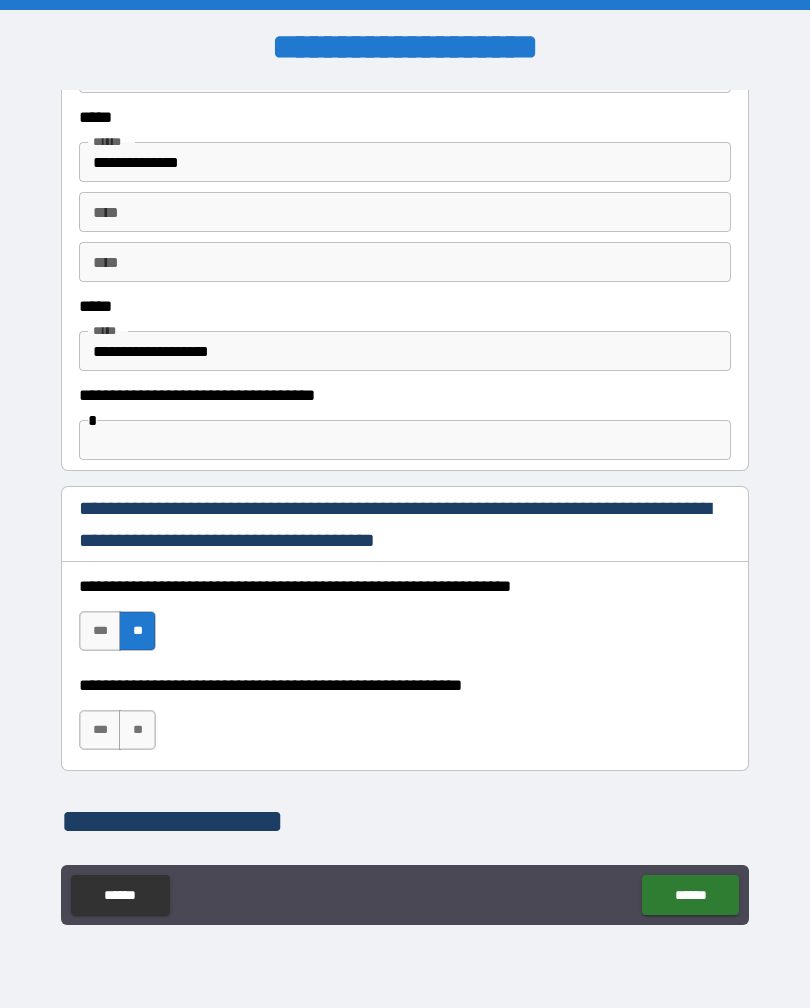 click on "***" at bounding box center (100, 730) 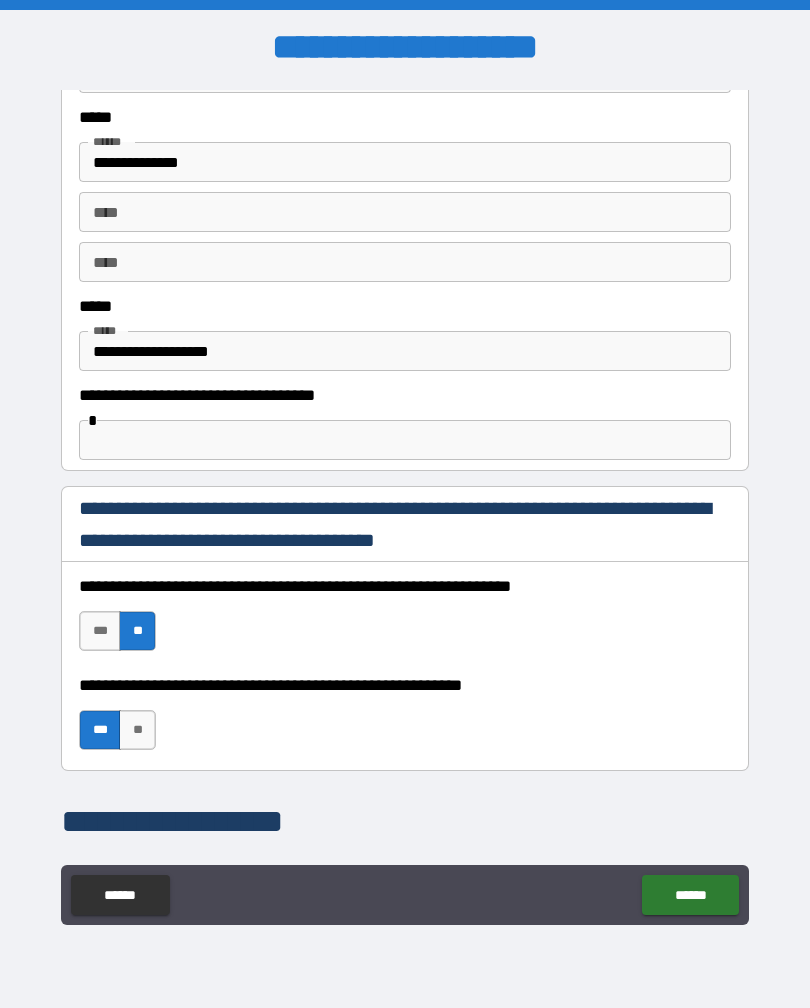 click at bounding box center (405, 440) 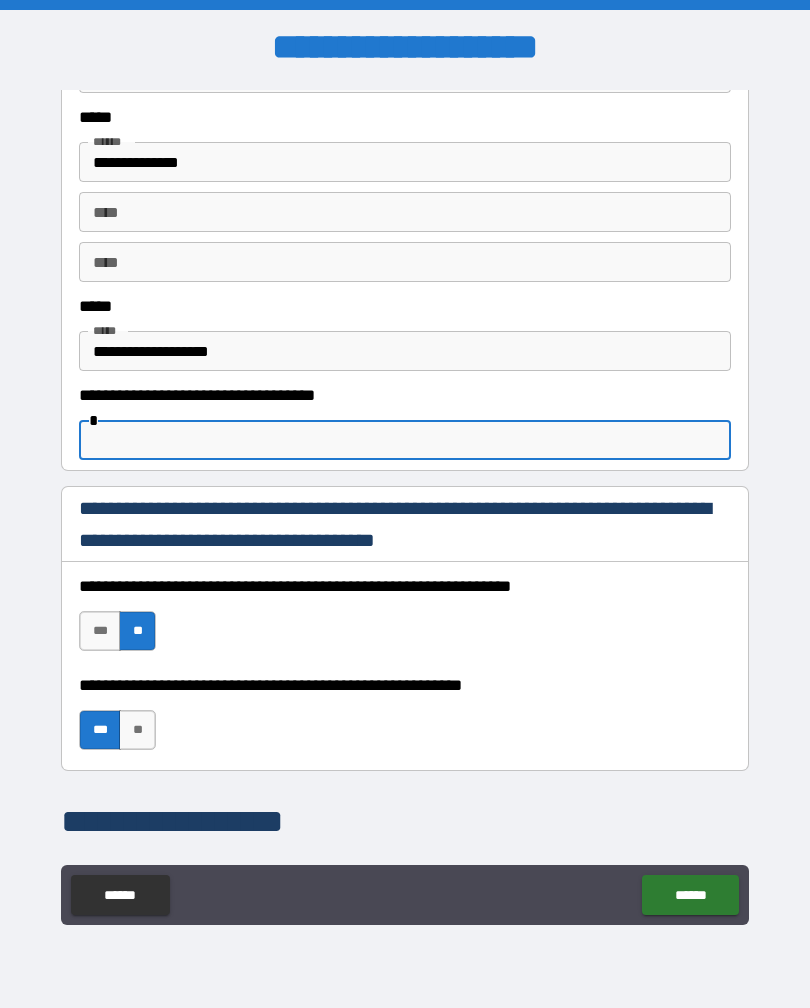 type on "*" 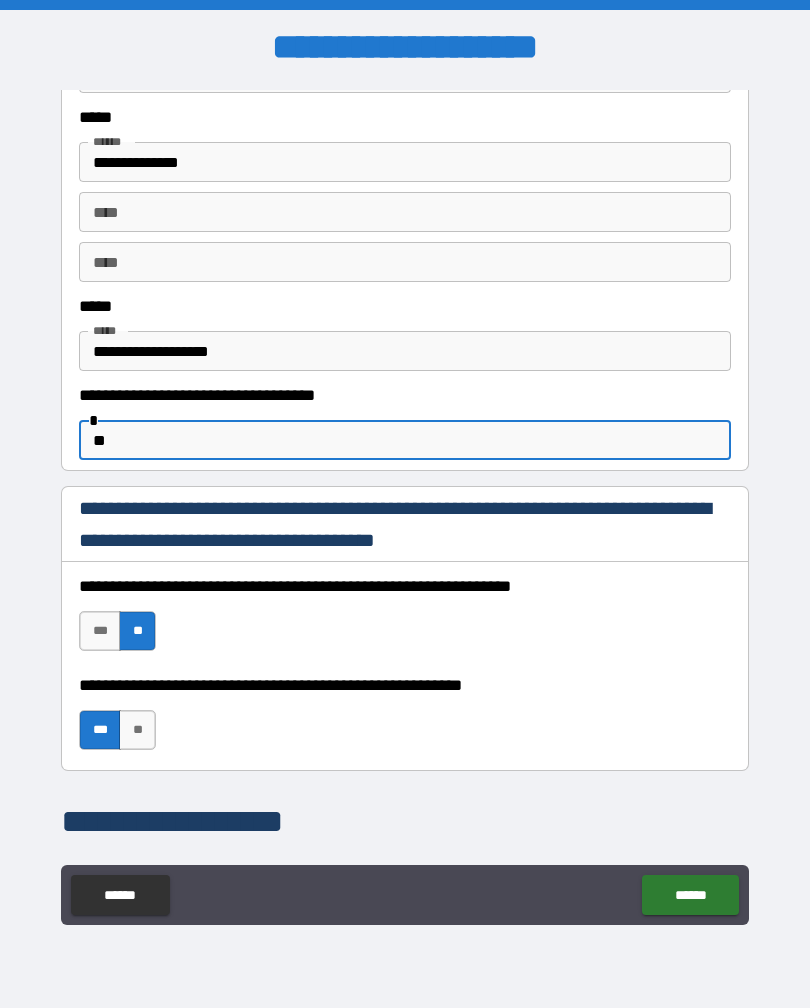 type on "*" 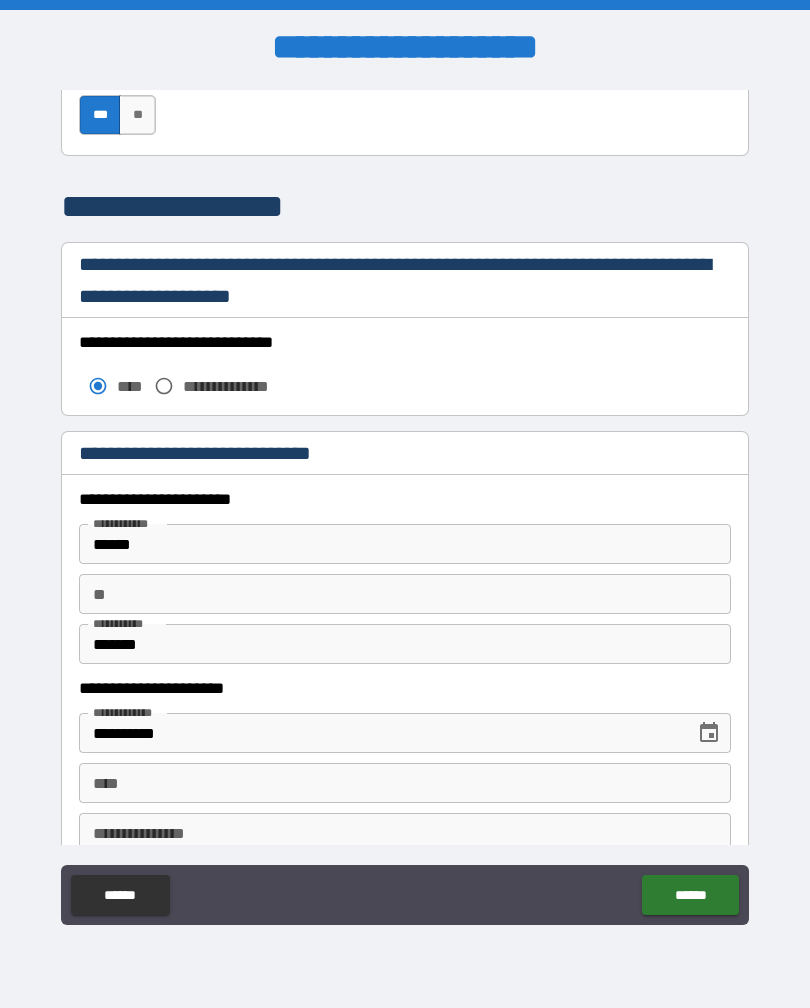scroll, scrollTop: 1666, scrollLeft: 0, axis: vertical 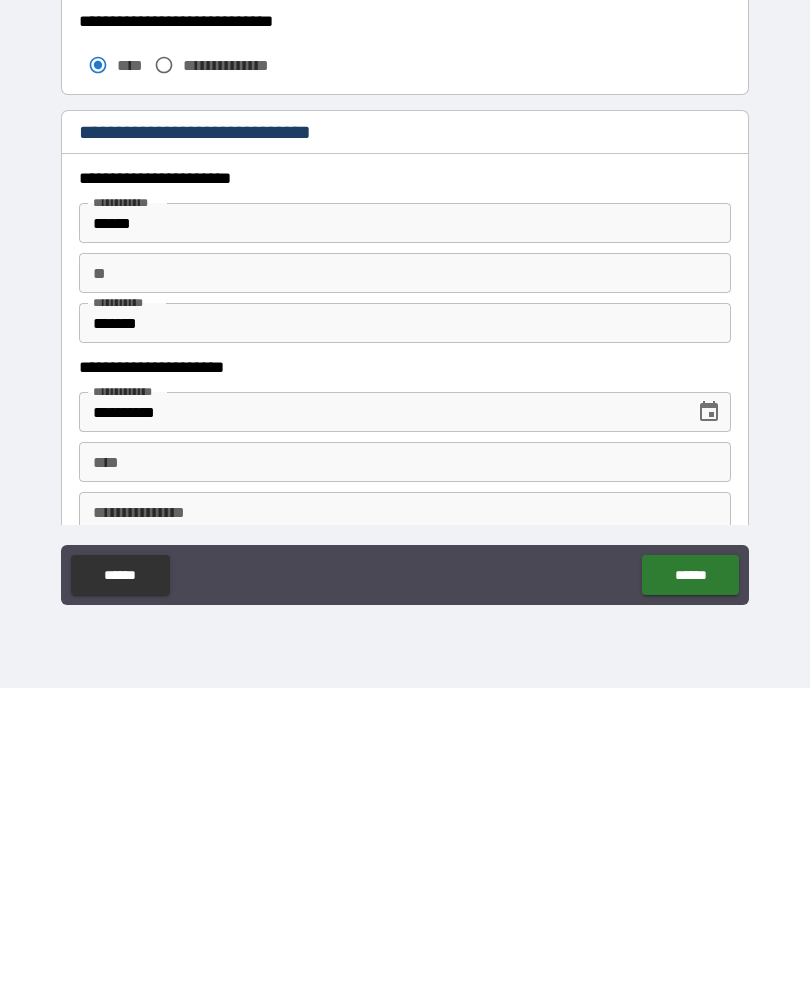 type on "**********" 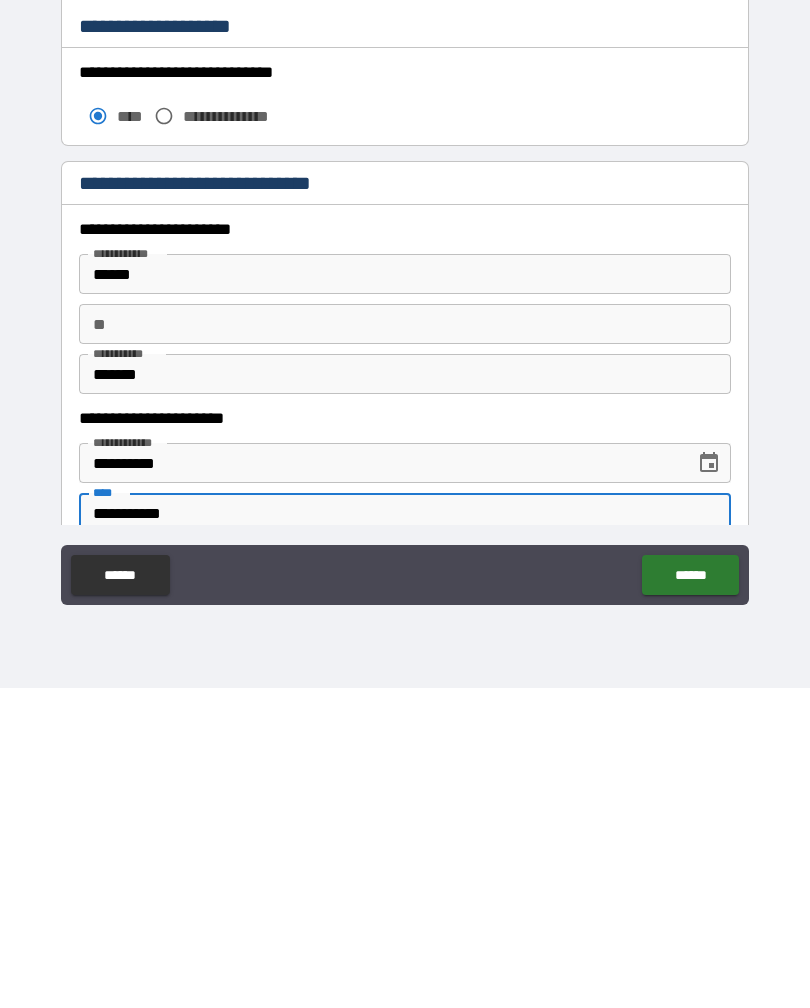 scroll, scrollTop: 1662, scrollLeft: 0, axis: vertical 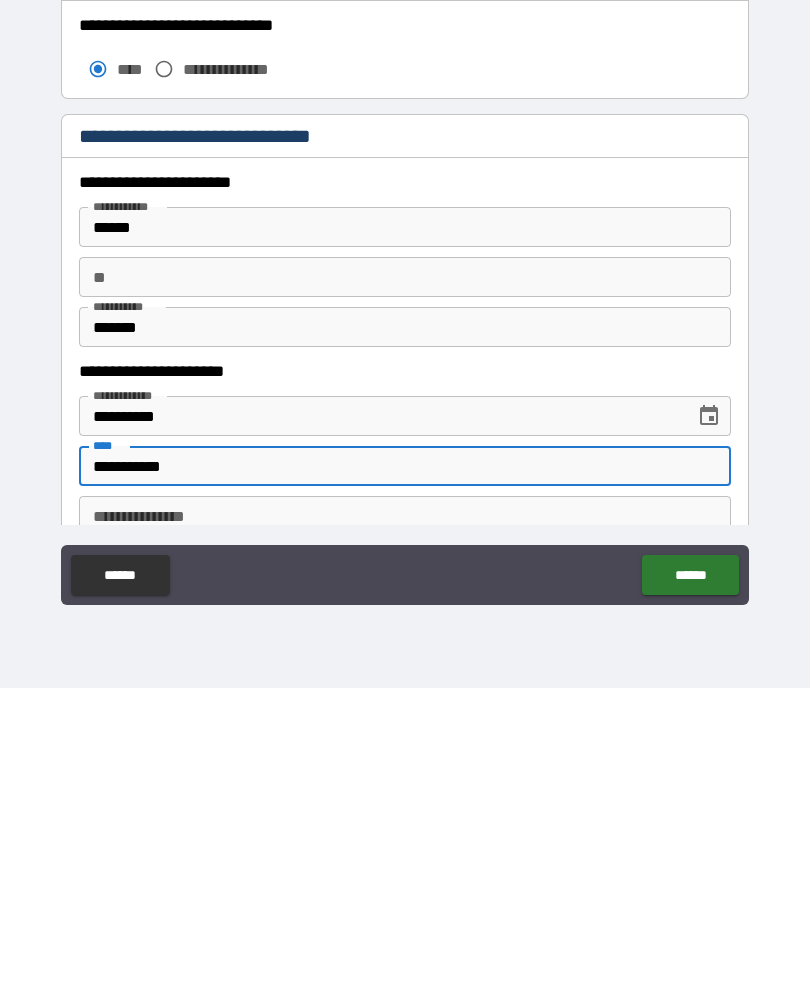 type on "**********" 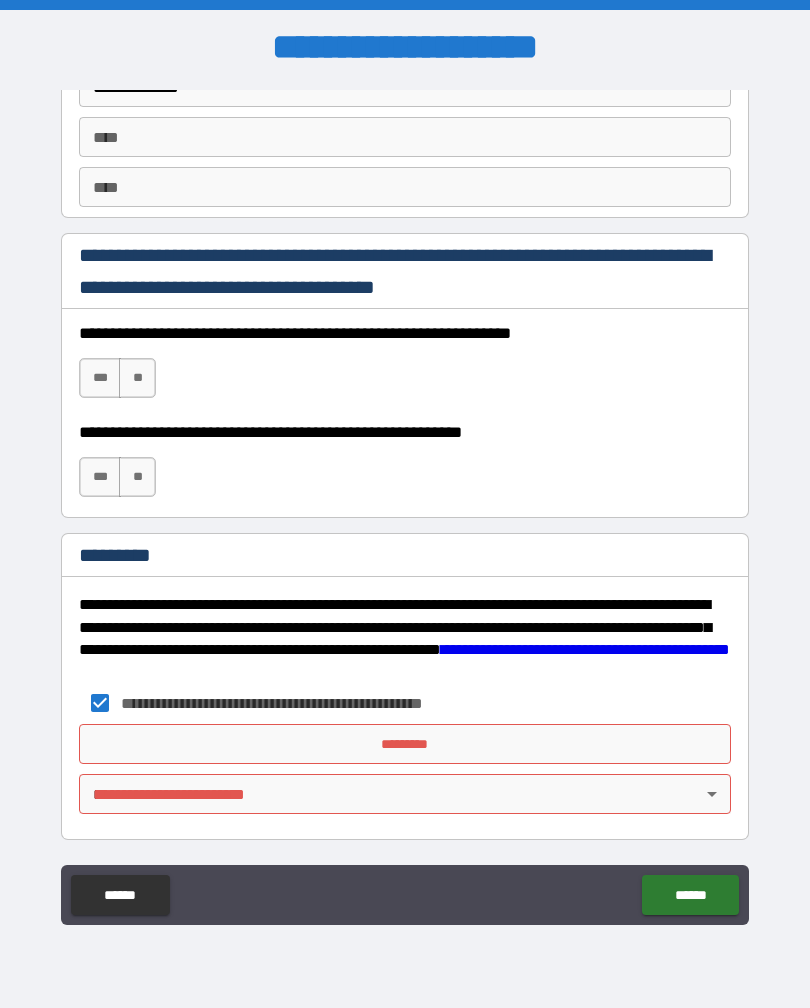scroll, scrollTop: 2940, scrollLeft: 0, axis: vertical 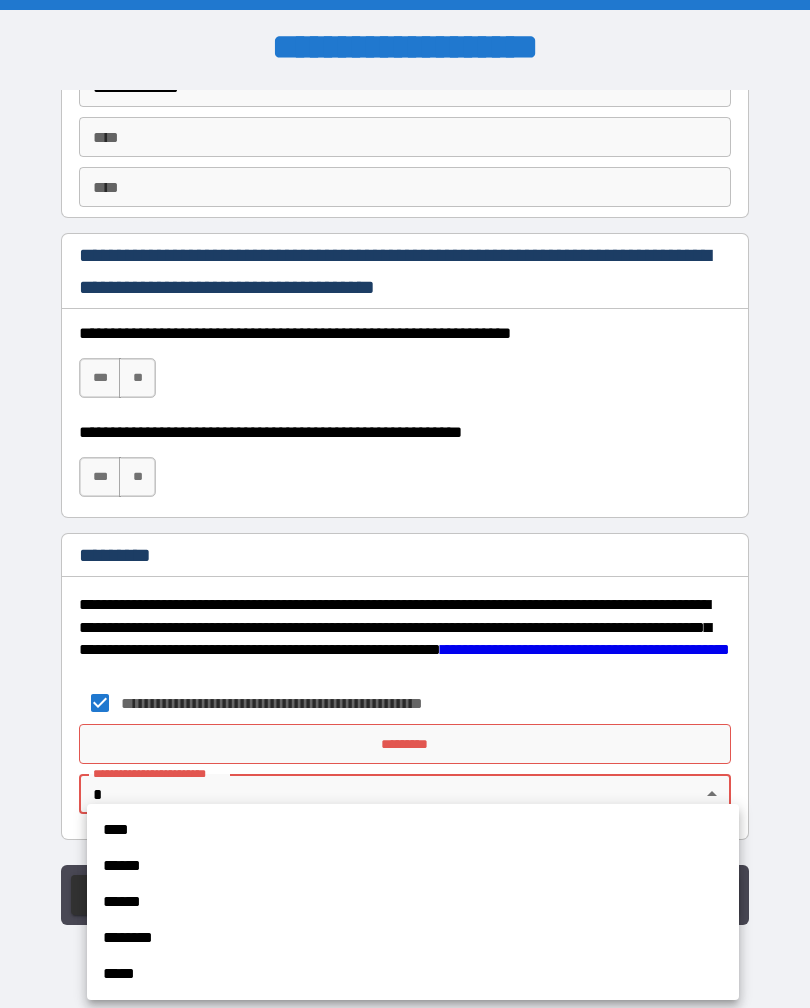 click on "****" at bounding box center [413, 830] 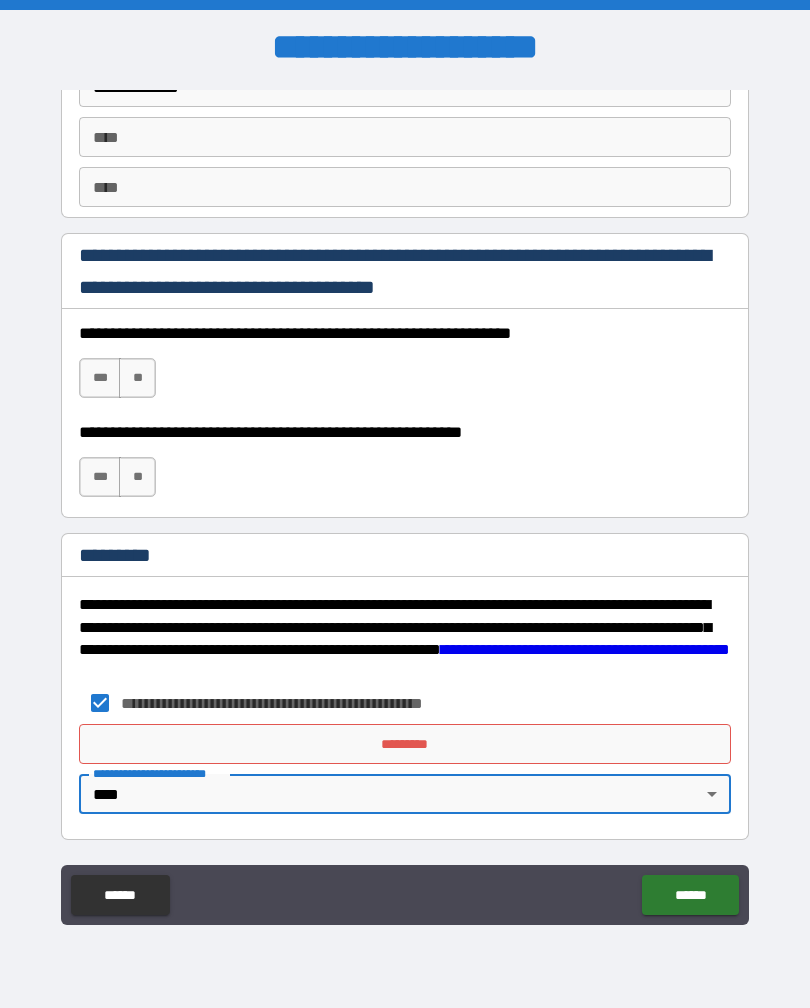scroll, scrollTop: 2940, scrollLeft: 0, axis: vertical 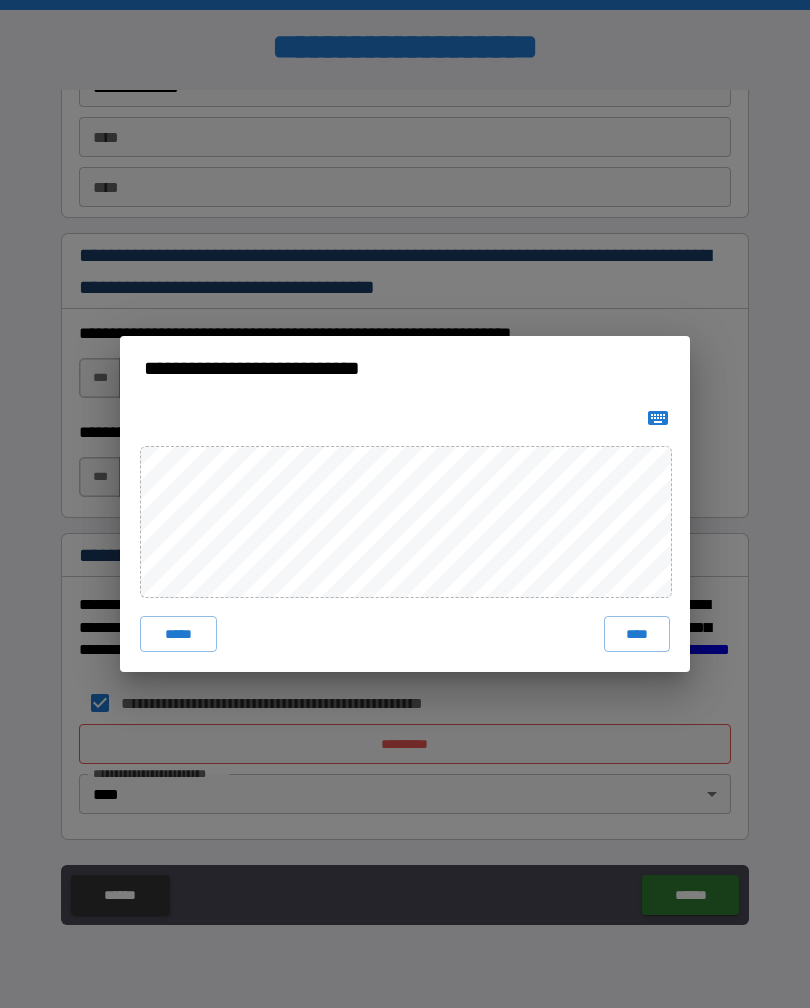 click on "****" at bounding box center [637, 634] 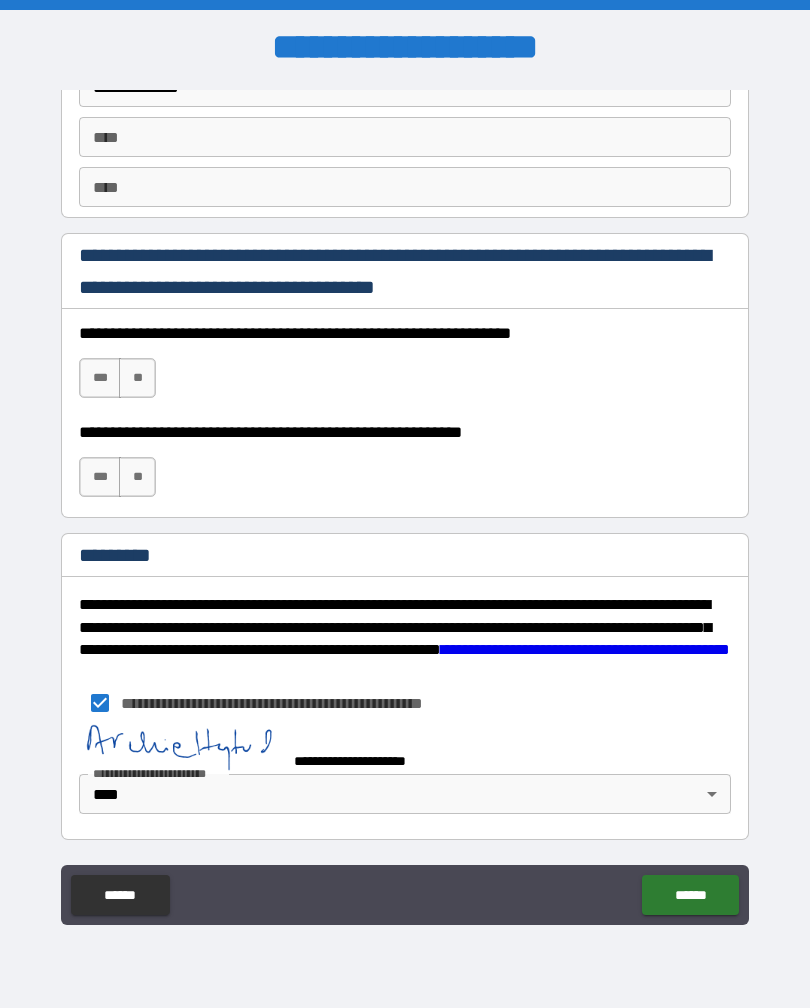 scroll, scrollTop: 2930, scrollLeft: 0, axis: vertical 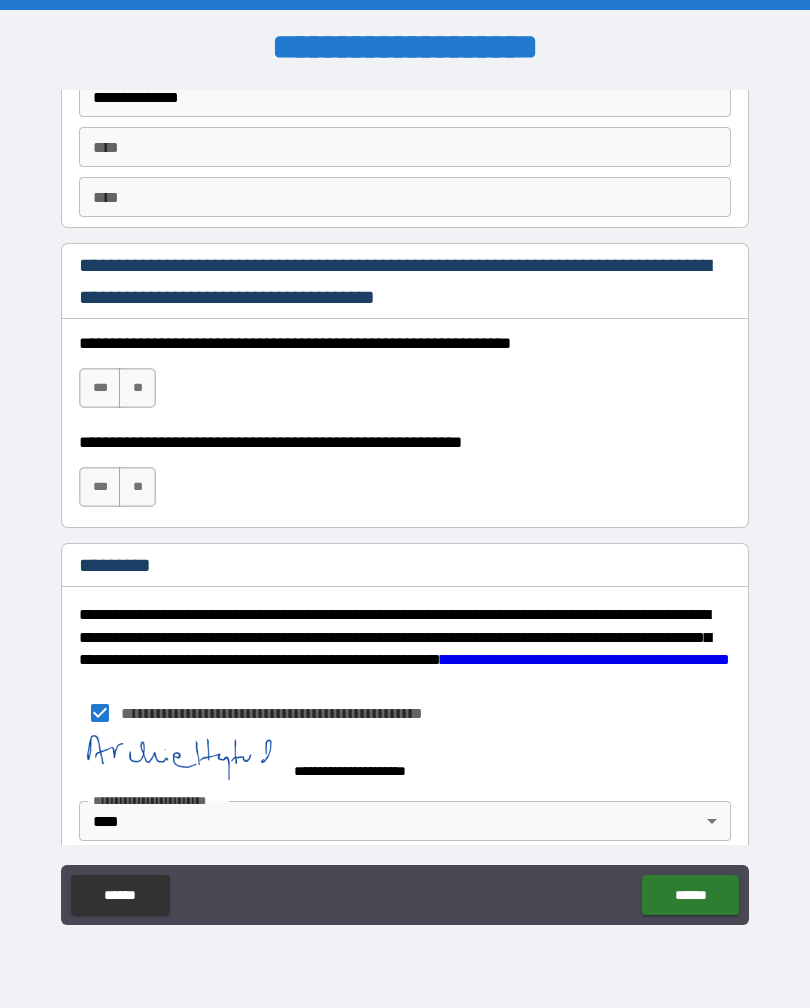 click on "**" at bounding box center [137, 388] 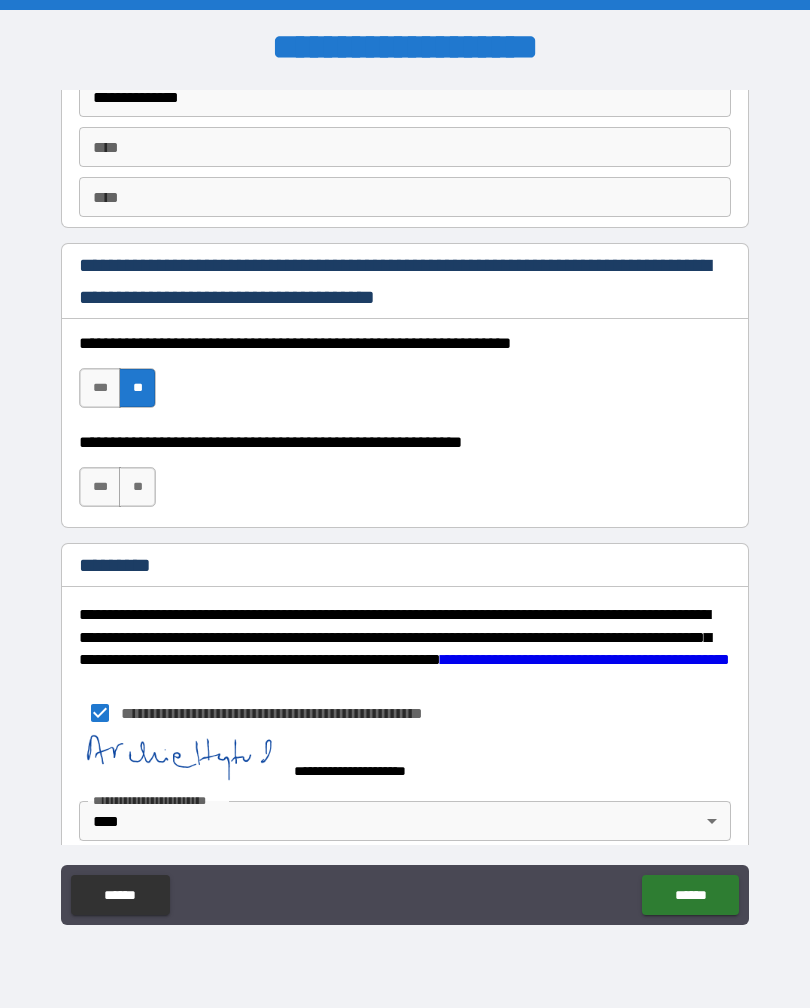 click on "***" at bounding box center (100, 487) 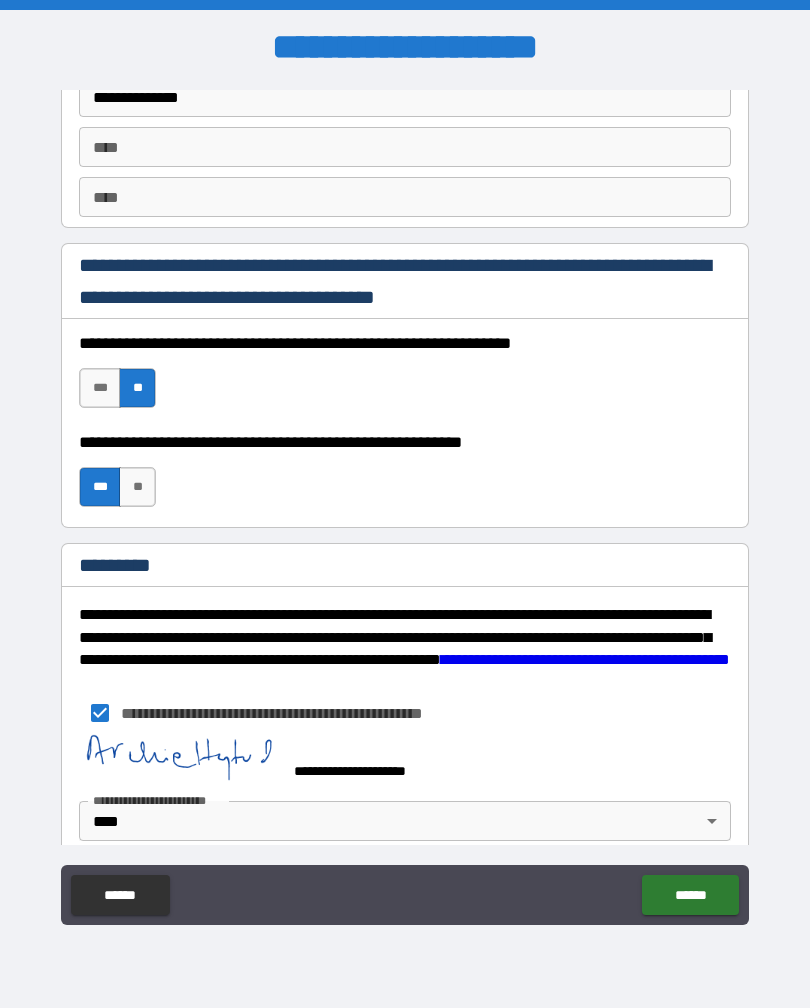 click on "******" at bounding box center [690, 895] 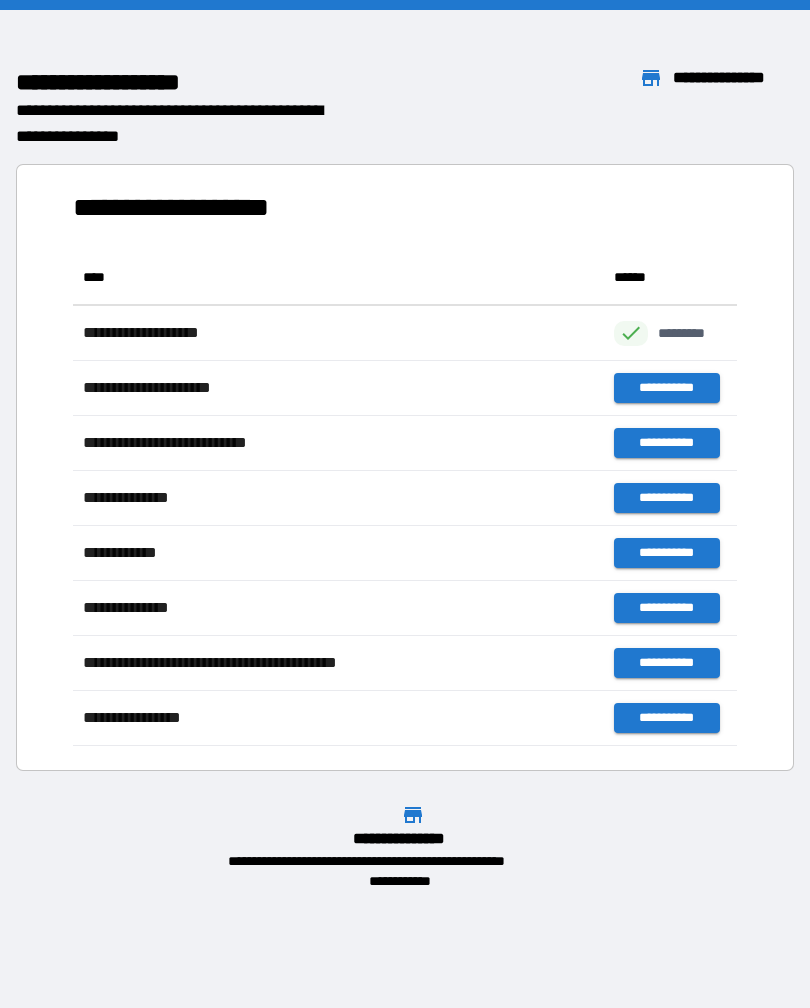 scroll, scrollTop: 1, scrollLeft: 1, axis: both 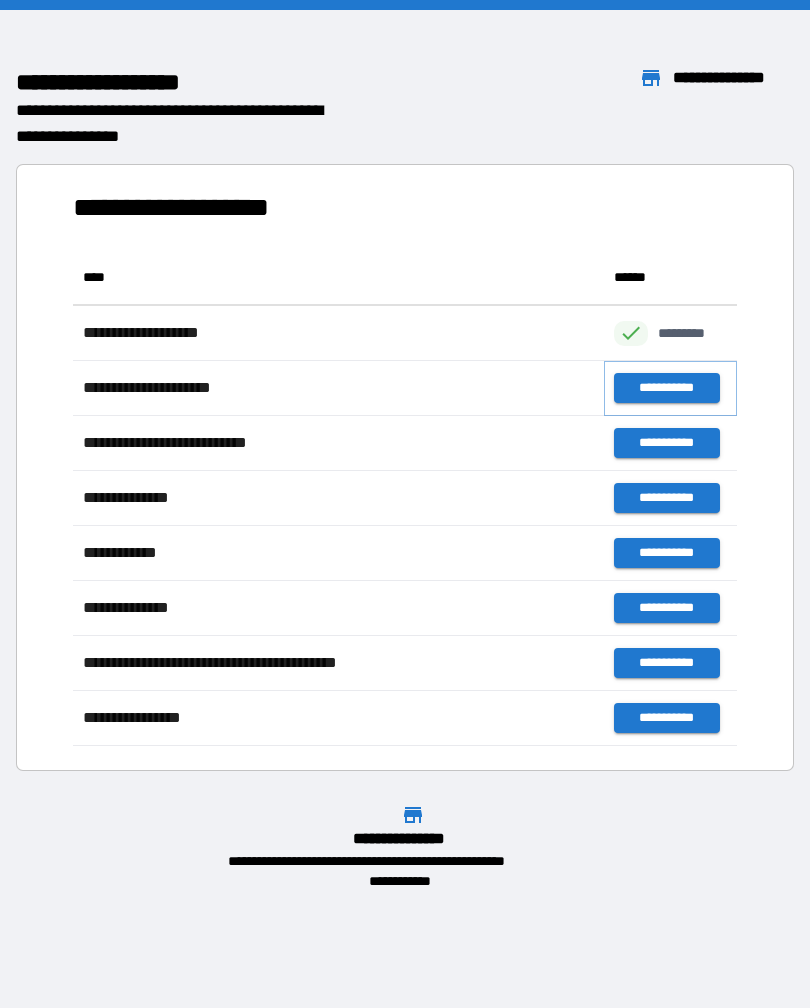 click on "**********" at bounding box center [666, 388] 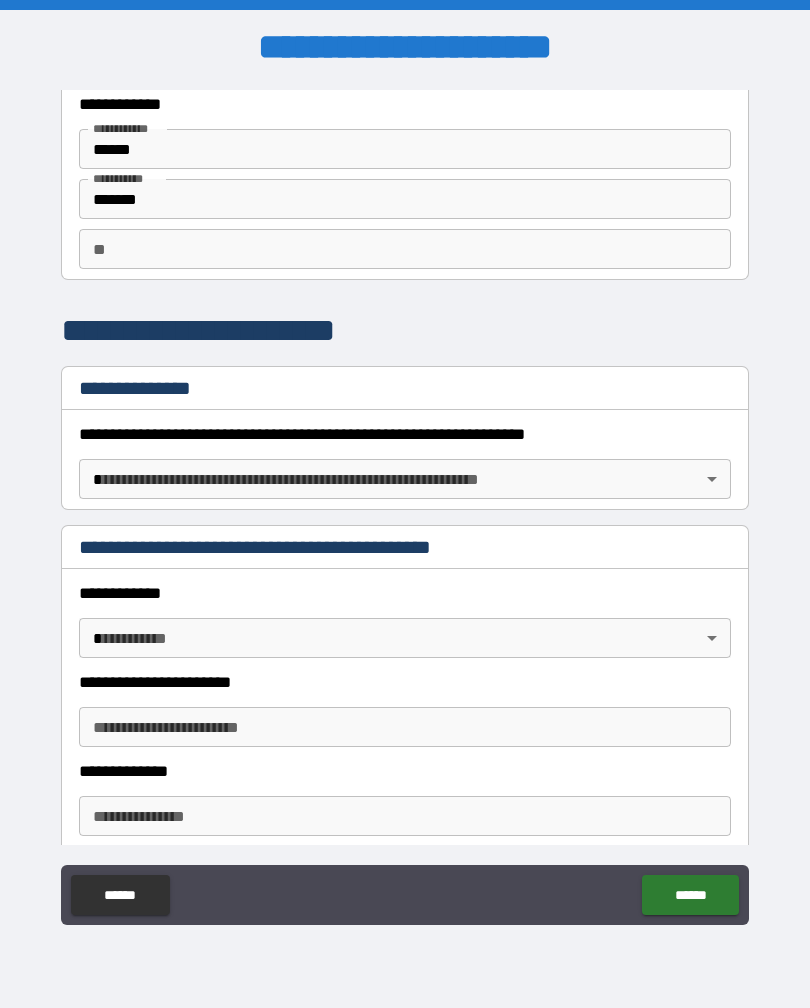 scroll, scrollTop: 54, scrollLeft: 0, axis: vertical 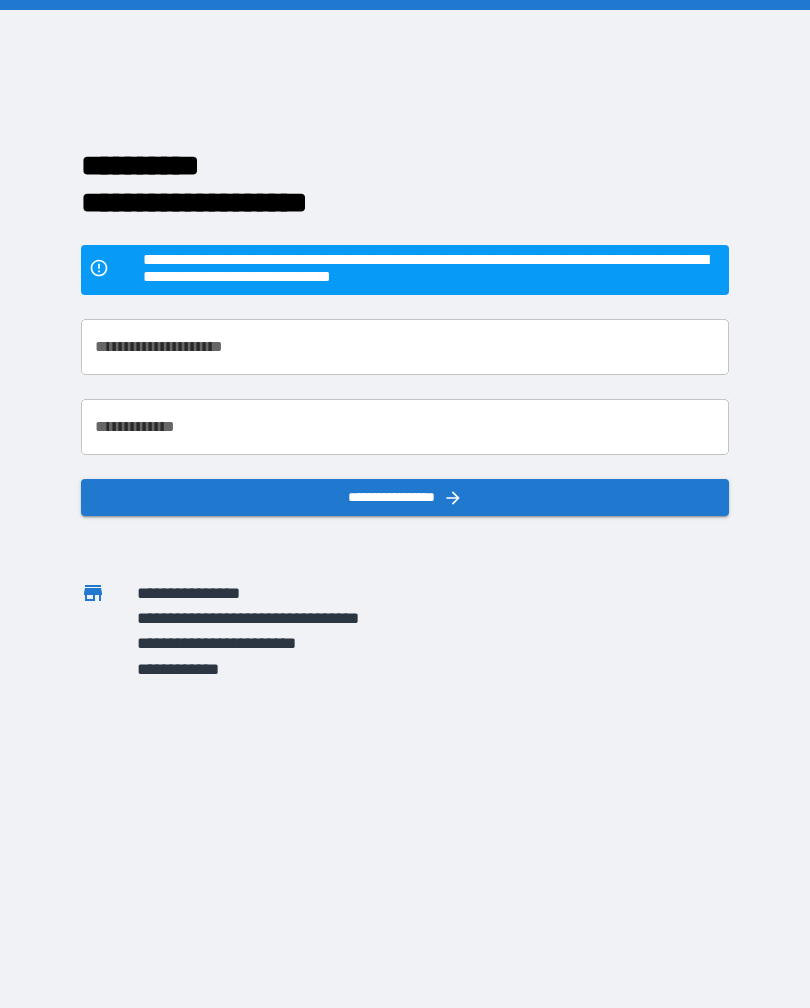 click on "**********" at bounding box center [405, 347] 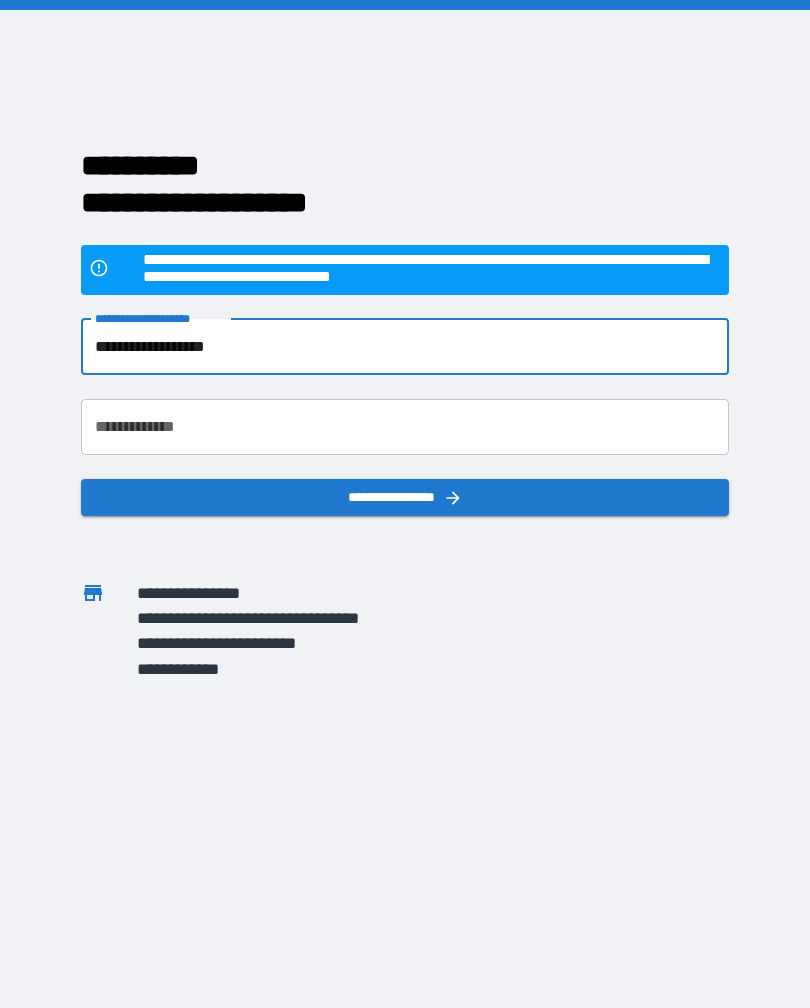 type on "**********" 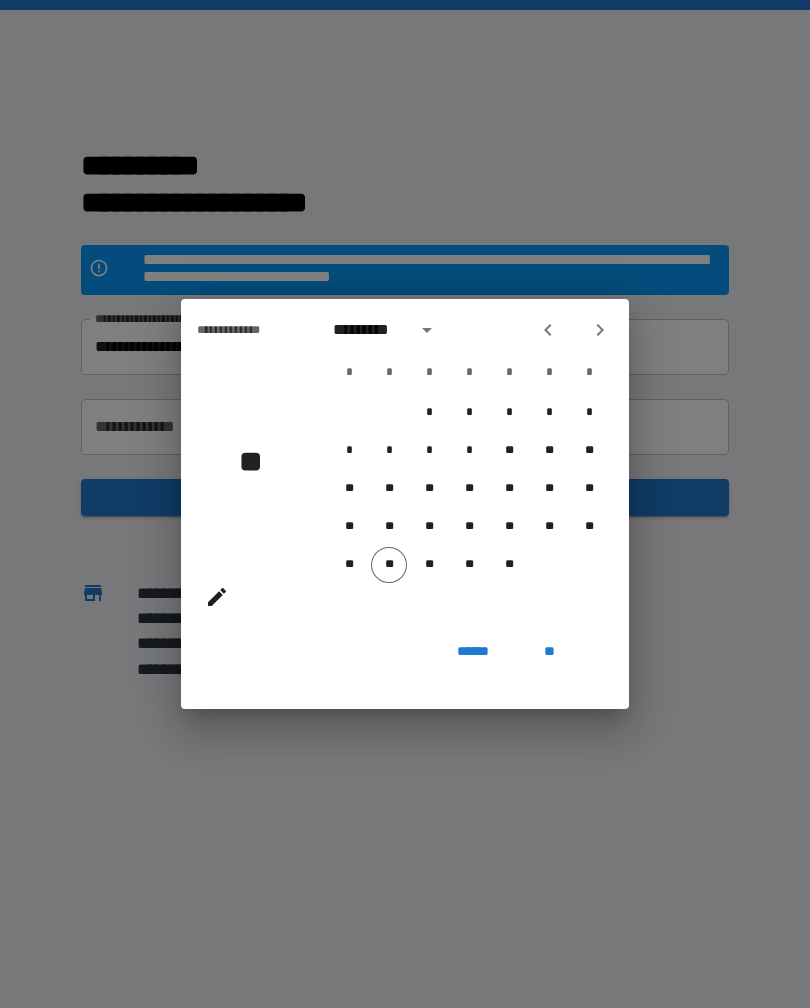 click 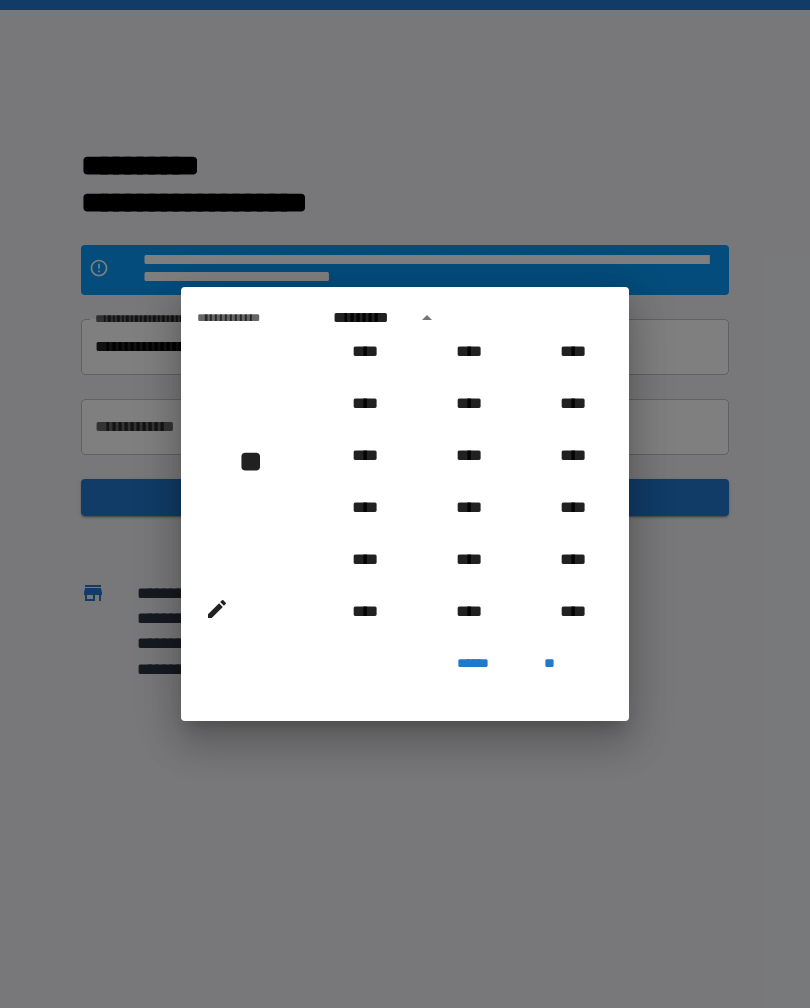 scroll, scrollTop: 993, scrollLeft: 0, axis: vertical 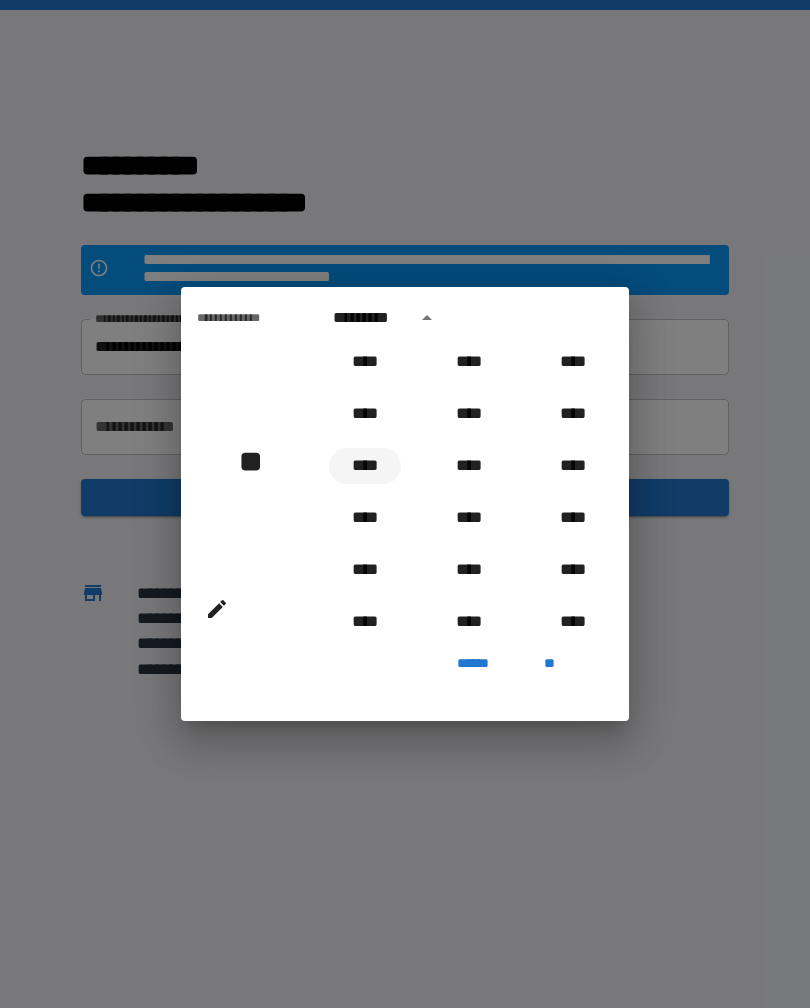 click on "****" at bounding box center [365, 466] 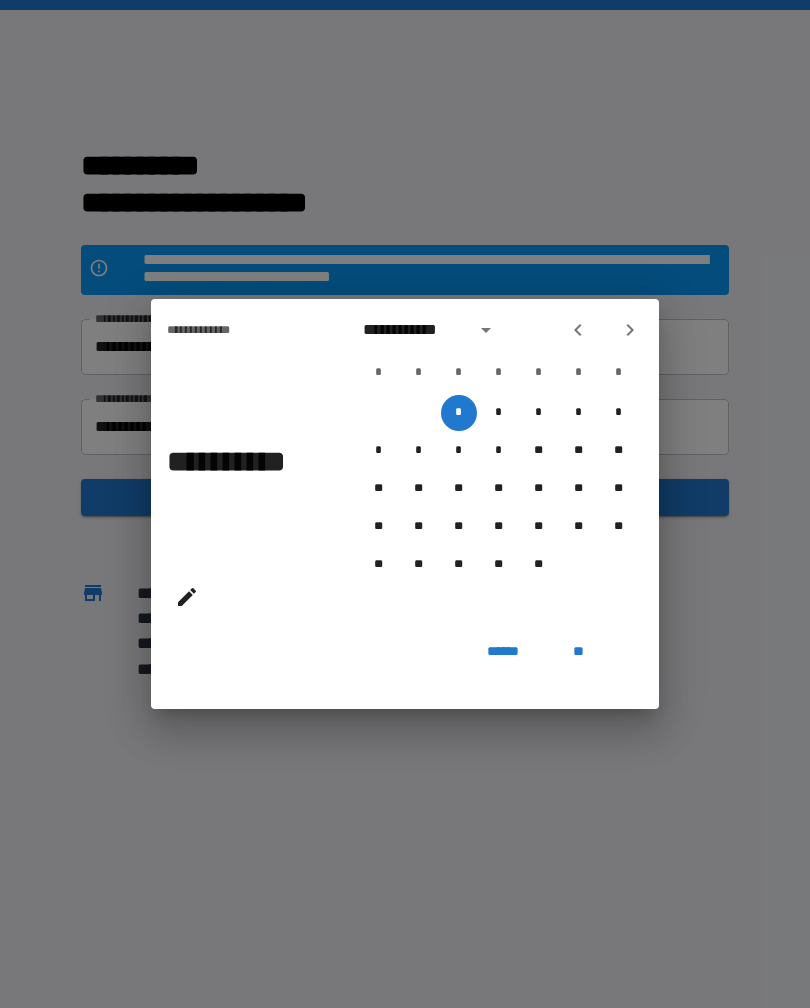 click 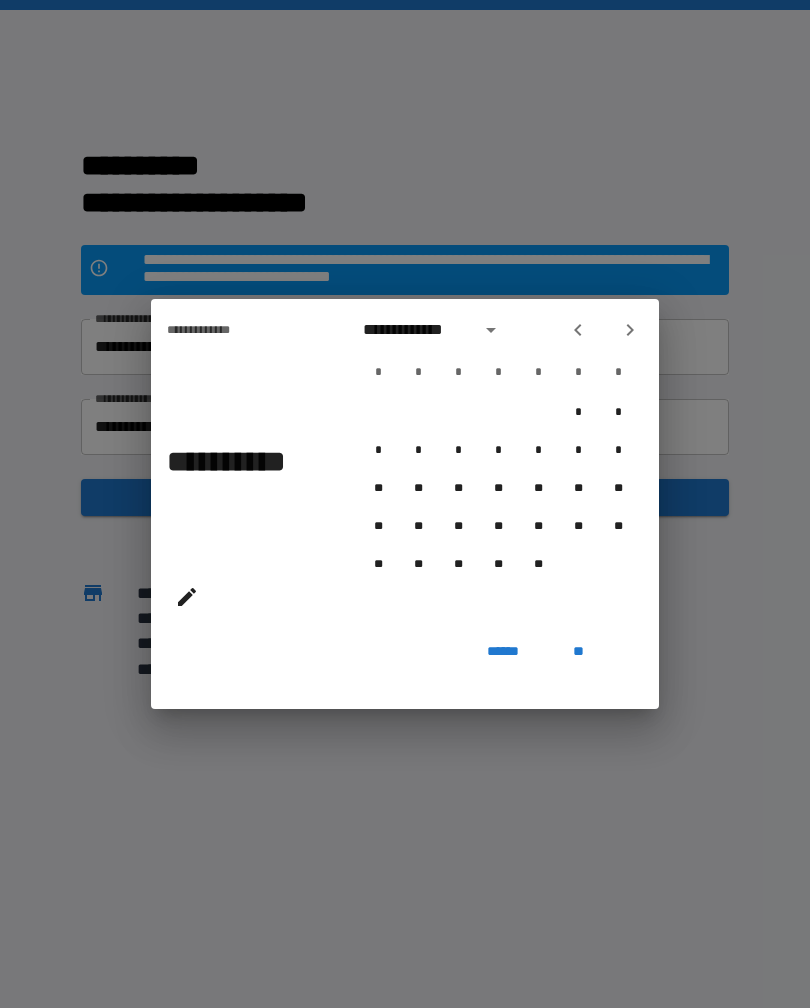 click 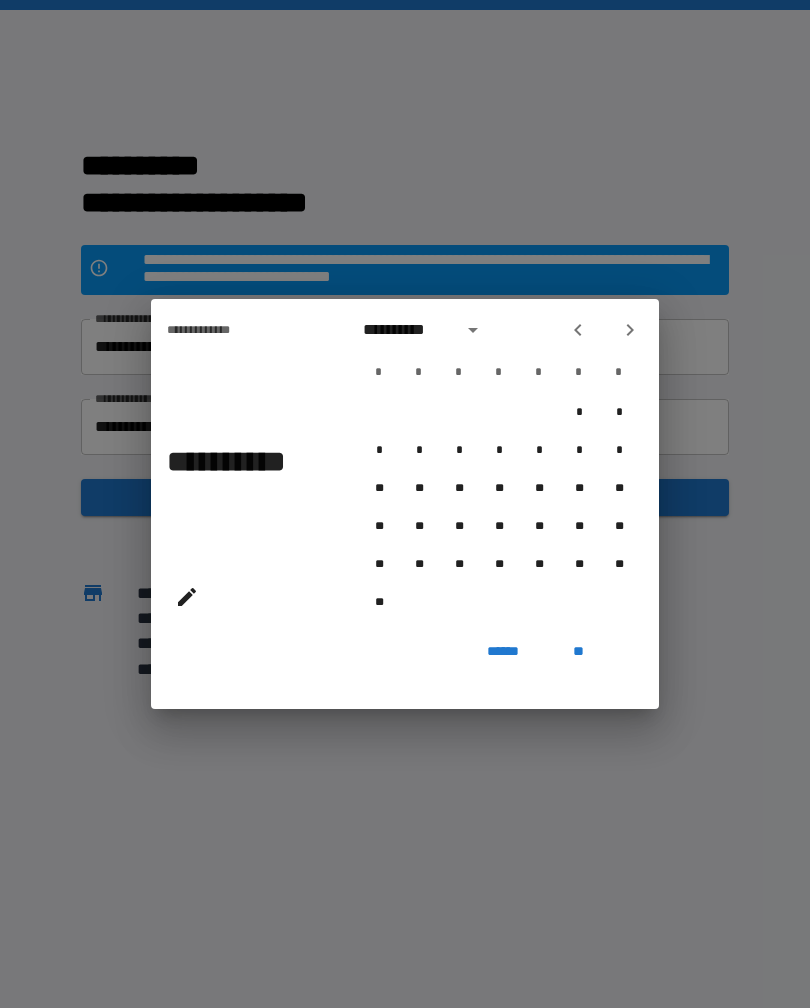 click 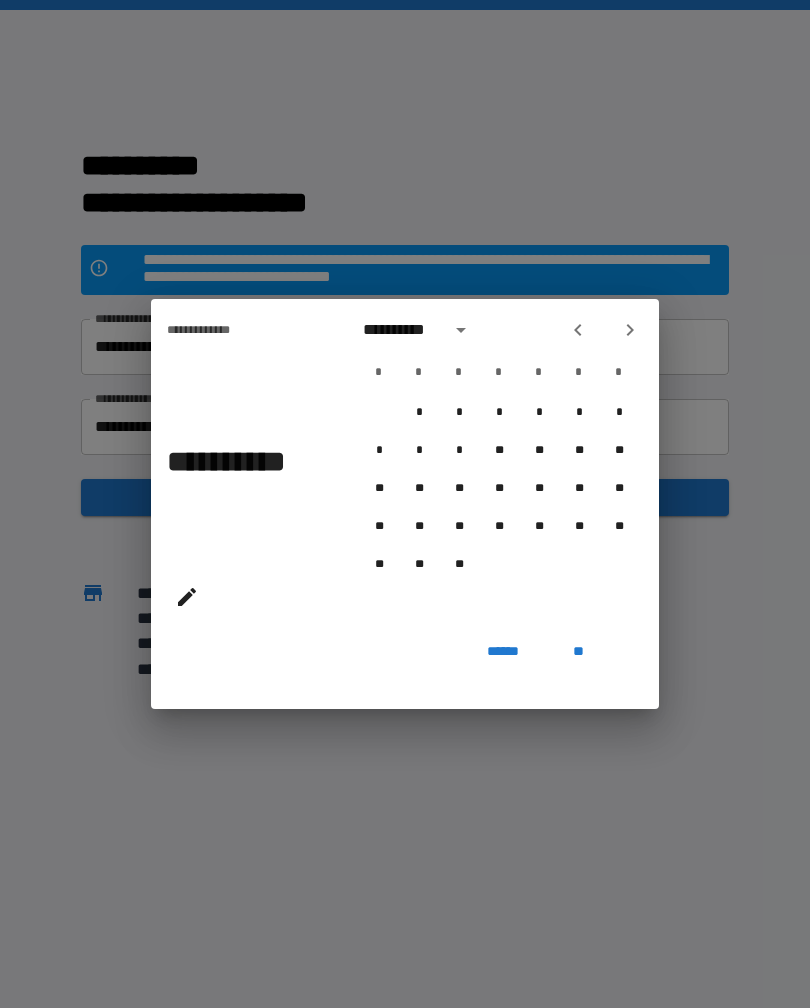 click 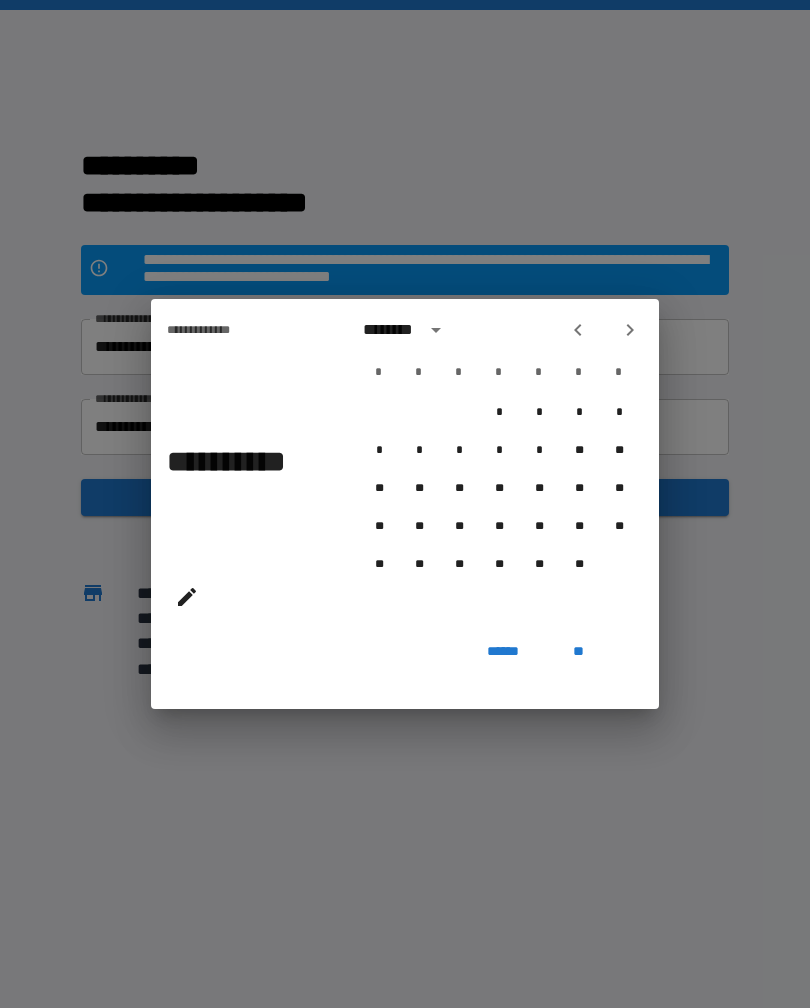 click 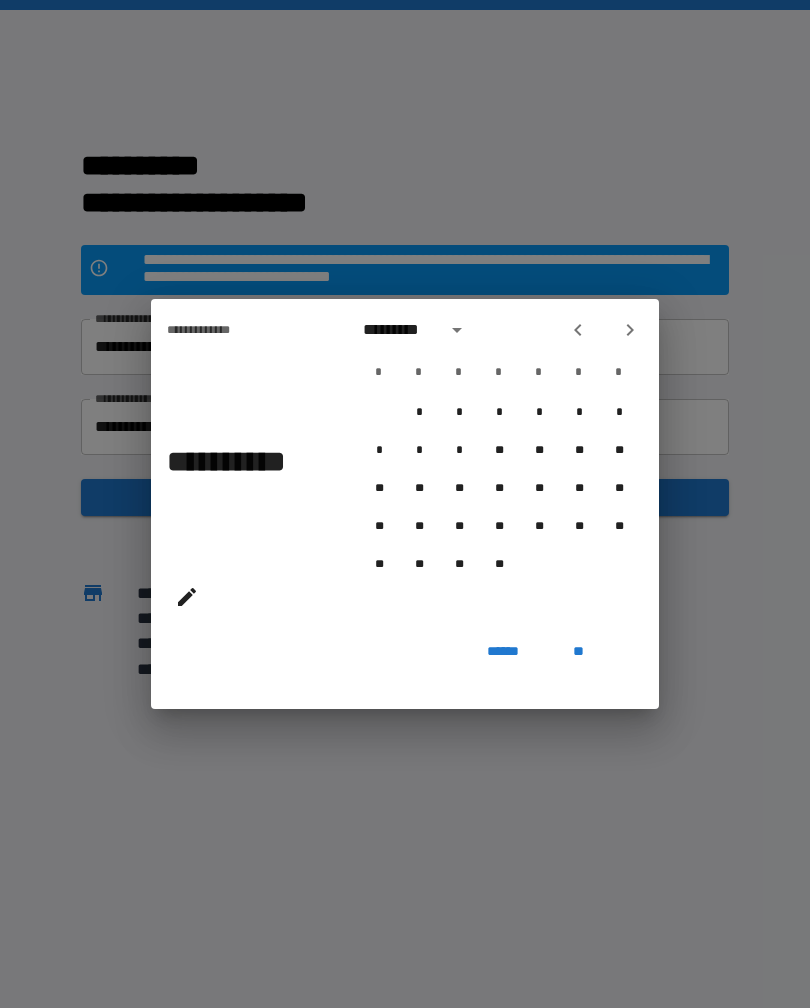 click 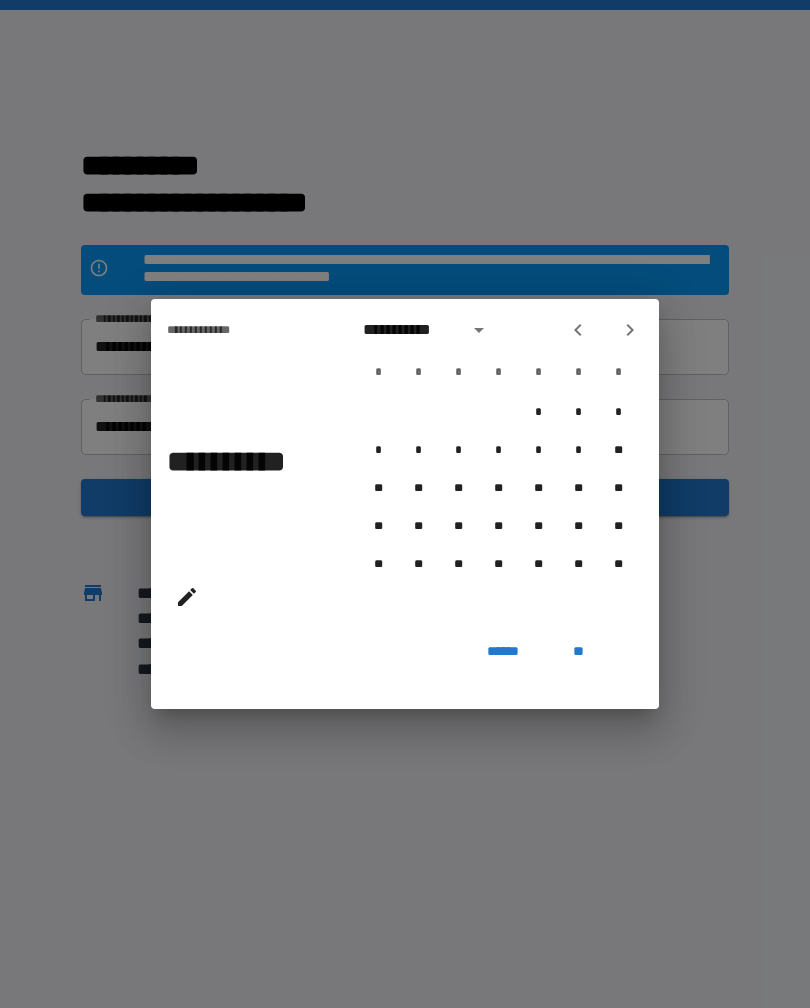 click 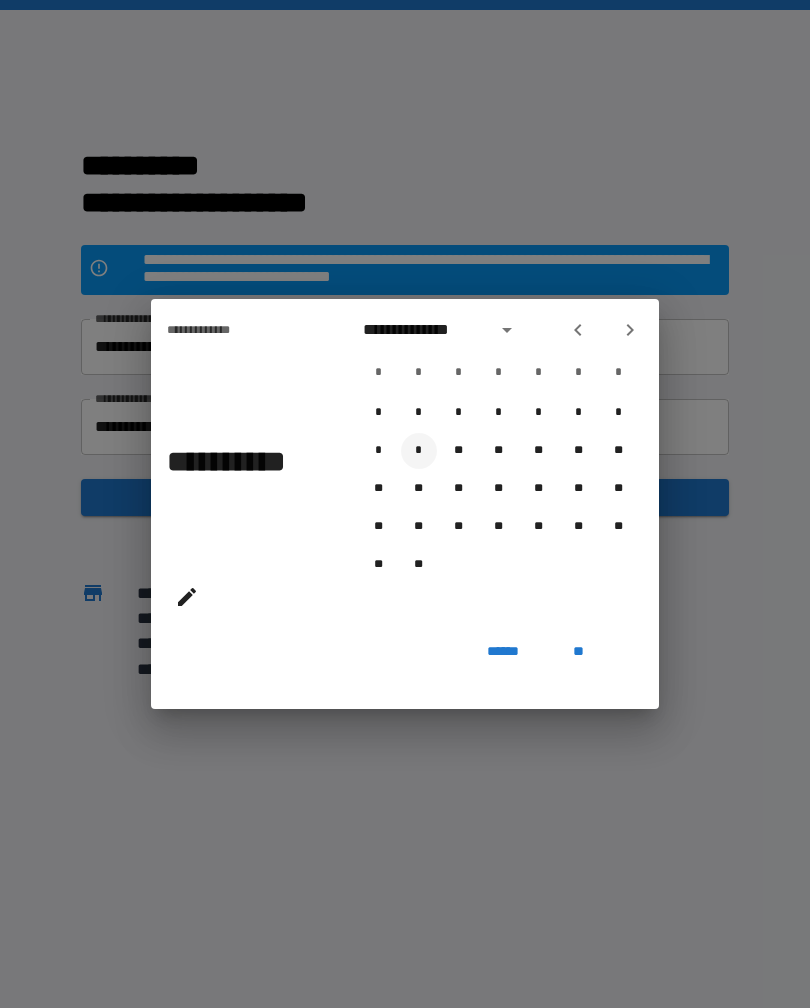 click on "*" at bounding box center [419, 451] 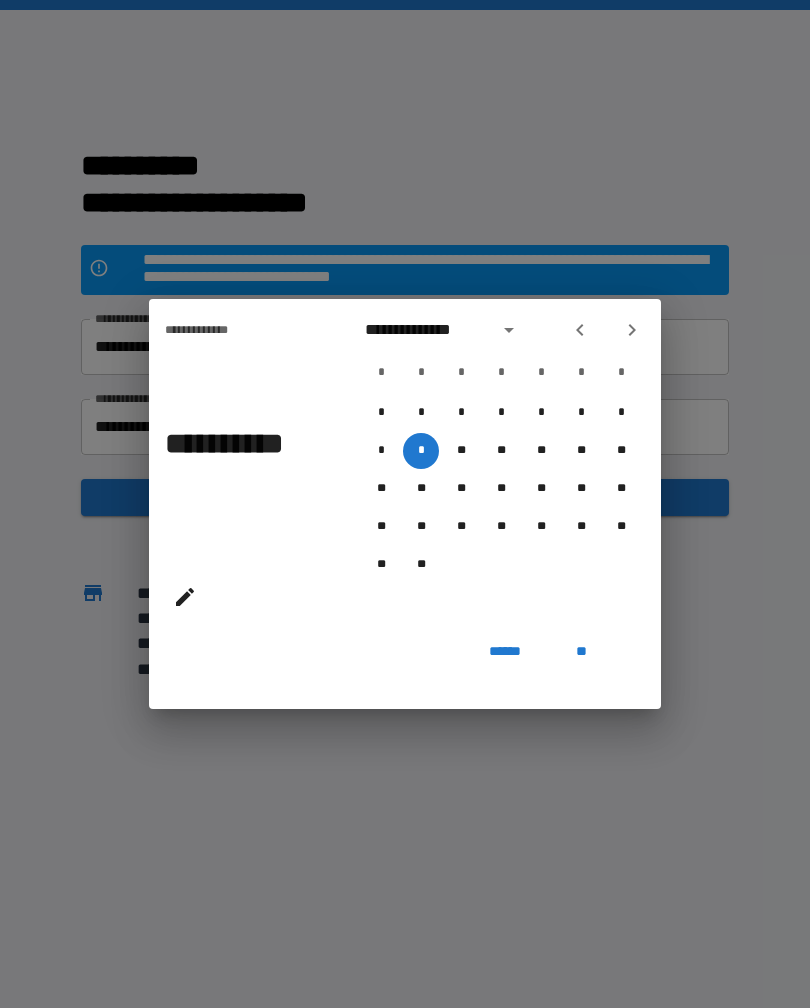 click on "**" at bounding box center (581, 651) 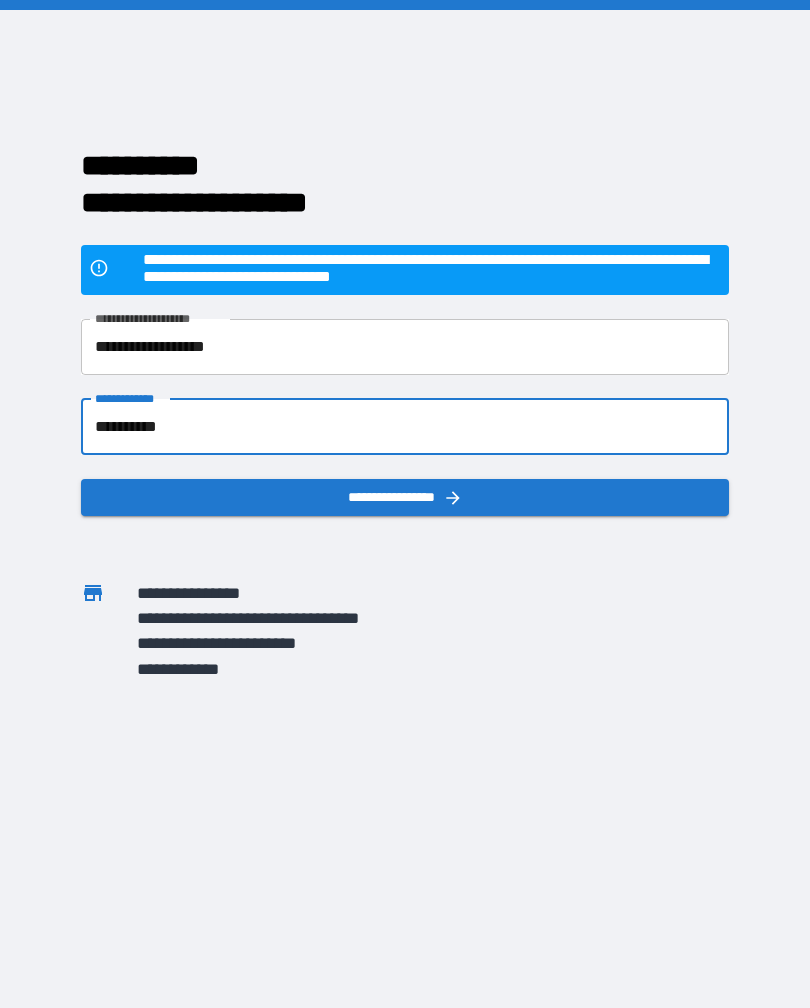 click on "**********" at bounding box center [405, 347] 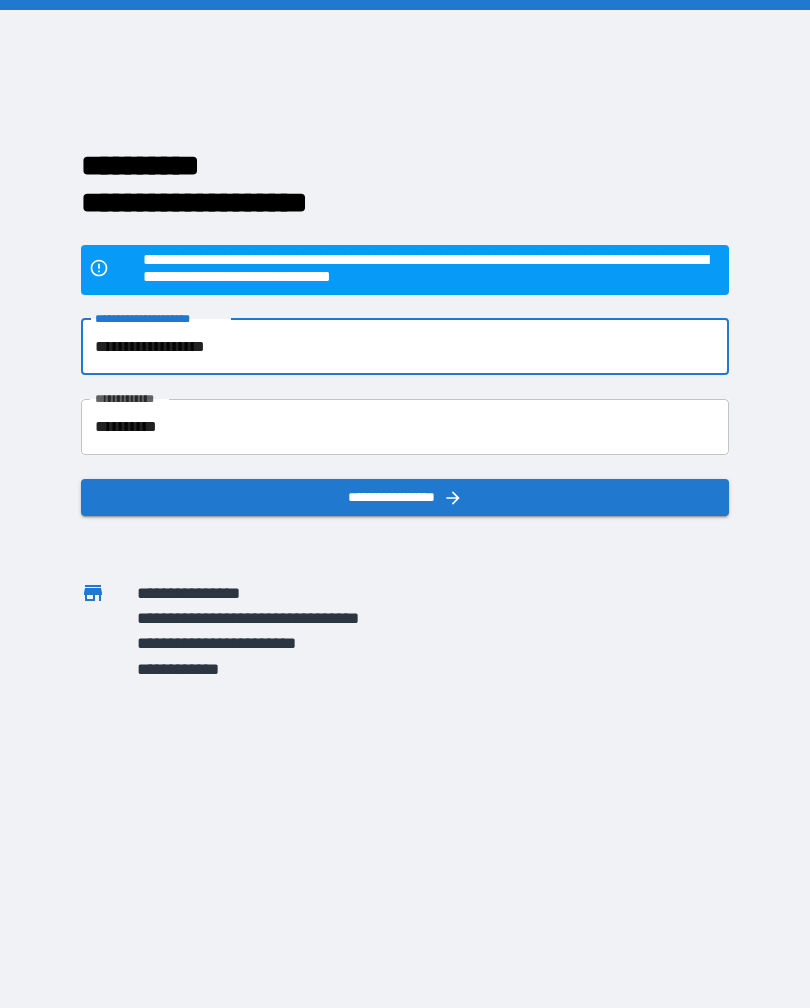 click on "**********" at bounding box center [405, 347] 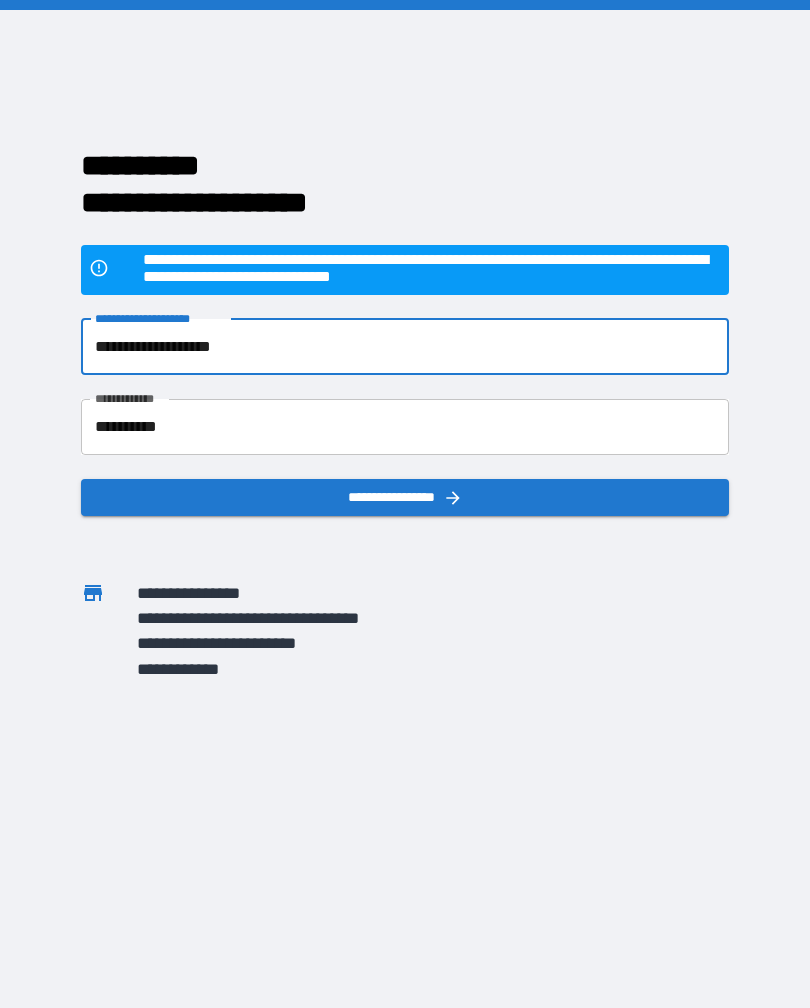 type on "**********" 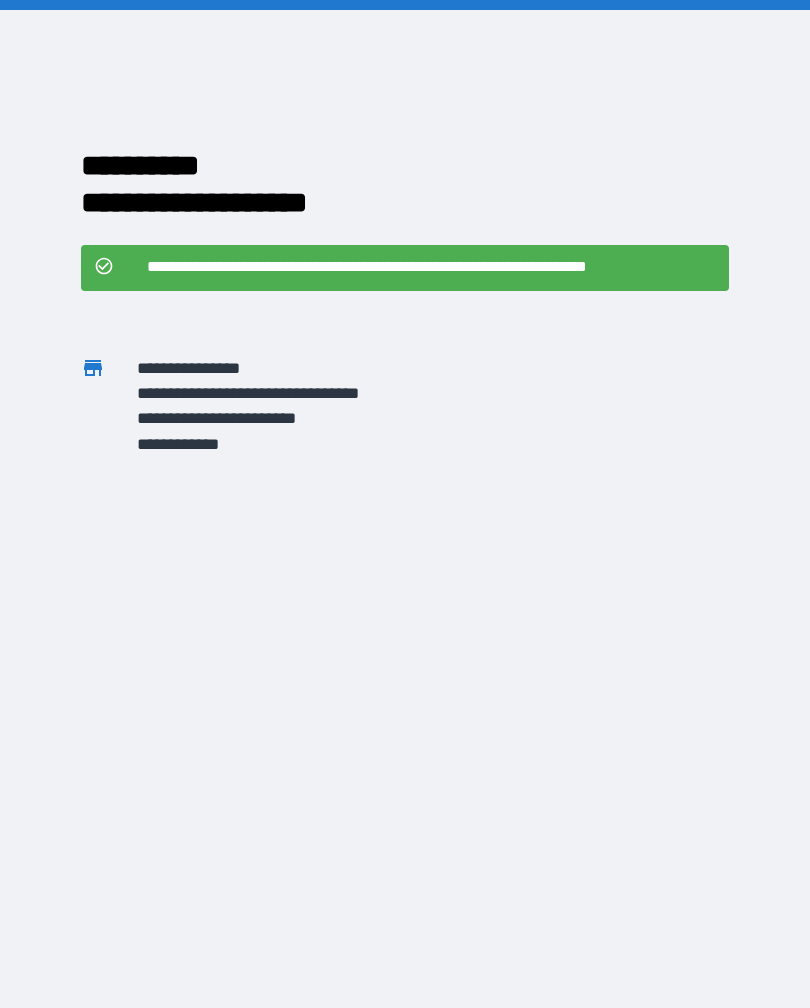 click on "**********" at bounding box center (431, 267) 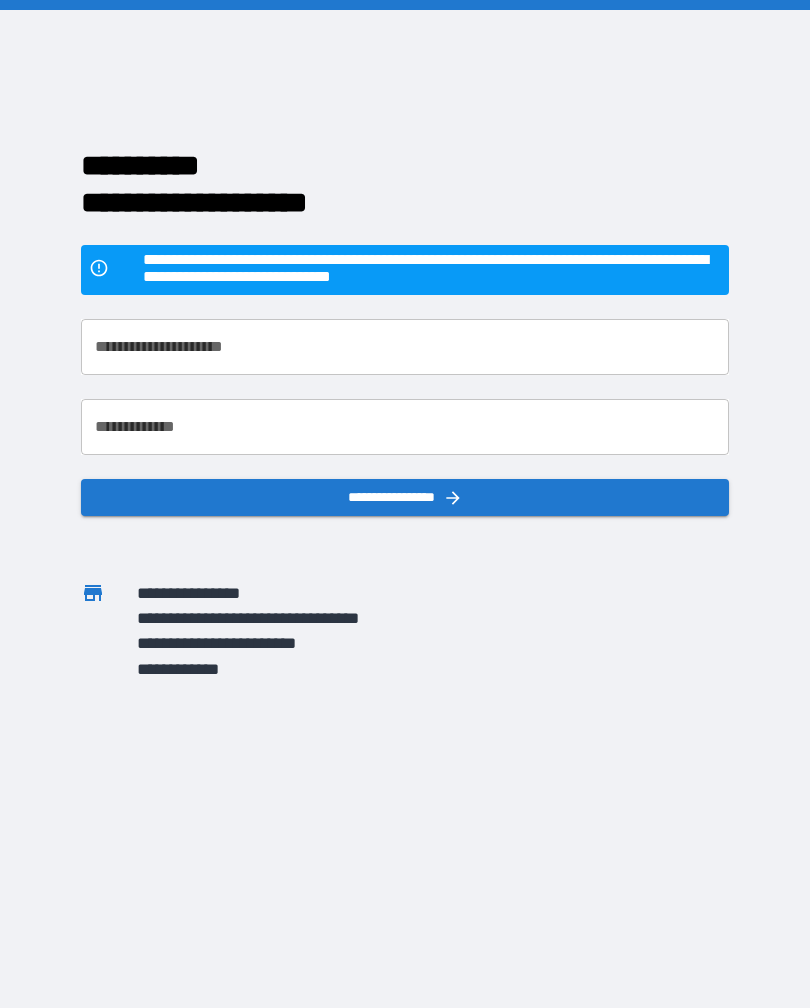 scroll, scrollTop: 0, scrollLeft: 0, axis: both 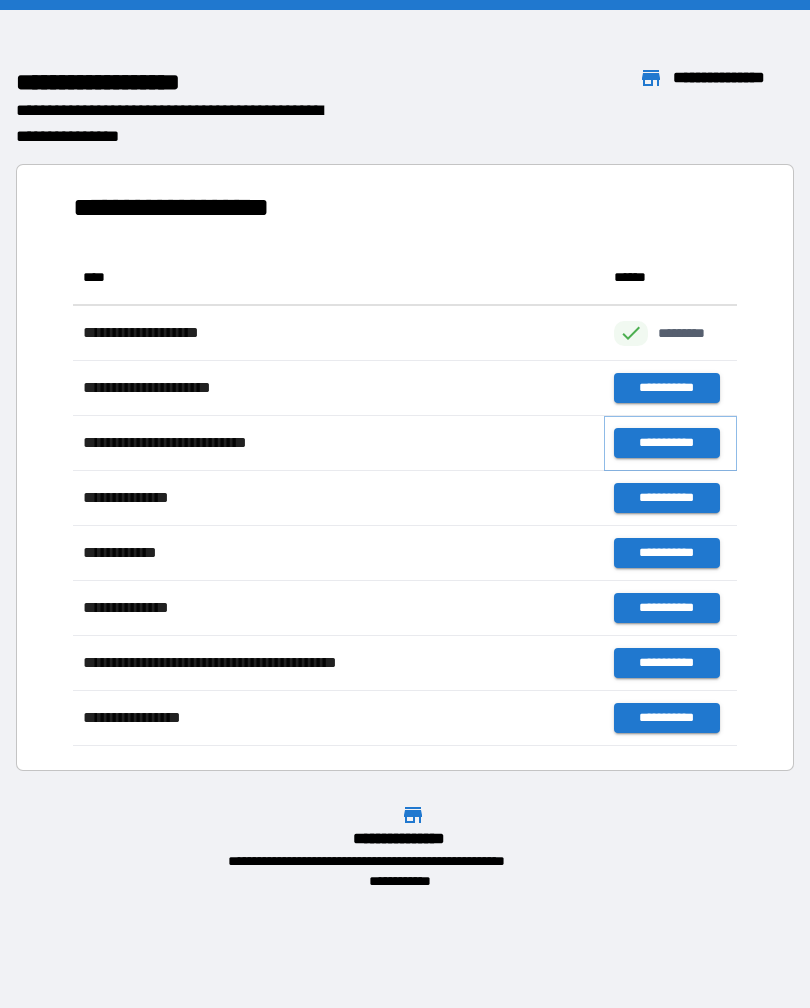 click on "**********" at bounding box center (666, 443) 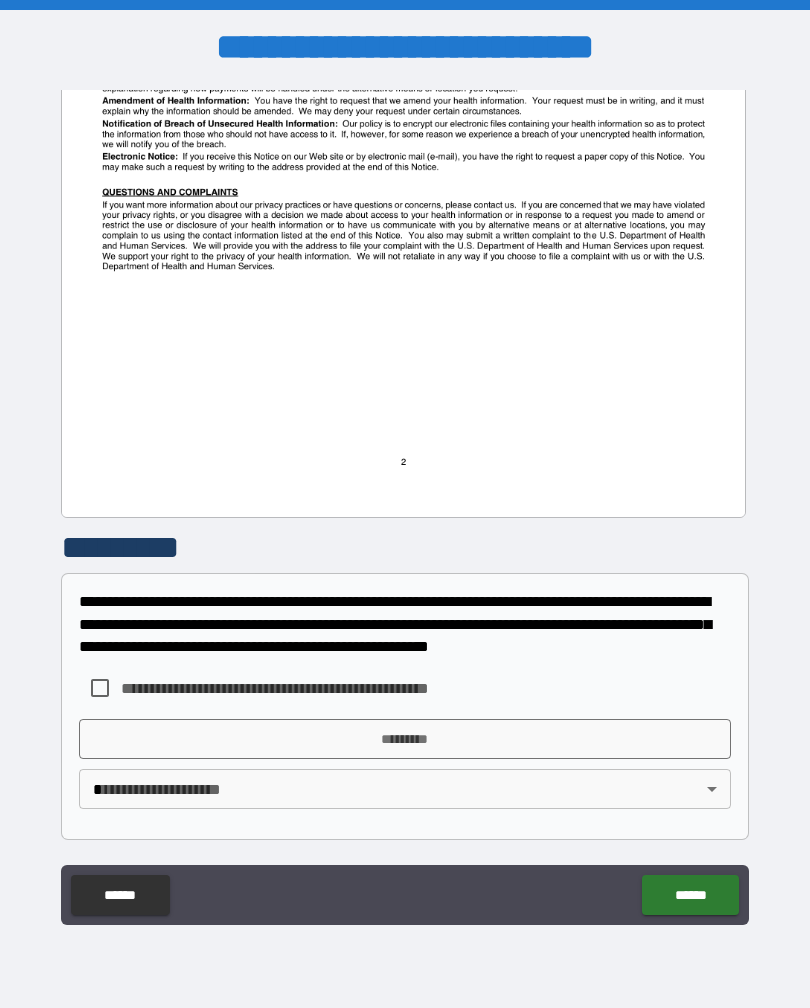 scroll, scrollTop: 1410, scrollLeft: 0, axis: vertical 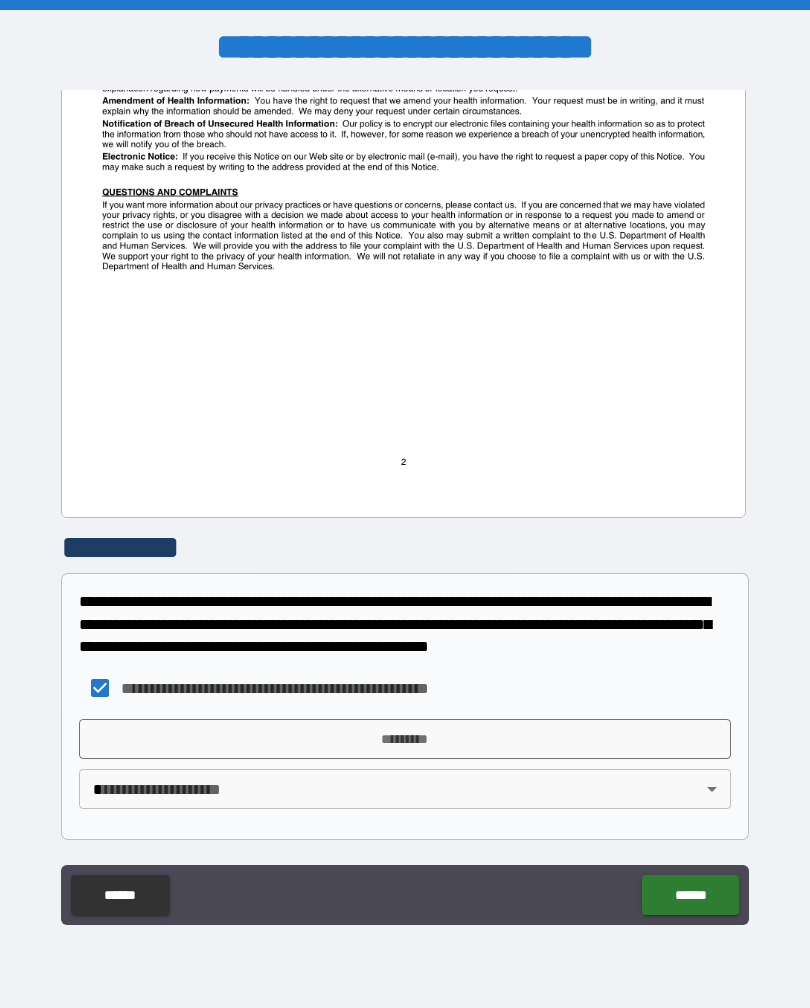 click on "**********" at bounding box center [405, 504] 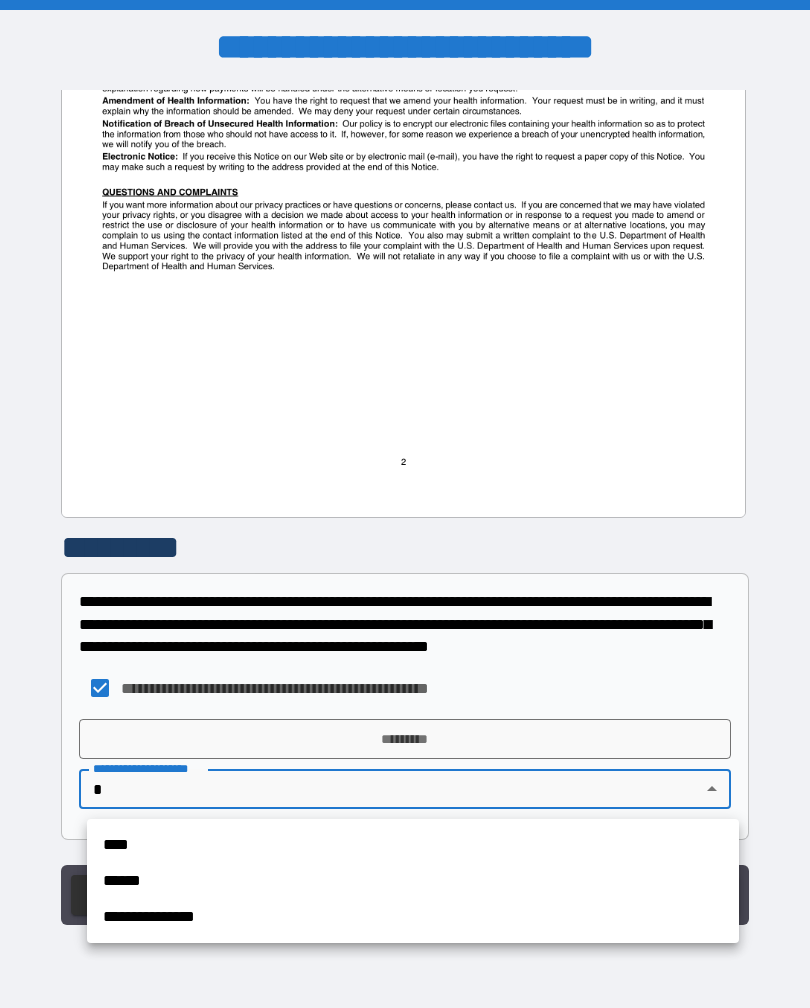 click on "****" at bounding box center [413, 845] 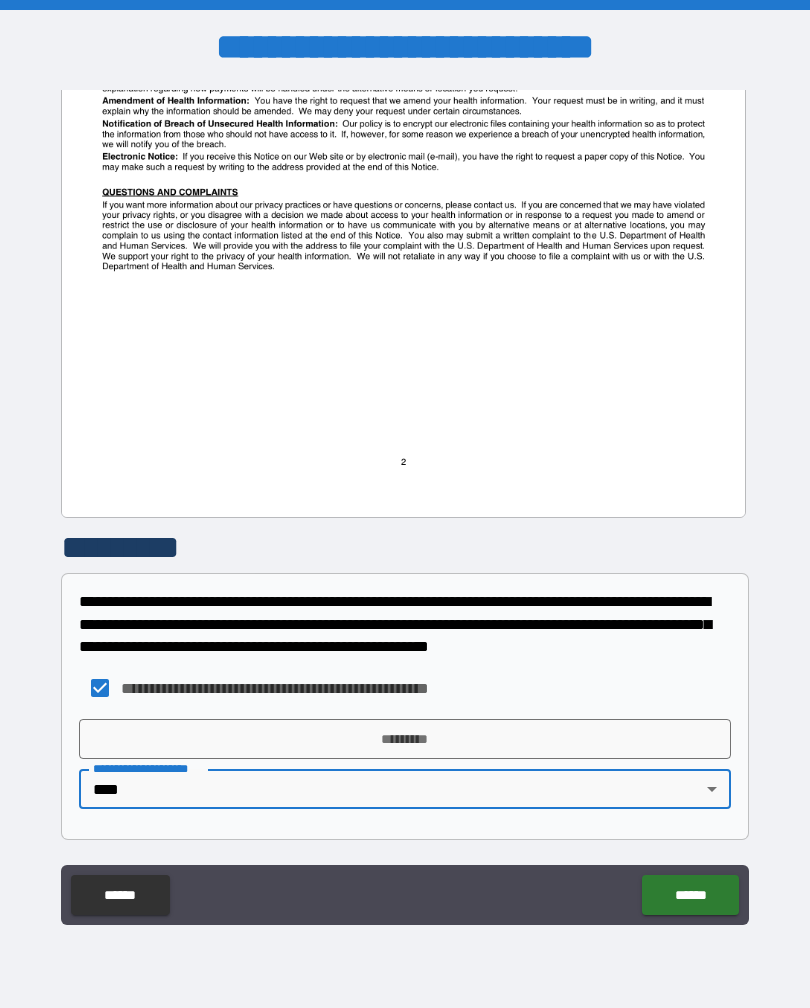 click on "*********" at bounding box center [405, 739] 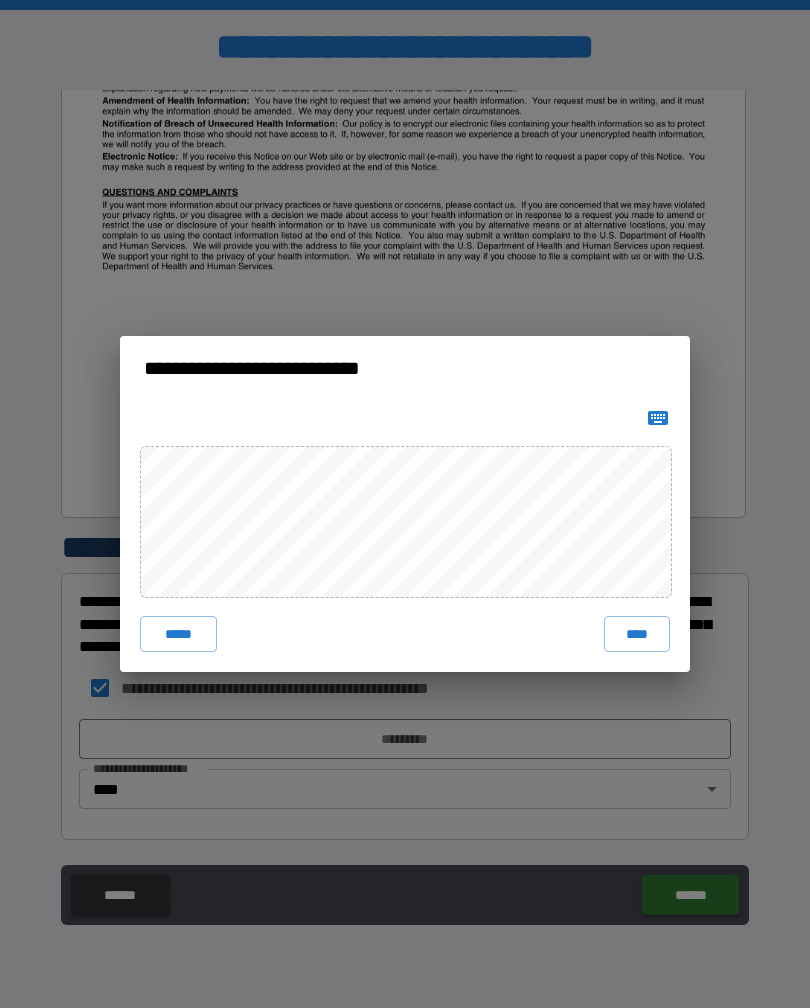 click on "****" at bounding box center [637, 634] 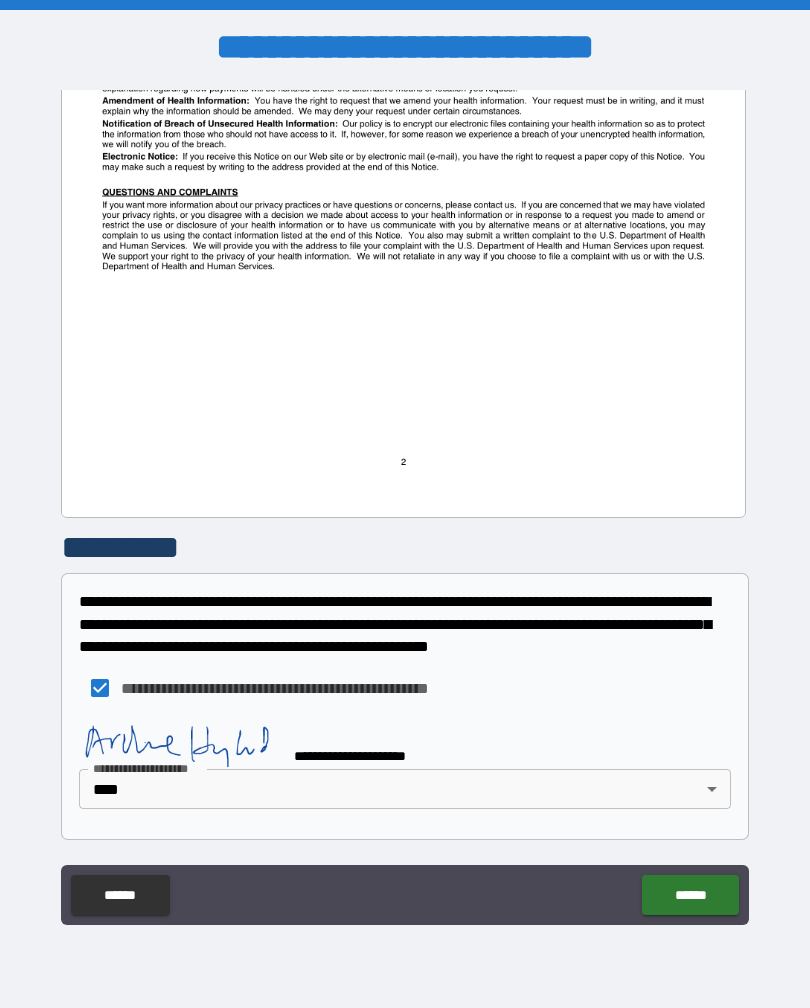 scroll, scrollTop: 1400, scrollLeft: 0, axis: vertical 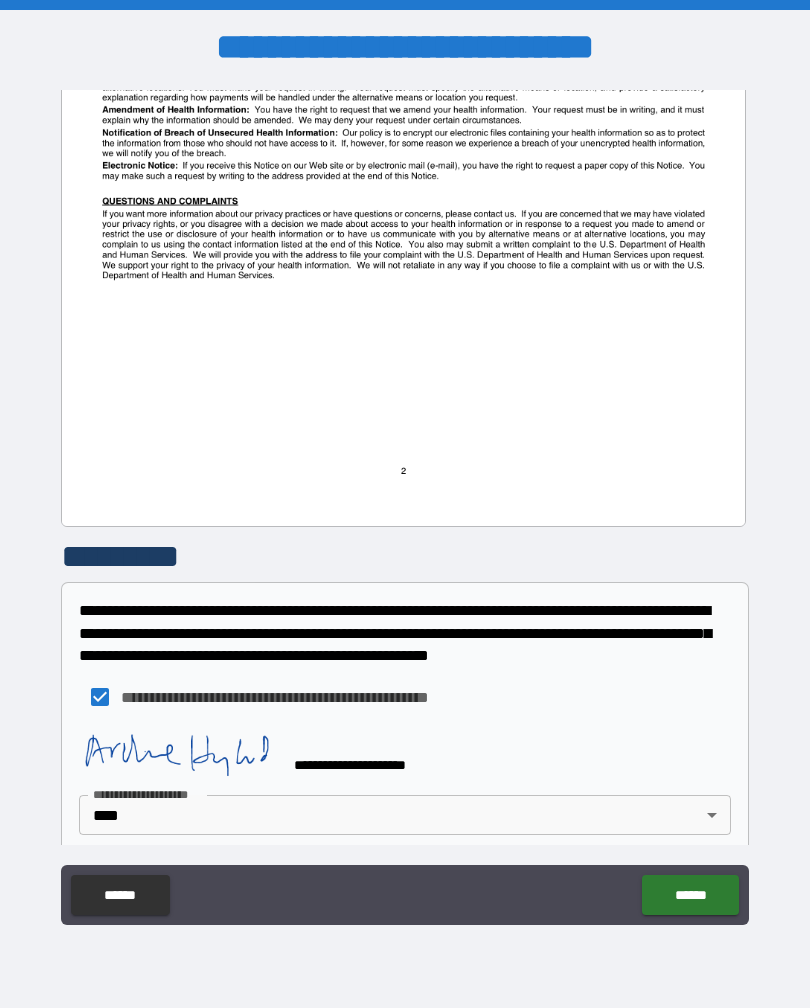 click on "******" at bounding box center [690, 895] 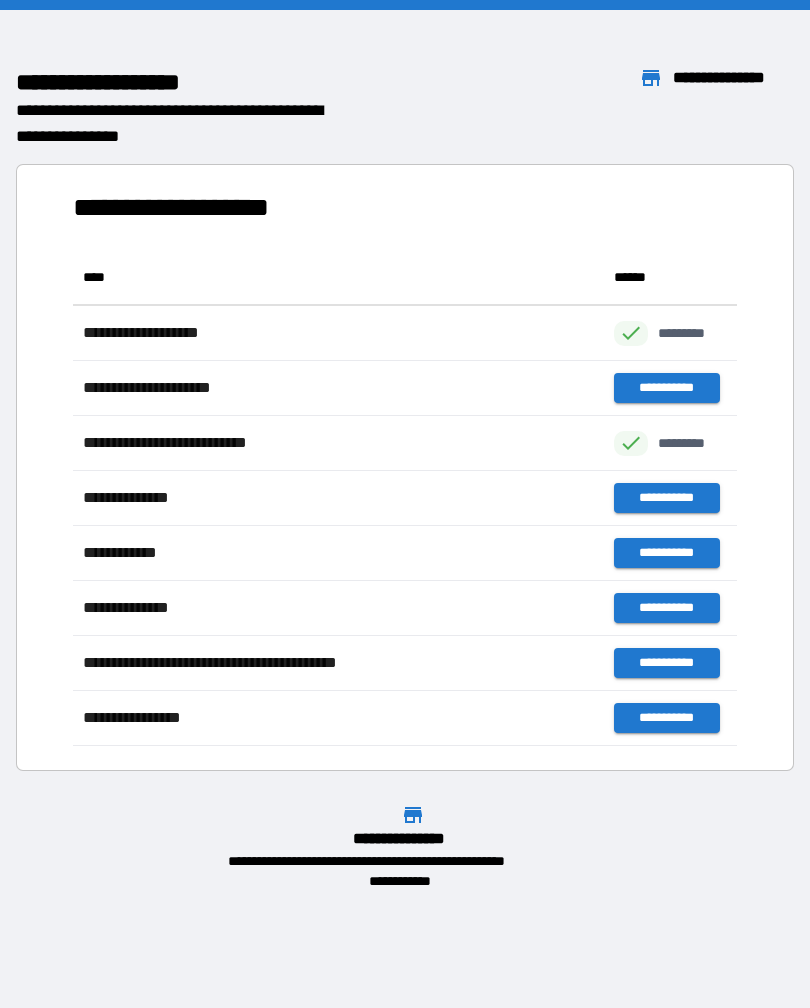 scroll, scrollTop: 1, scrollLeft: 1, axis: both 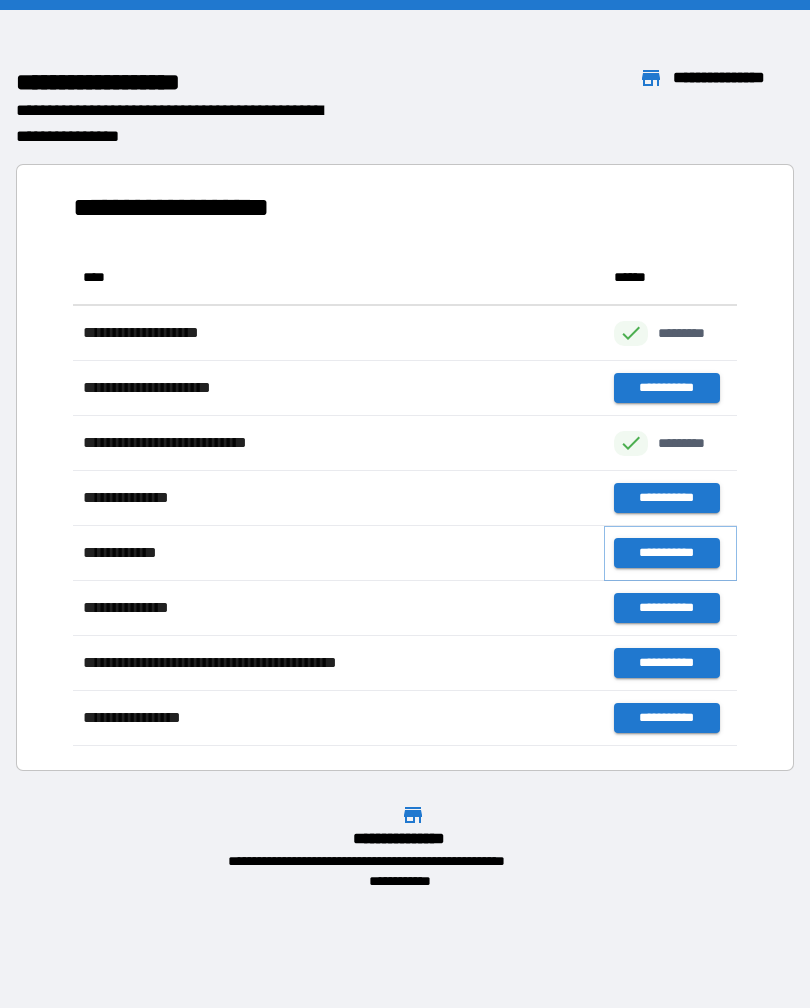 click on "**********" at bounding box center [666, 553] 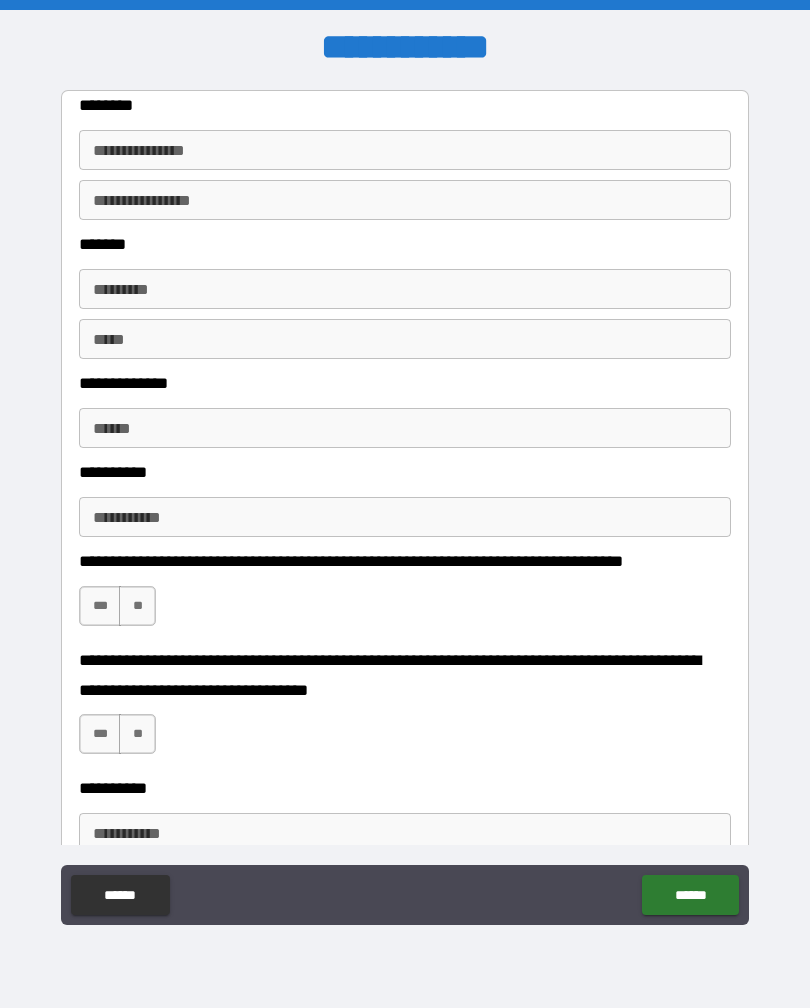 click on "**********" at bounding box center [405, 150] 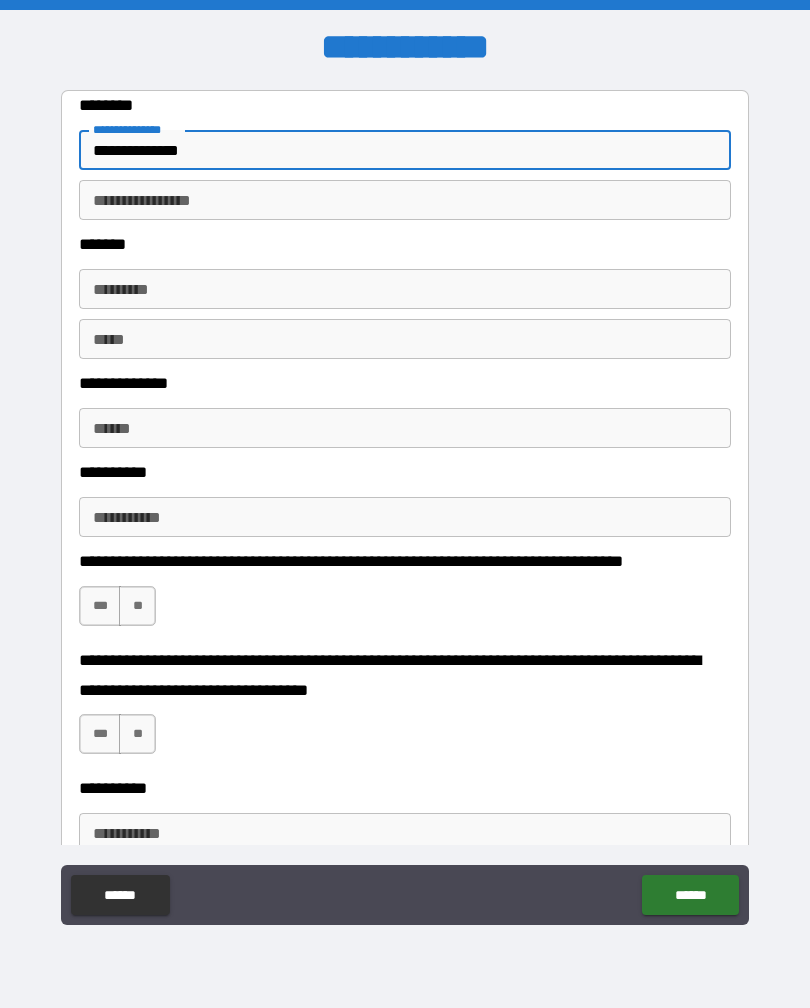 type on "**********" 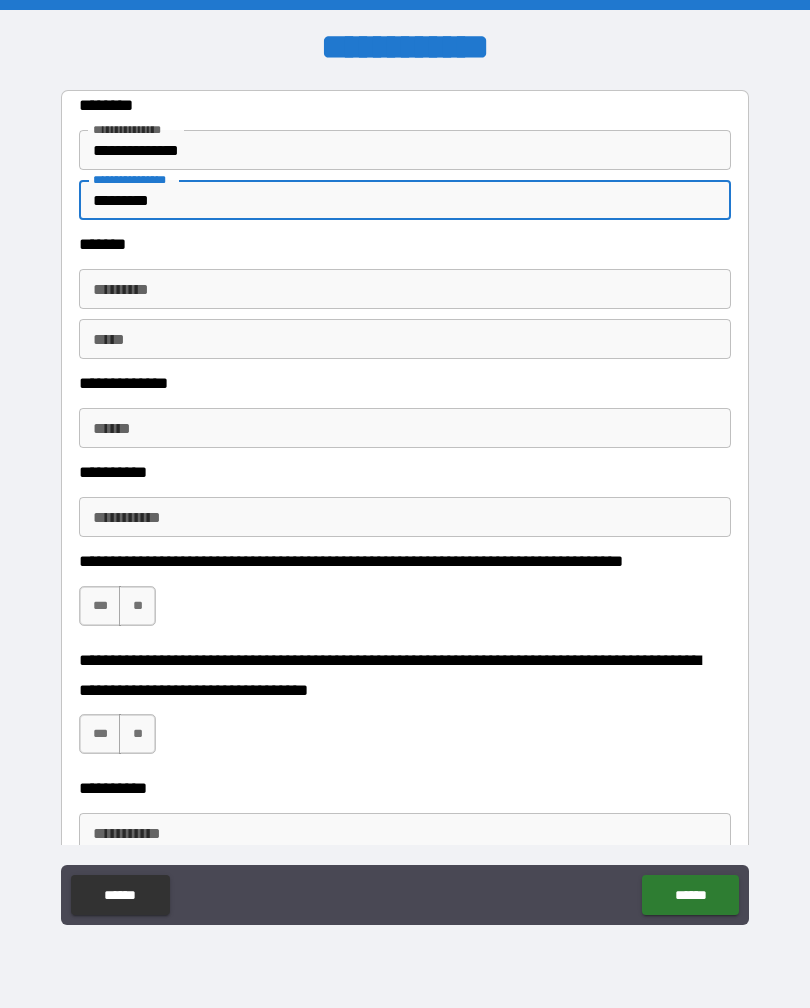 type on "*********" 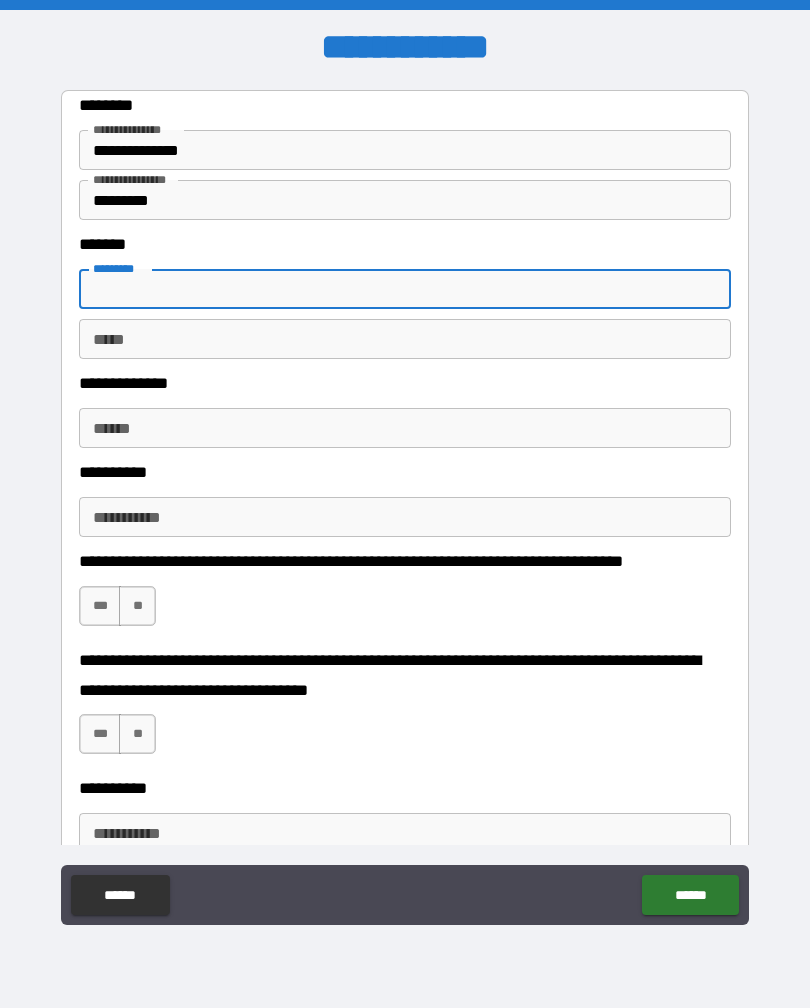 click on "*******   *" at bounding box center (405, 289) 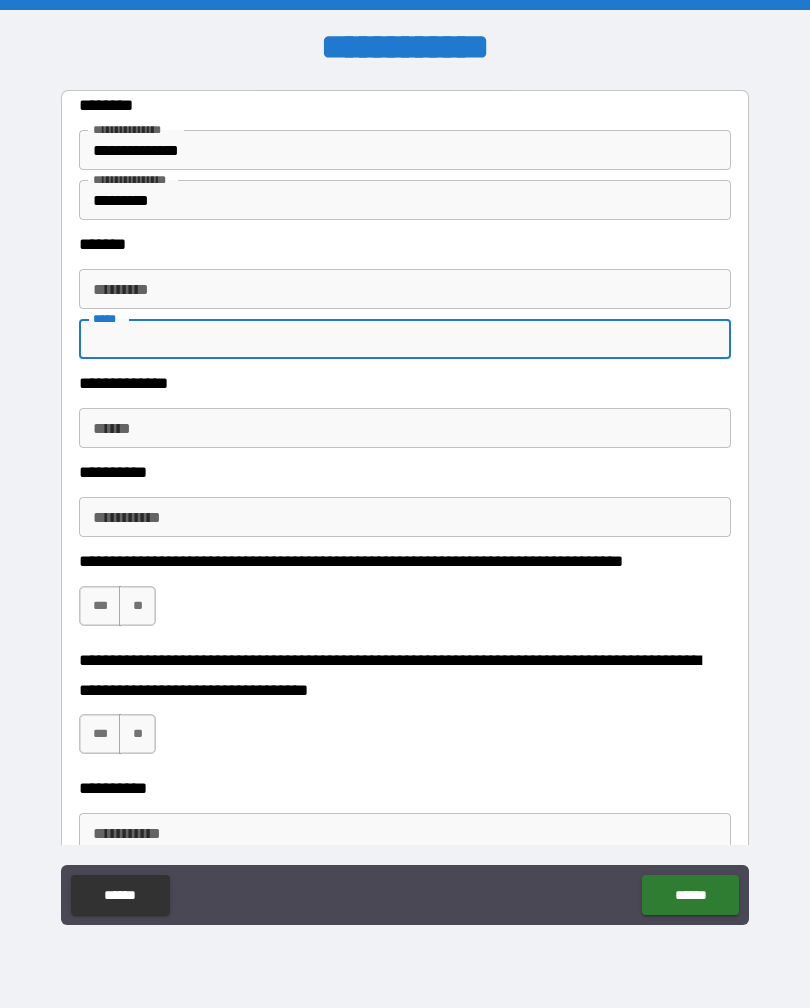click on "*******   *" at bounding box center (405, 289) 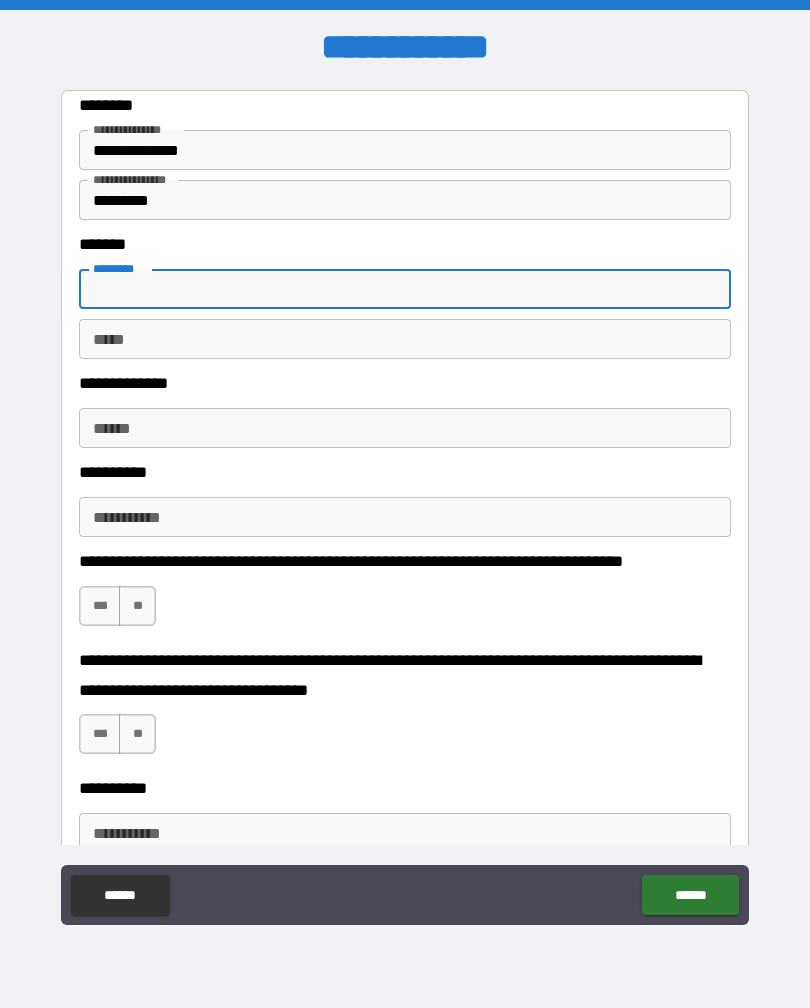 type on "*" 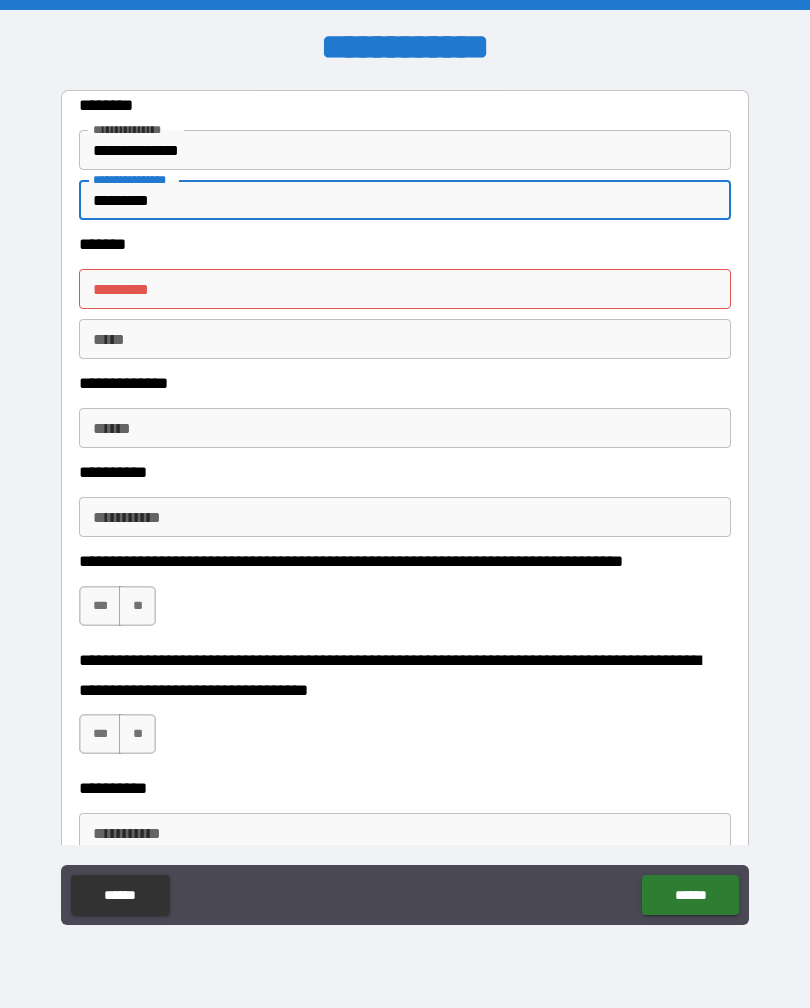 click on "*******   *" at bounding box center (405, 289) 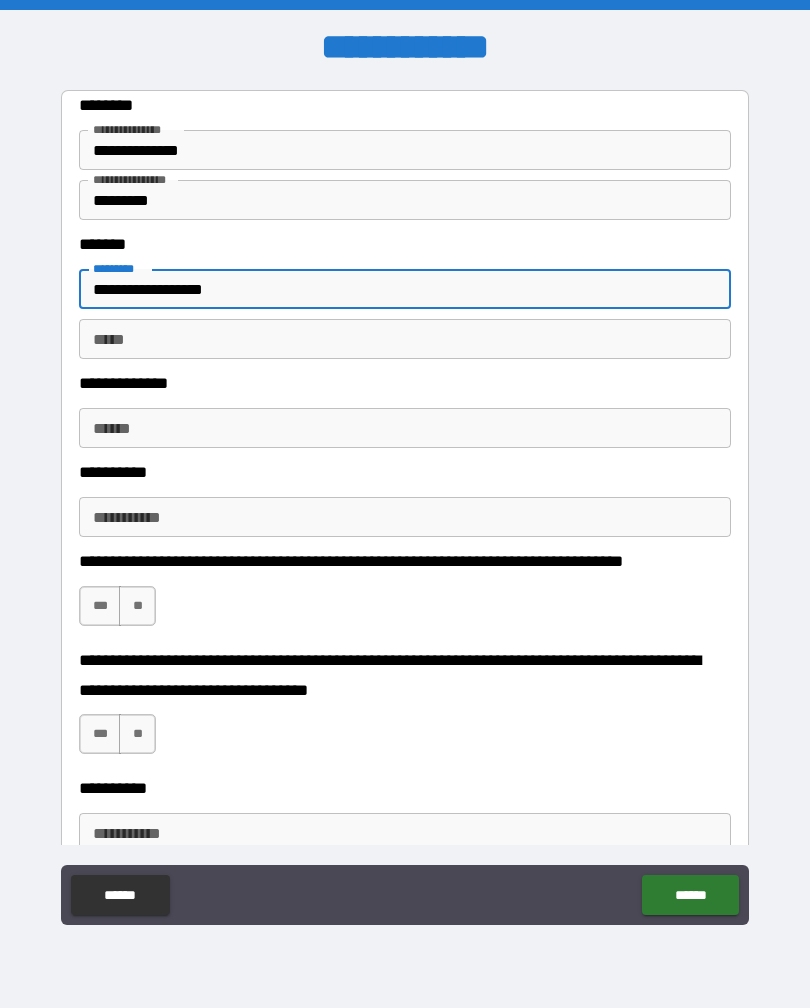 click on "*****" at bounding box center [405, 339] 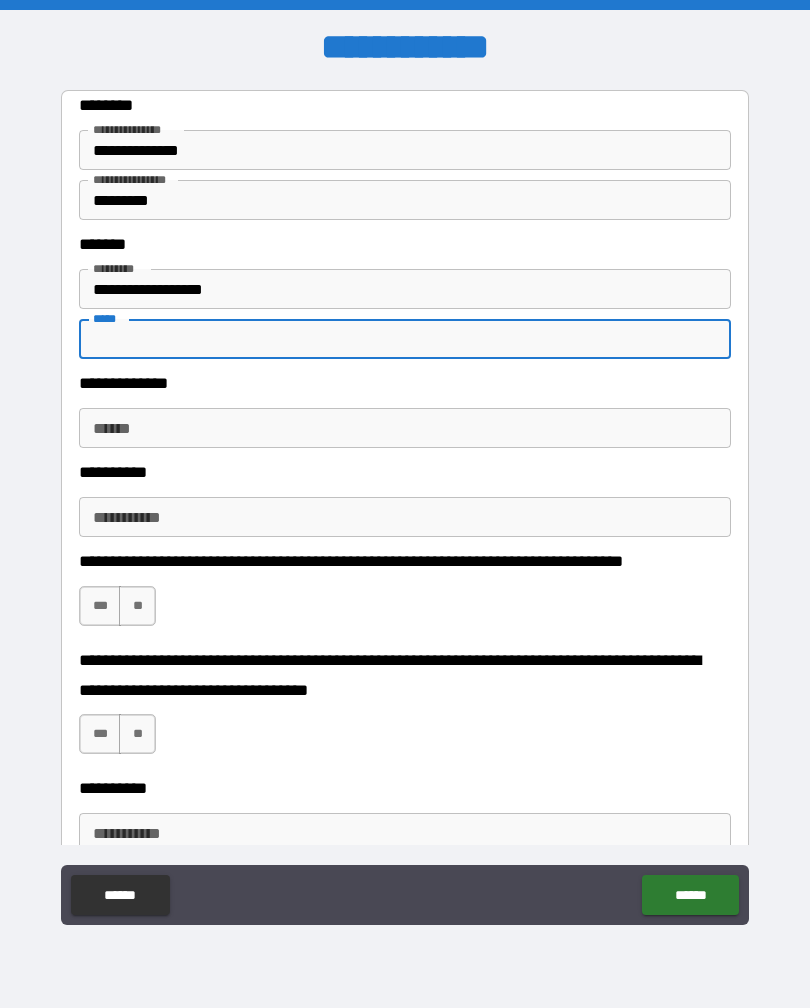 click on "**********" at bounding box center [405, 289] 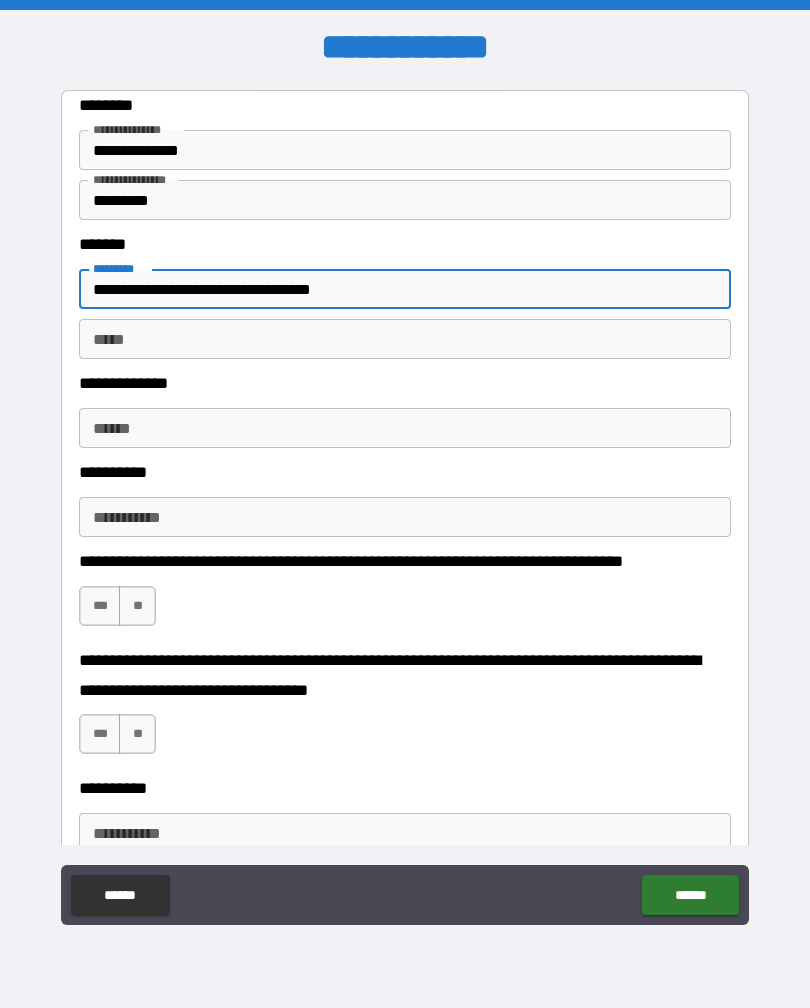 type on "**********" 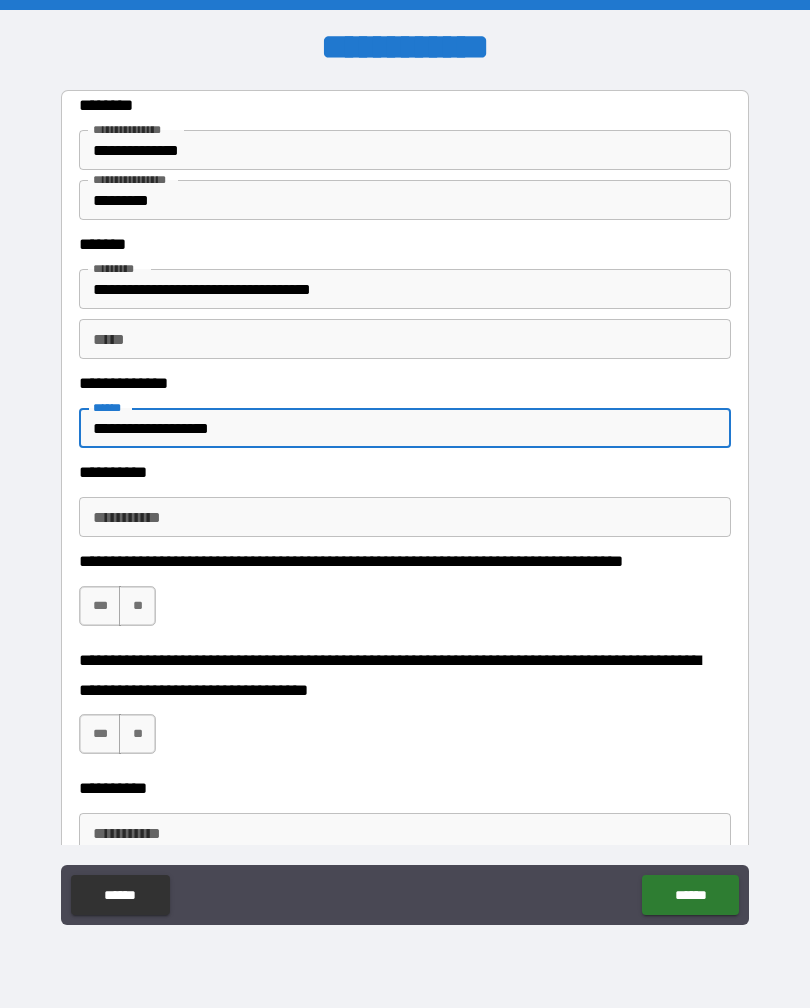 type on "**********" 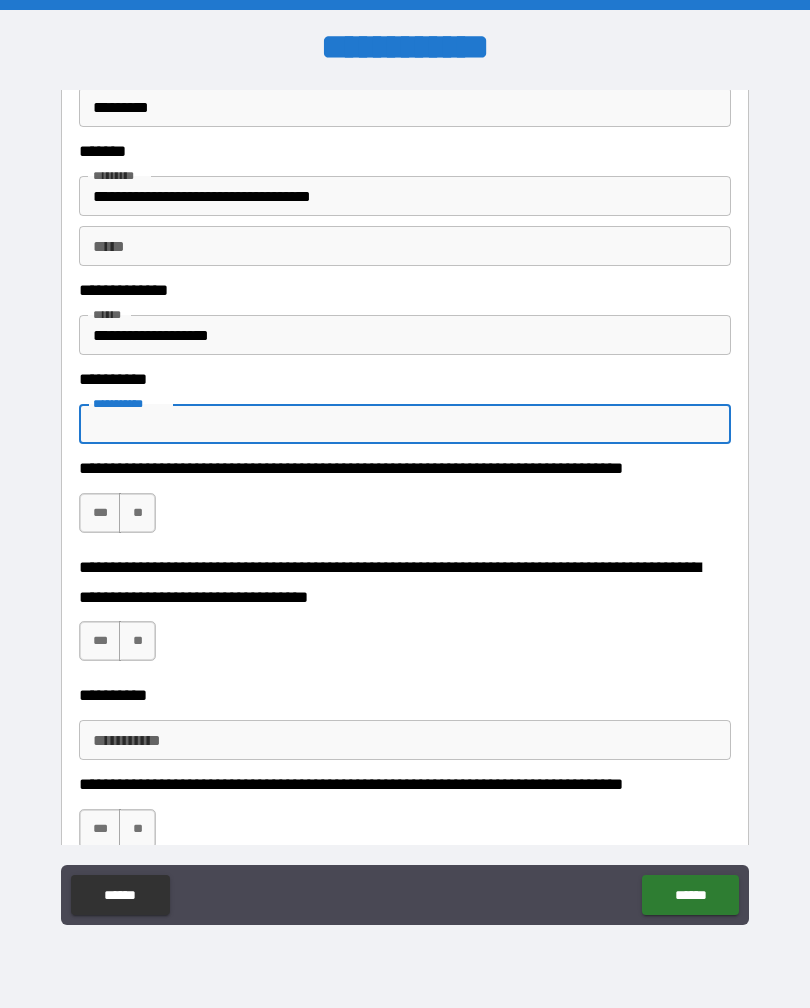 scroll, scrollTop: 99, scrollLeft: 0, axis: vertical 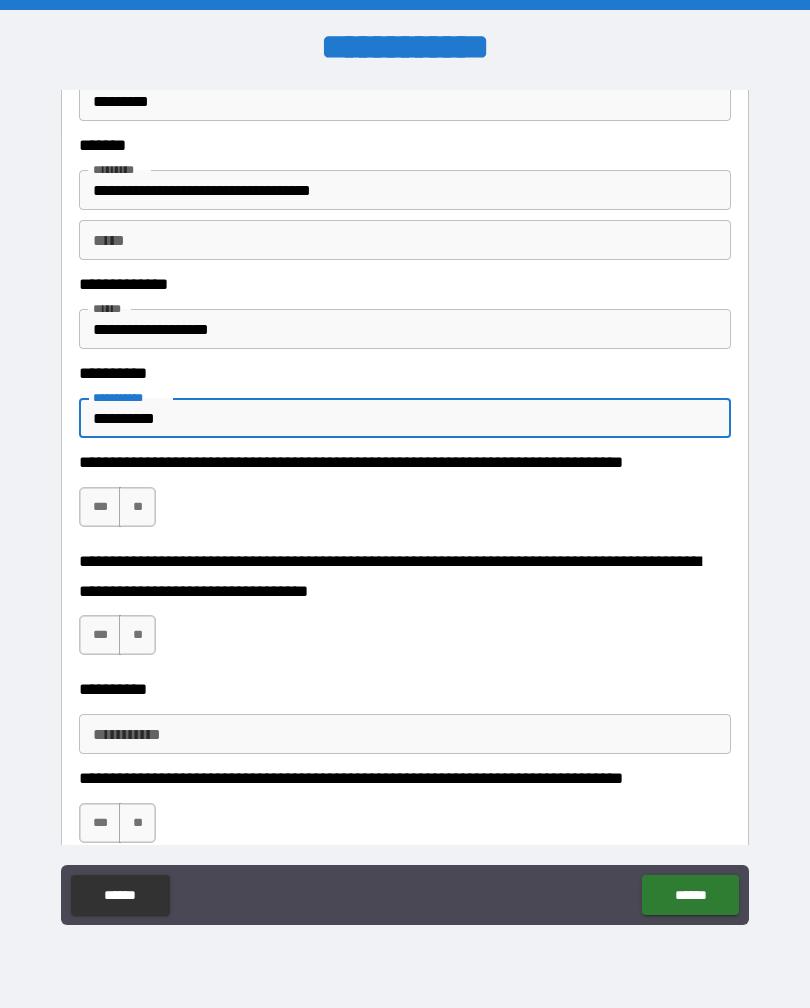 type on "**********" 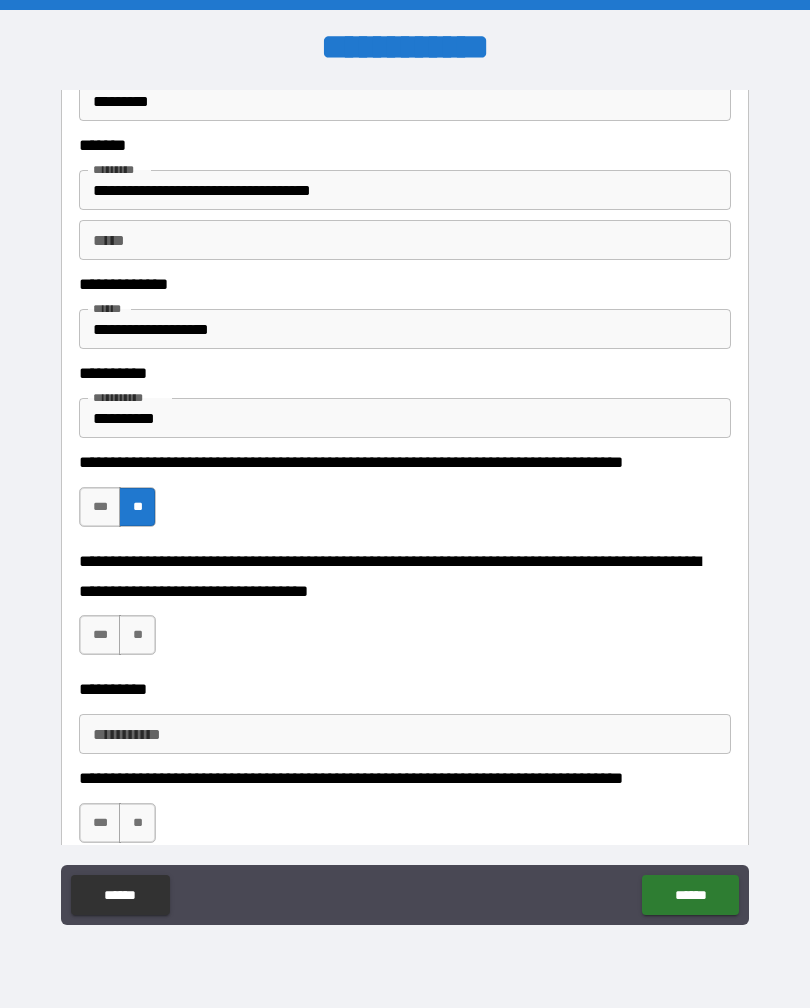 click on "***" at bounding box center (100, 635) 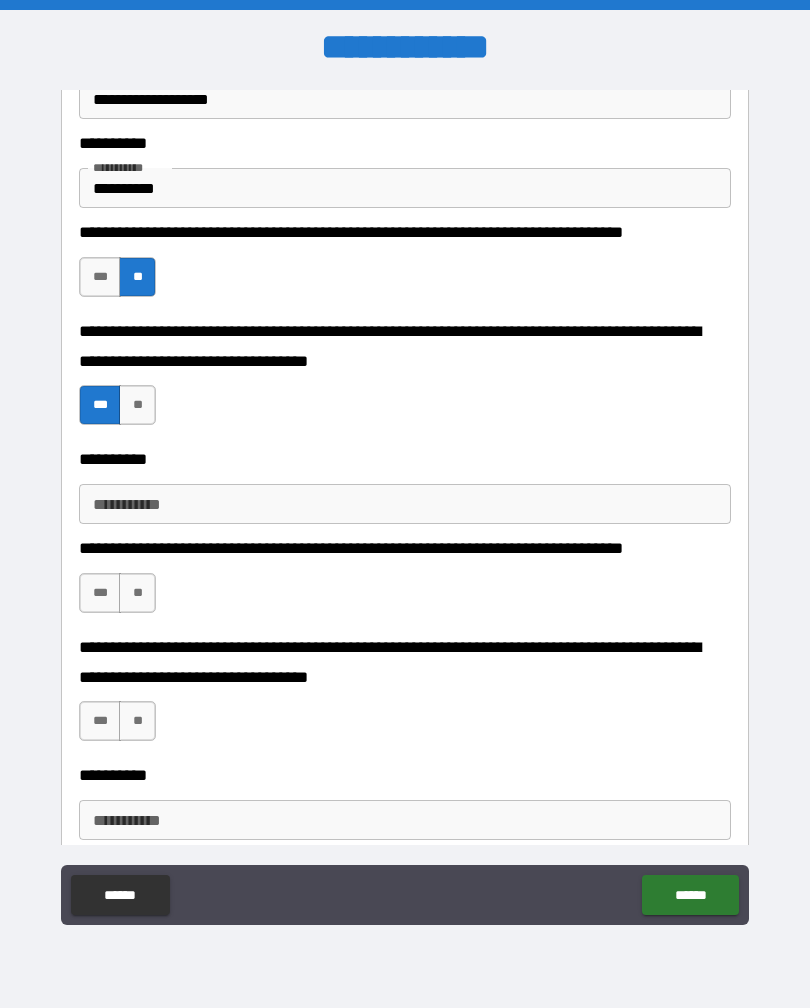 scroll, scrollTop: 331, scrollLeft: 0, axis: vertical 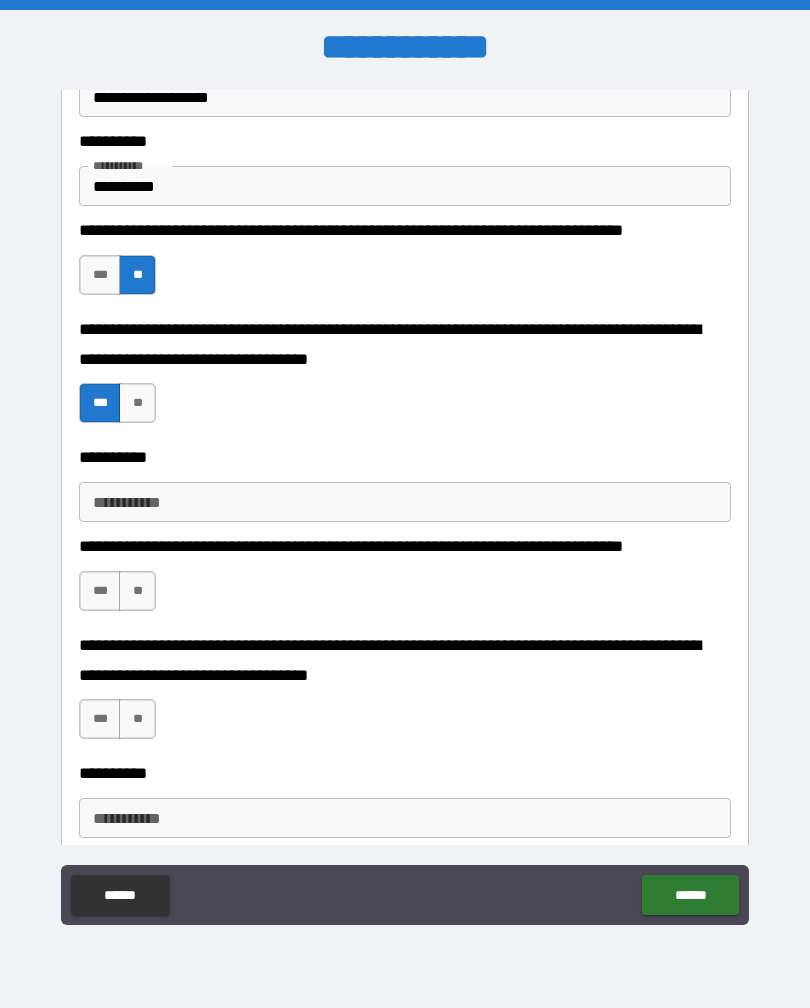 click on "**" at bounding box center (137, 591) 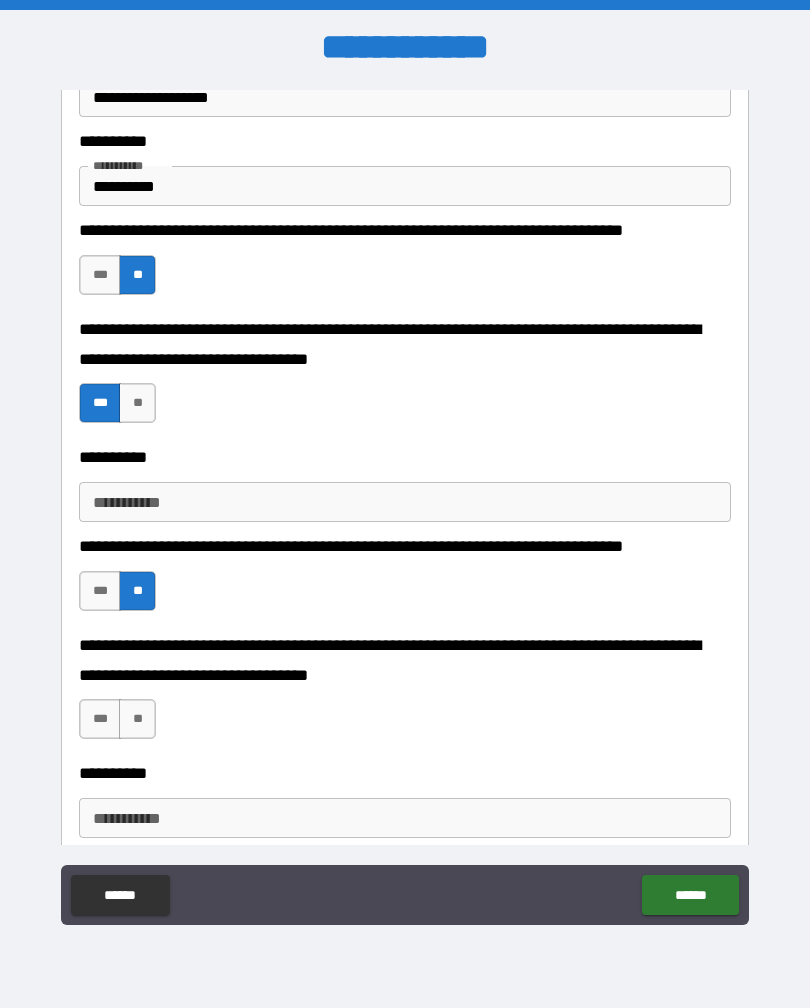 click on "**" at bounding box center (137, 719) 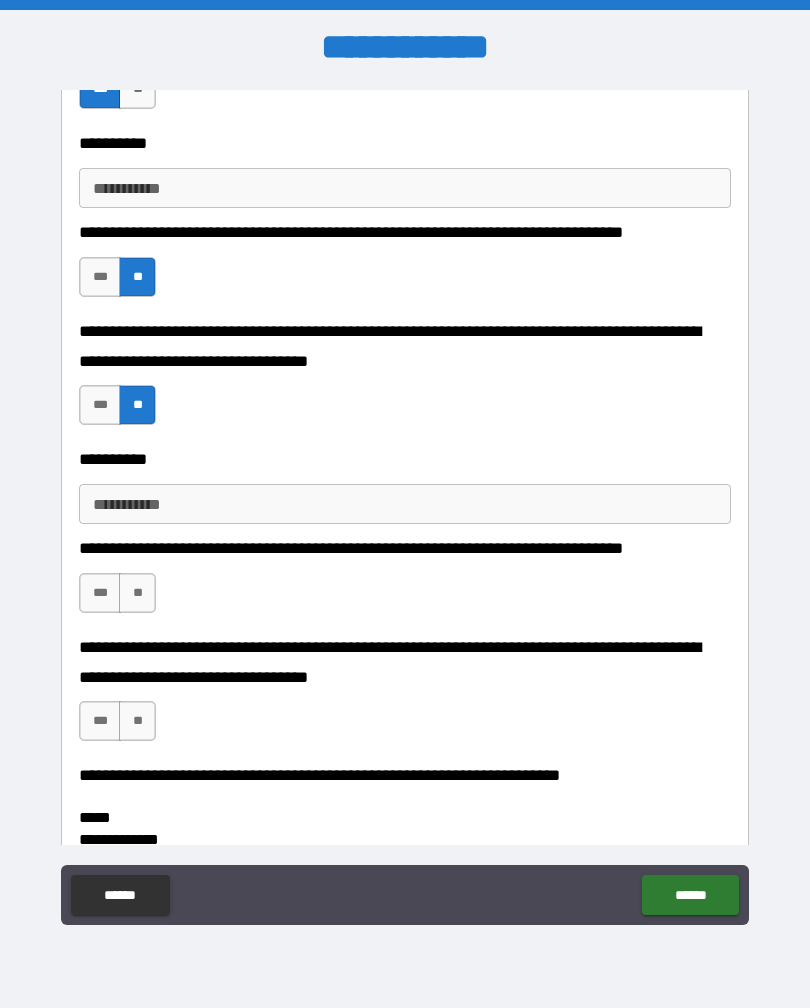 scroll, scrollTop: 647, scrollLeft: 0, axis: vertical 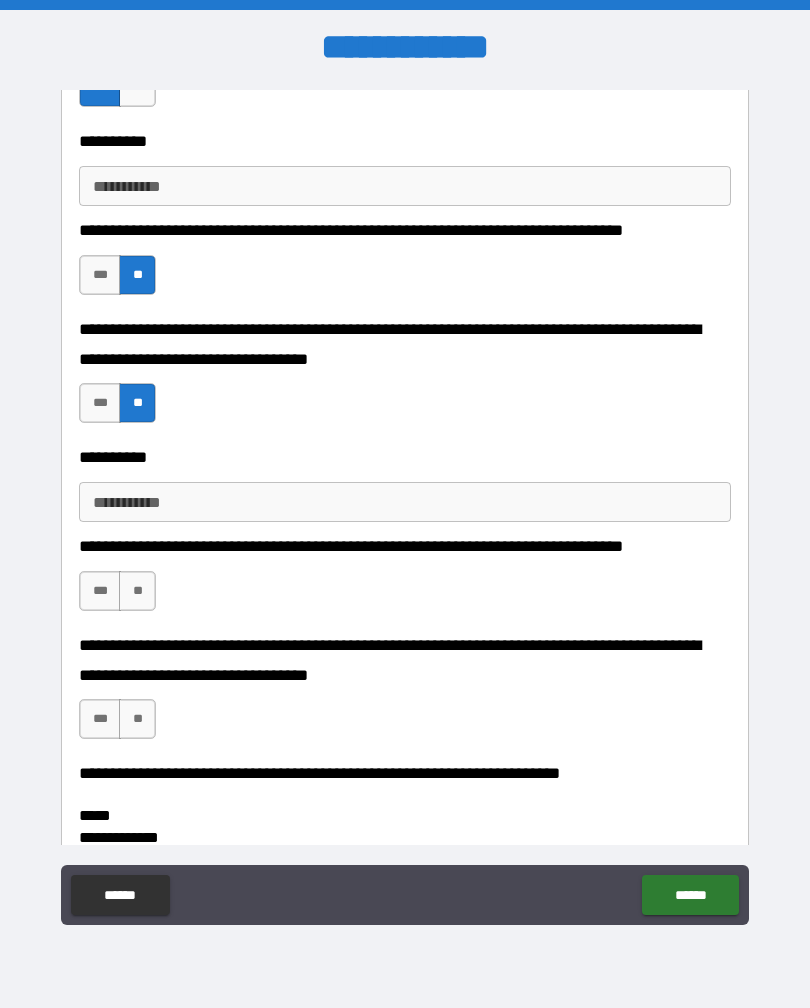 click on "**" at bounding box center [137, 591] 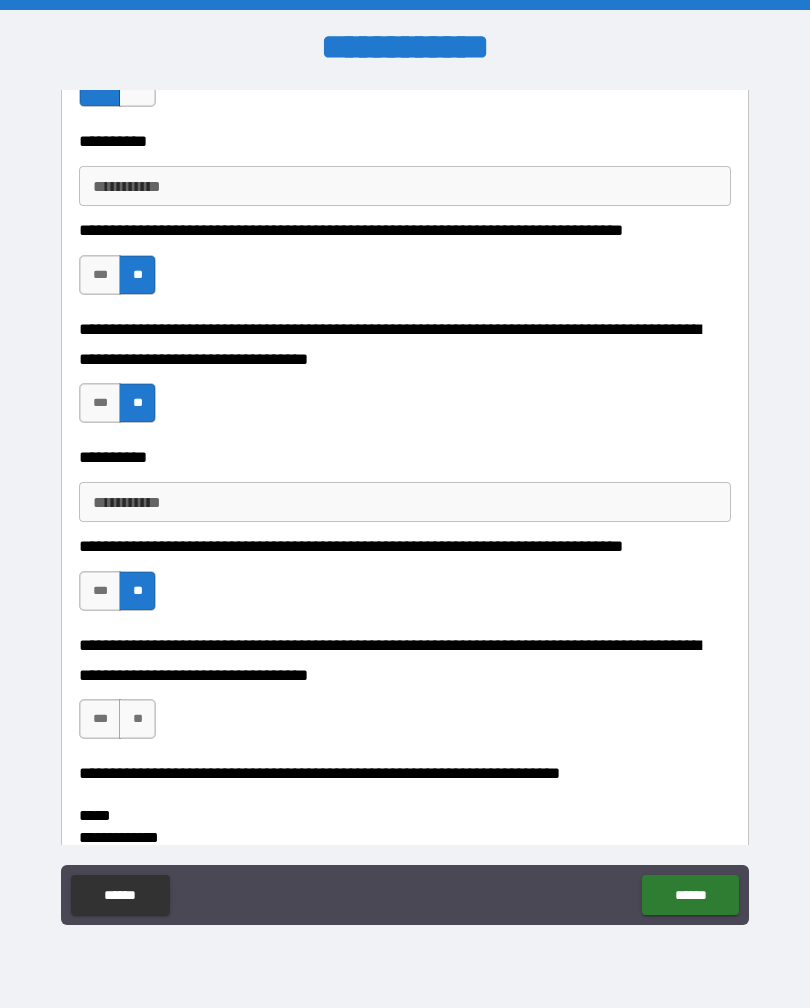click on "**" at bounding box center [137, 719] 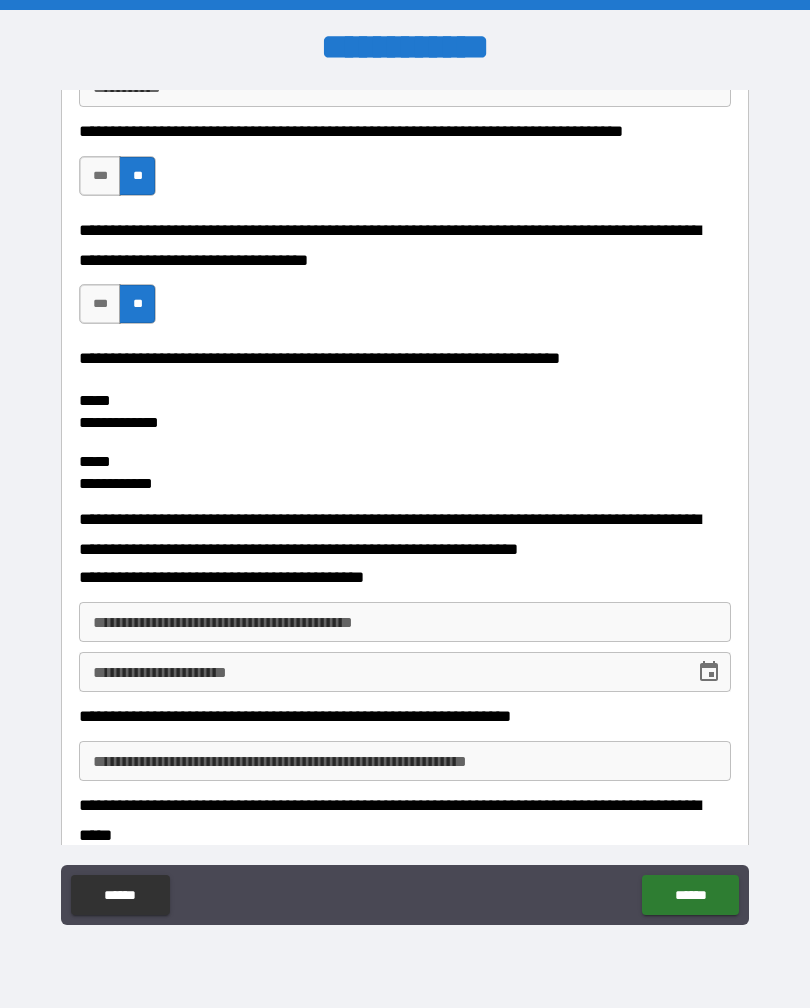 scroll, scrollTop: 1064, scrollLeft: 0, axis: vertical 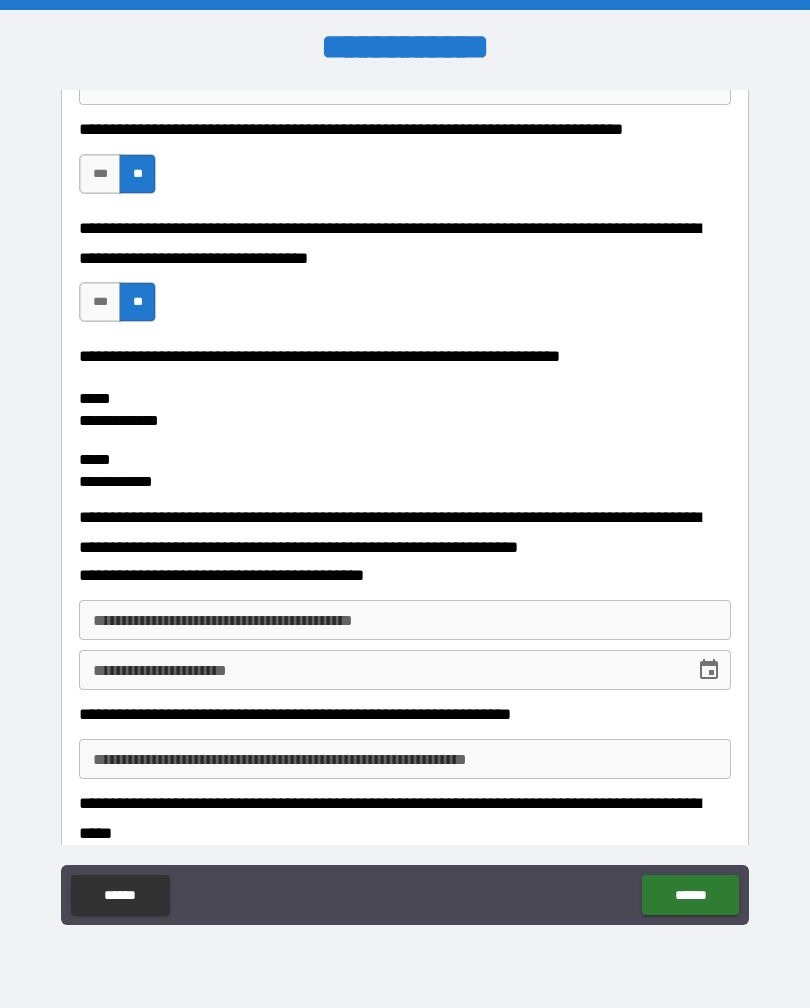 click on "**********" at bounding box center [405, 620] 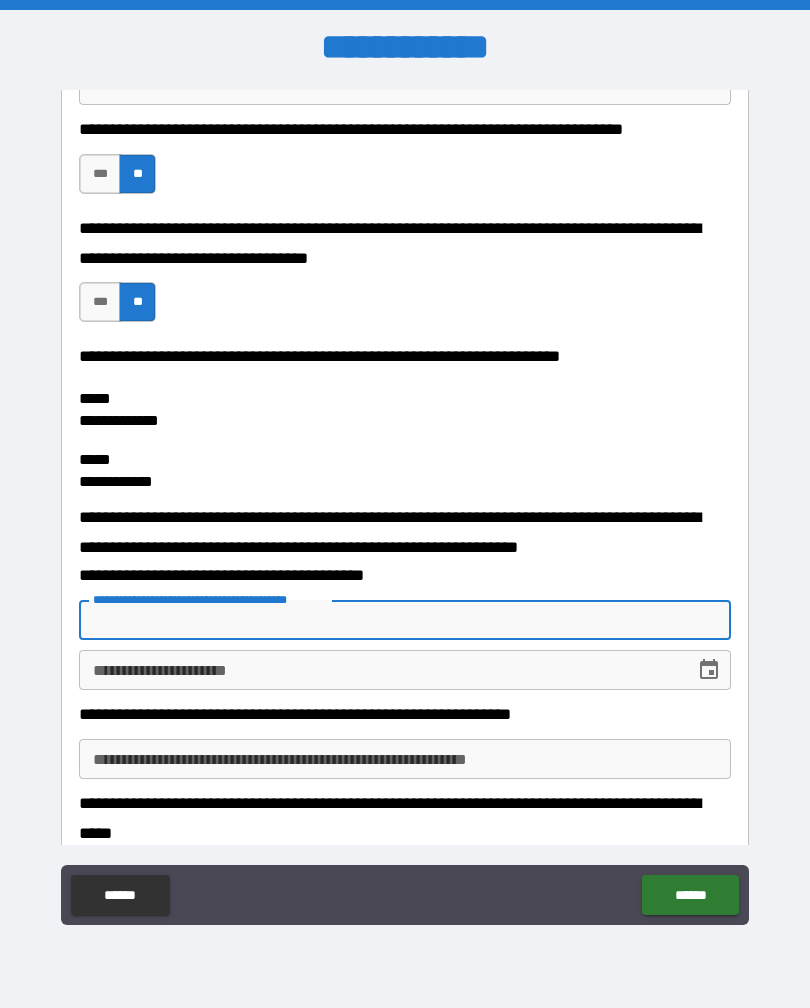 click on "**********" at bounding box center (405, 422) 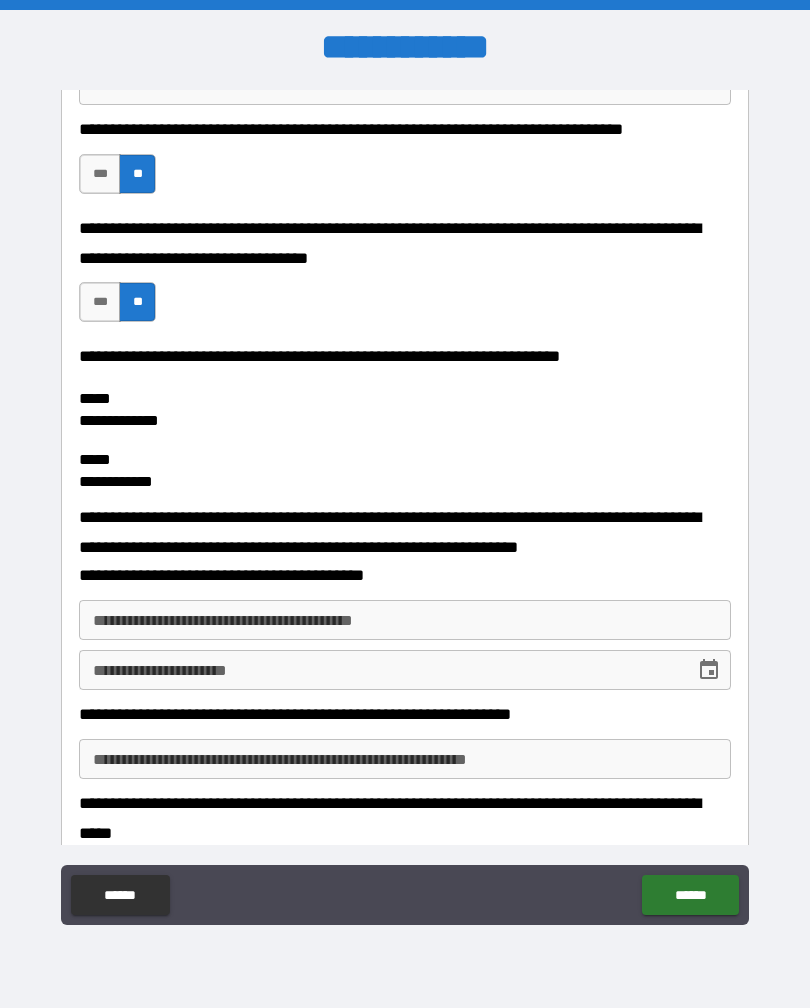 click on "**********" at bounding box center [380, 670] 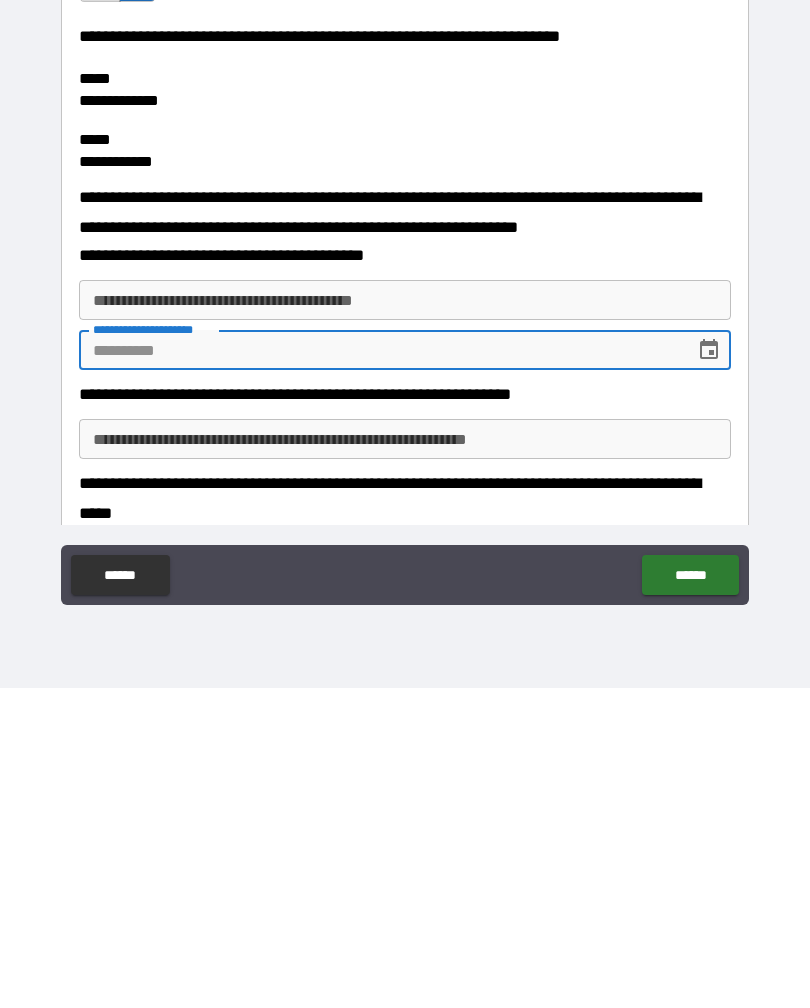 click on "**********" at bounding box center [405, 620] 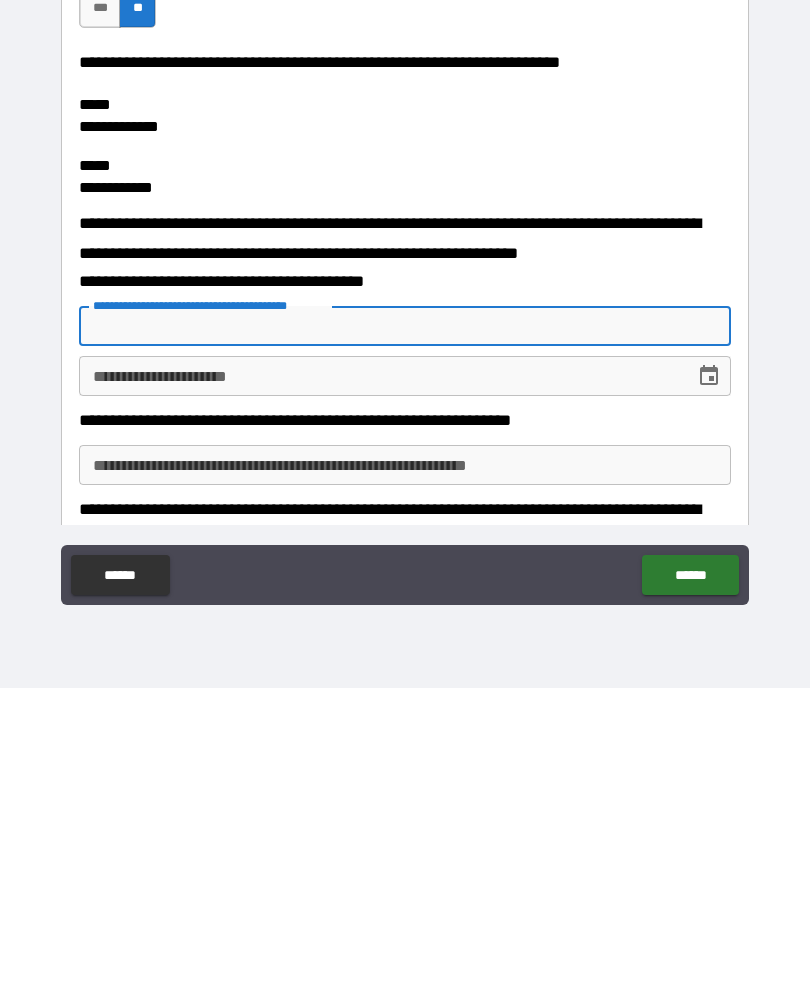 scroll, scrollTop: 1043, scrollLeft: 0, axis: vertical 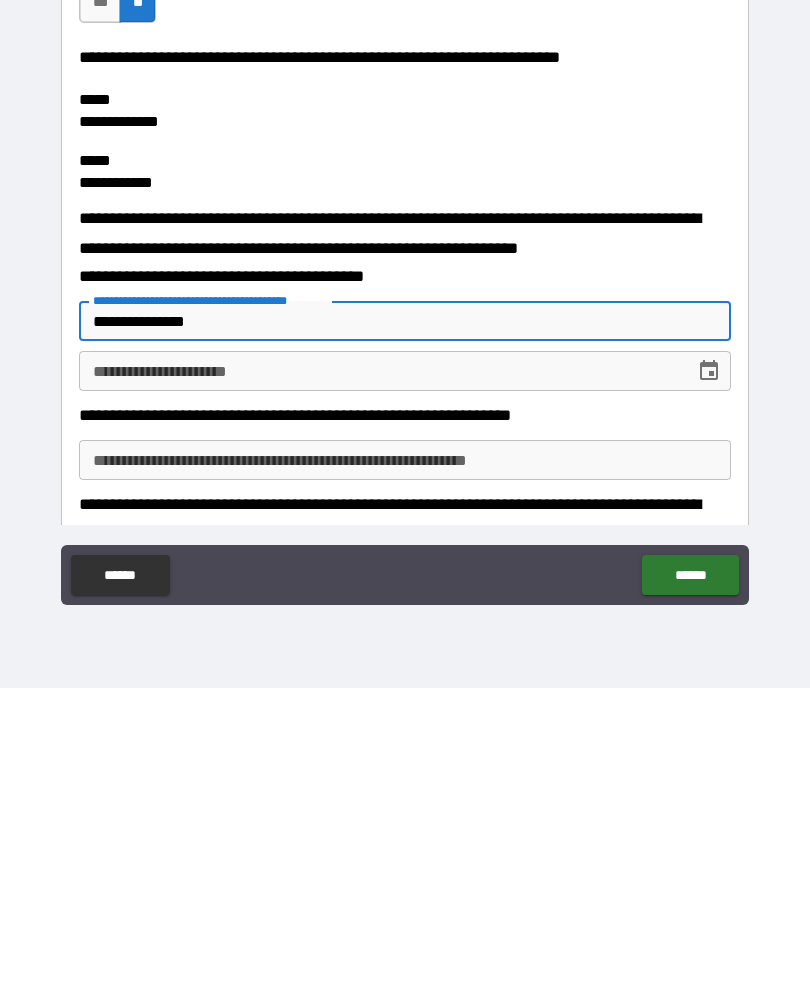 type on "**********" 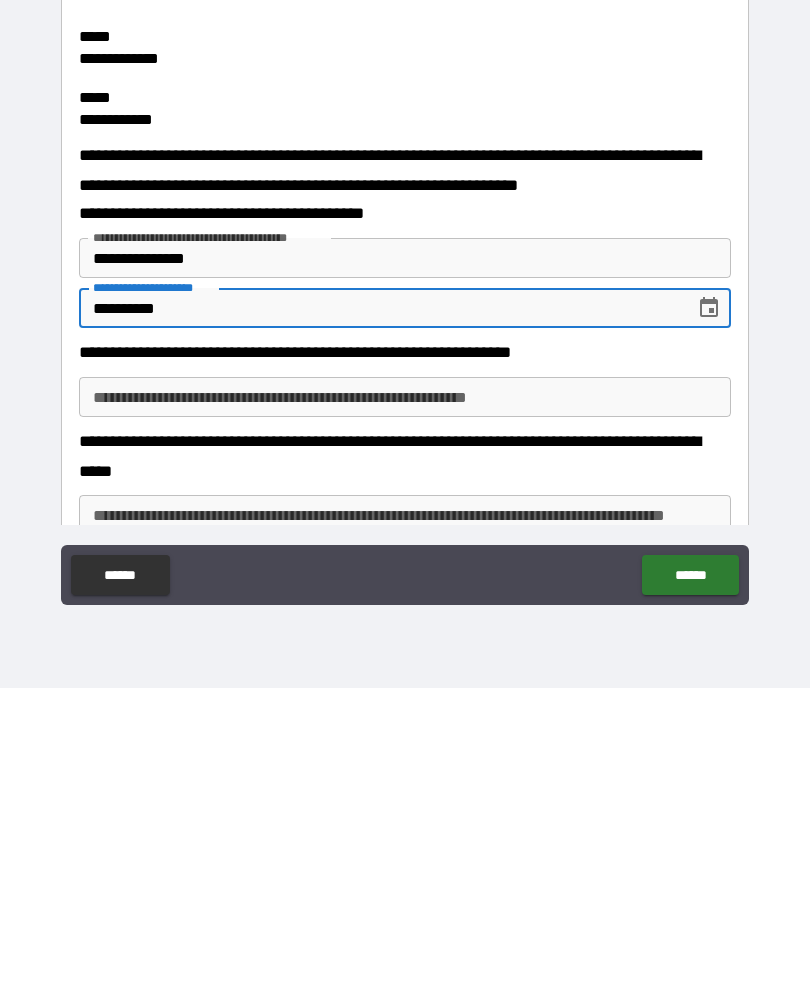 scroll, scrollTop: 1121, scrollLeft: 0, axis: vertical 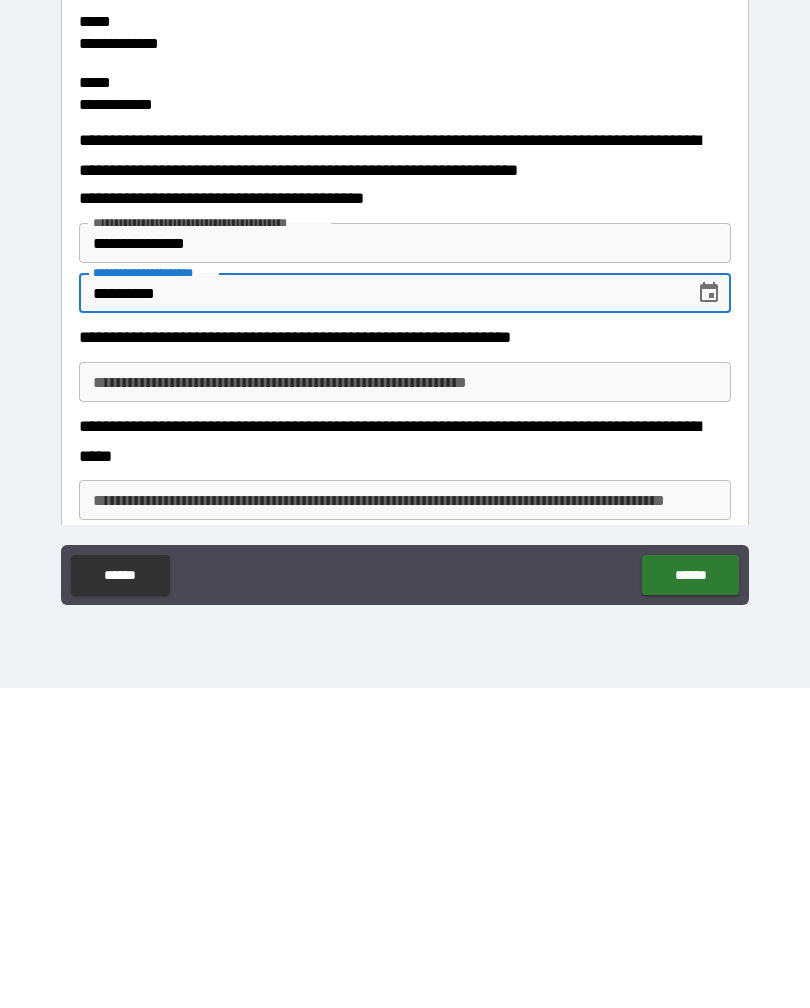 type on "**********" 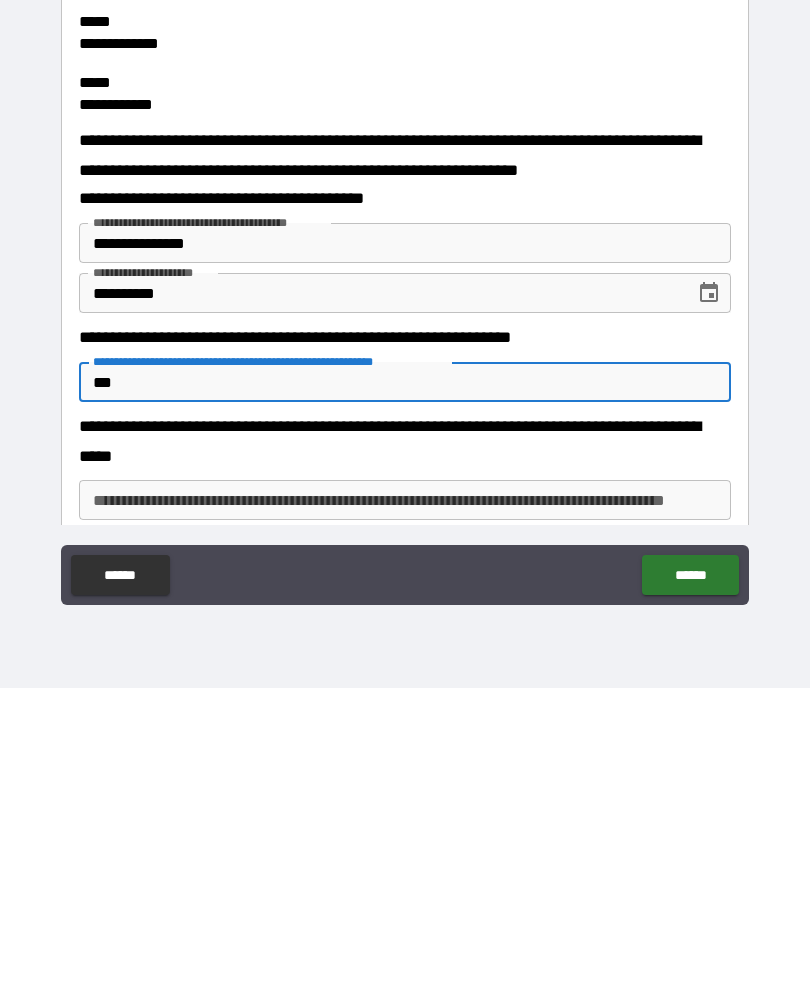type on "***" 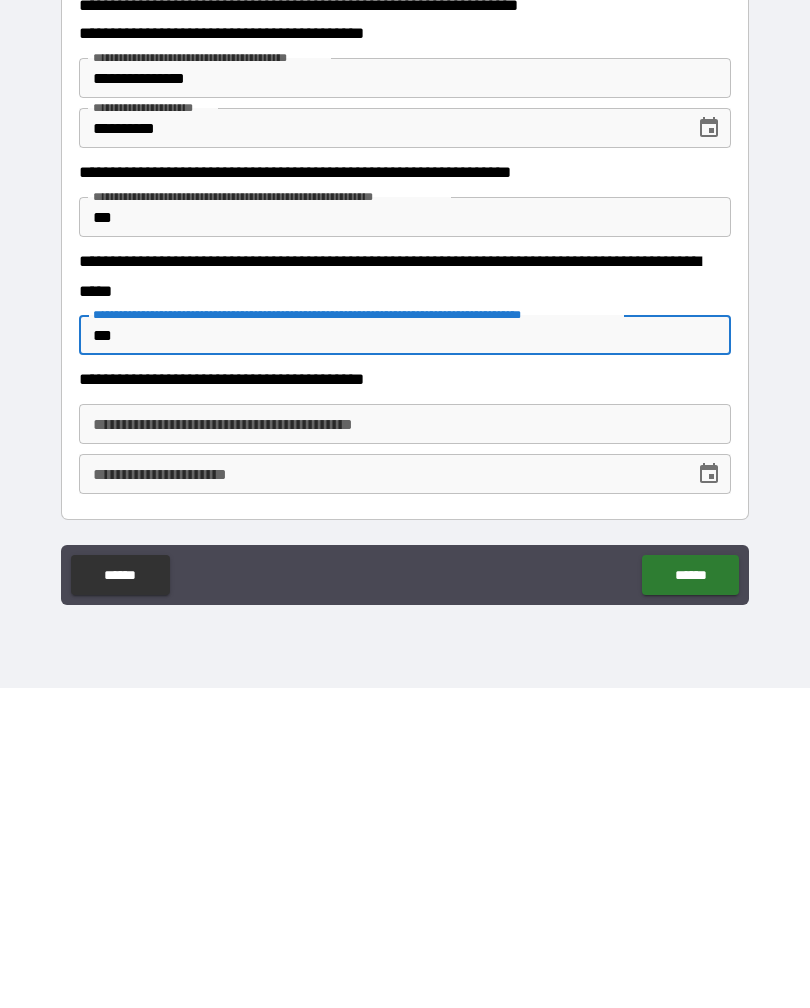 scroll, scrollTop: 1286, scrollLeft: 0, axis: vertical 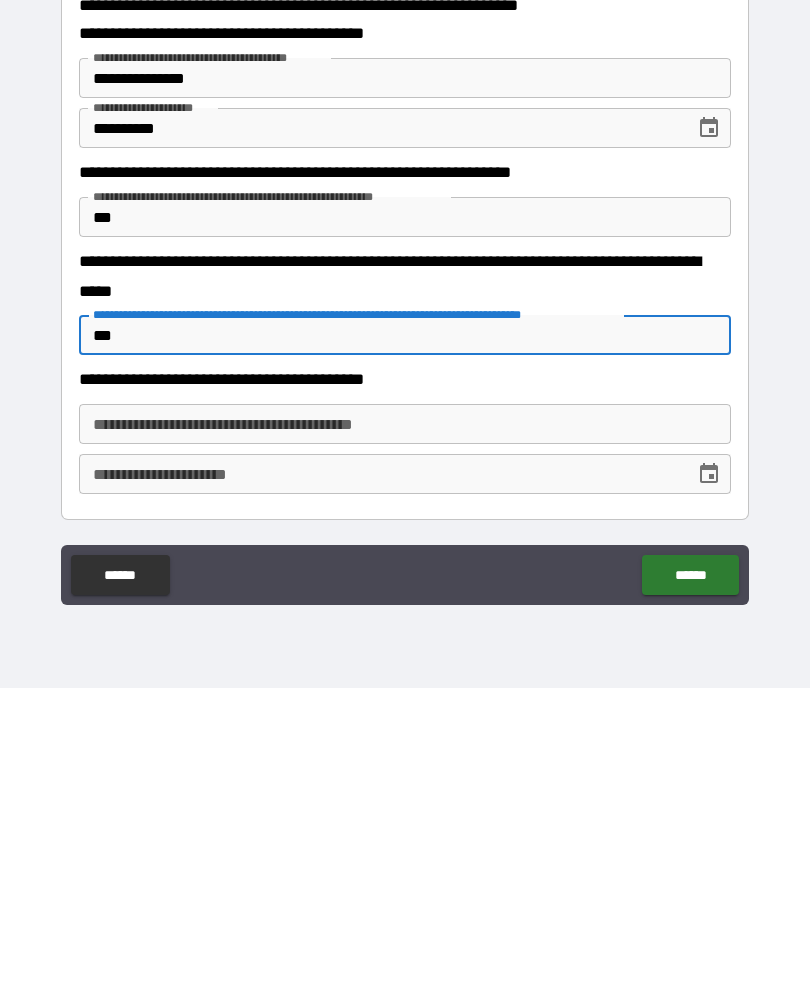 type on "***" 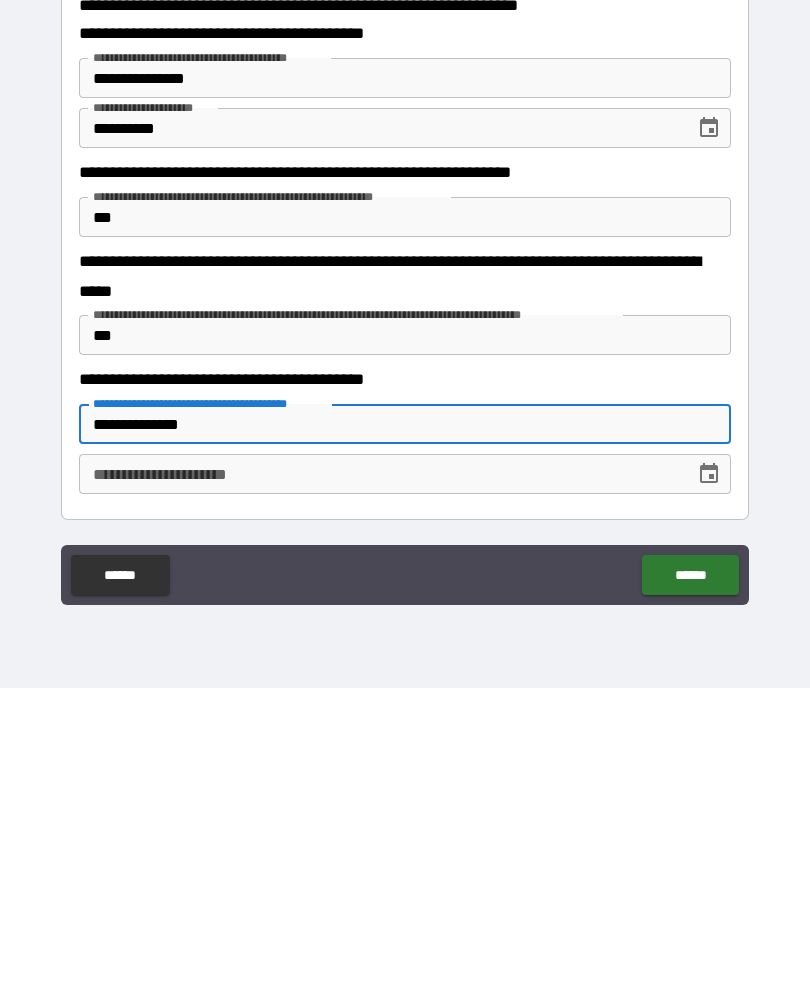 type on "**********" 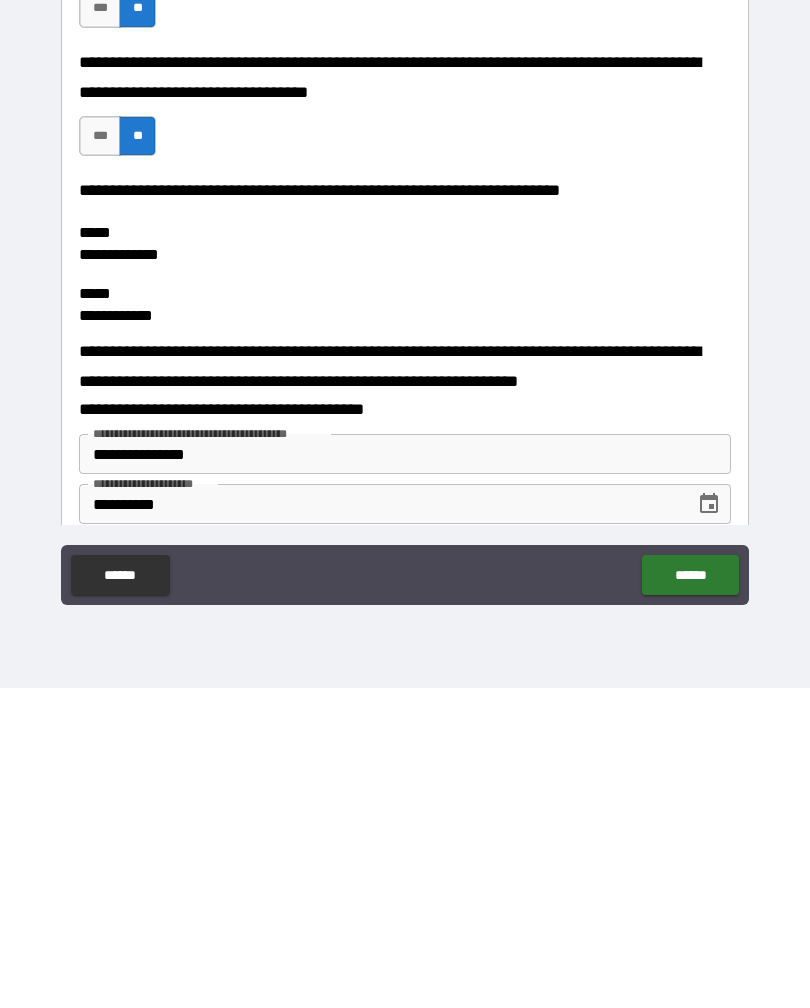 scroll, scrollTop: 909, scrollLeft: 0, axis: vertical 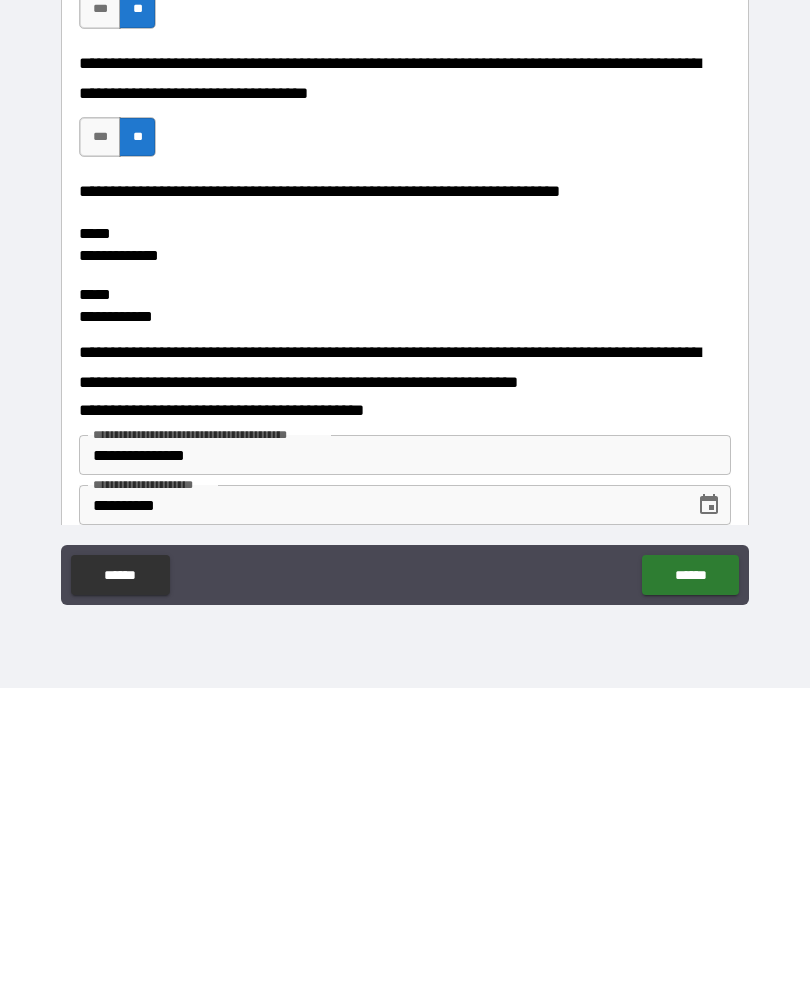 type on "**********" 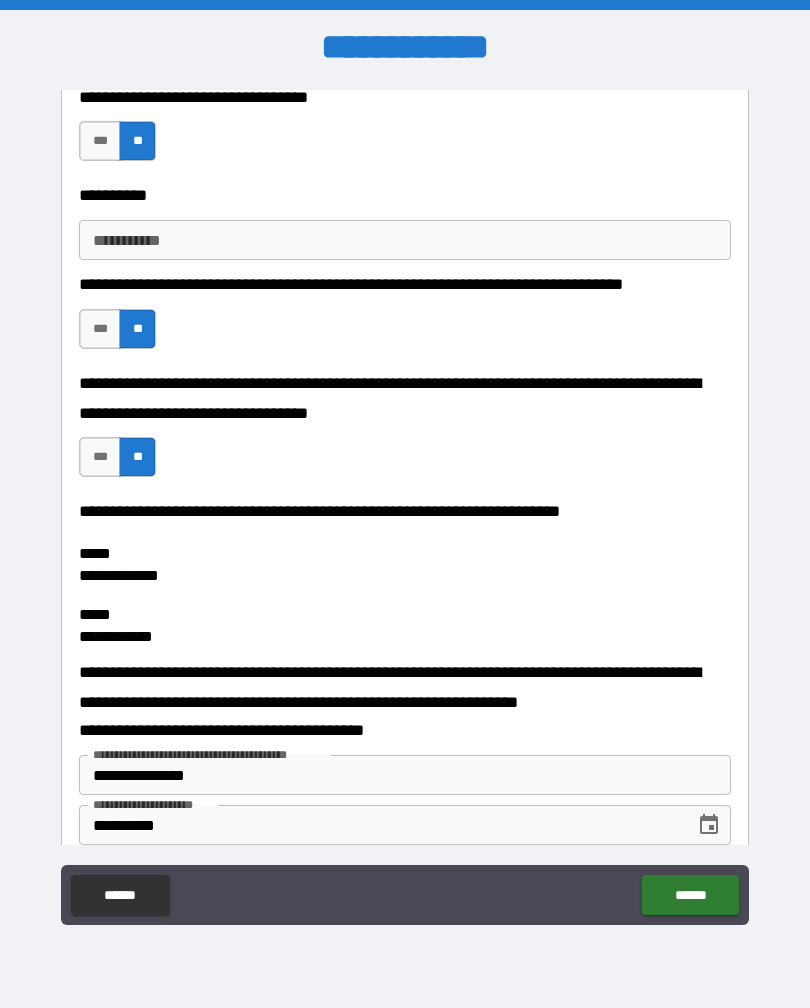 click on "*****" at bounding box center [405, 554] 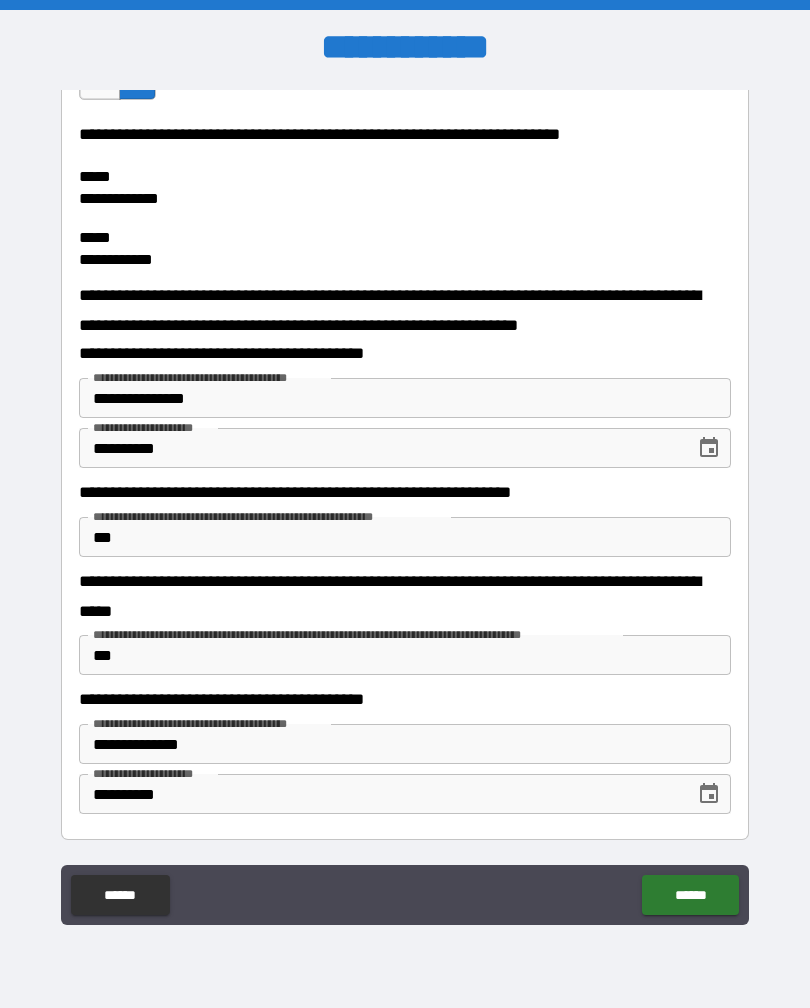 scroll, scrollTop: 1286, scrollLeft: 0, axis: vertical 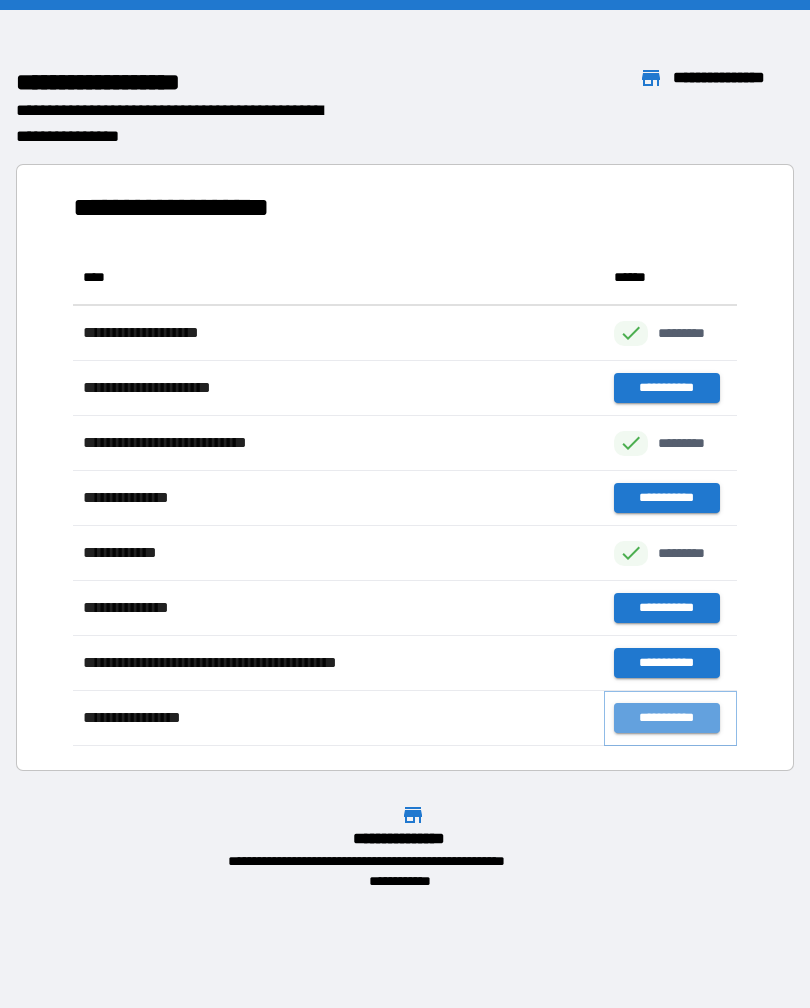 click on "**********" at bounding box center [666, 718] 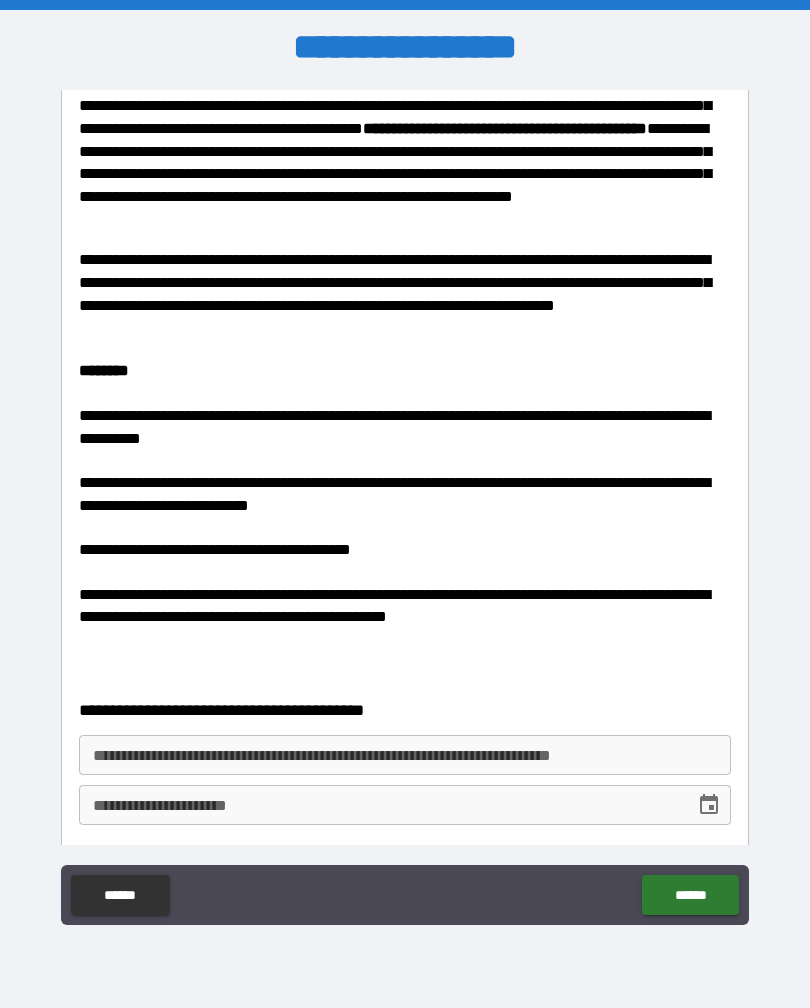 scroll, scrollTop: 758, scrollLeft: 0, axis: vertical 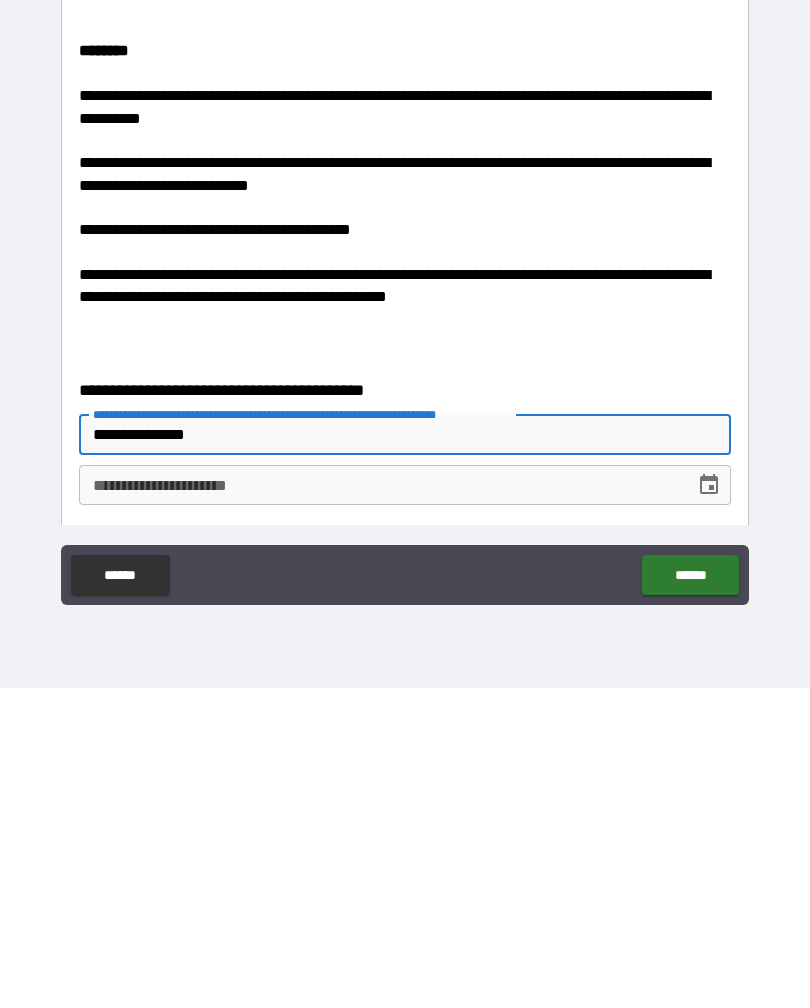 type on "**********" 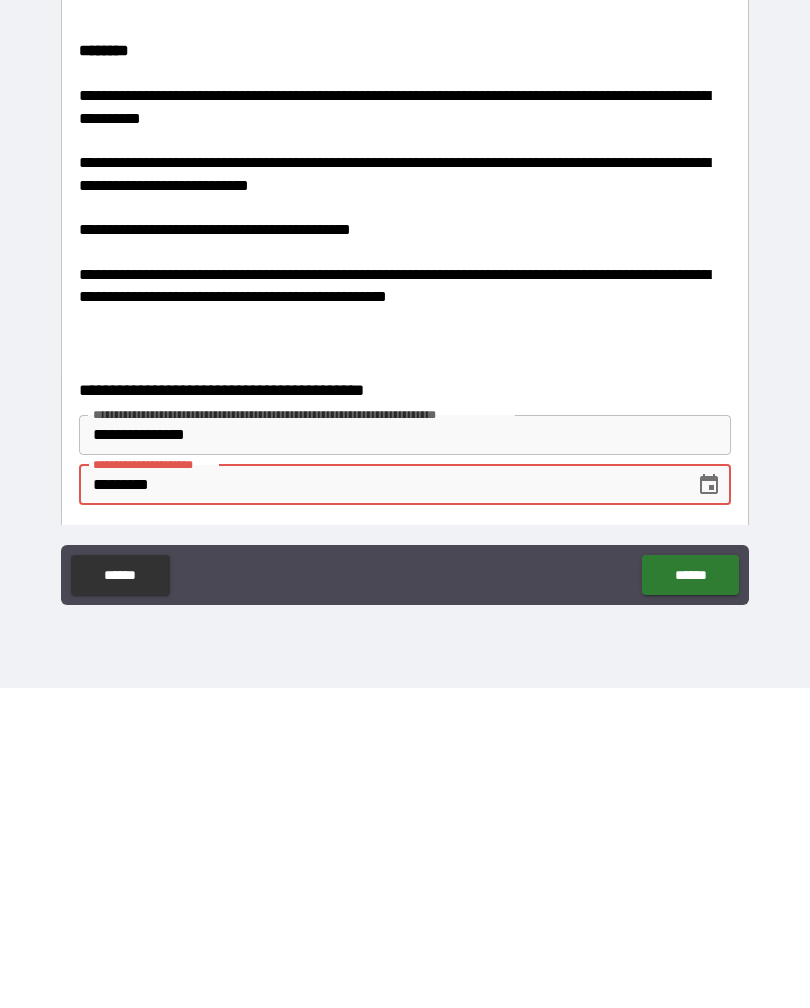 type on "**********" 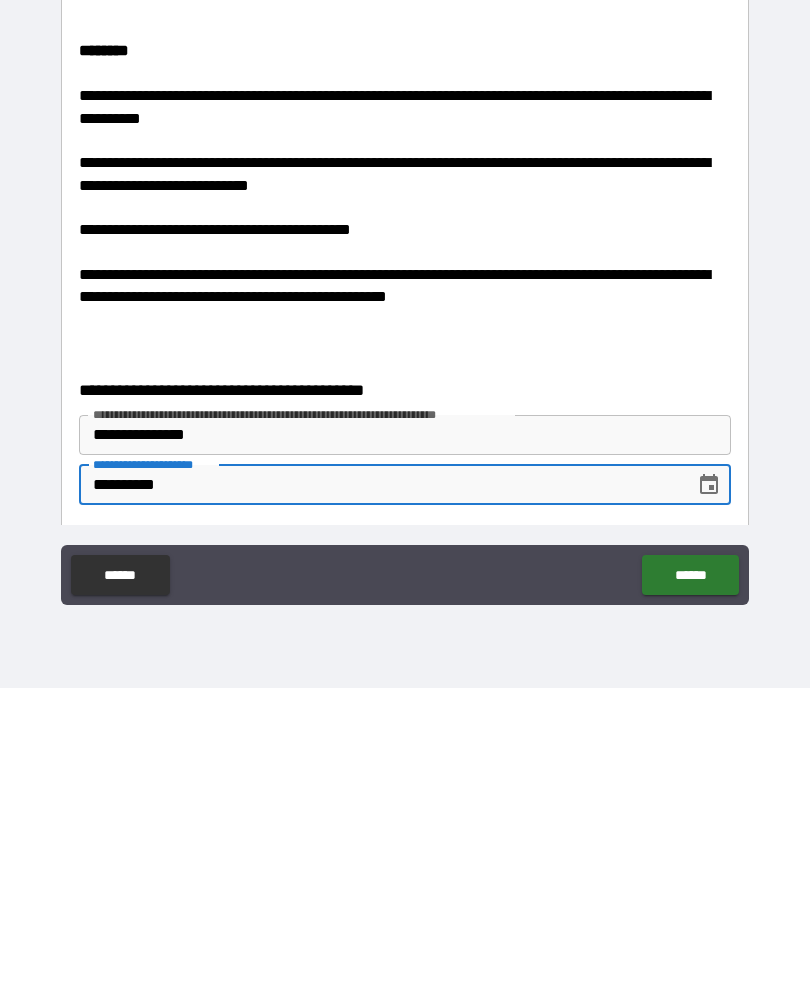 click on "******" at bounding box center (690, 895) 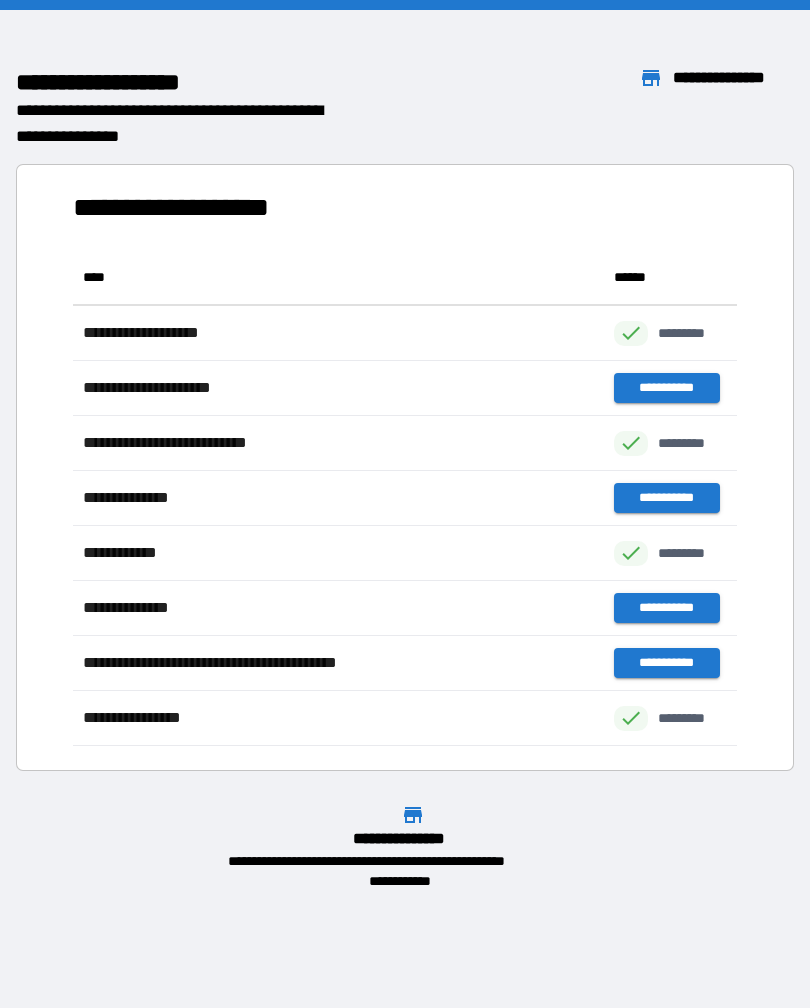 scroll, scrollTop: 1, scrollLeft: 1, axis: both 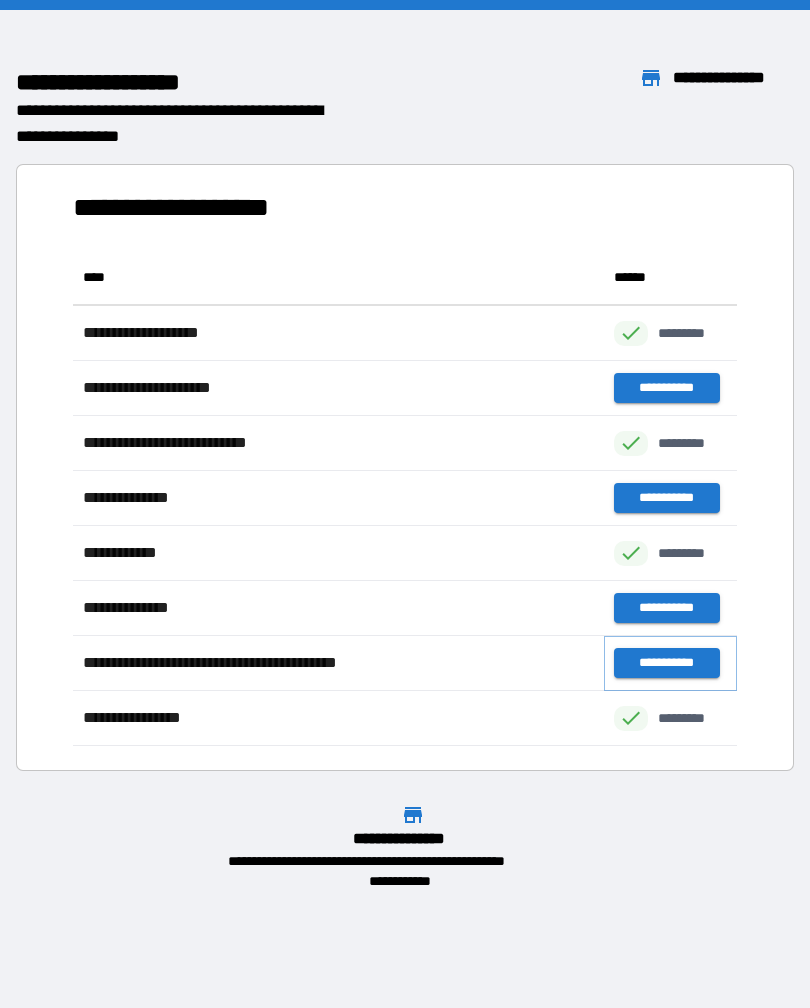 click on "**********" at bounding box center [666, 663] 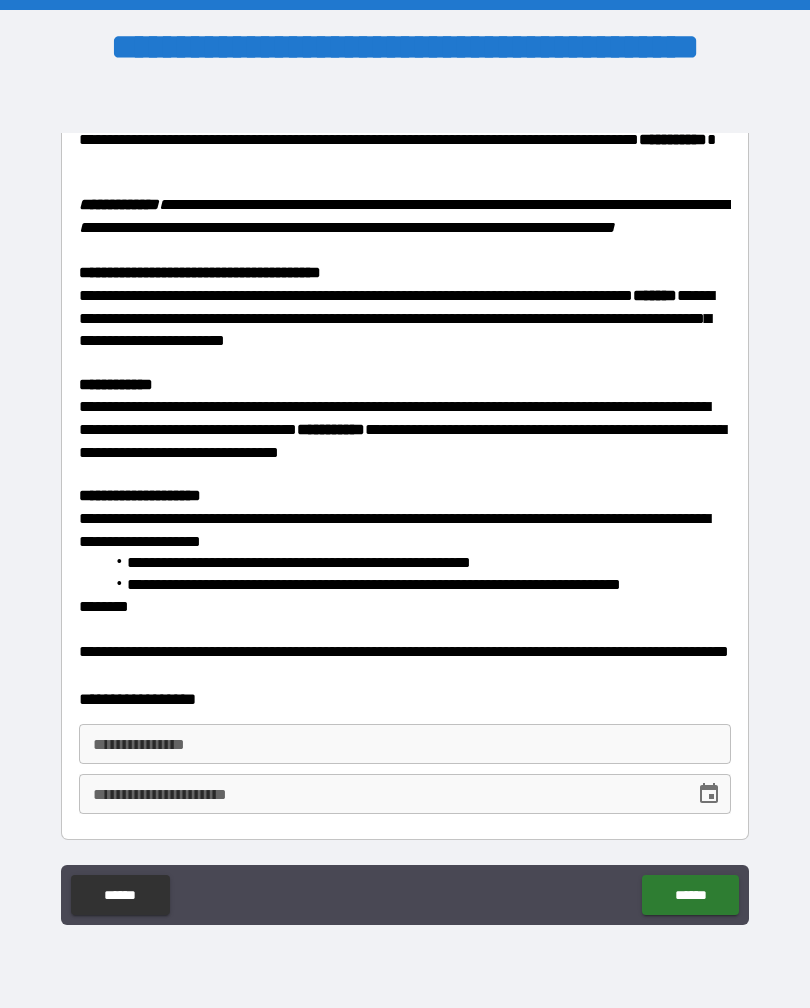 scroll, scrollTop: 272, scrollLeft: 0, axis: vertical 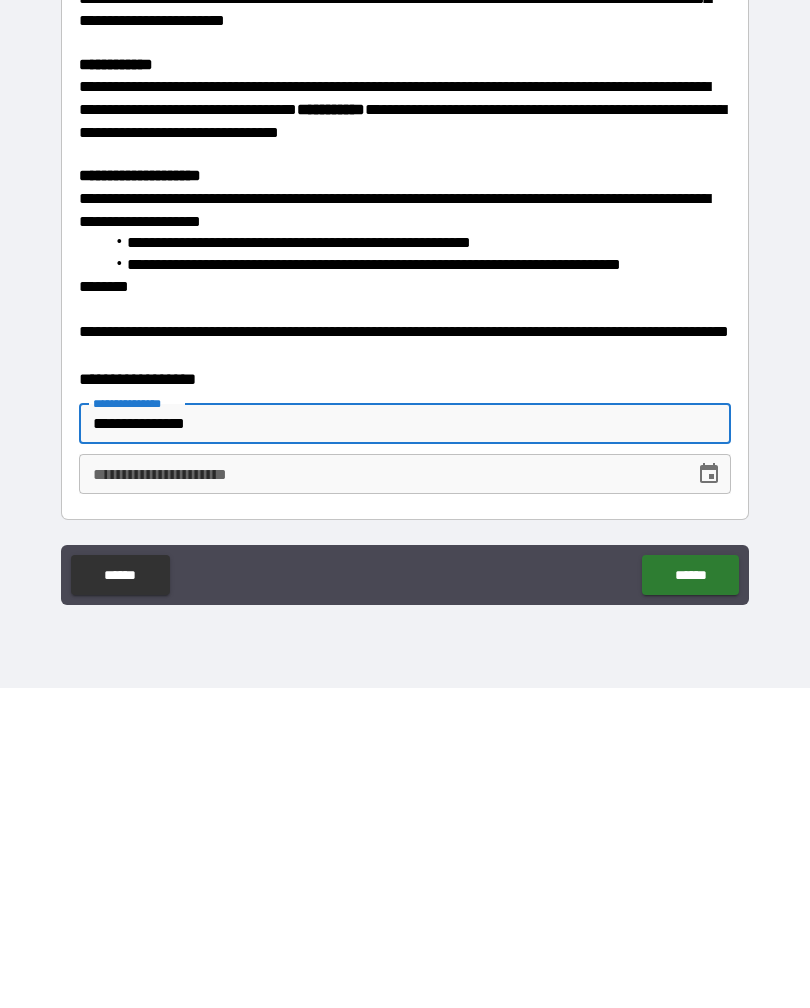 type on "**********" 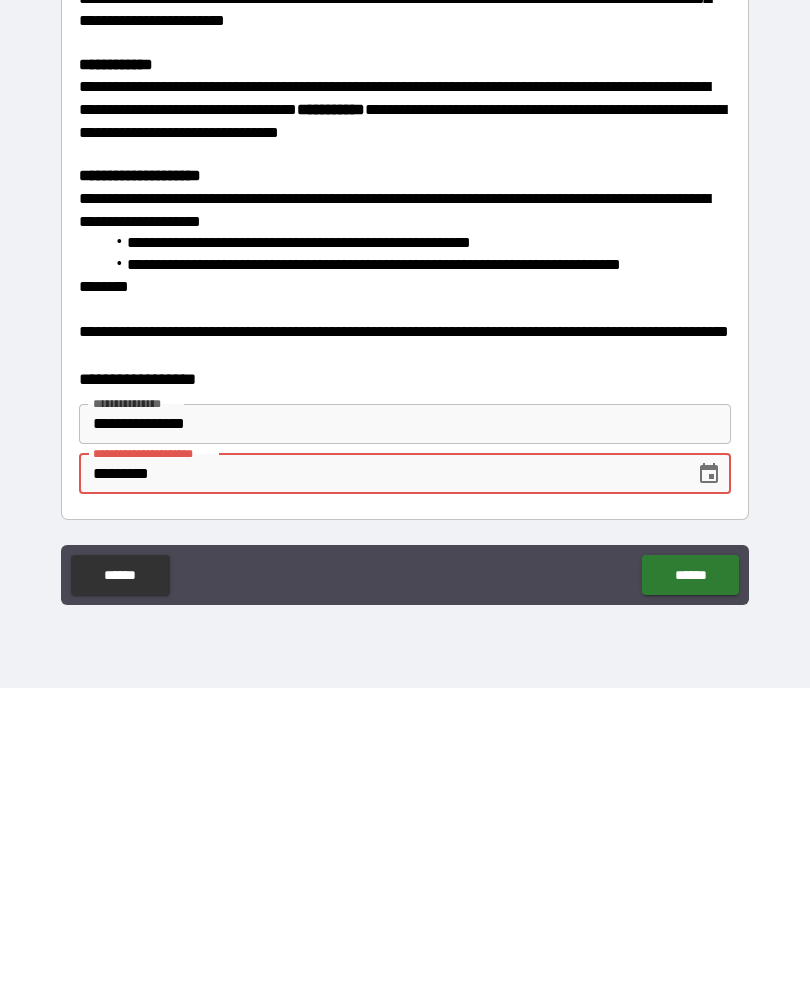 type on "**********" 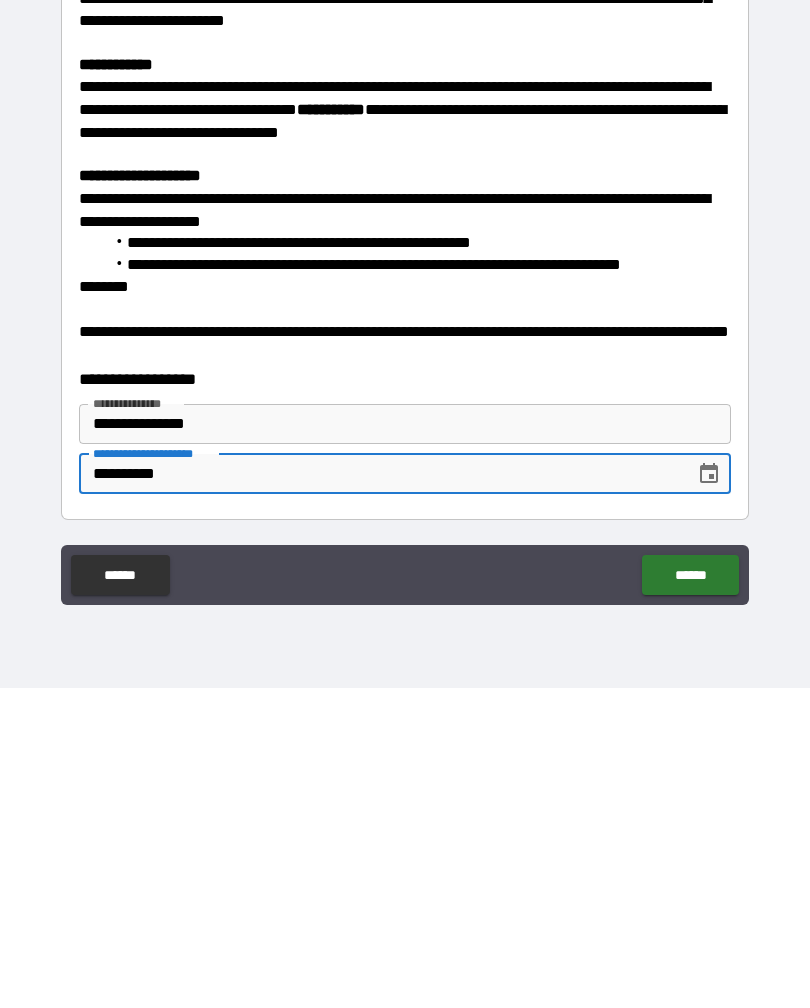 click on "******" at bounding box center [690, 895] 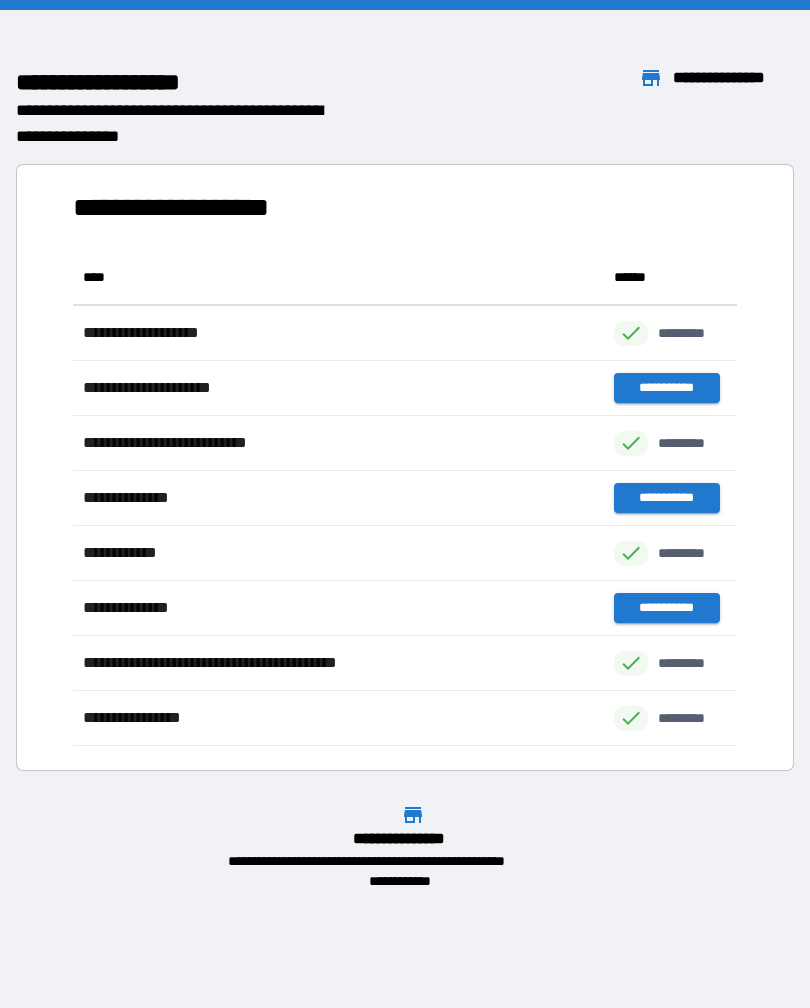 scroll, scrollTop: 1, scrollLeft: 1, axis: both 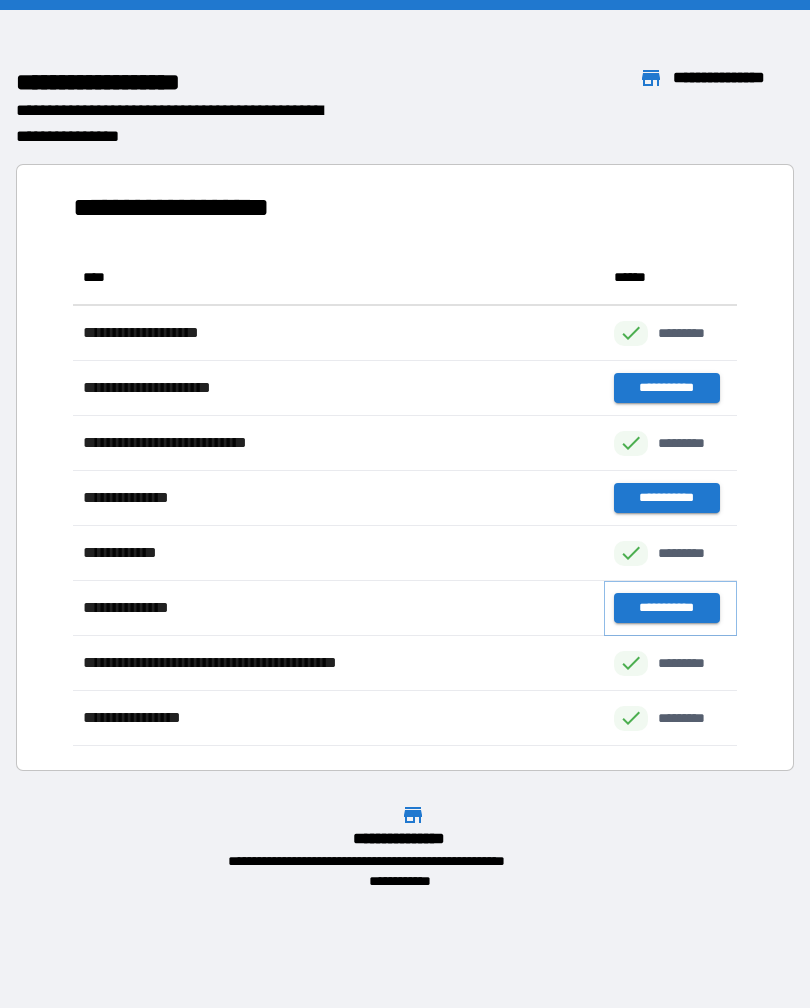 click on "**********" at bounding box center [666, 608] 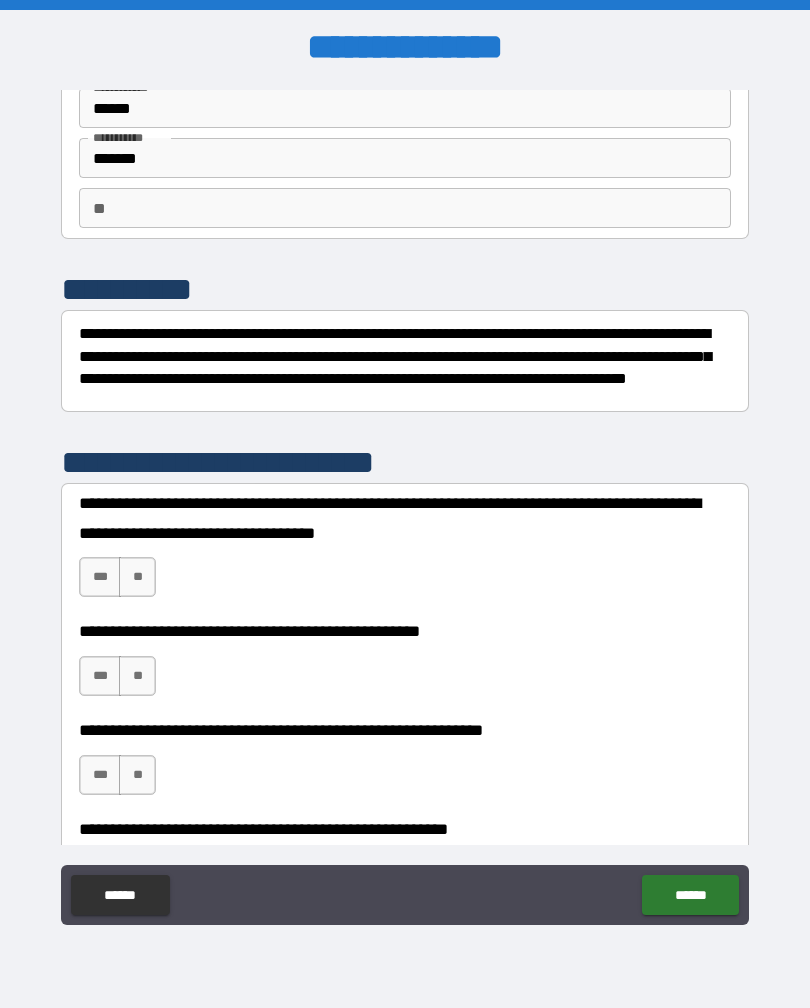 scroll, scrollTop: 99, scrollLeft: 0, axis: vertical 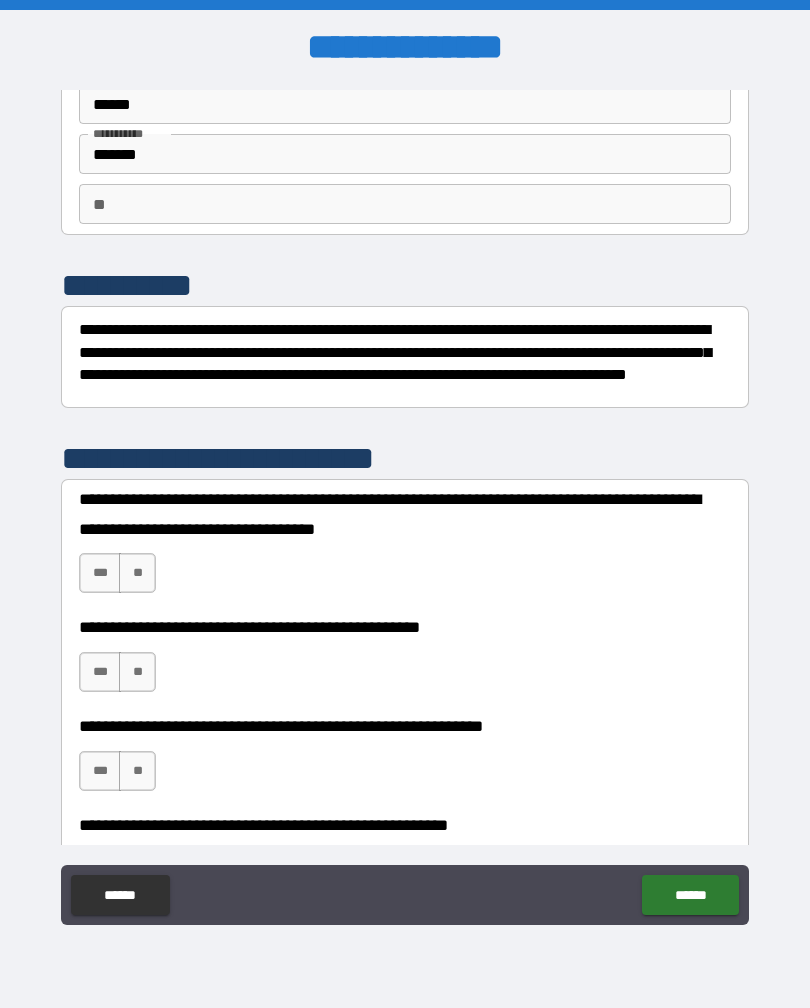 click on "**" at bounding box center [137, 573] 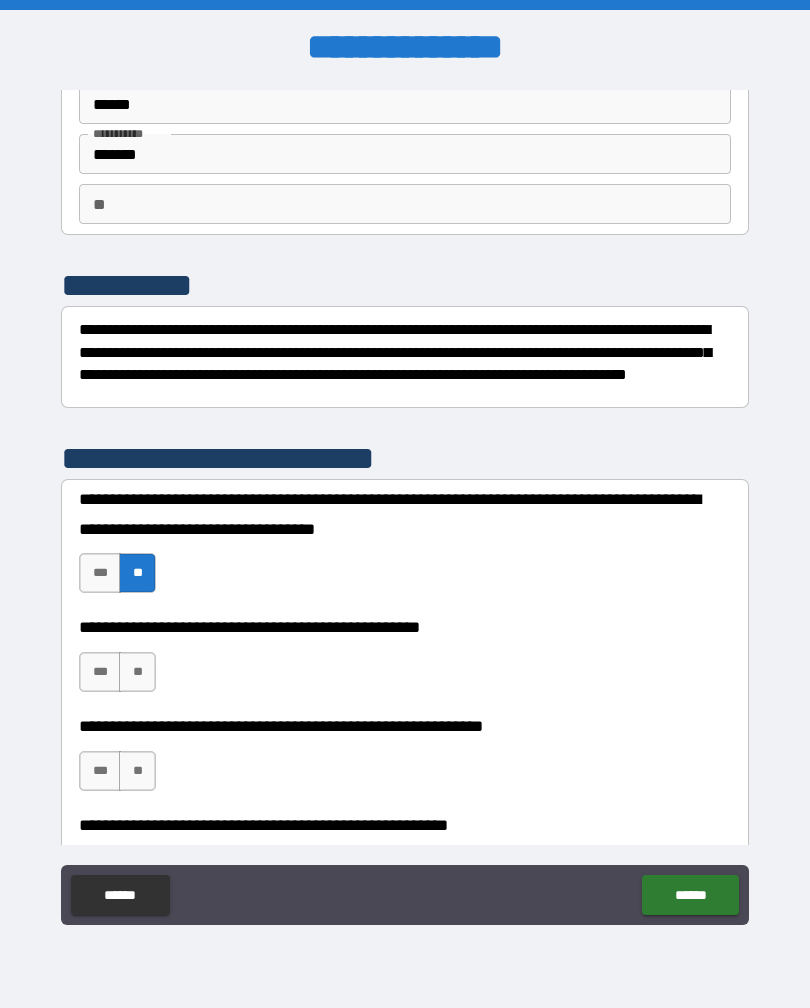 click on "**" at bounding box center (137, 672) 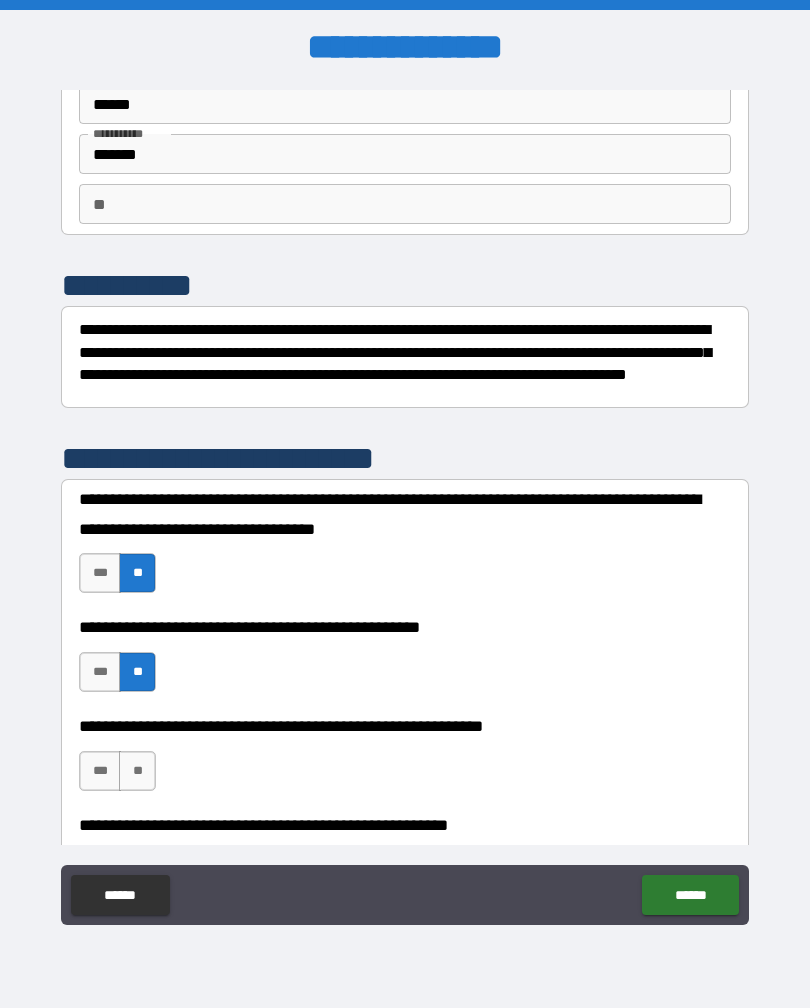 click on "***" at bounding box center [100, 771] 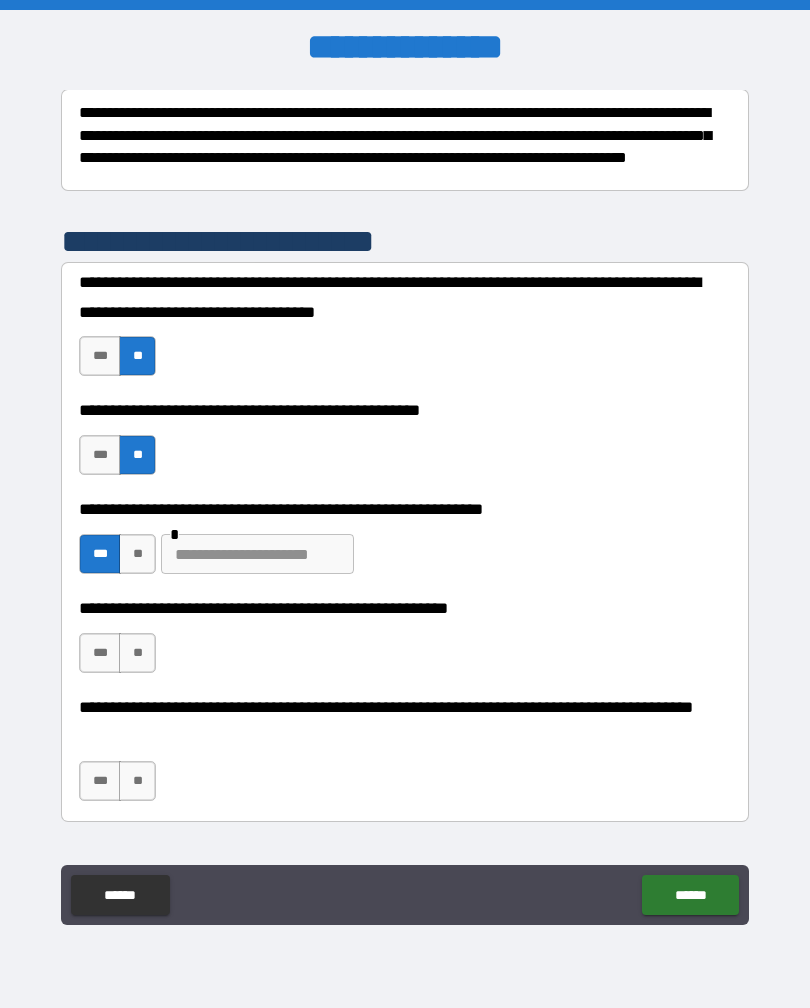 scroll, scrollTop: 317, scrollLeft: 0, axis: vertical 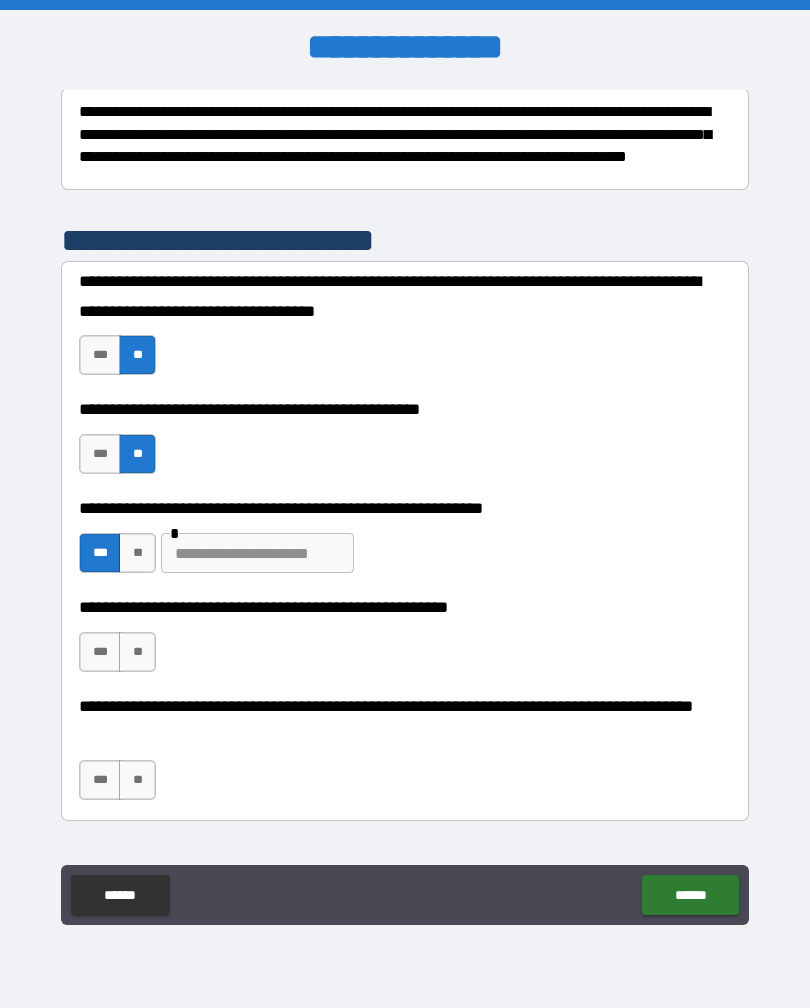 click on "***" at bounding box center [100, 652] 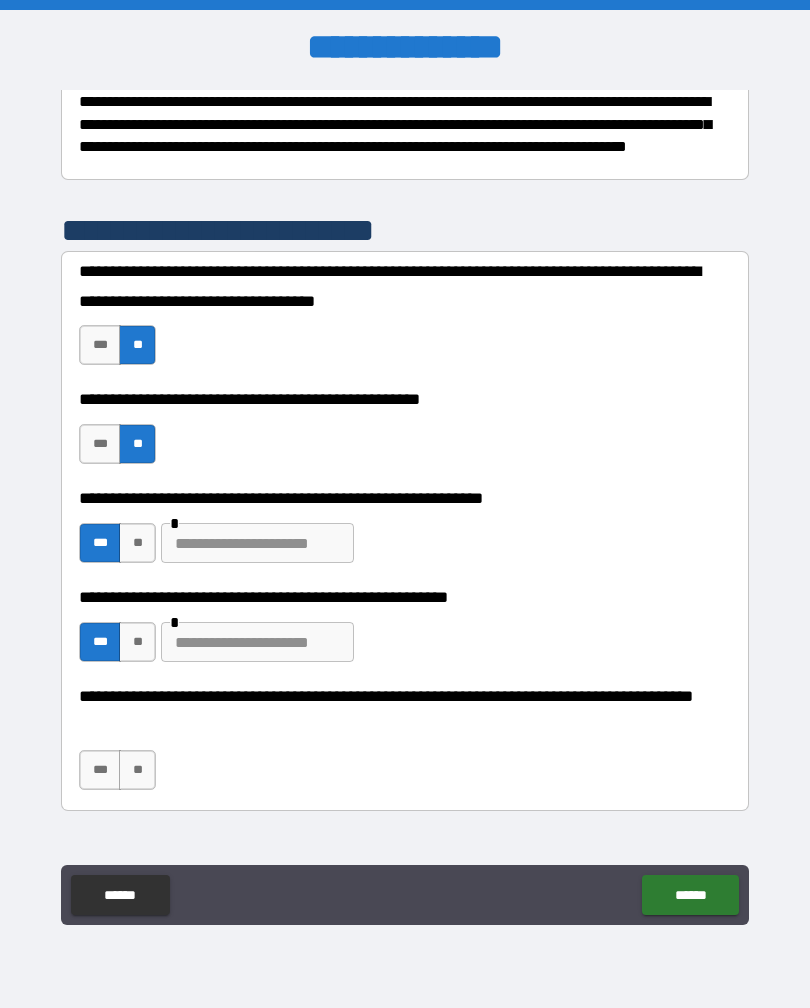 scroll, scrollTop: 332, scrollLeft: 0, axis: vertical 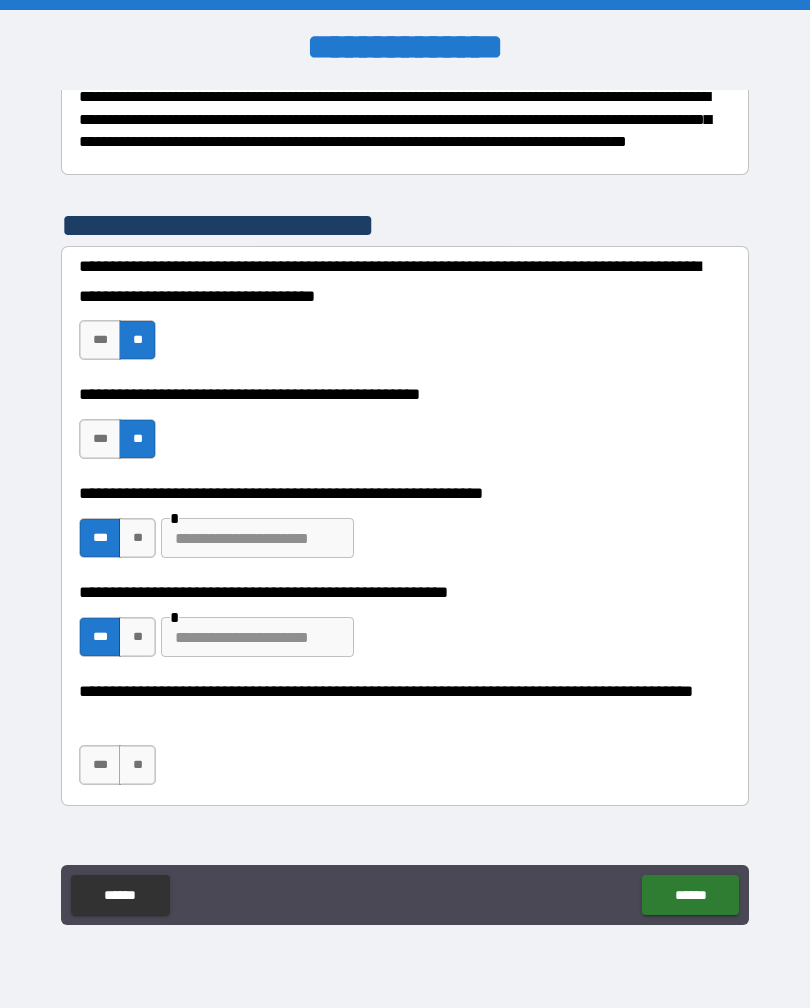 click at bounding box center [257, 538] 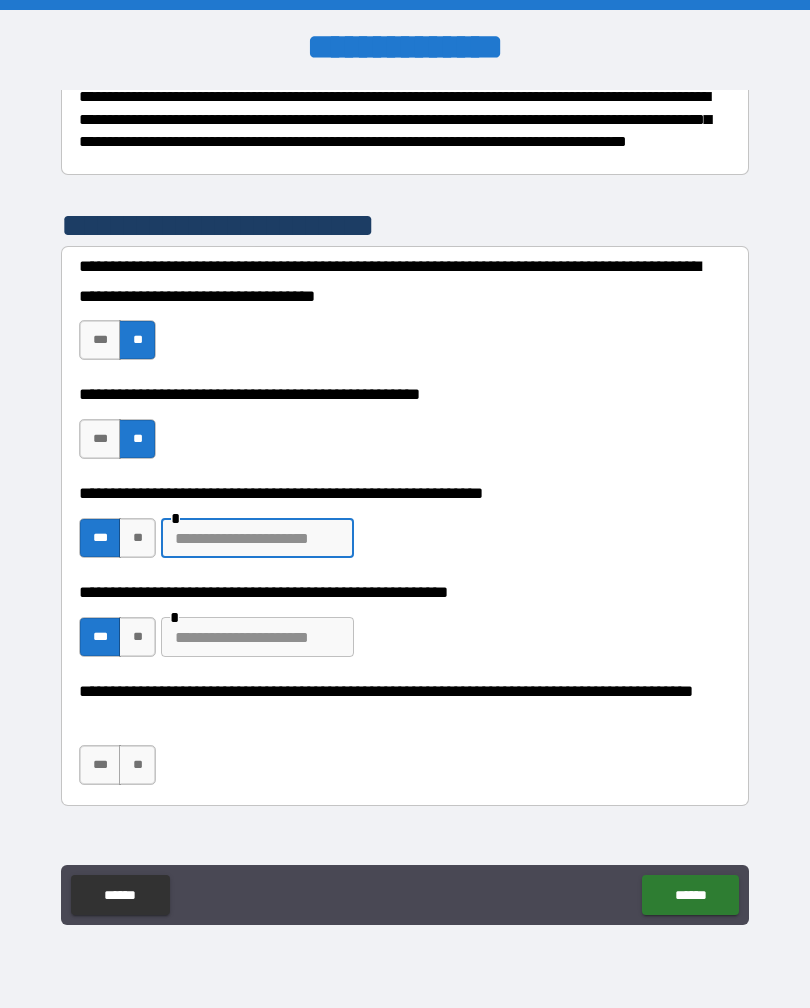 click at bounding box center [257, 637] 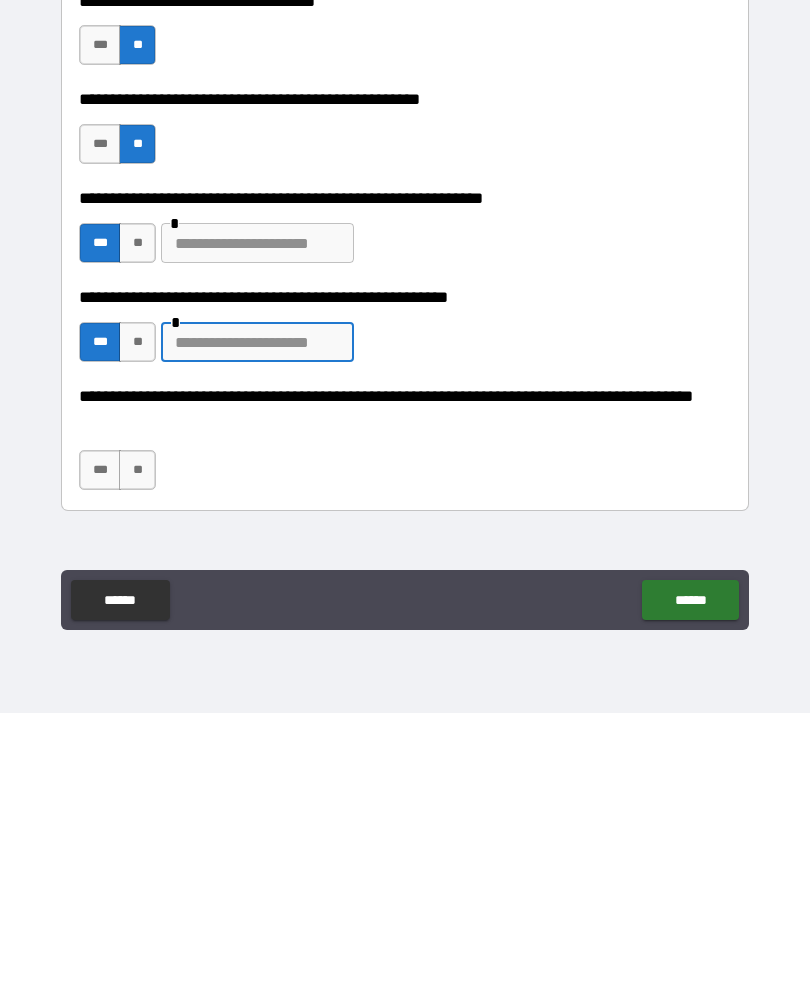 click at bounding box center (257, 538) 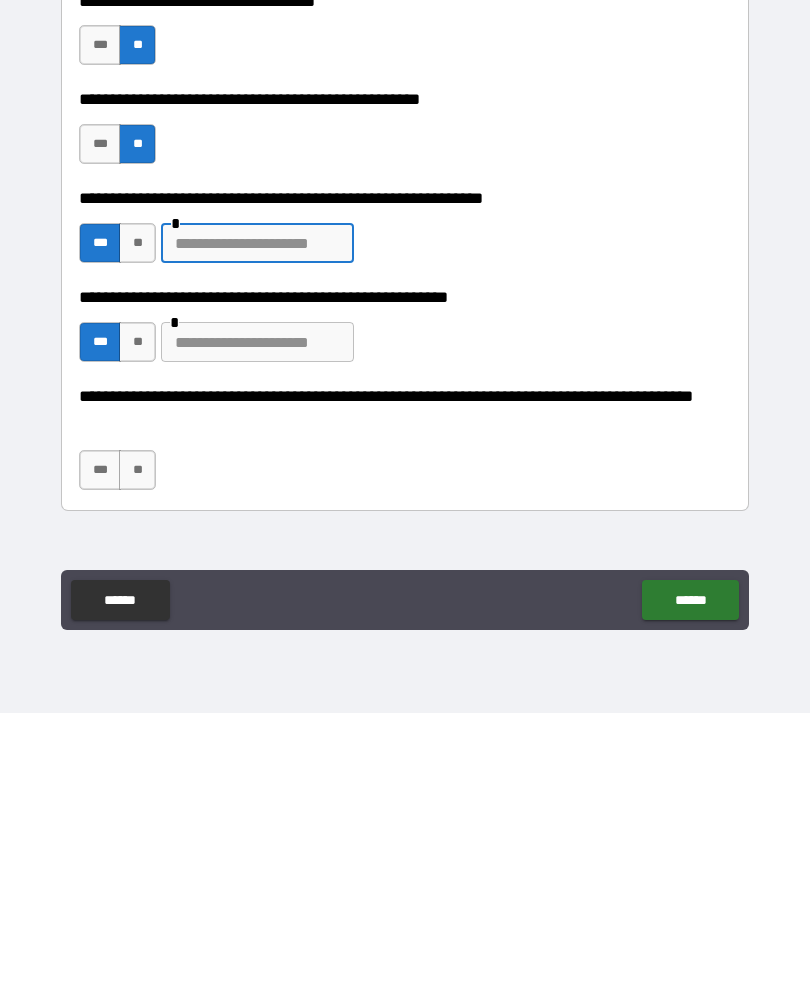 click on "**" at bounding box center (137, 538) 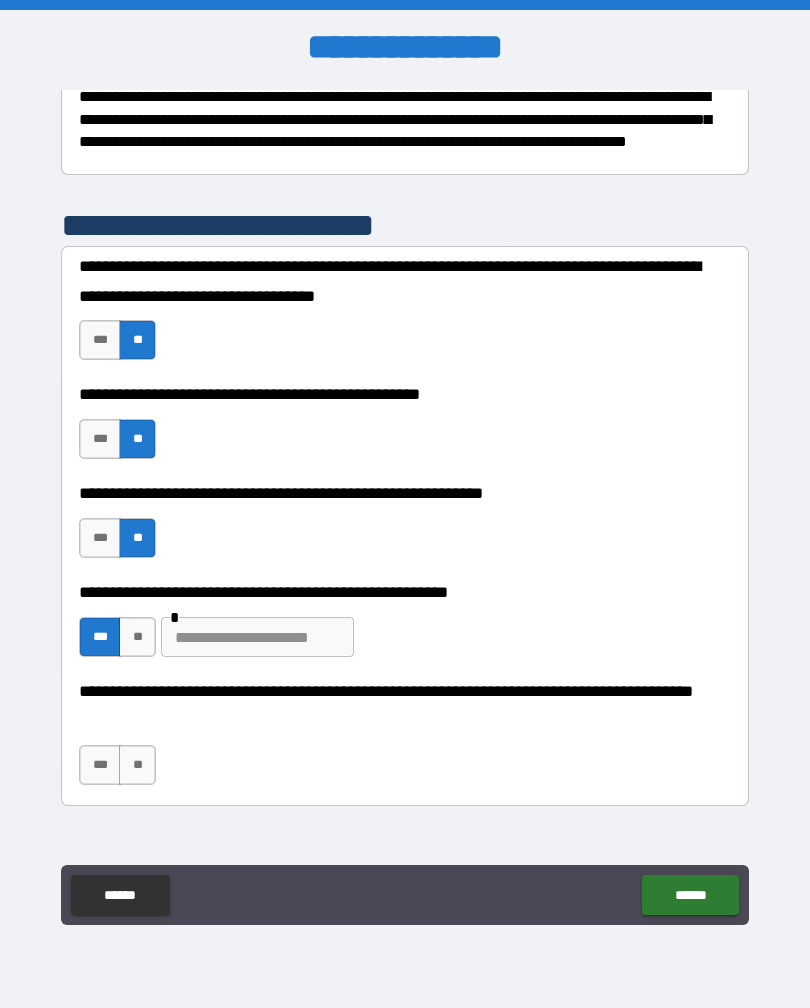 click at bounding box center [257, 637] 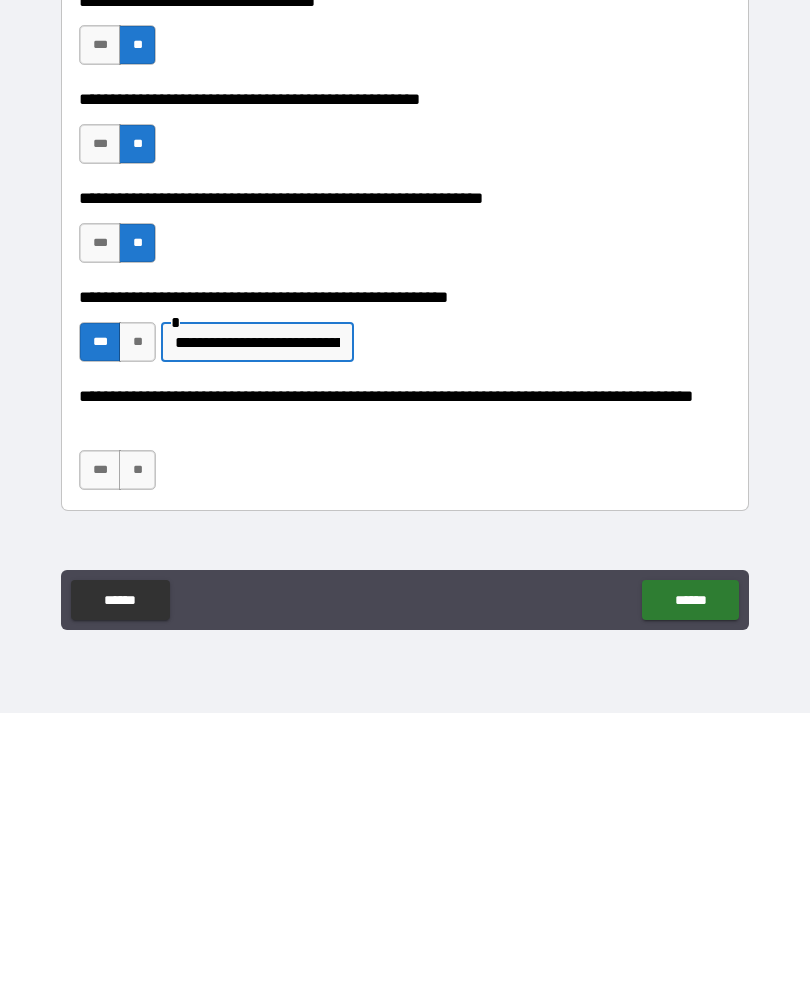 type on "**********" 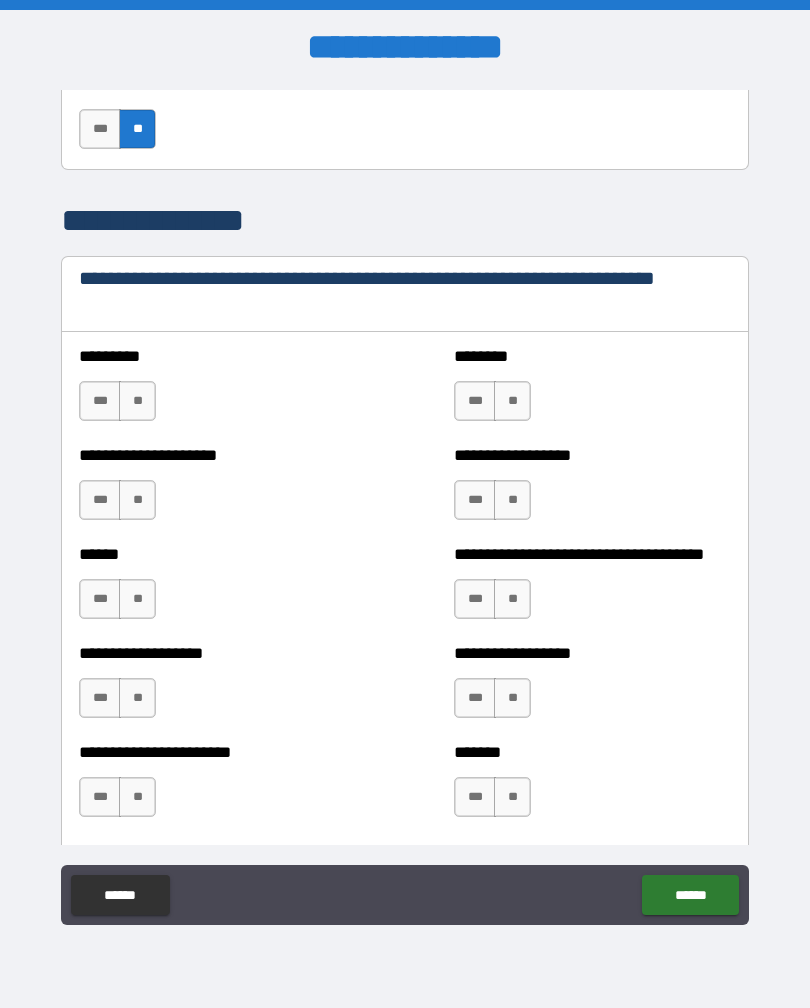 scroll, scrollTop: 968, scrollLeft: 0, axis: vertical 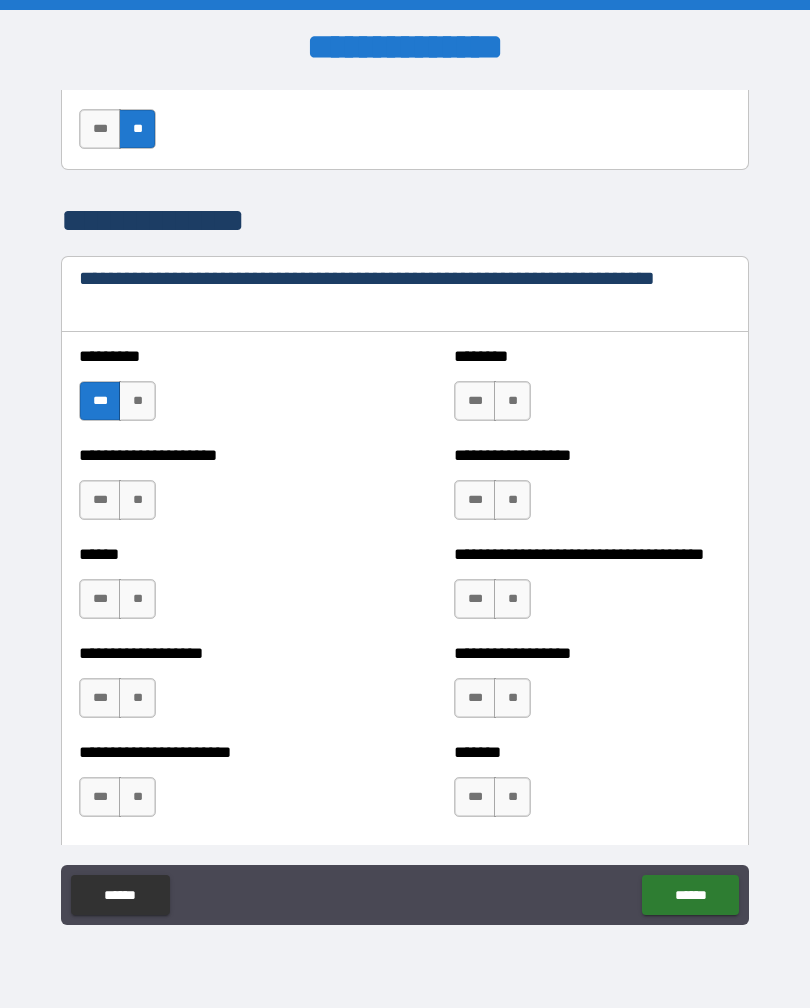 click on "**" at bounding box center (137, 500) 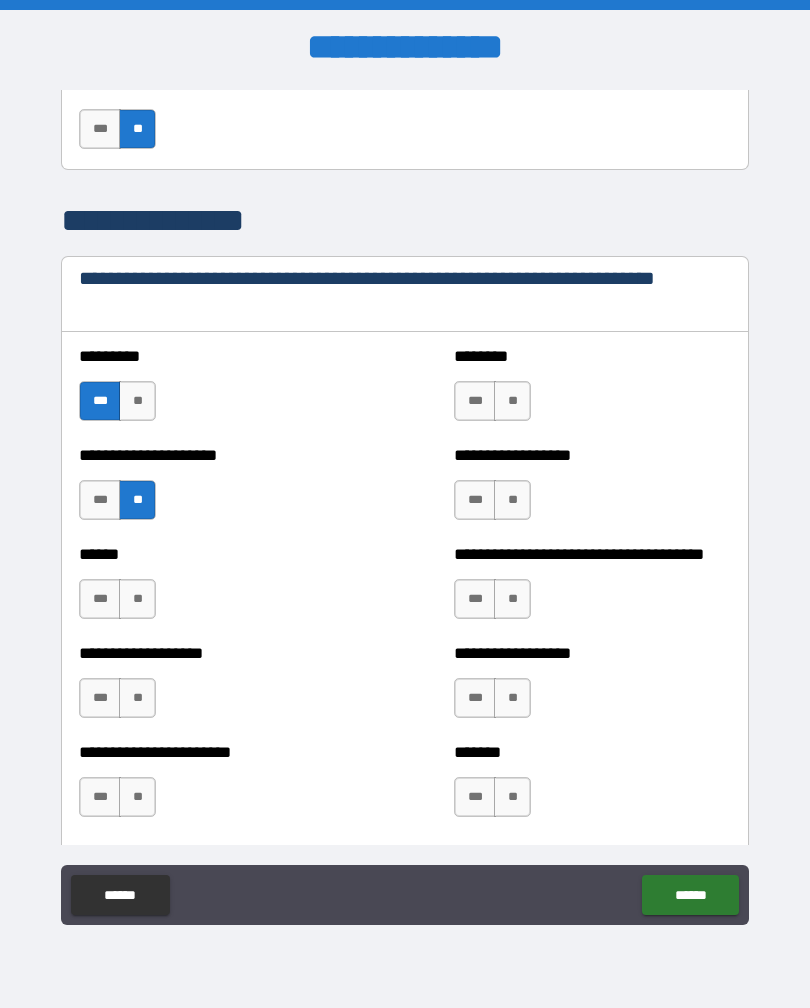 click on "**" at bounding box center [137, 599] 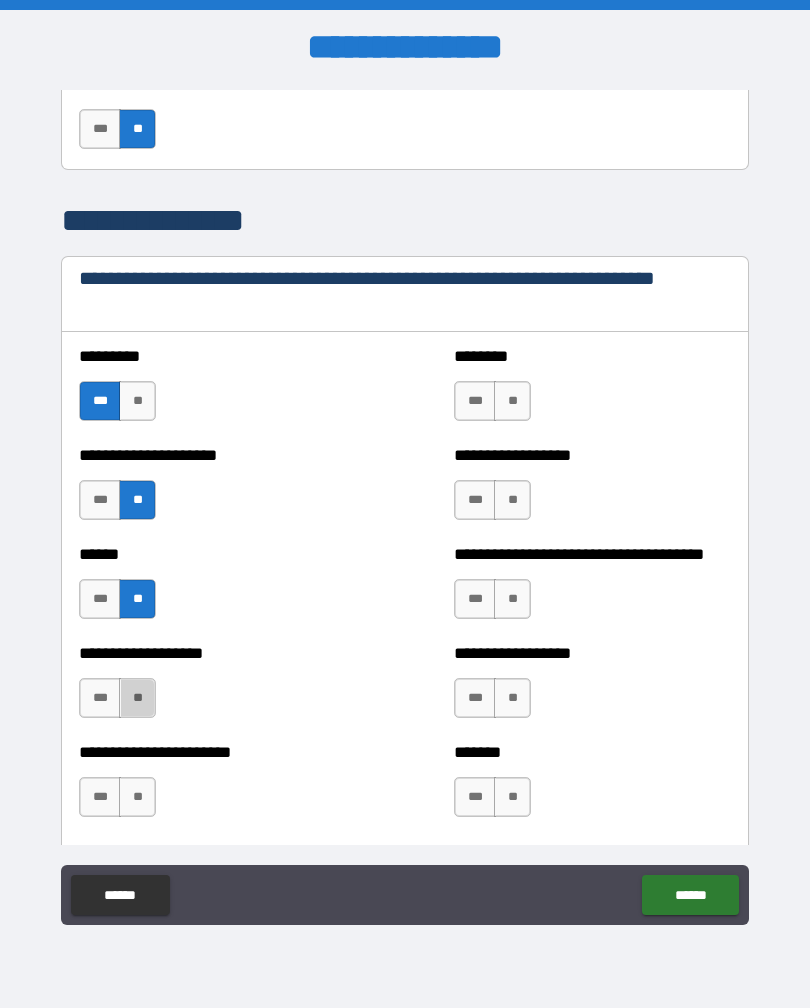 click on "**" at bounding box center [137, 698] 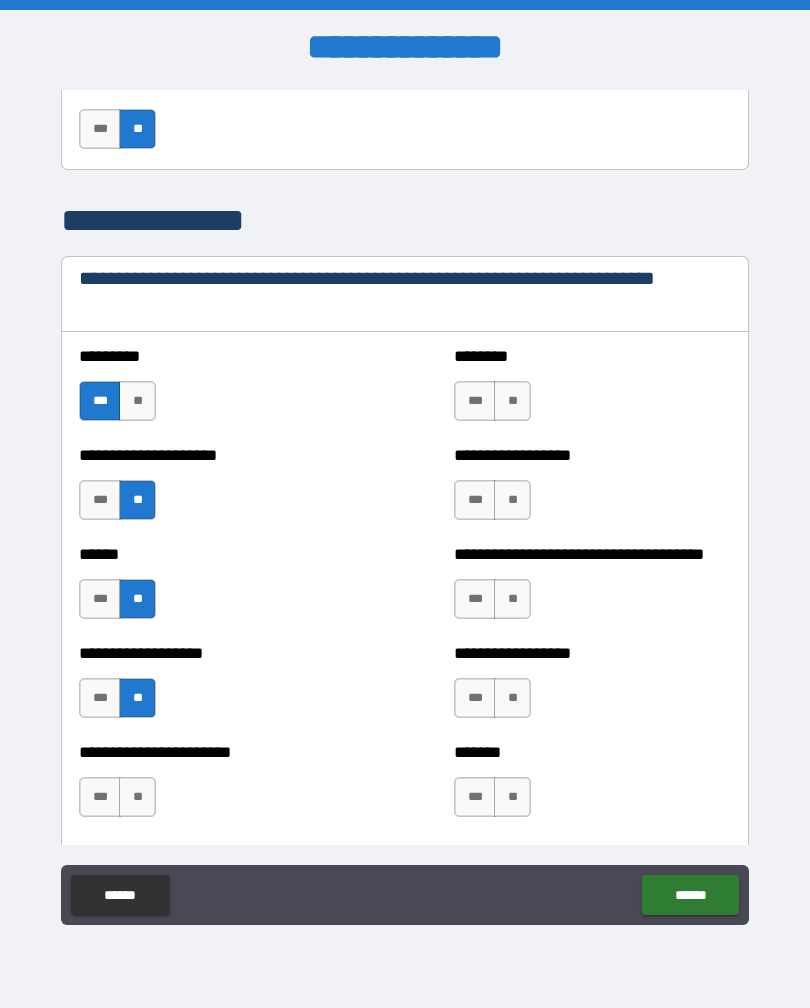 click on "**" at bounding box center [137, 797] 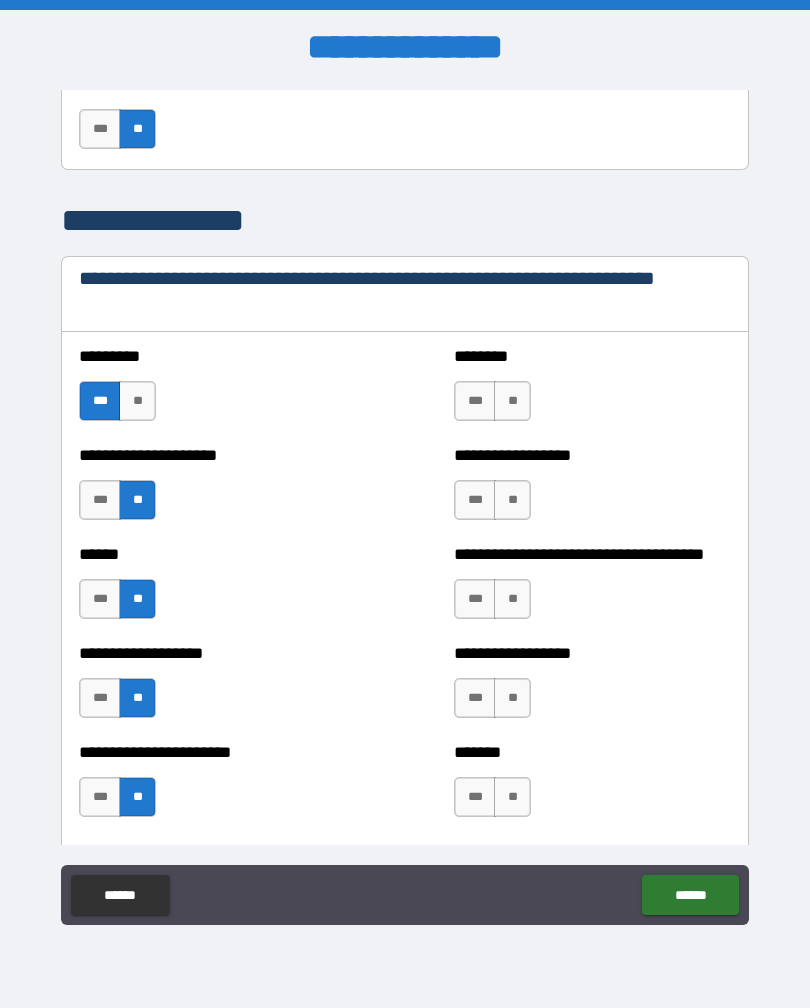 click on "**" at bounding box center (512, 401) 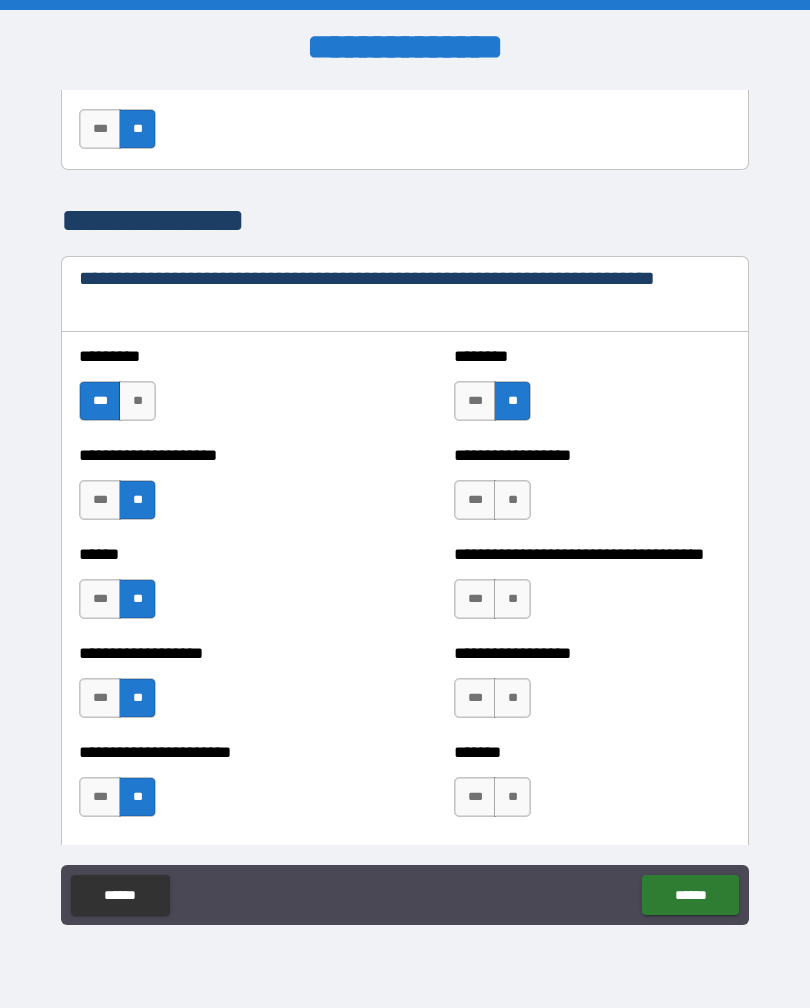 click on "**" at bounding box center (512, 500) 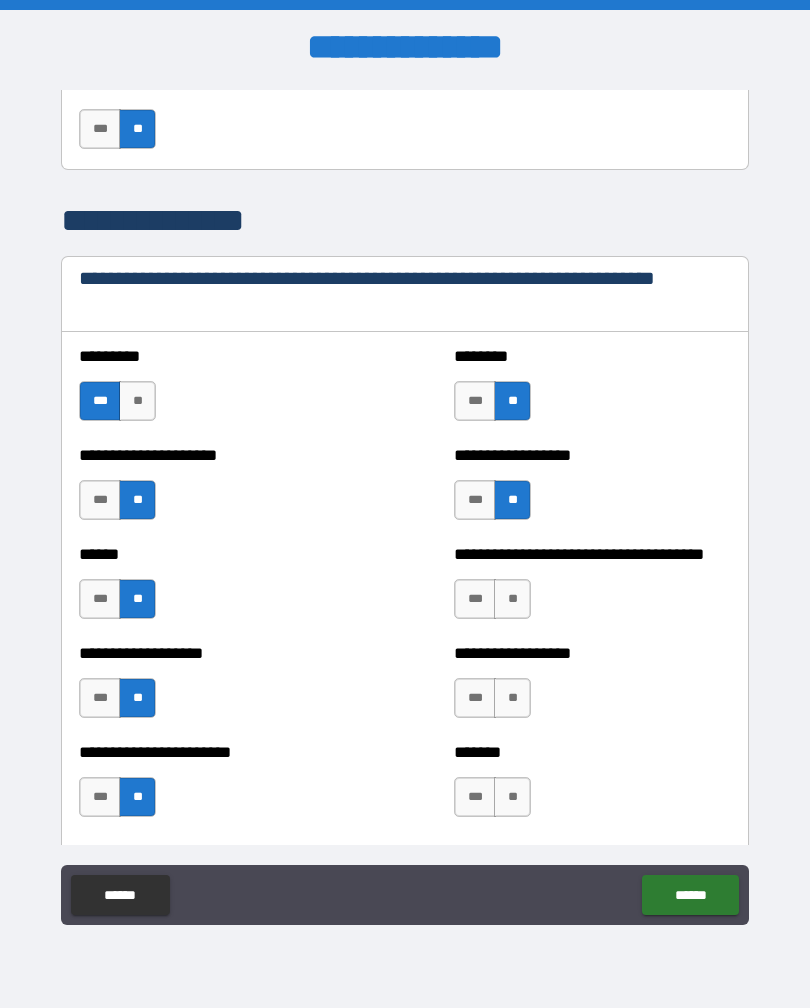 click on "**" at bounding box center (512, 599) 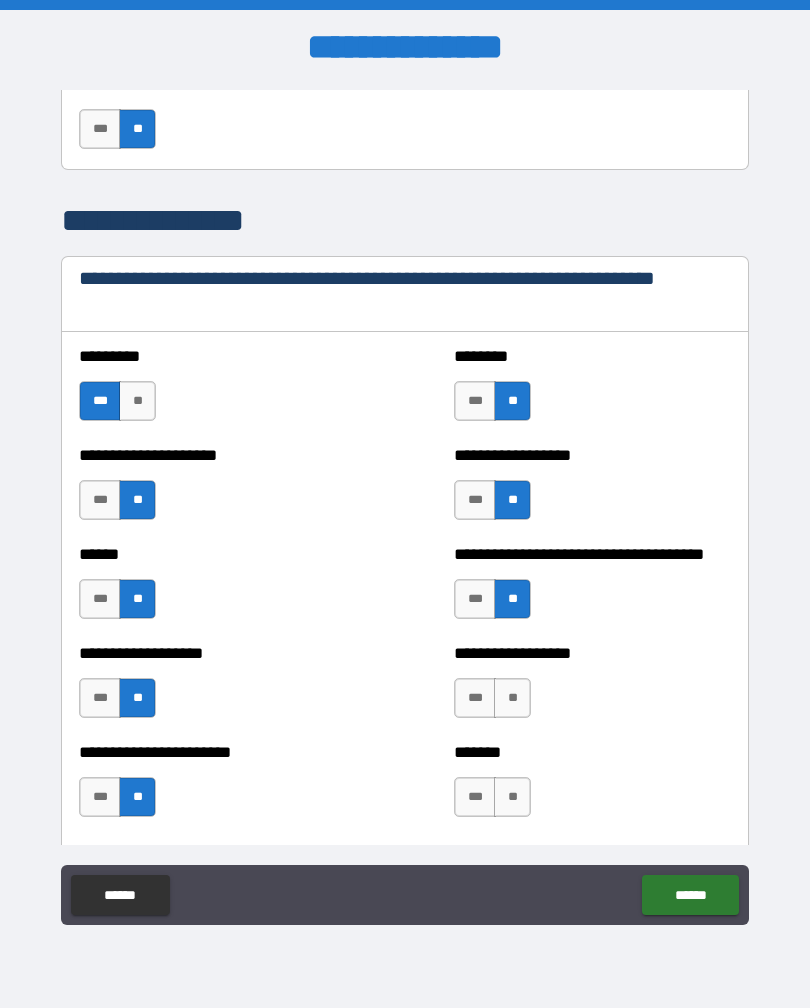 click on "**" at bounding box center [512, 698] 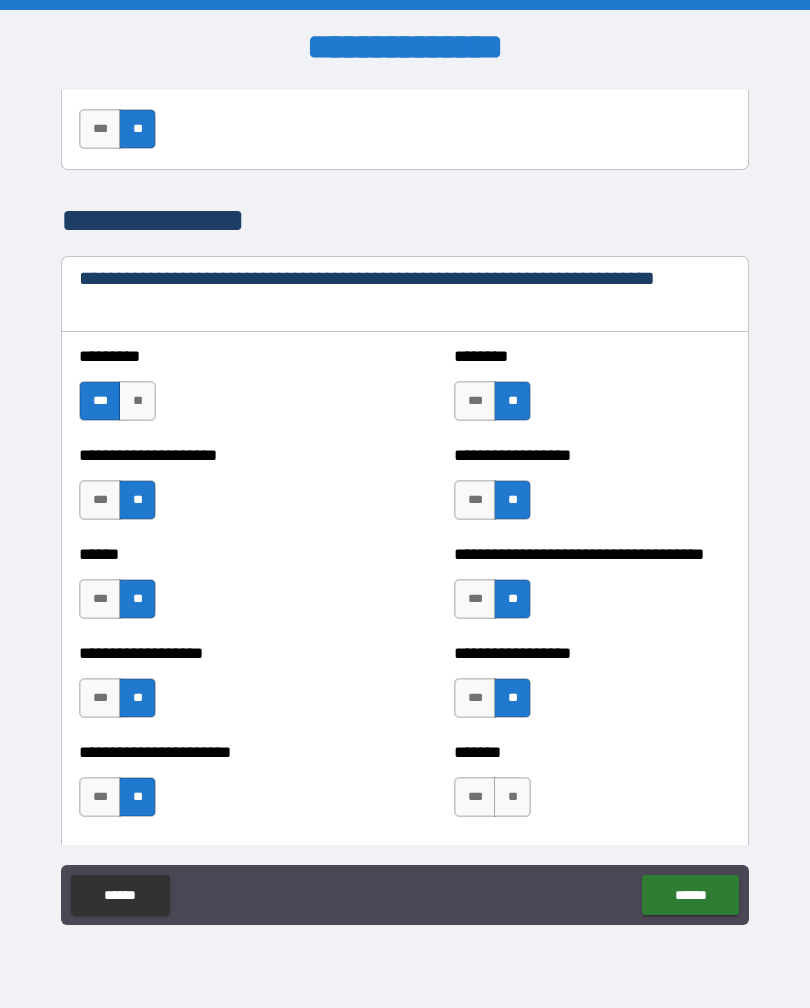 click on "**" at bounding box center (512, 797) 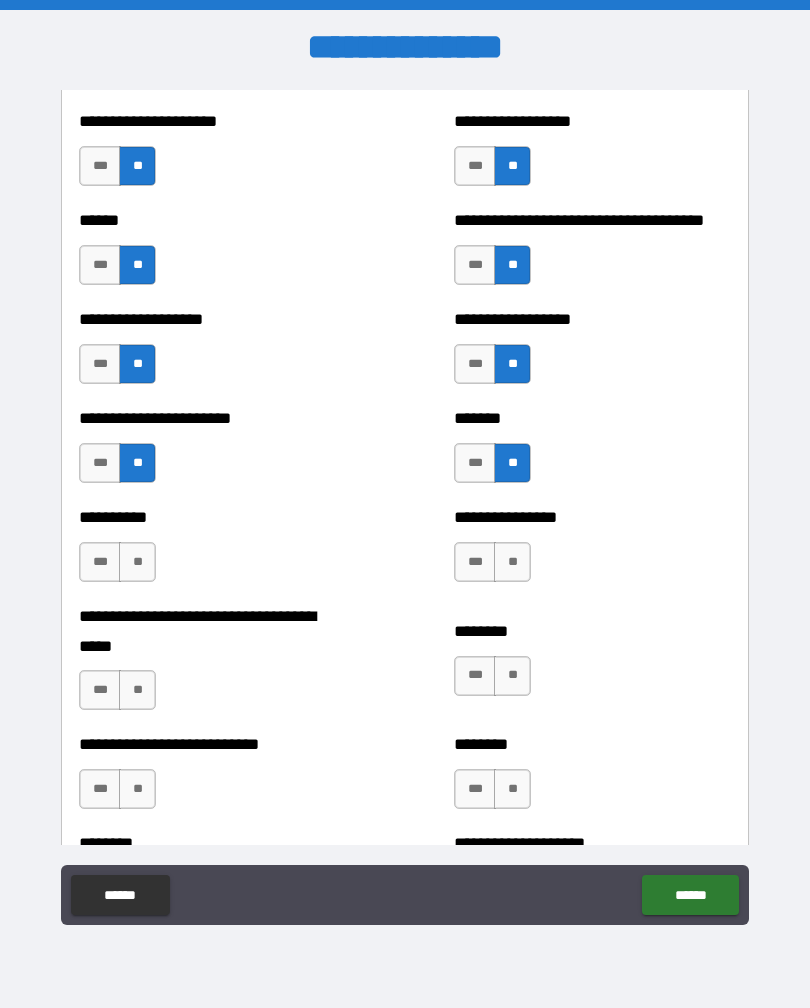 scroll, scrollTop: 1309, scrollLeft: 0, axis: vertical 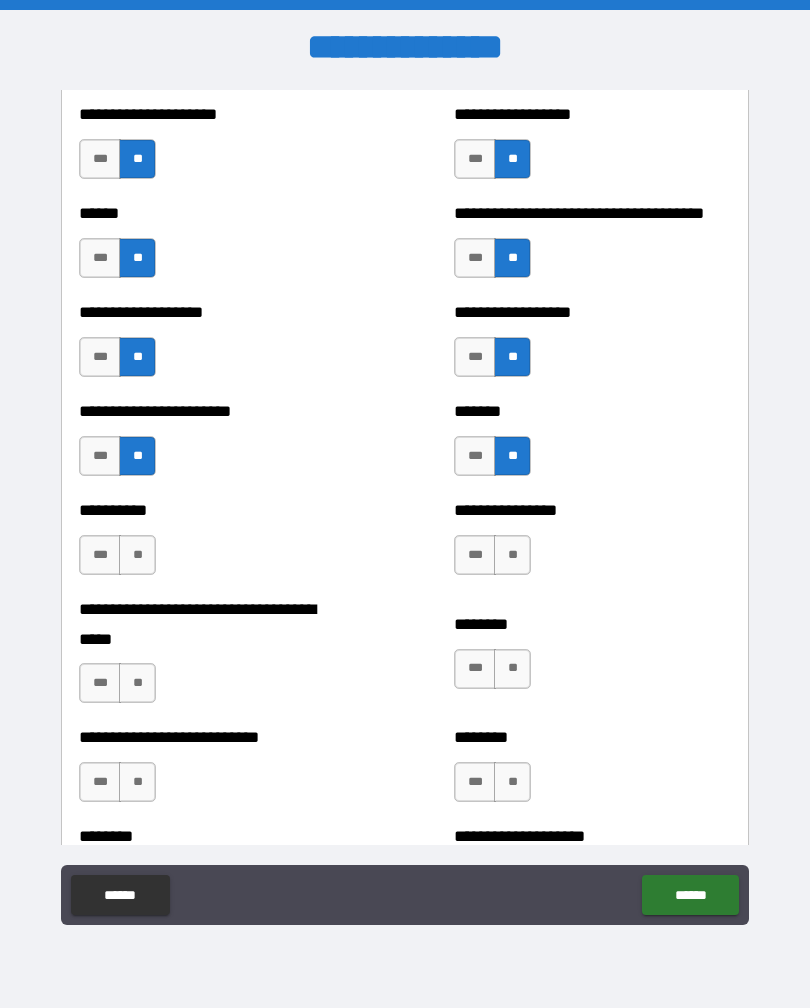 click on "**" at bounding box center (137, 555) 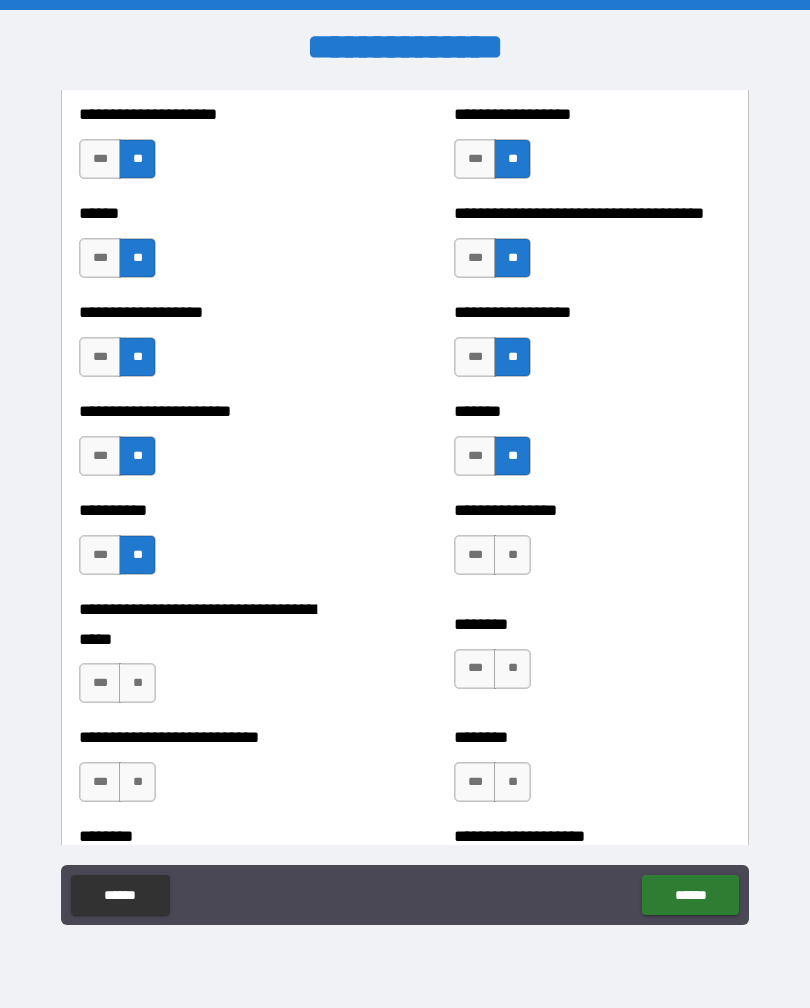 click on "**" at bounding box center (512, 555) 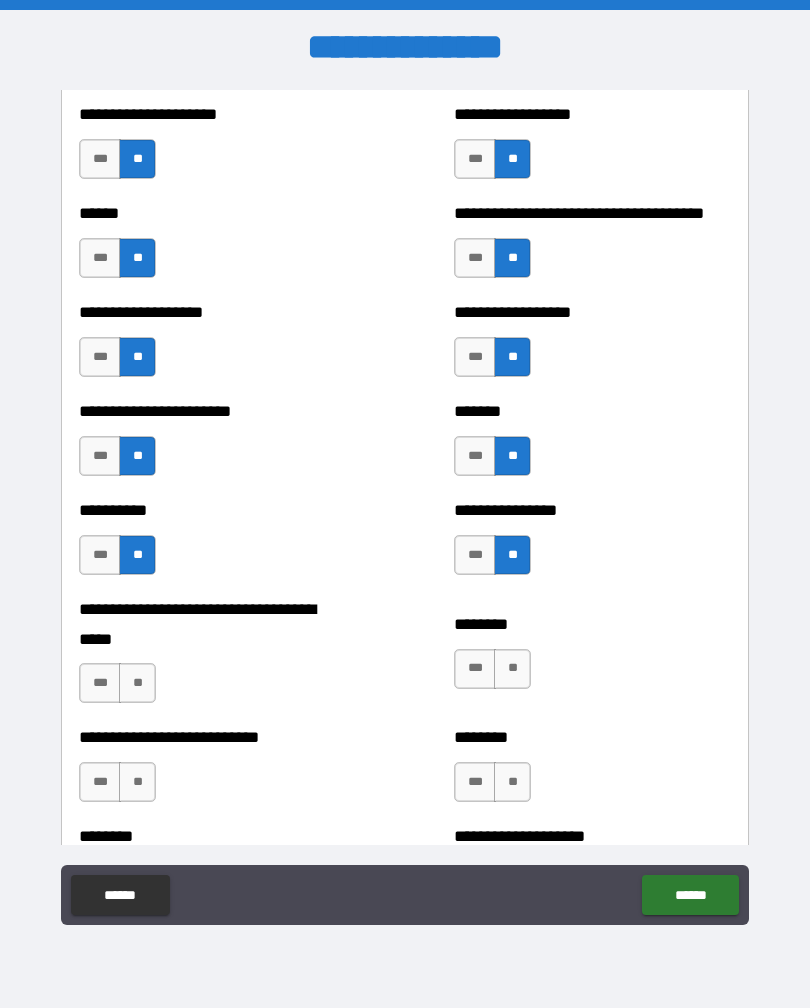 click on "**" at bounding box center [512, 669] 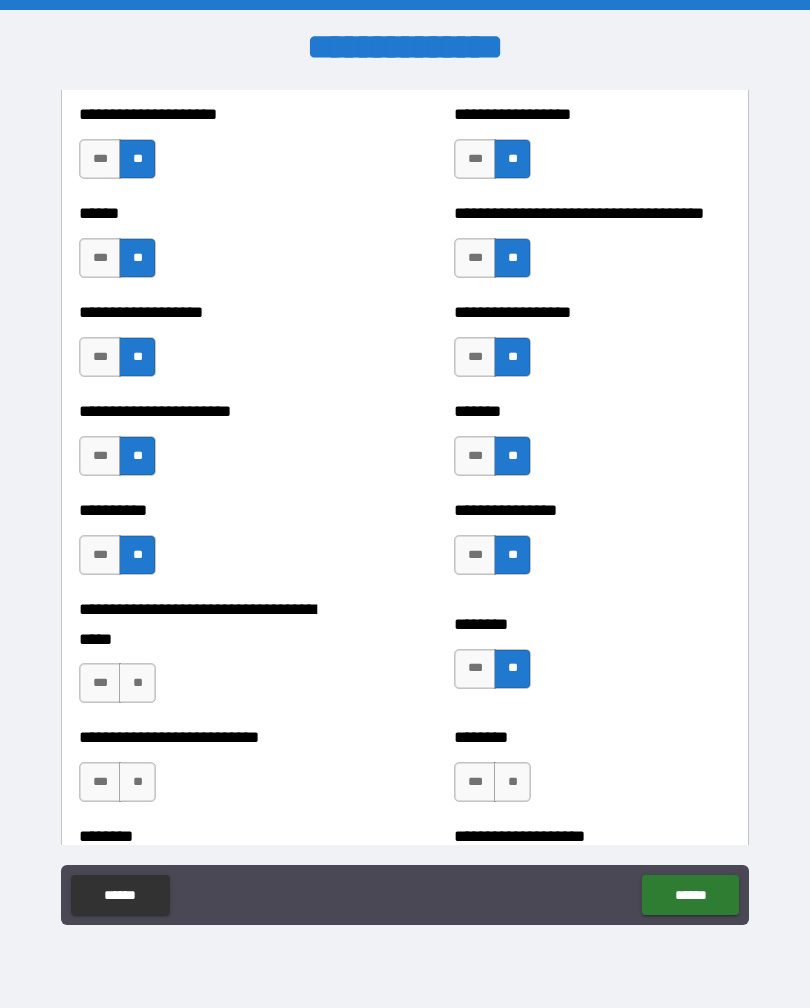 click on "**" at bounding box center (512, 782) 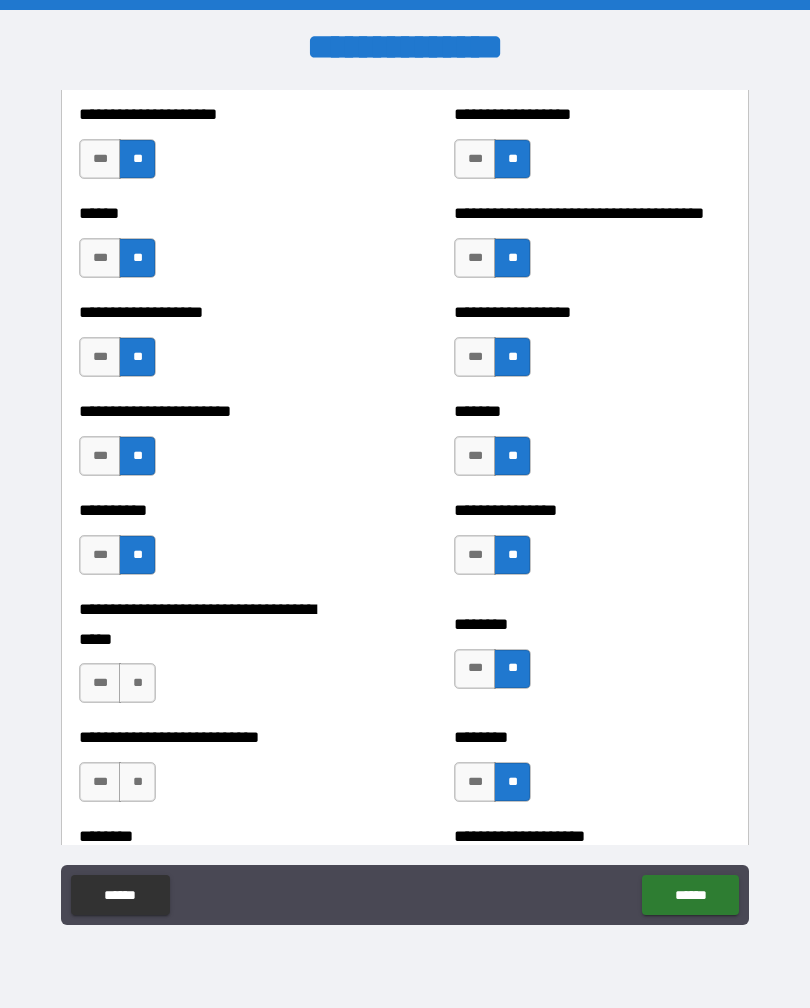 click on "**" at bounding box center (137, 683) 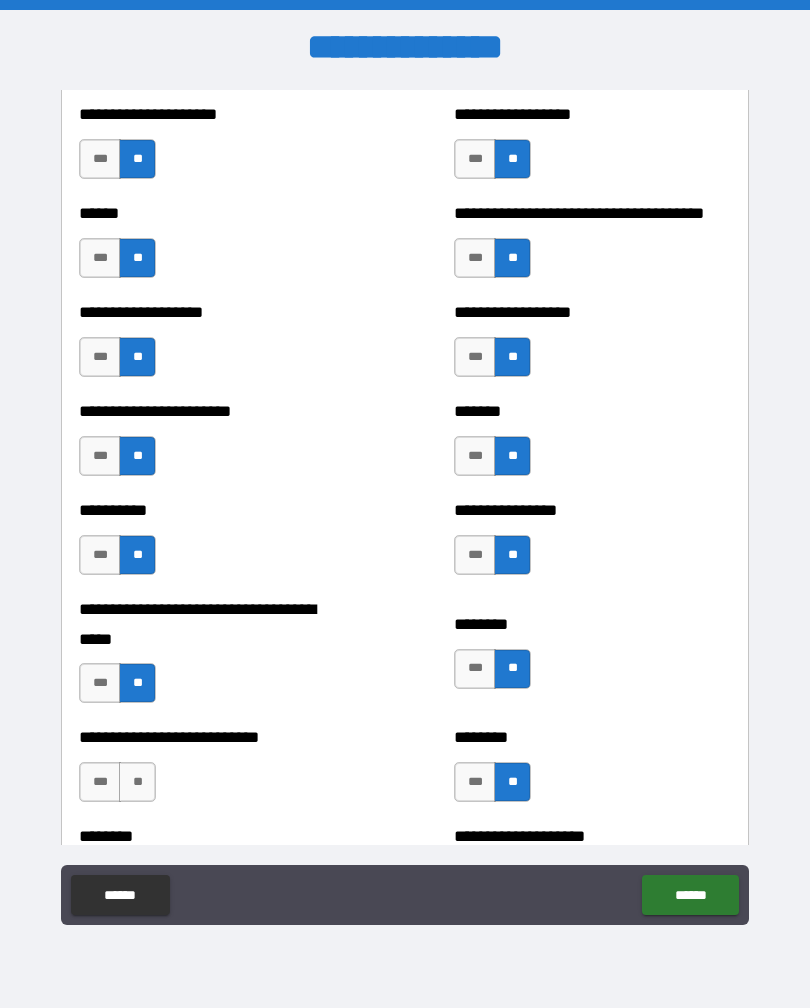 click on "**" at bounding box center (137, 782) 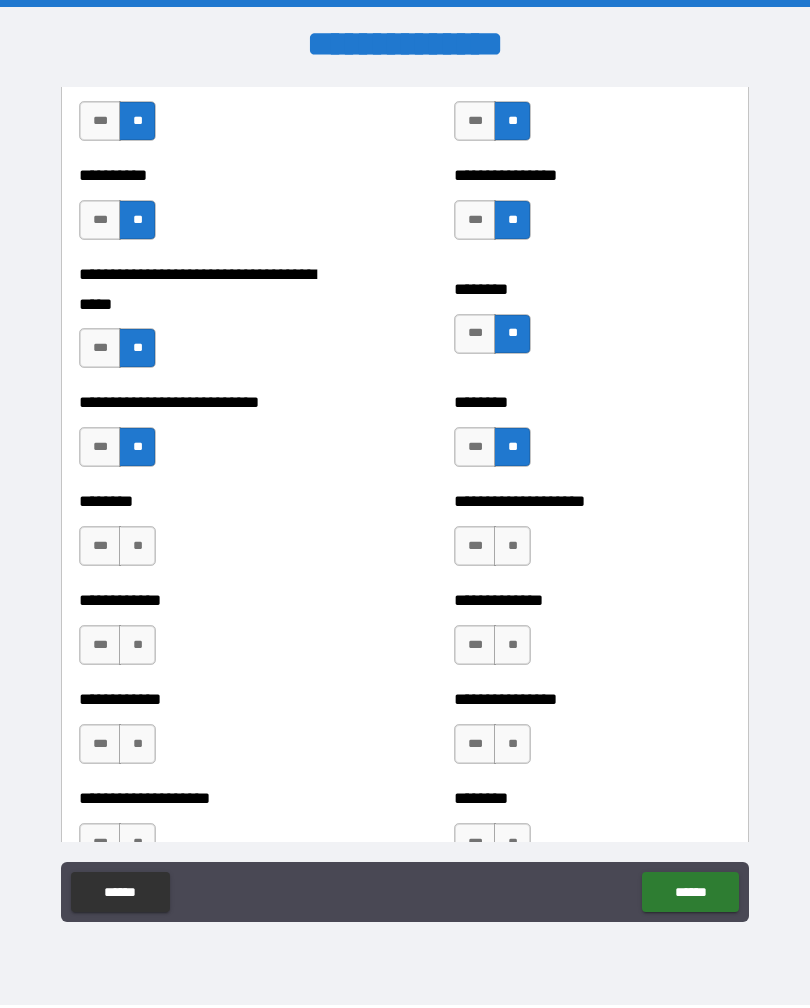 scroll, scrollTop: 1643, scrollLeft: 0, axis: vertical 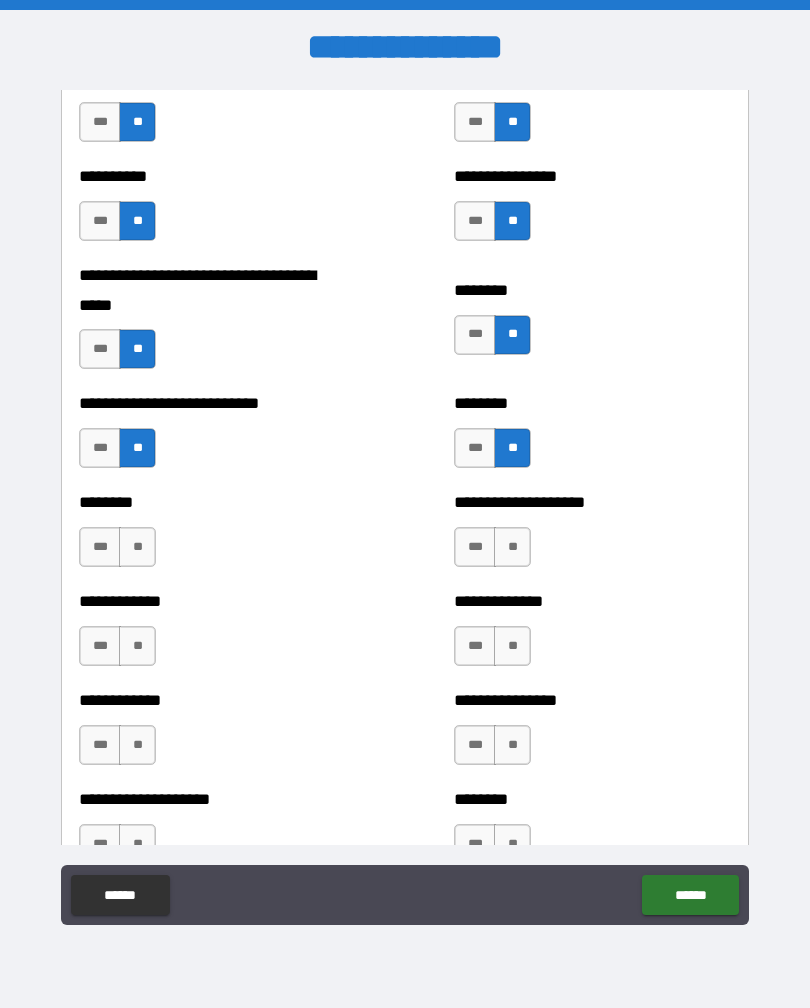 click on "**" at bounding box center (512, 547) 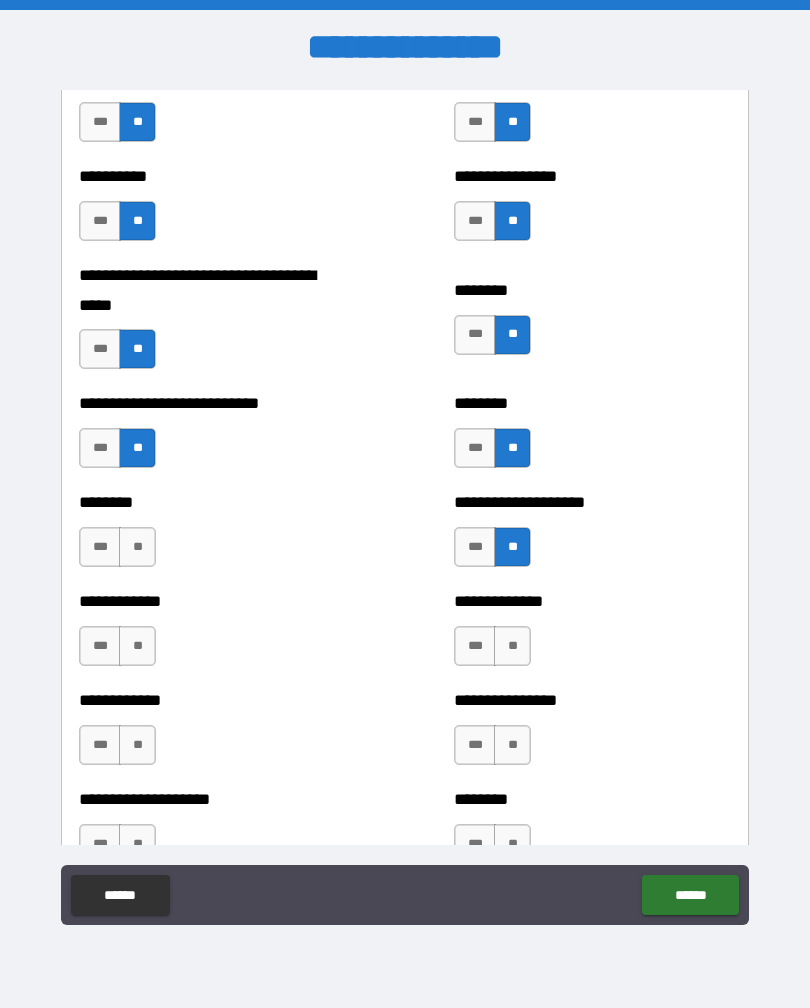 click on "**" at bounding box center [512, 646] 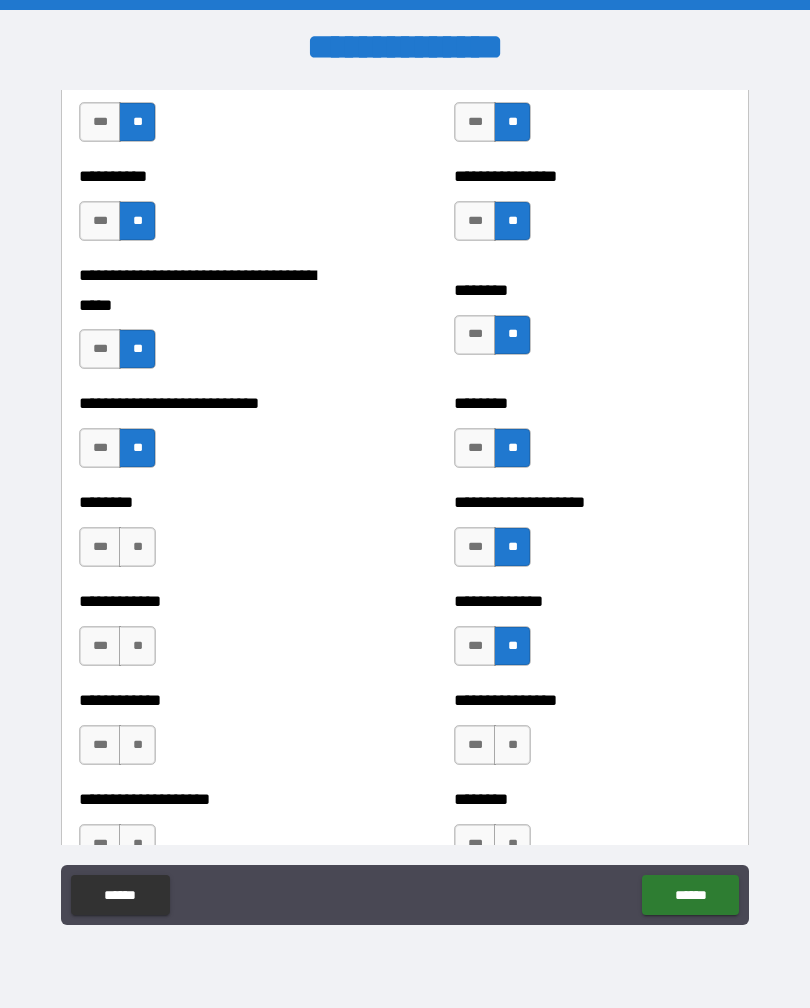 click on "**" at bounding box center (137, 547) 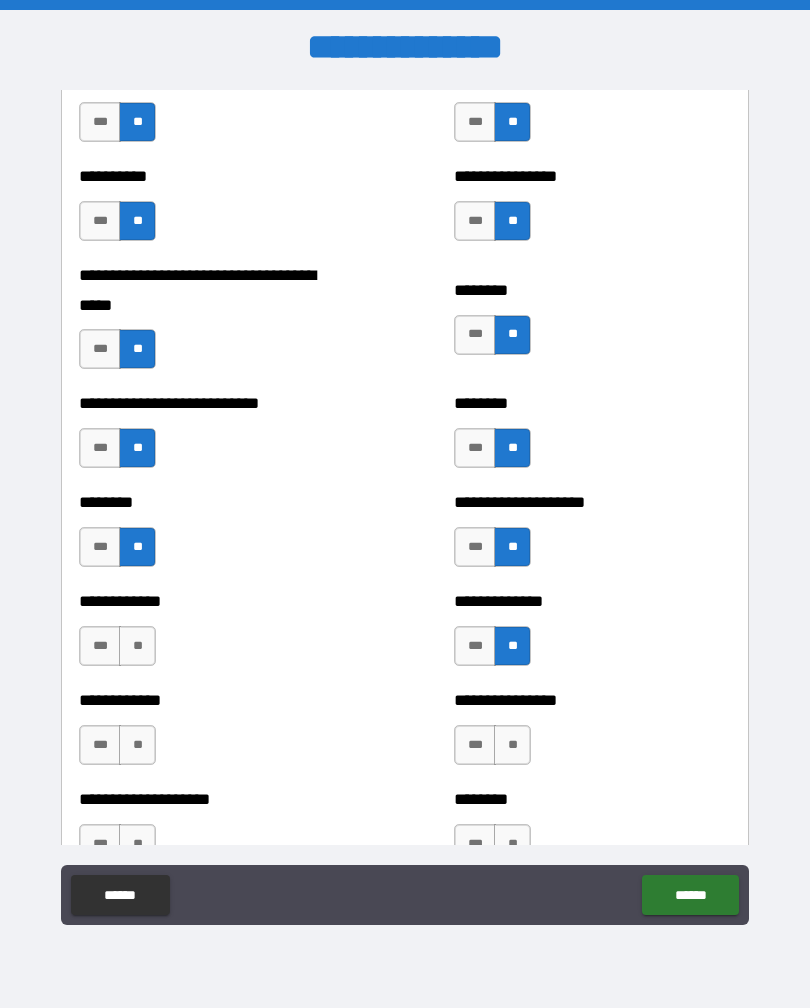 click on "**" at bounding box center (137, 646) 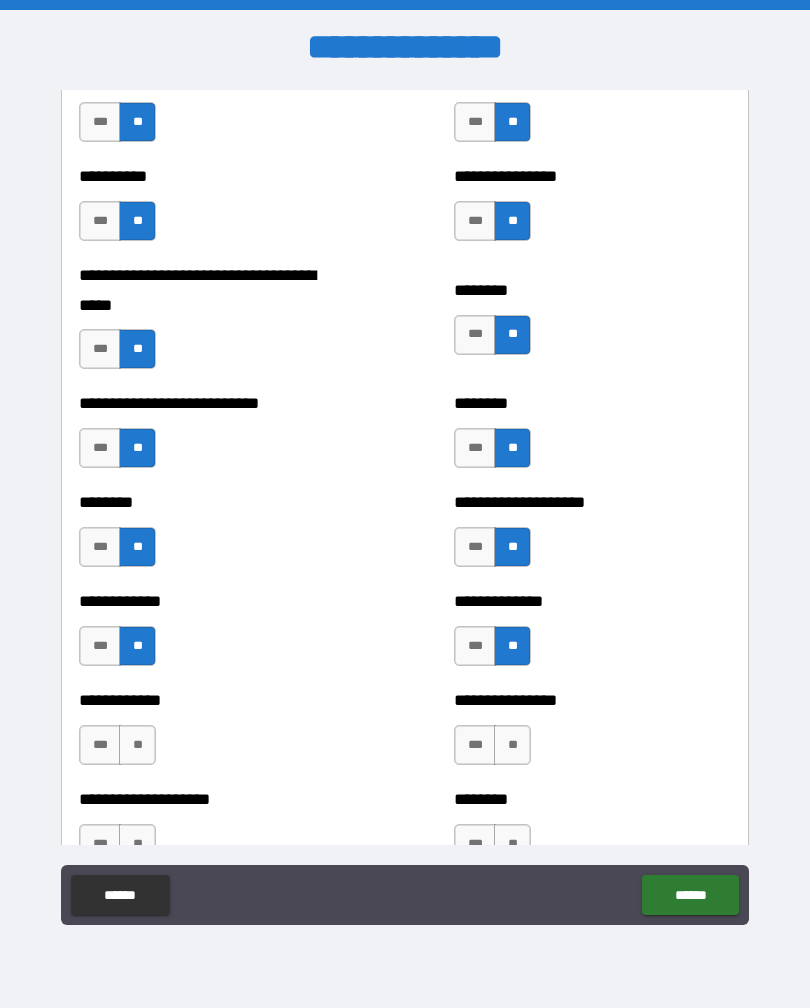 click on "**" at bounding box center (137, 745) 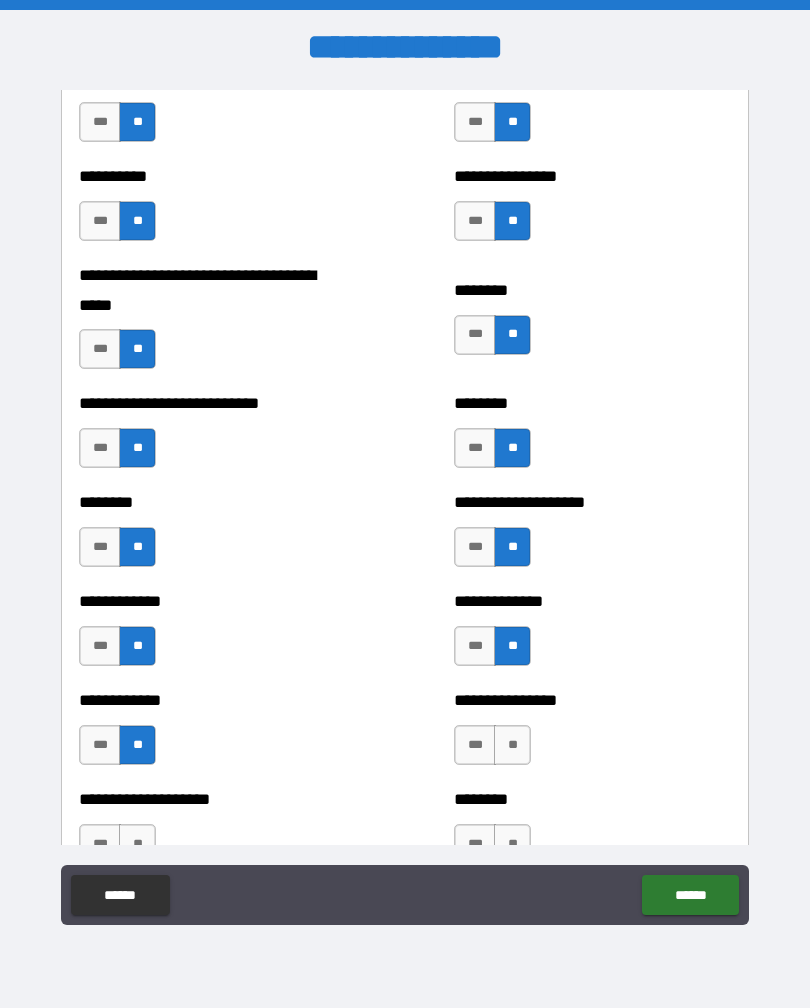 click on "**" at bounding box center [512, 745] 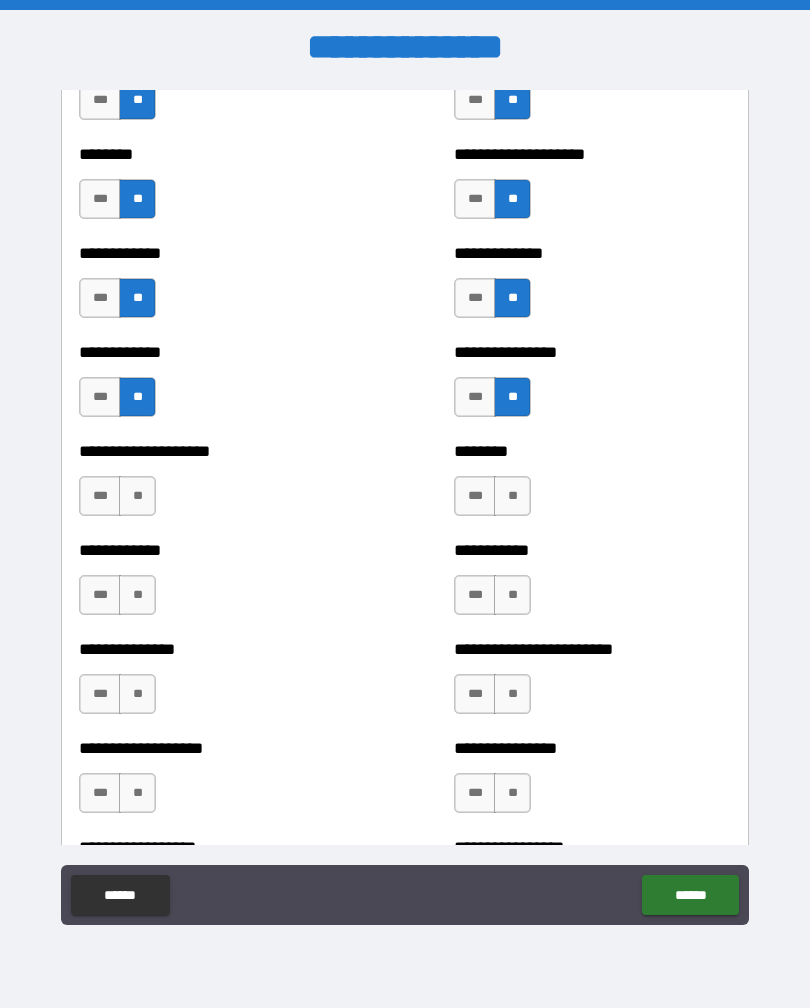 scroll, scrollTop: 1995, scrollLeft: 0, axis: vertical 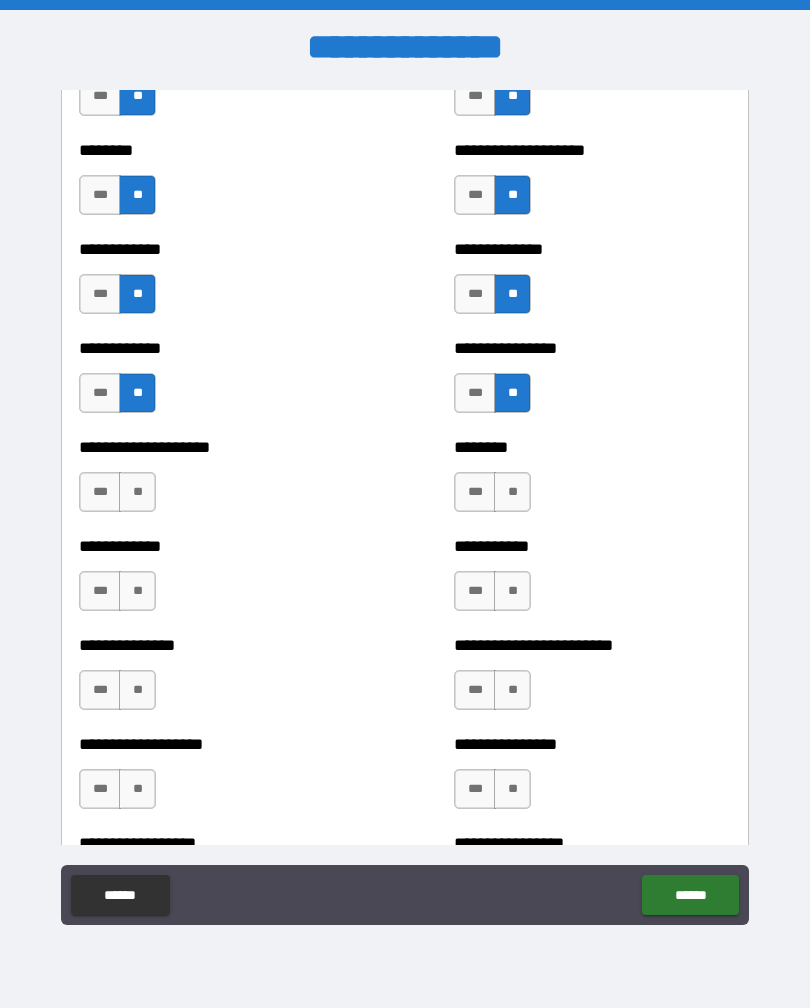 click on "**" at bounding box center [137, 492] 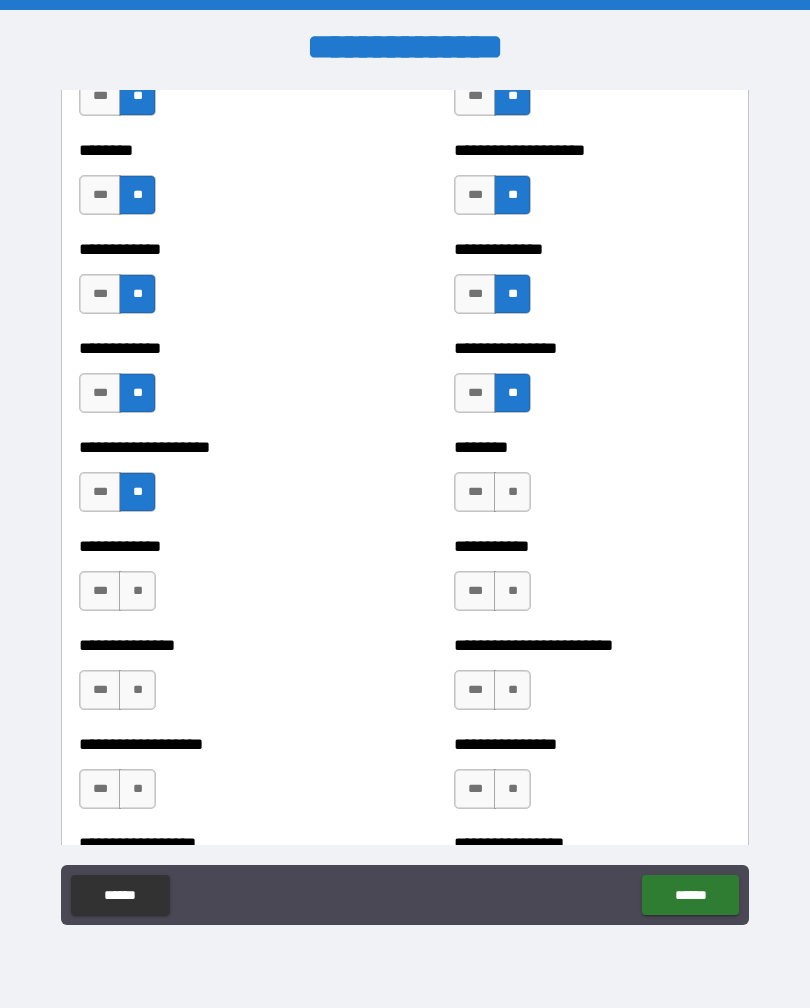 click on "**" at bounding box center (137, 591) 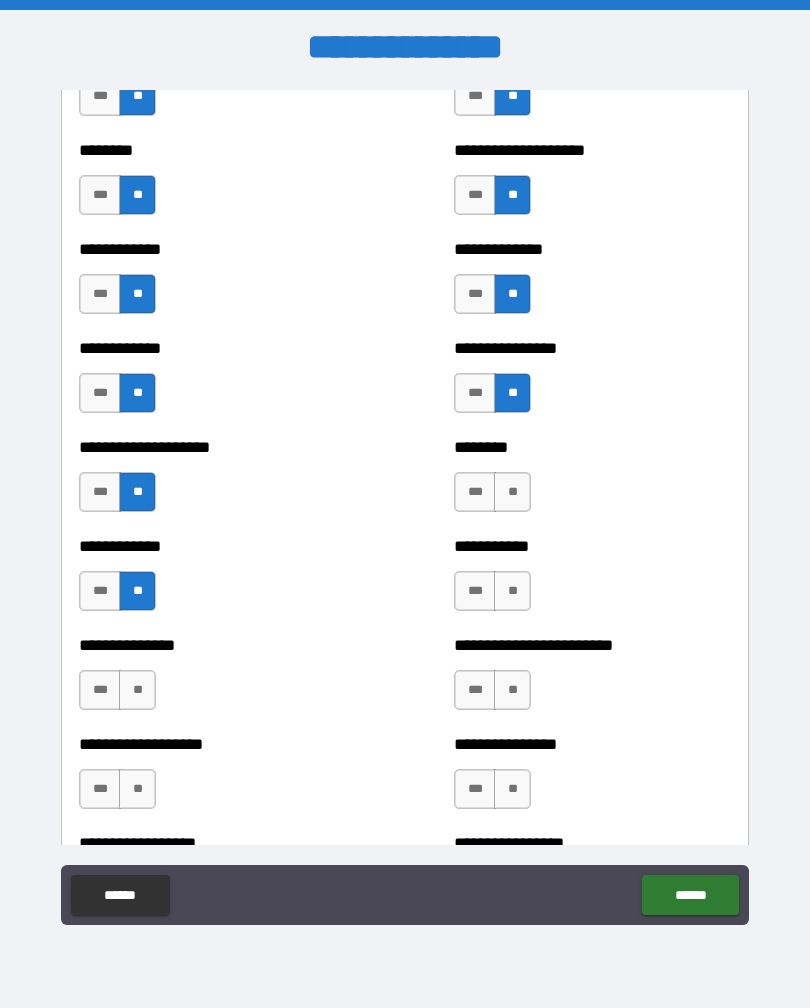 click on "**" at bounding box center [137, 690] 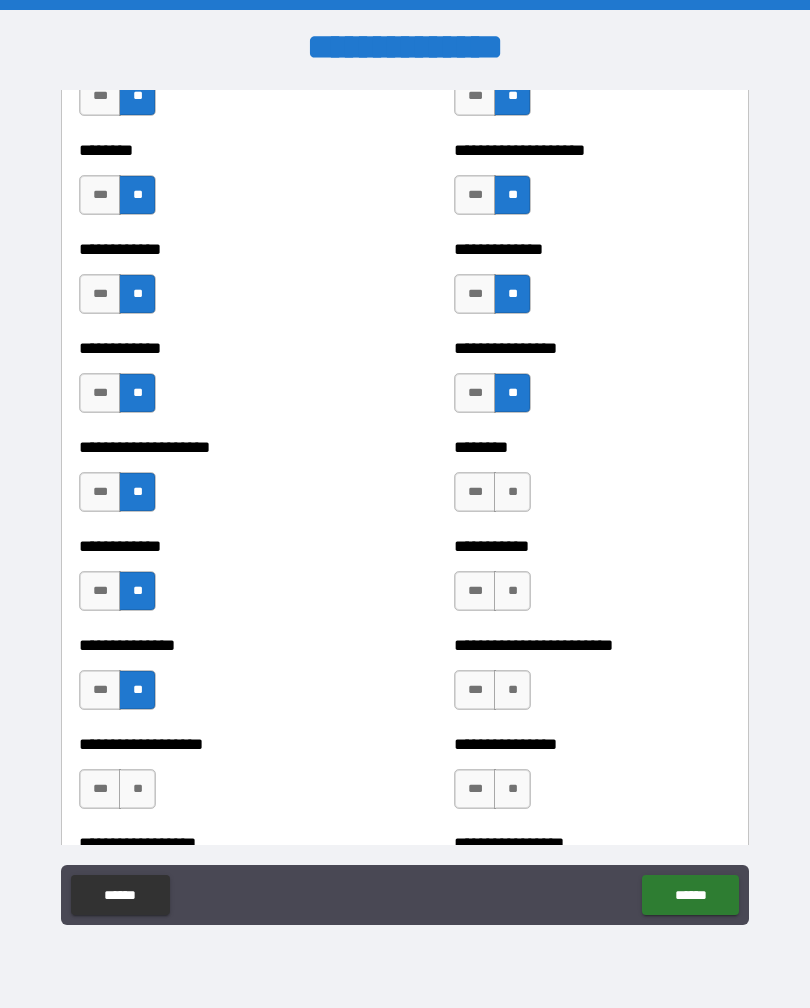 click on "**" at bounding box center [137, 789] 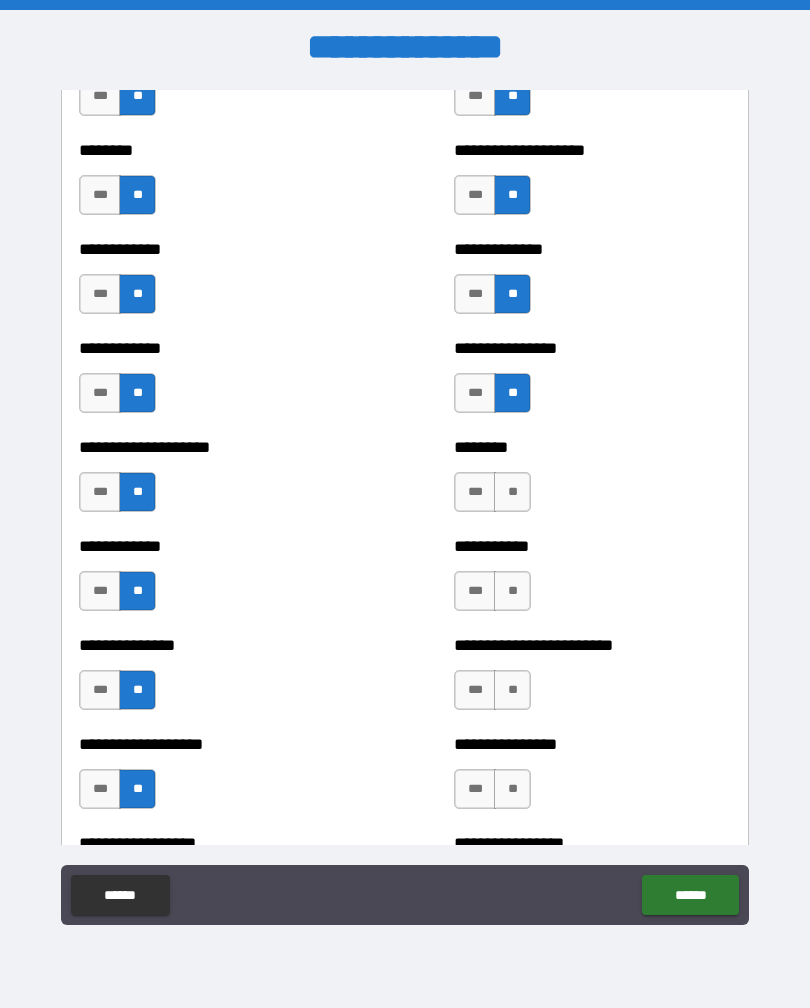 click on "**" at bounding box center (512, 492) 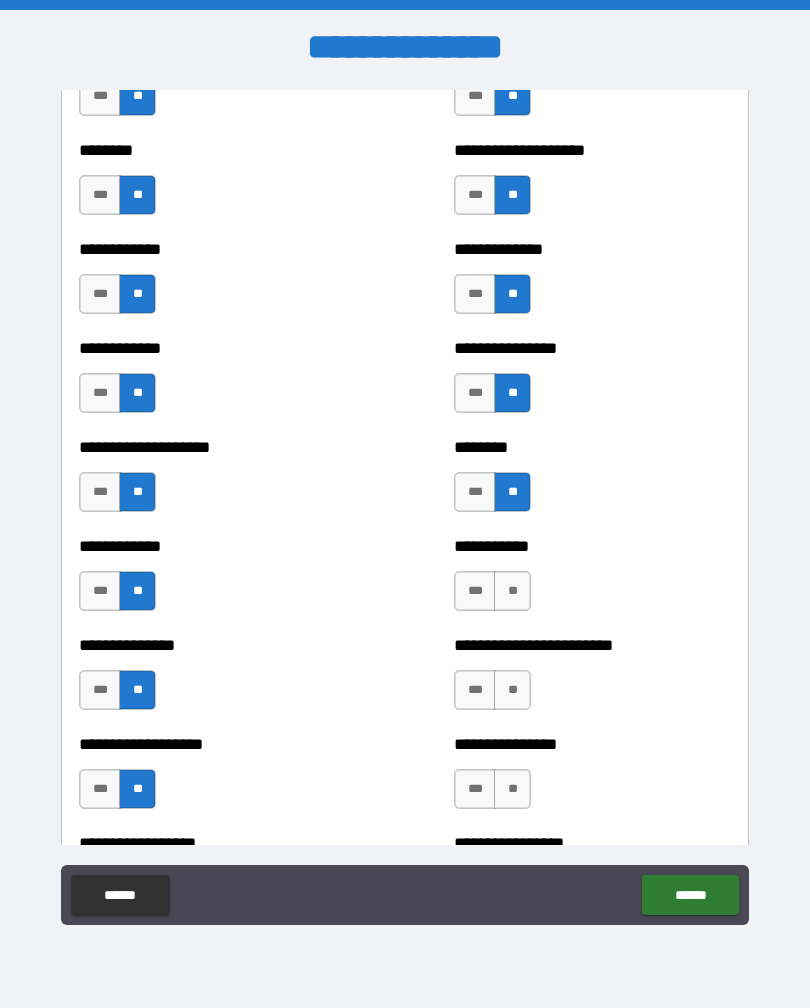 click on "**" at bounding box center [512, 591] 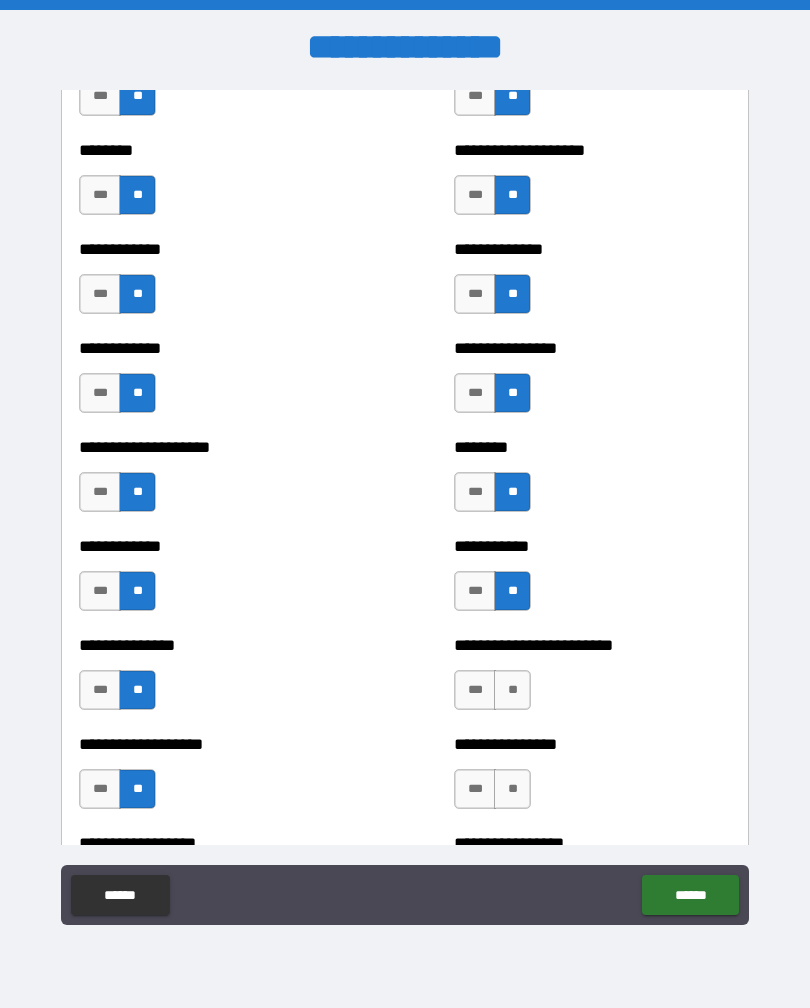 click on "**" at bounding box center (512, 690) 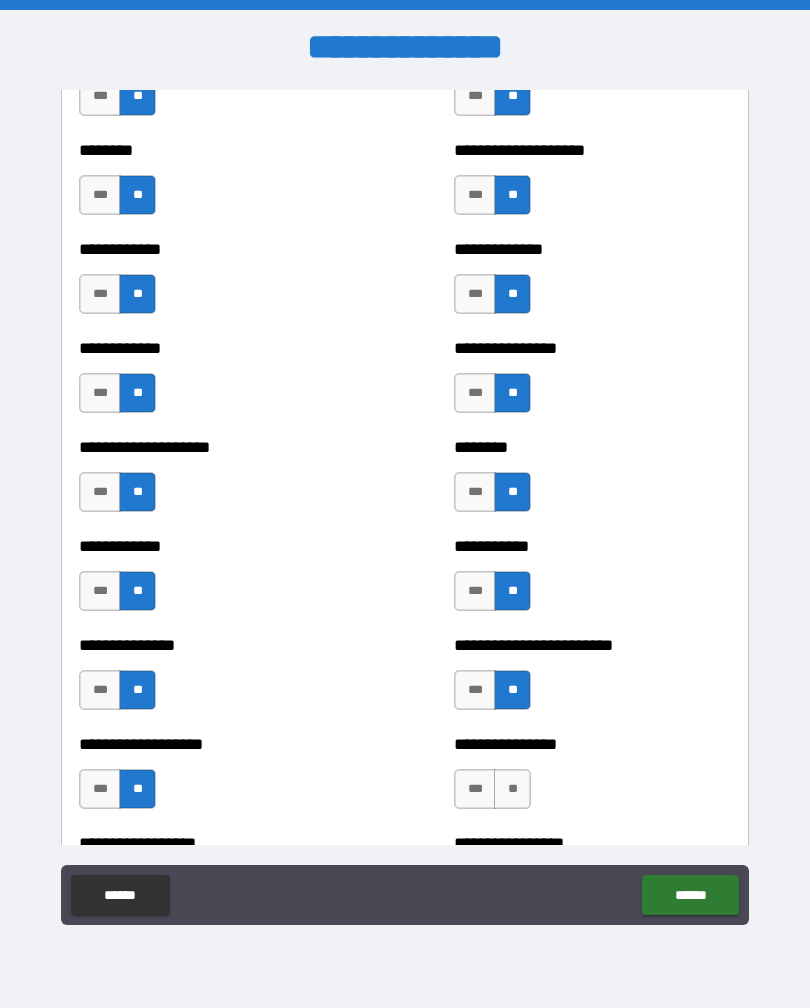 click on "**" at bounding box center [512, 789] 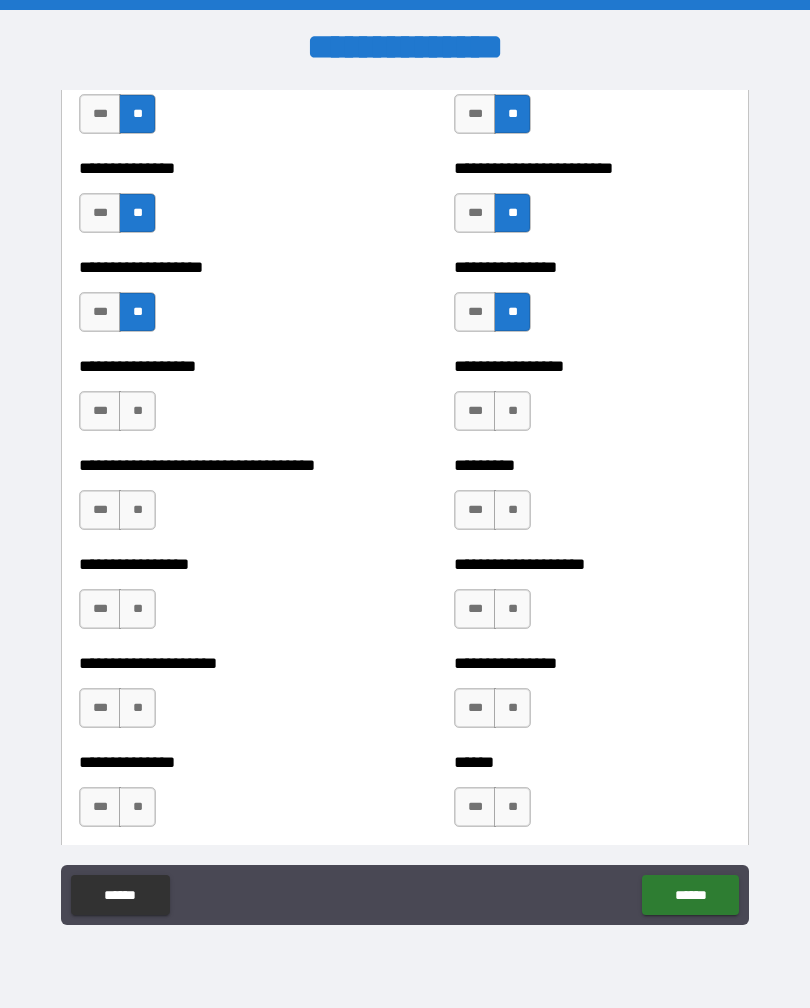 scroll, scrollTop: 2474, scrollLeft: 0, axis: vertical 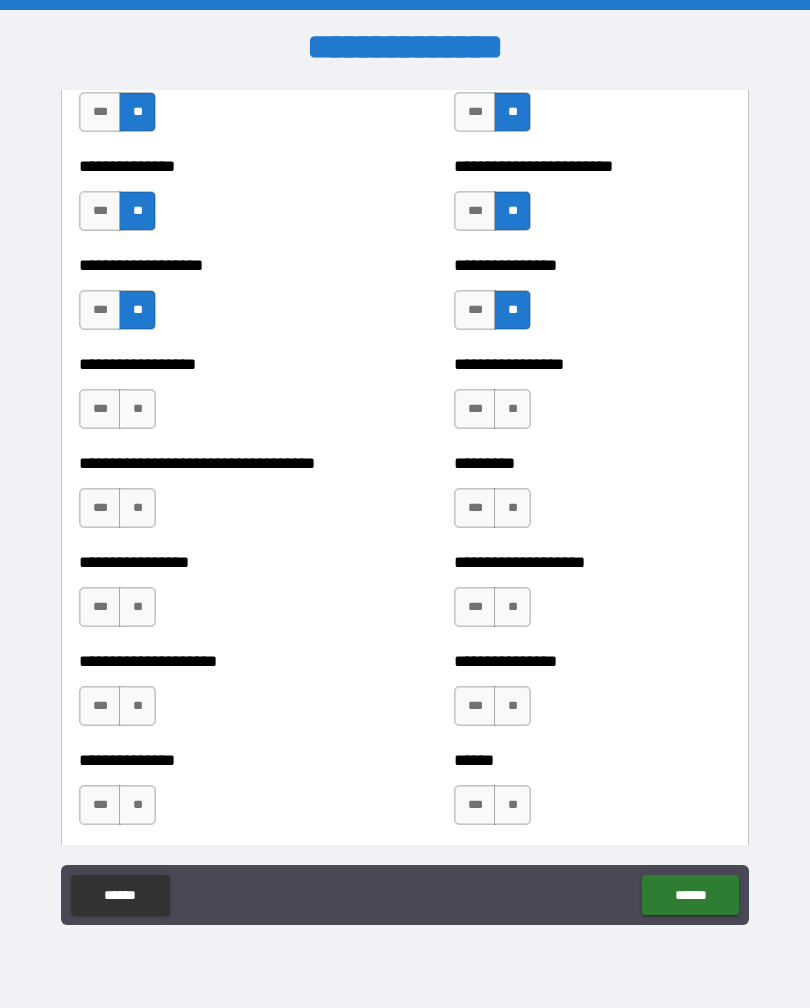 click on "**" at bounding box center (137, 409) 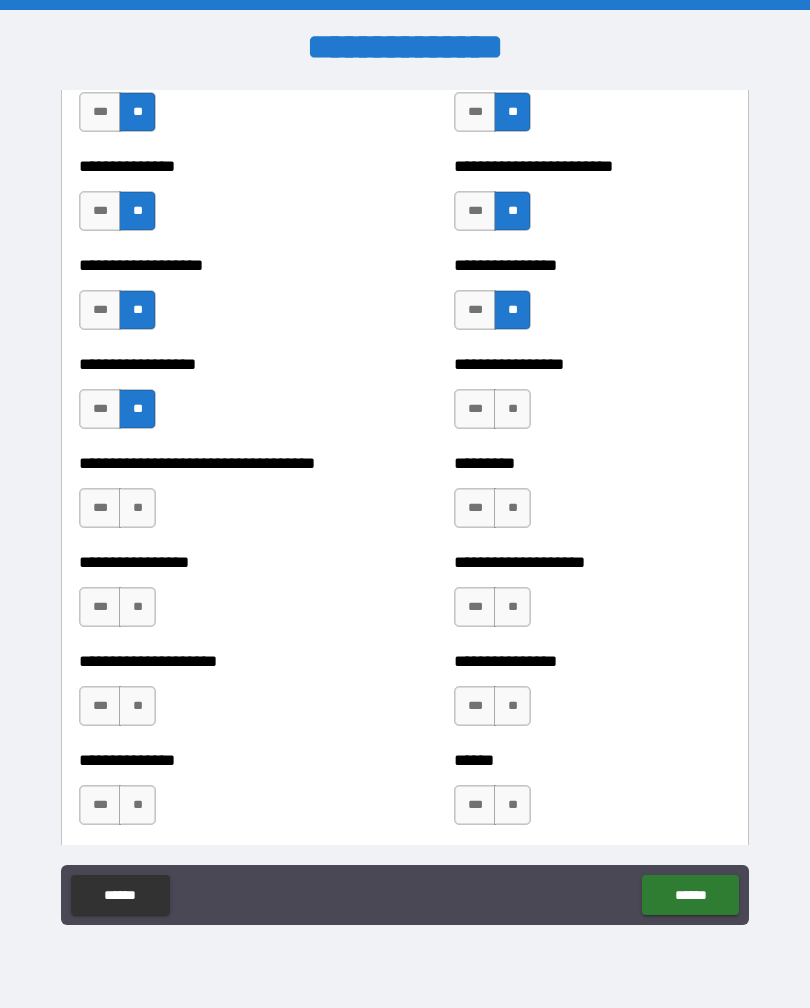 click on "**" at bounding box center (137, 508) 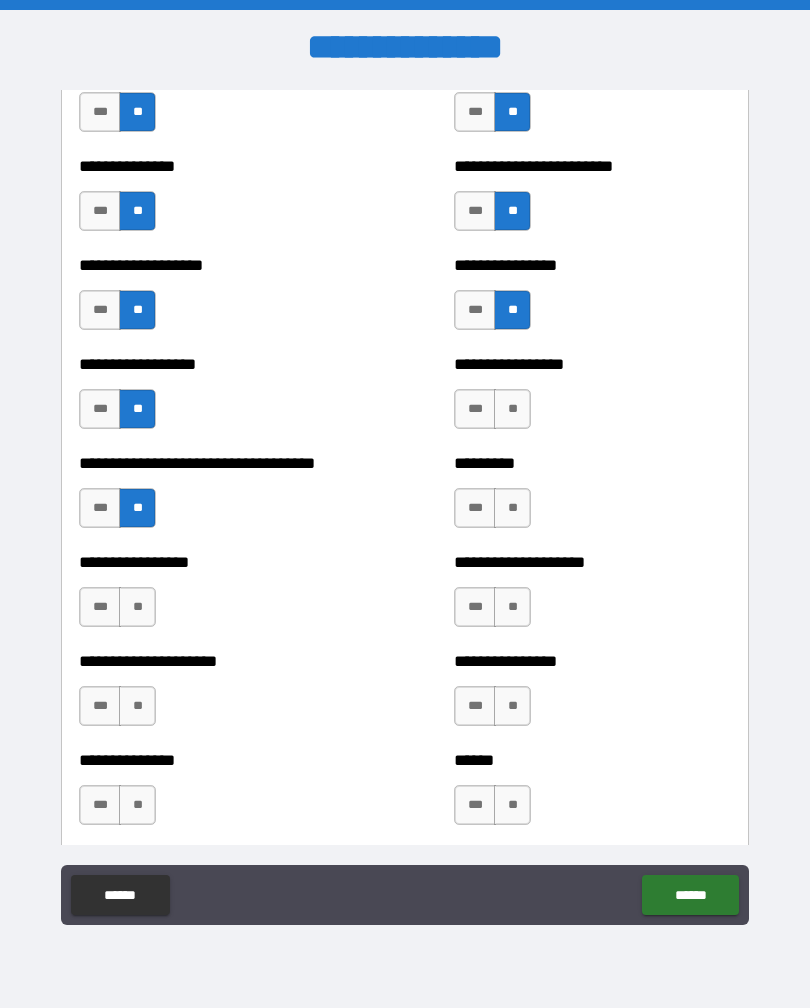 click on "**" at bounding box center (137, 607) 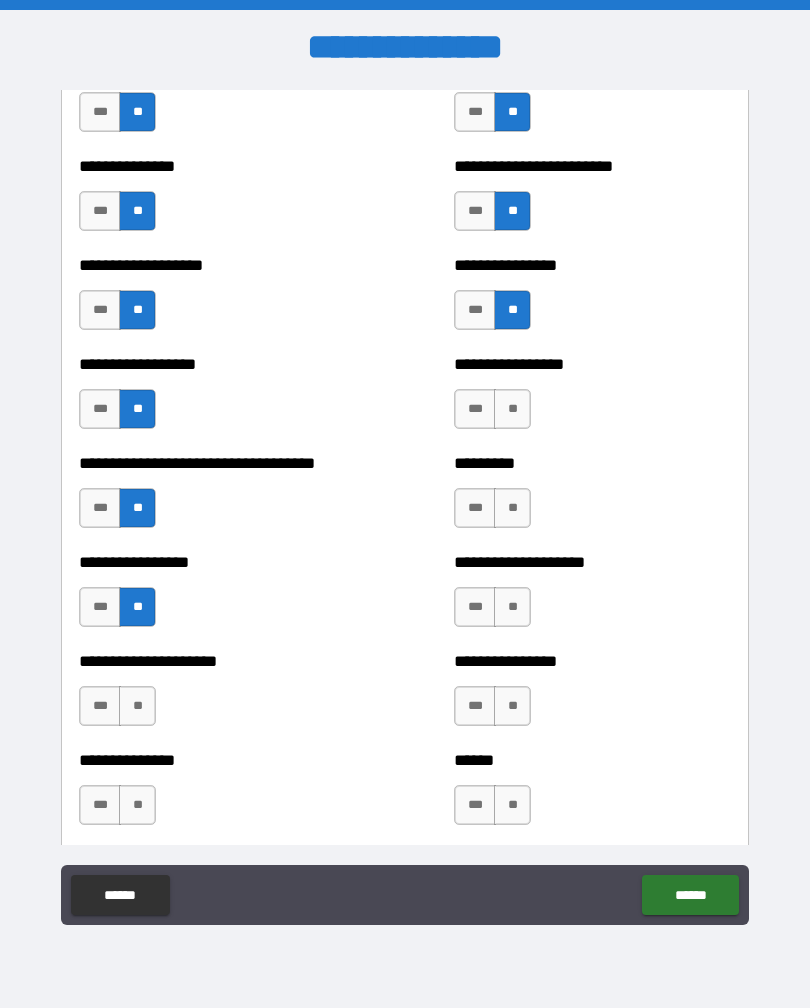 click on "**" at bounding box center (137, 706) 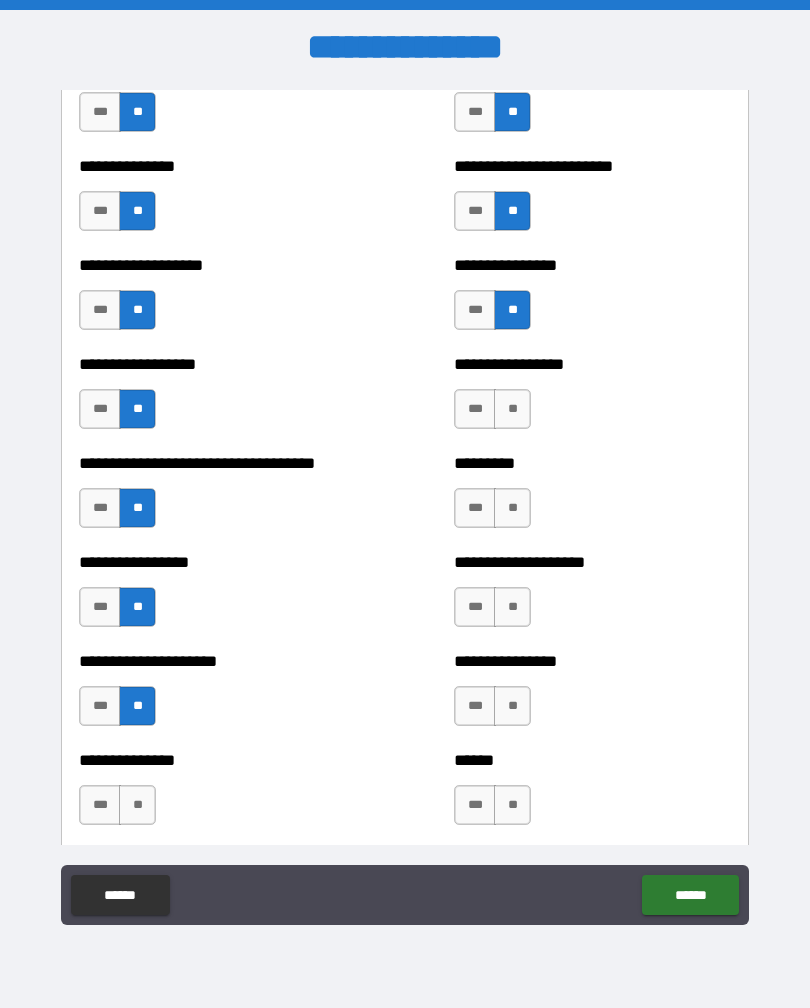 click on "**" at bounding box center (137, 805) 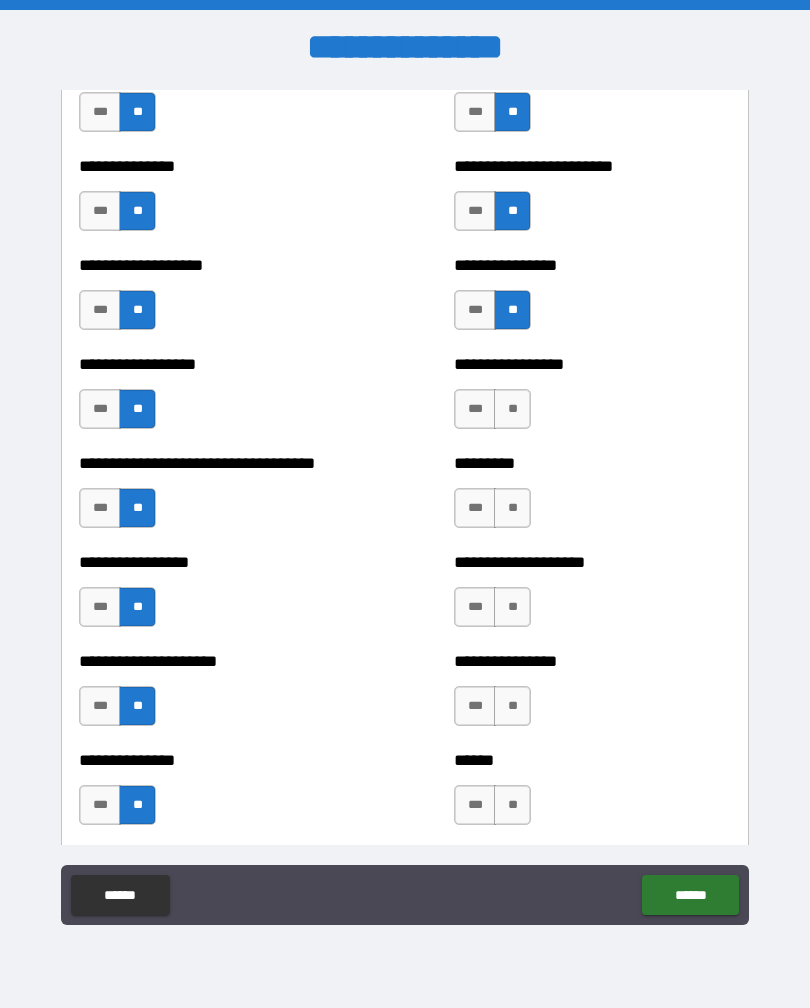 click on "**" at bounding box center [512, 805] 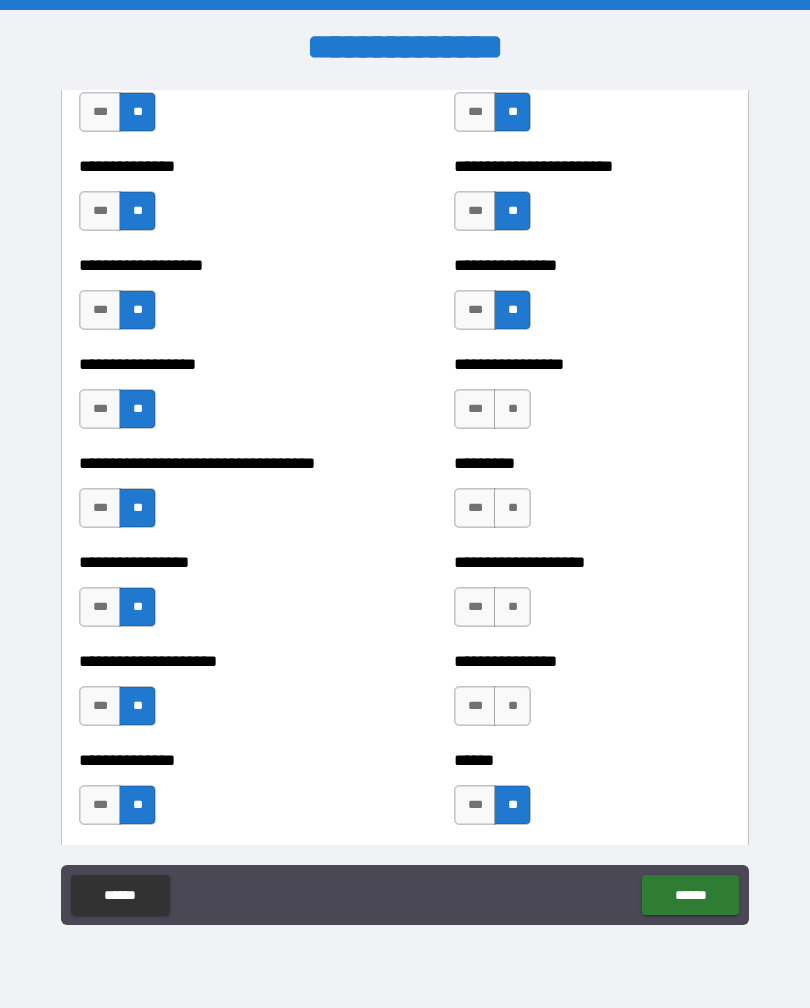 click on "**" at bounding box center [512, 706] 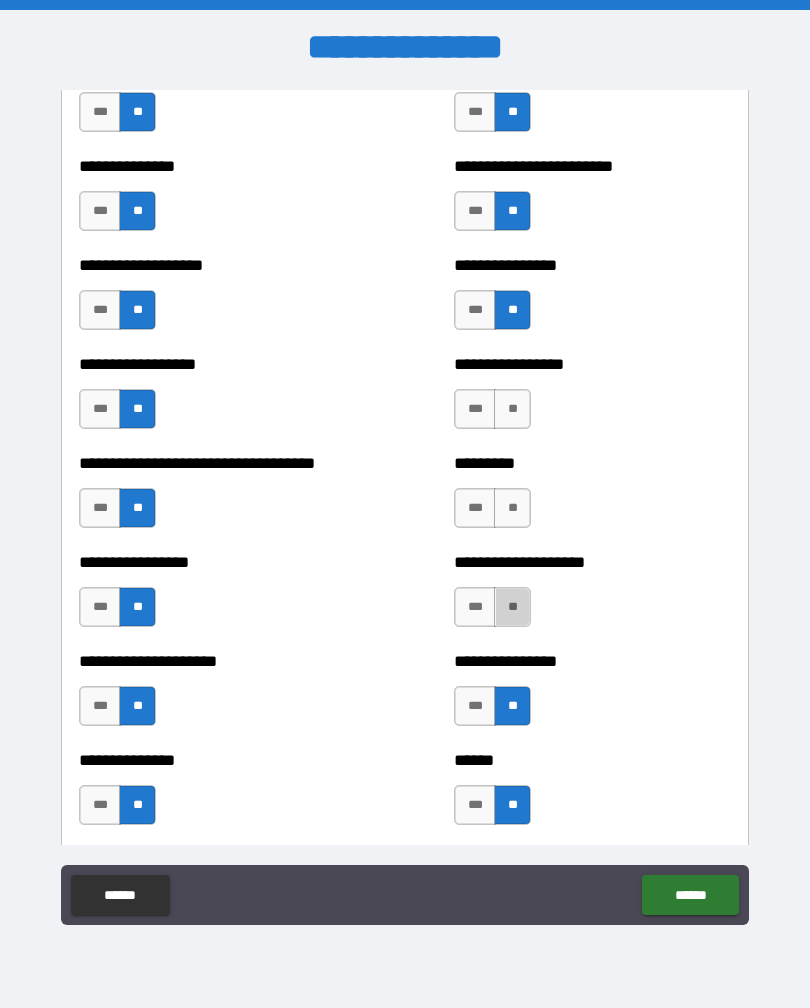 click on "**" at bounding box center [512, 607] 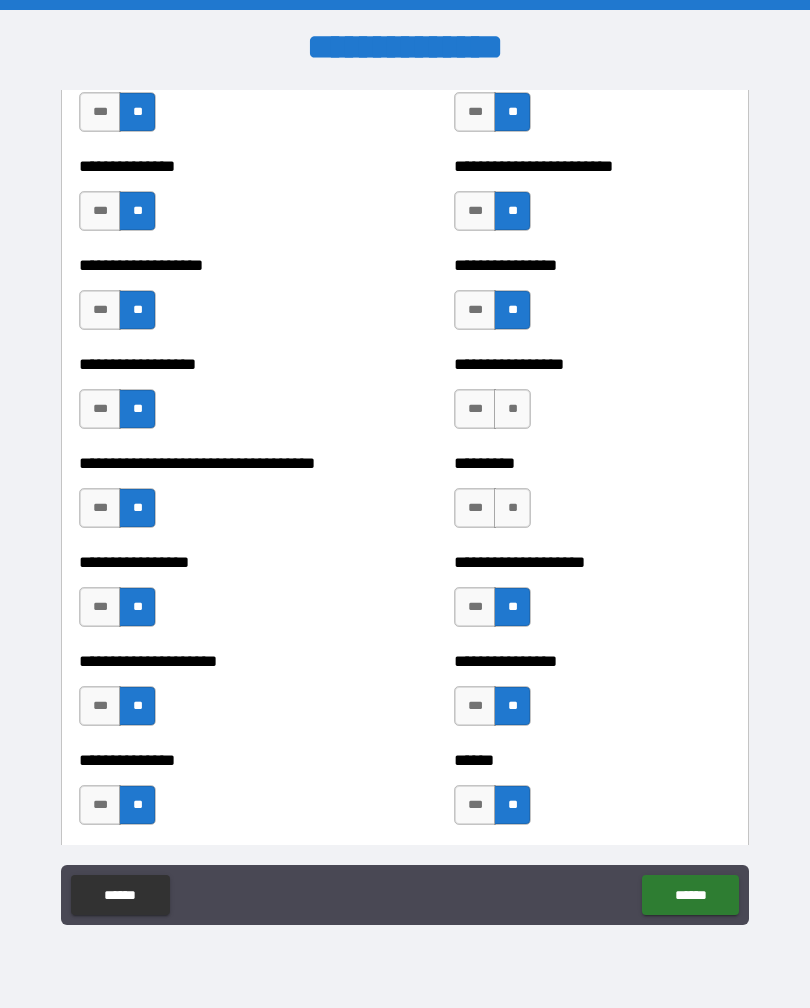 click on "**" at bounding box center (512, 508) 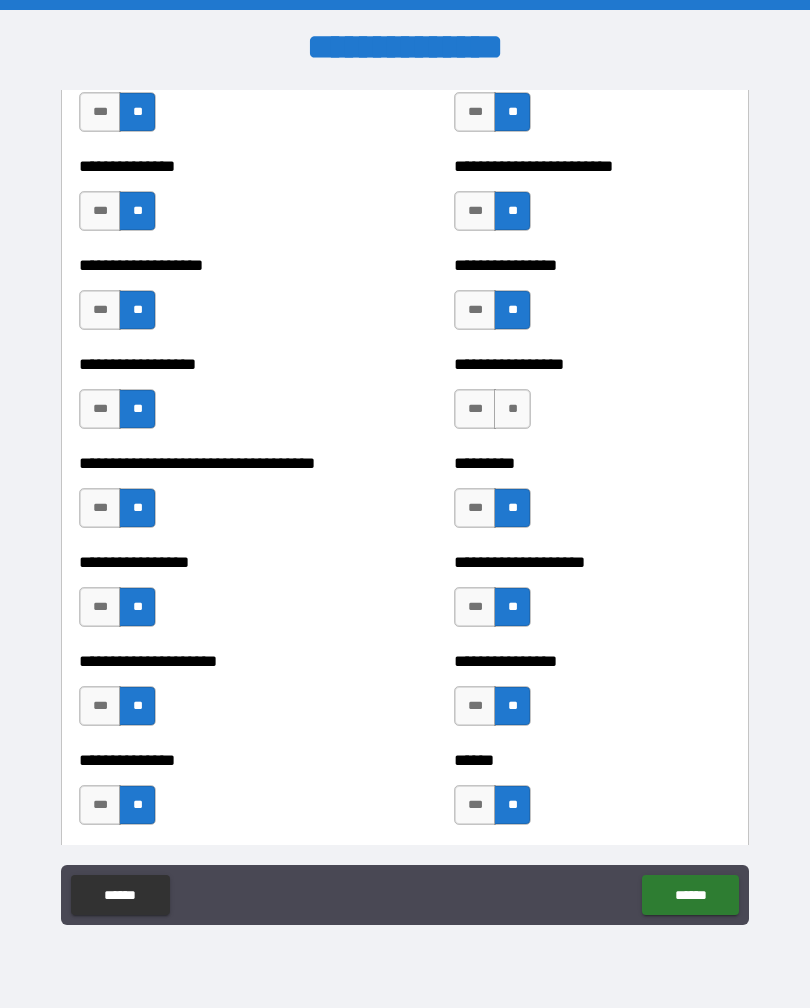 click on "**" at bounding box center [512, 409] 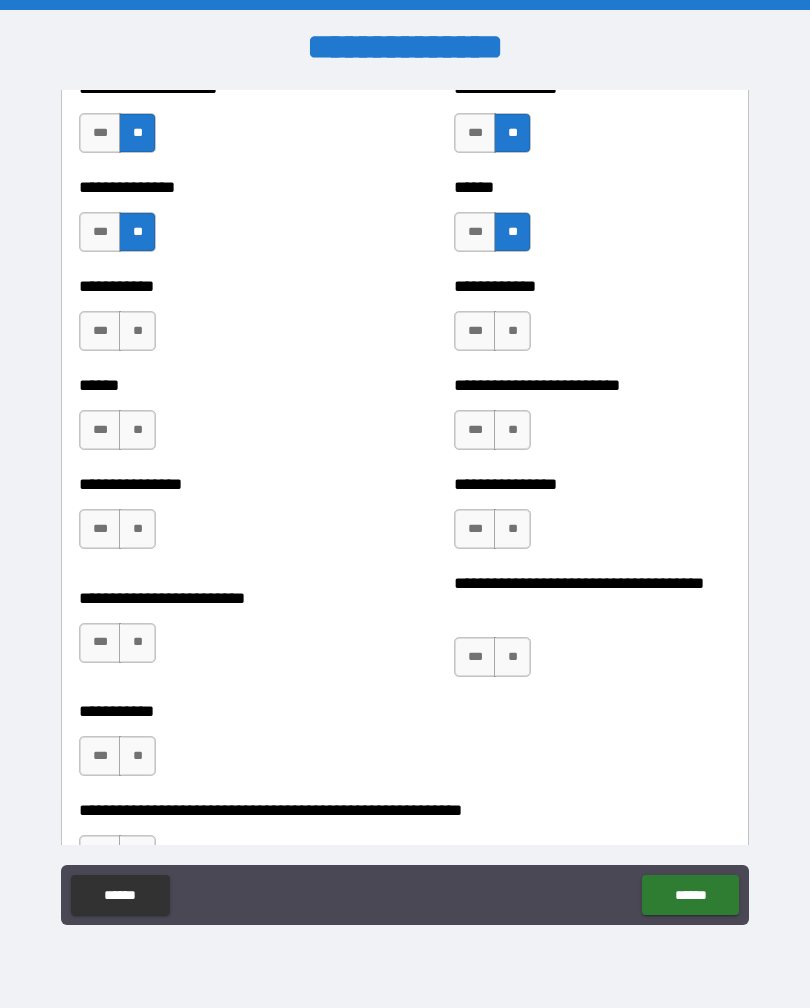 scroll, scrollTop: 3063, scrollLeft: 0, axis: vertical 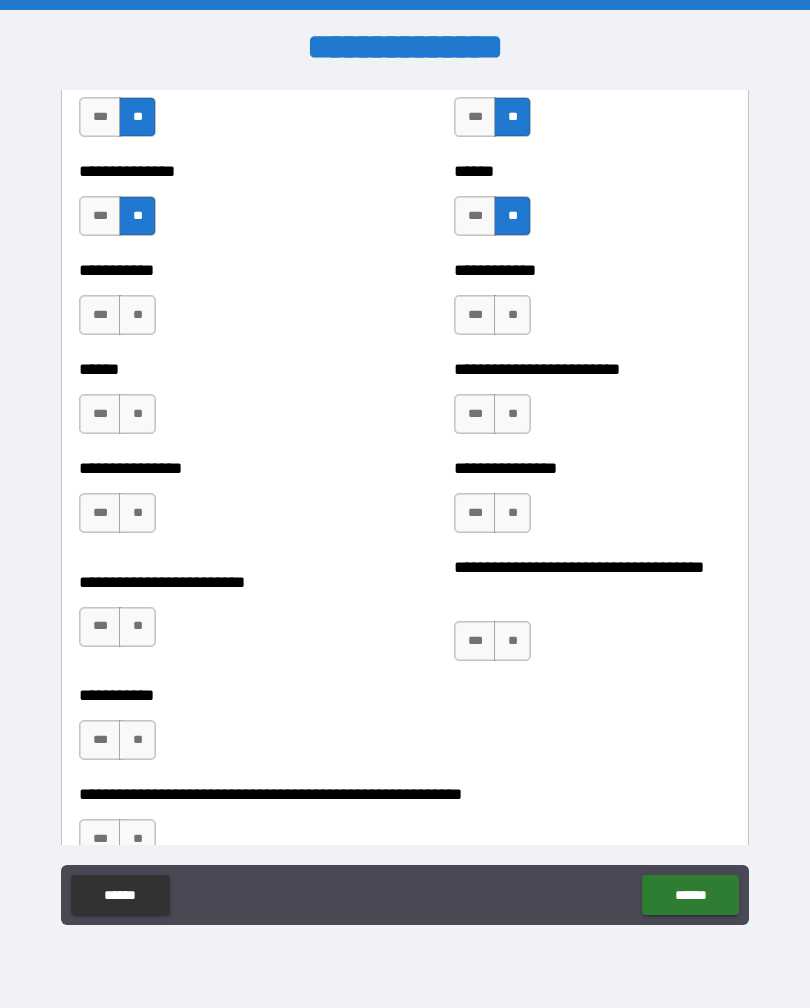 click on "**" at bounding box center [137, 315] 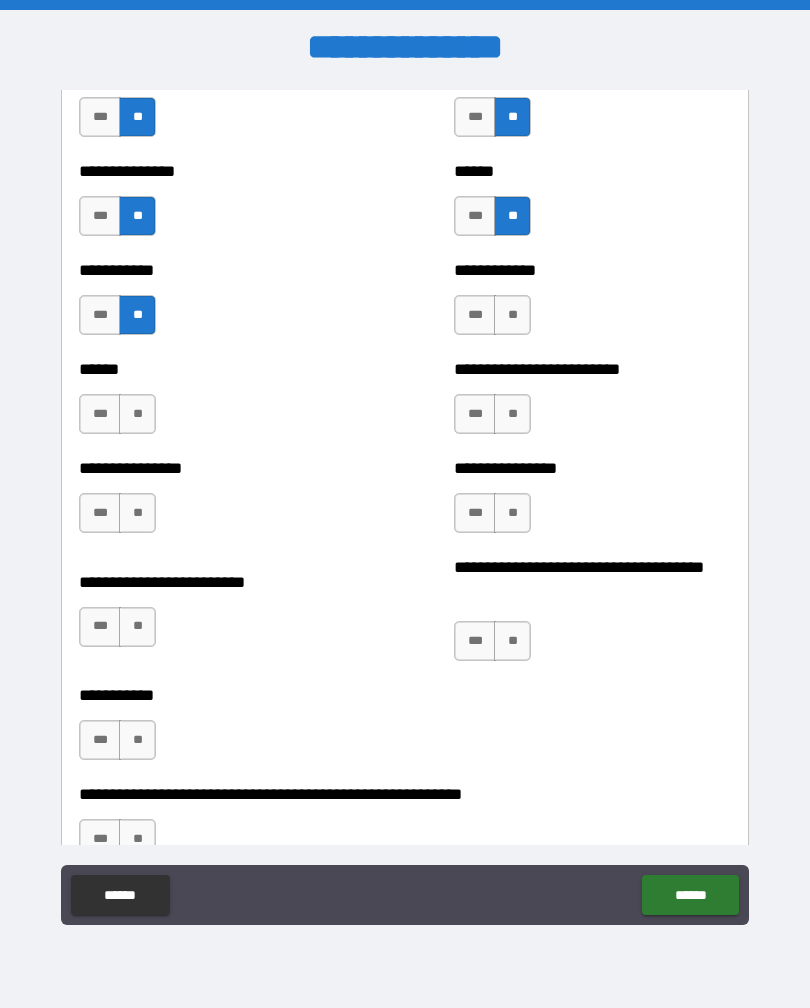 click on "**" at bounding box center (137, 414) 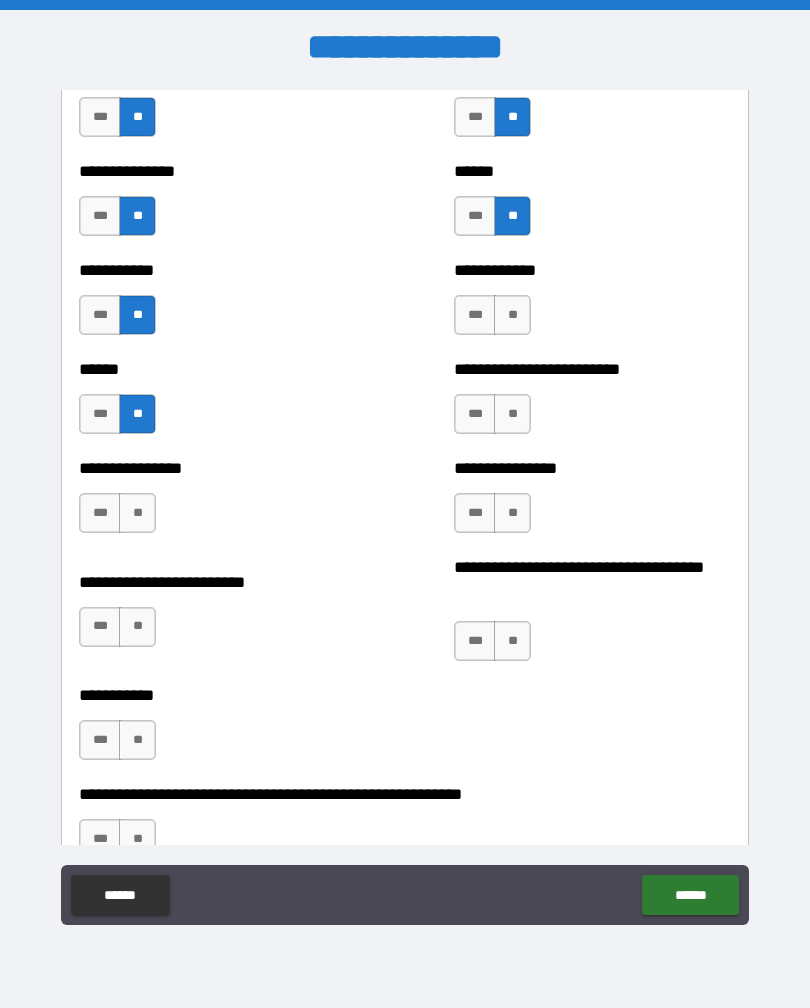 click on "**" at bounding box center [137, 513] 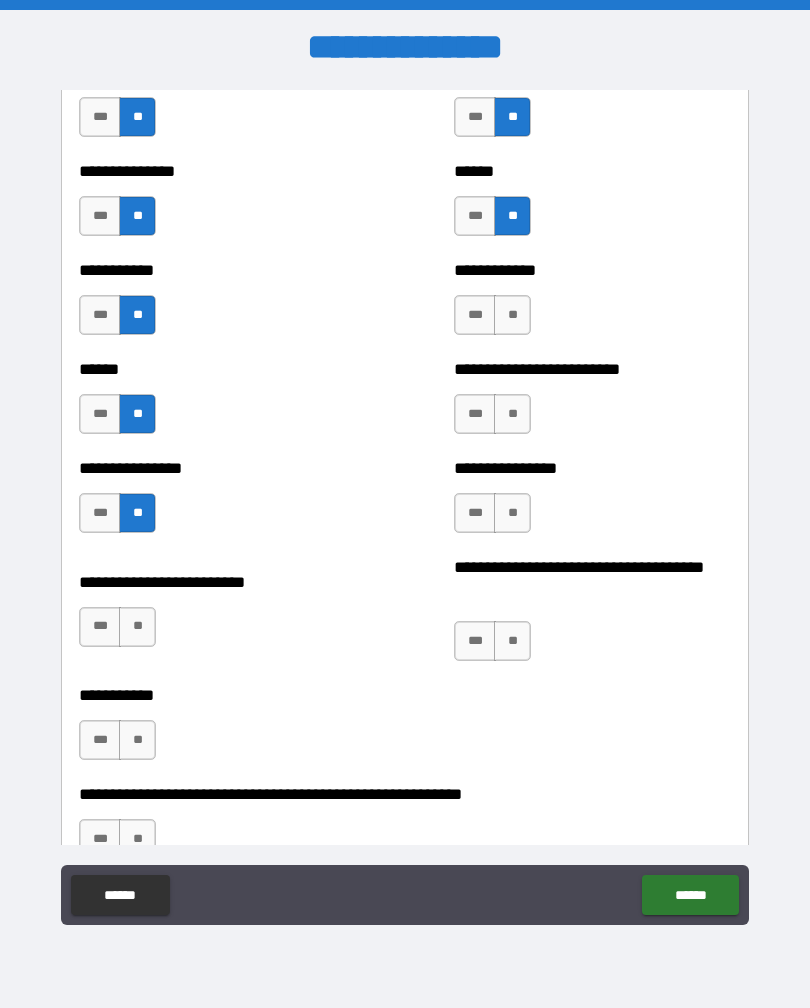 click on "**" at bounding box center (137, 627) 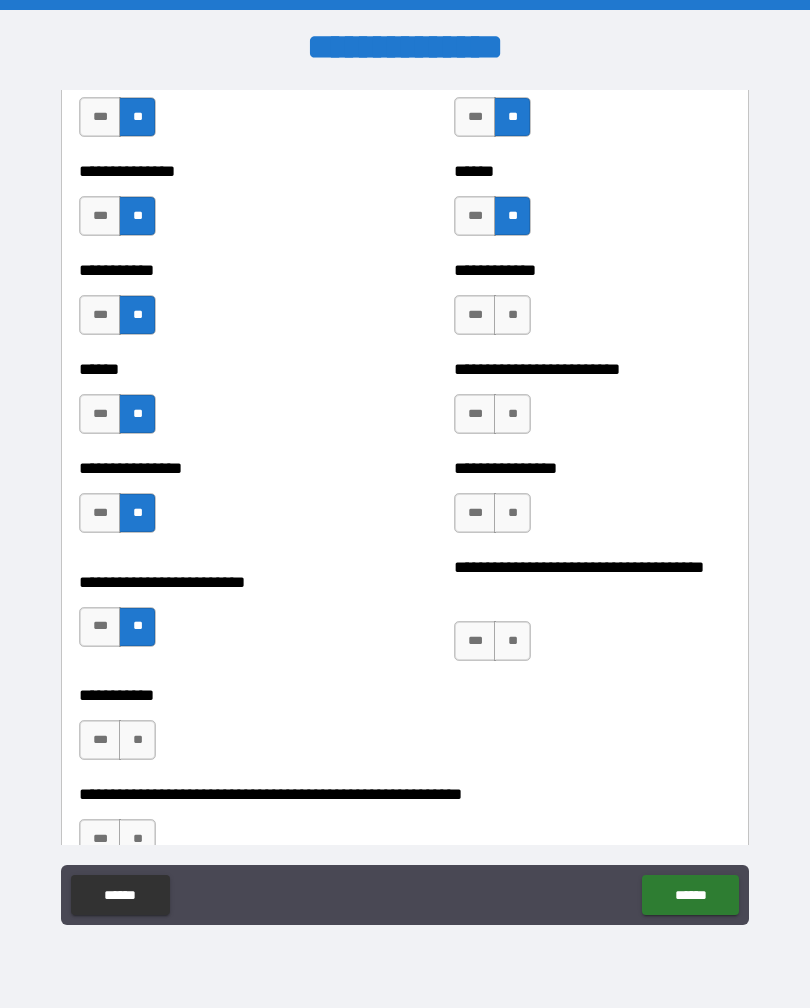 click on "**" at bounding box center [137, 627] 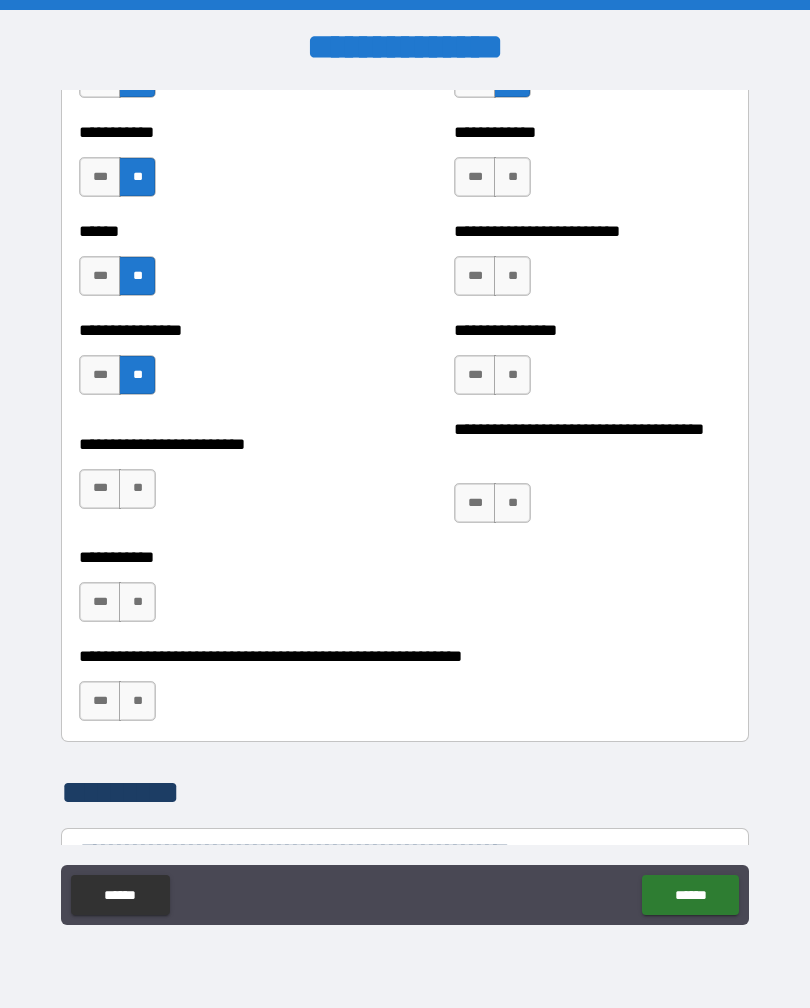 scroll, scrollTop: 3204, scrollLeft: 0, axis: vertical 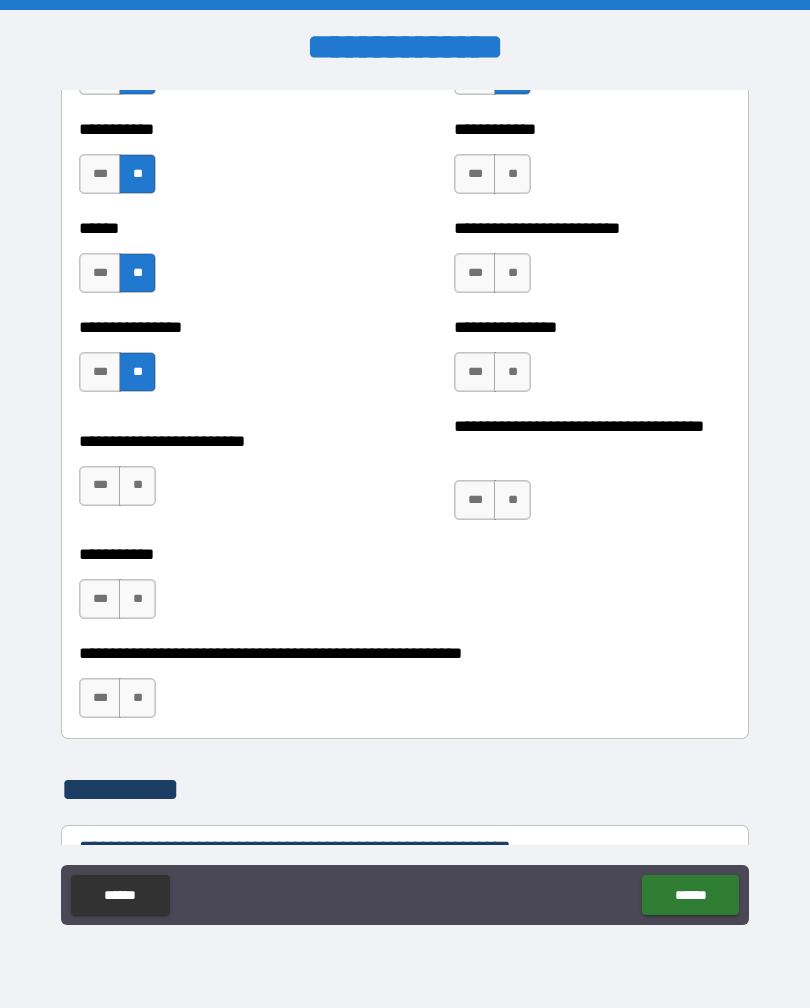 click on "**" at bounding box center [137, 599] 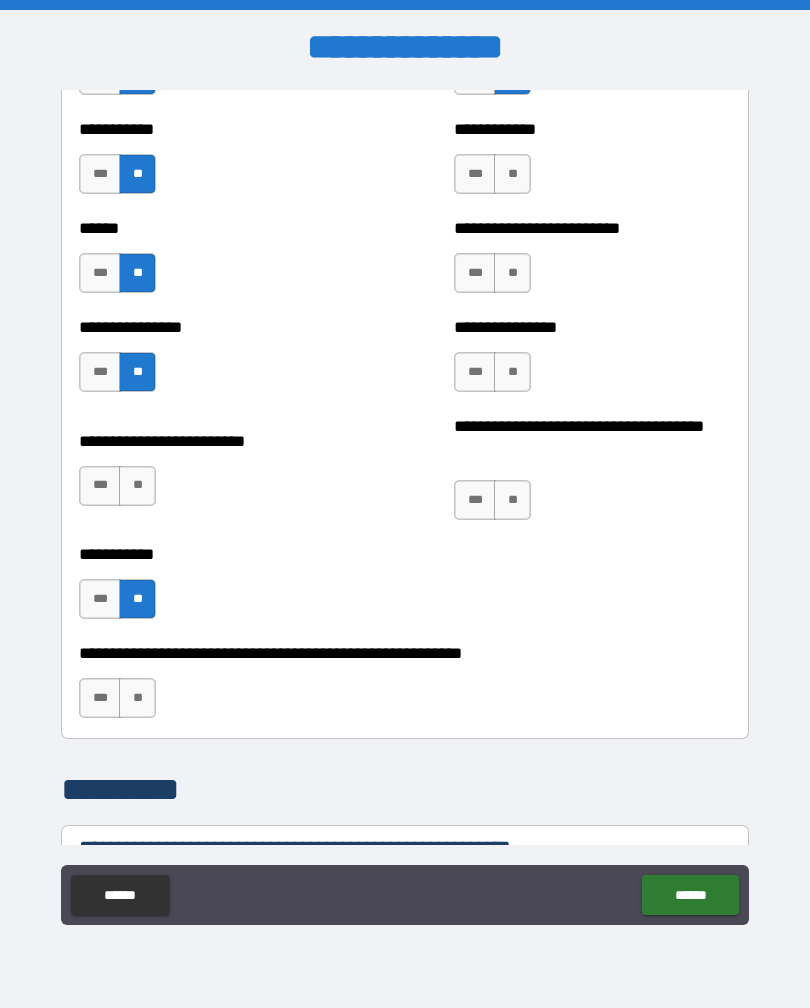 click on "**" at bounding box center (137, 698) 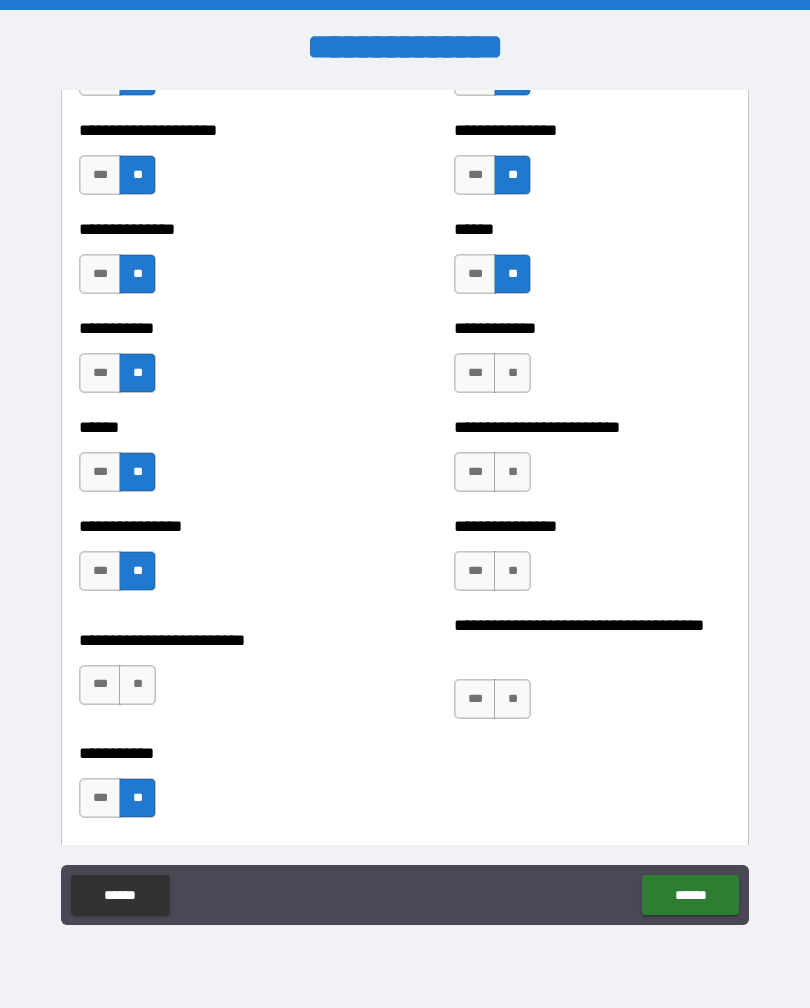 scroll, scrollTop: 2998, scrollLeft: 0, axis: vertical 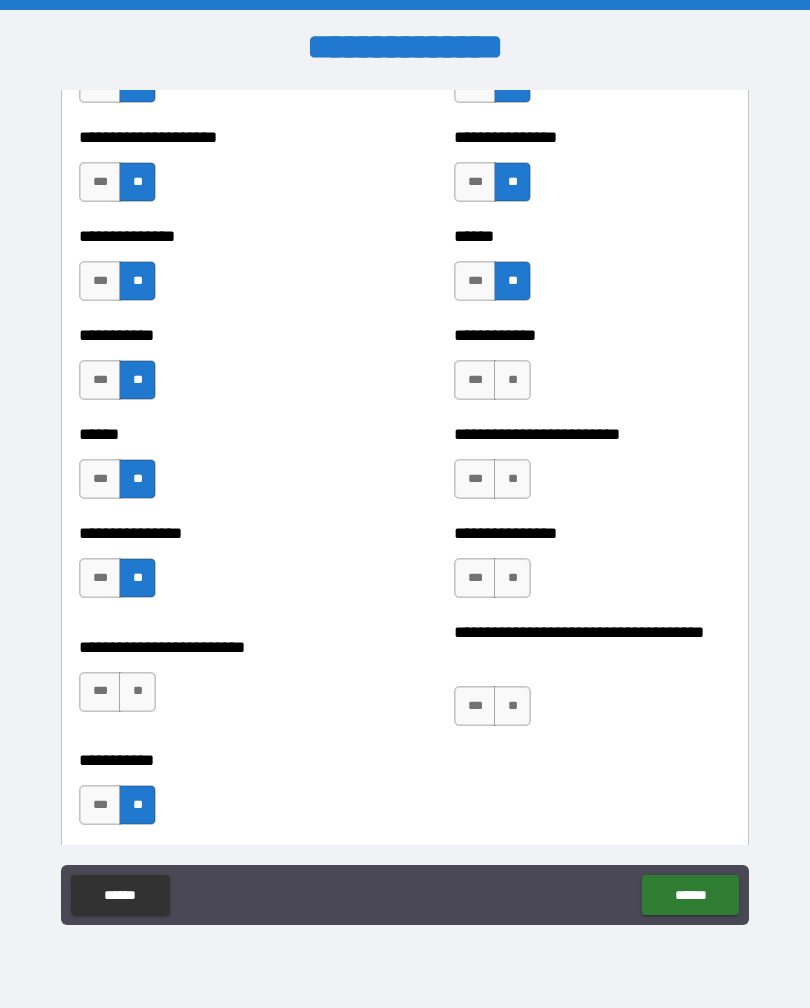 click on "**" at bounding box center [512, 479] 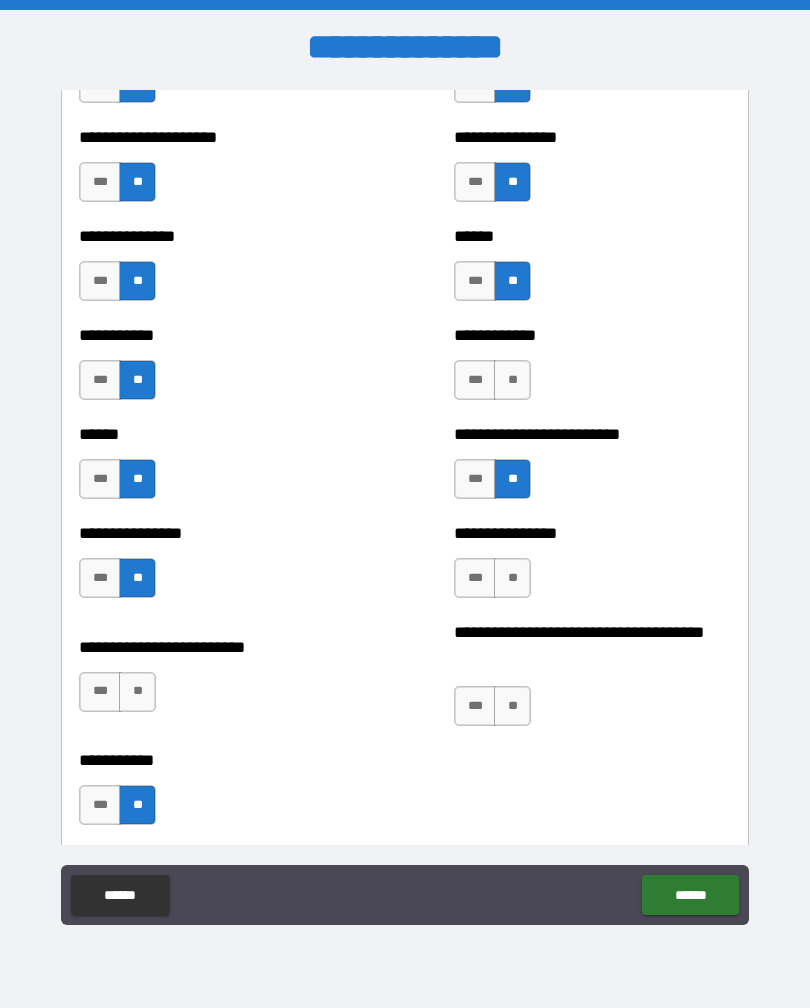 click on "**" at bounding box center (512, 380) 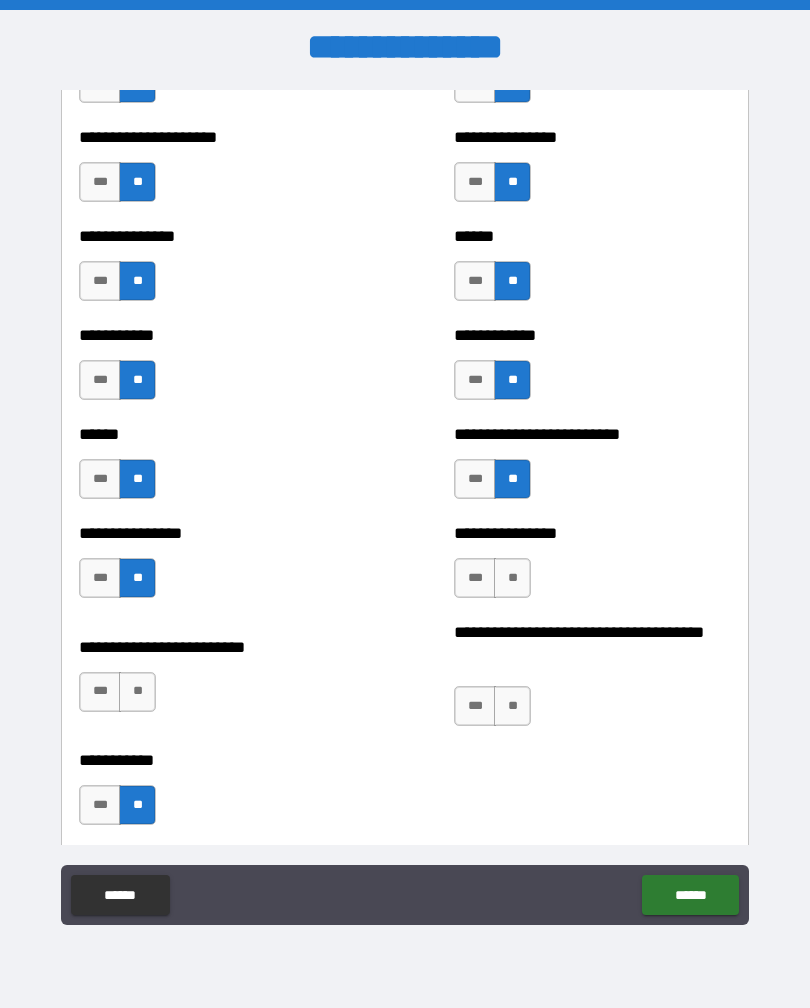 click on "**" at bounding box center (512, 578) 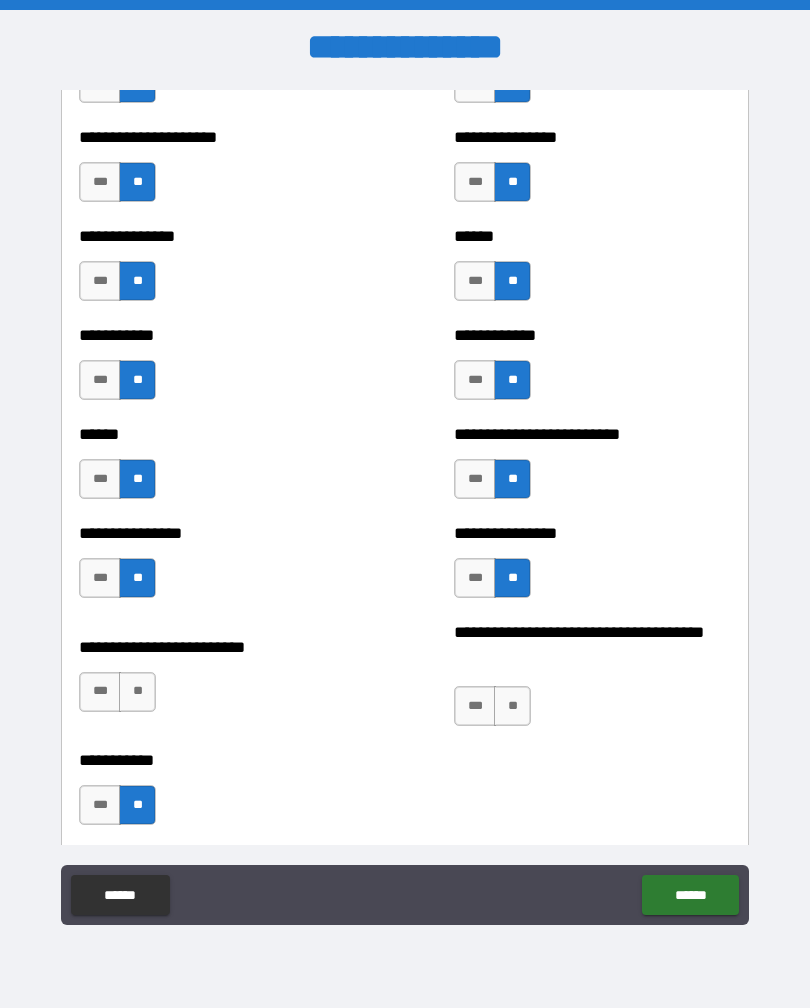 click on "**" at bounding box center (512, 706) 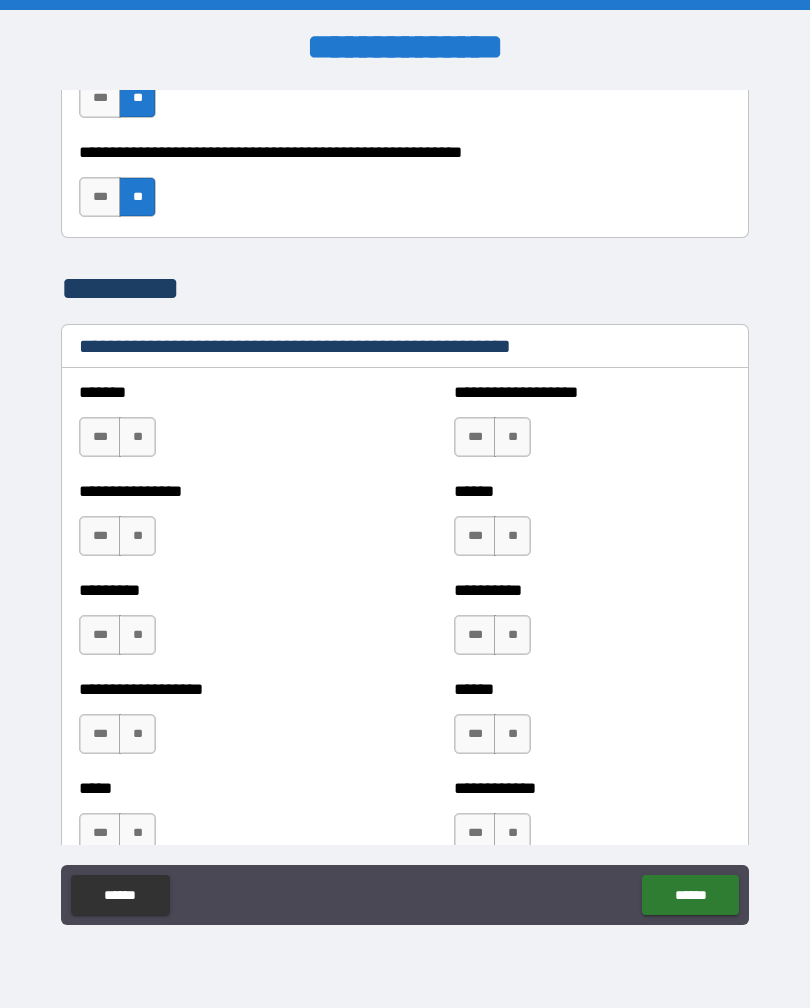 scroll, scrollTop: 3717, scrollLeft: 0, axis: vertical 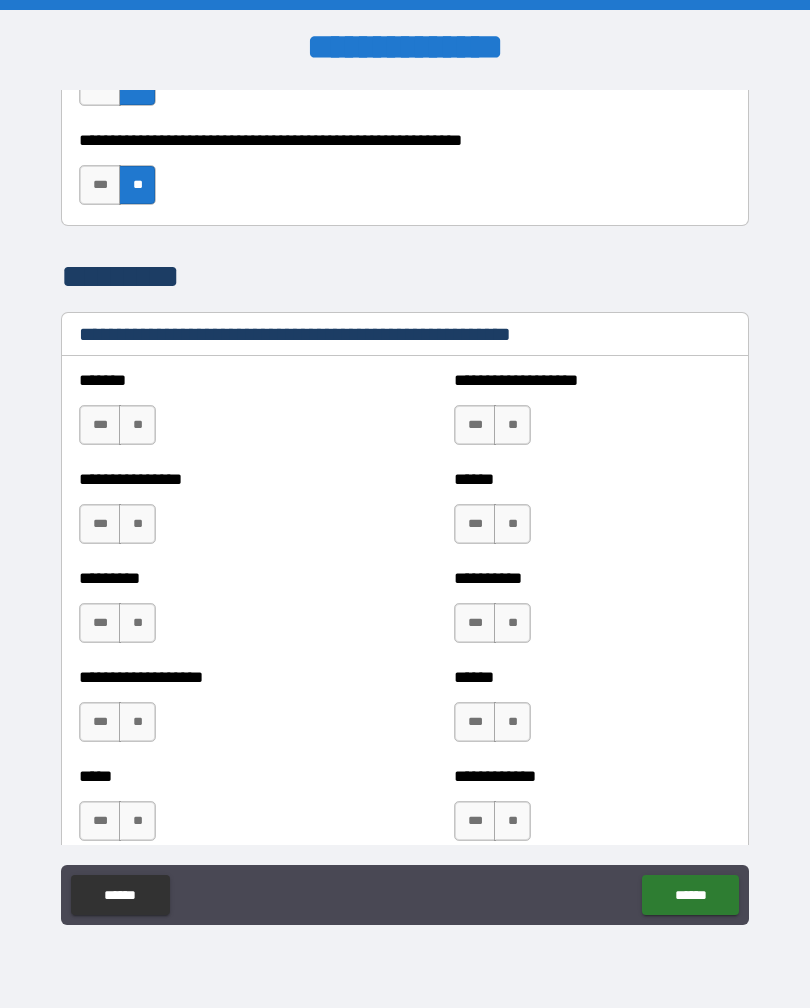 click on "**" at bounding box center (137, 425) 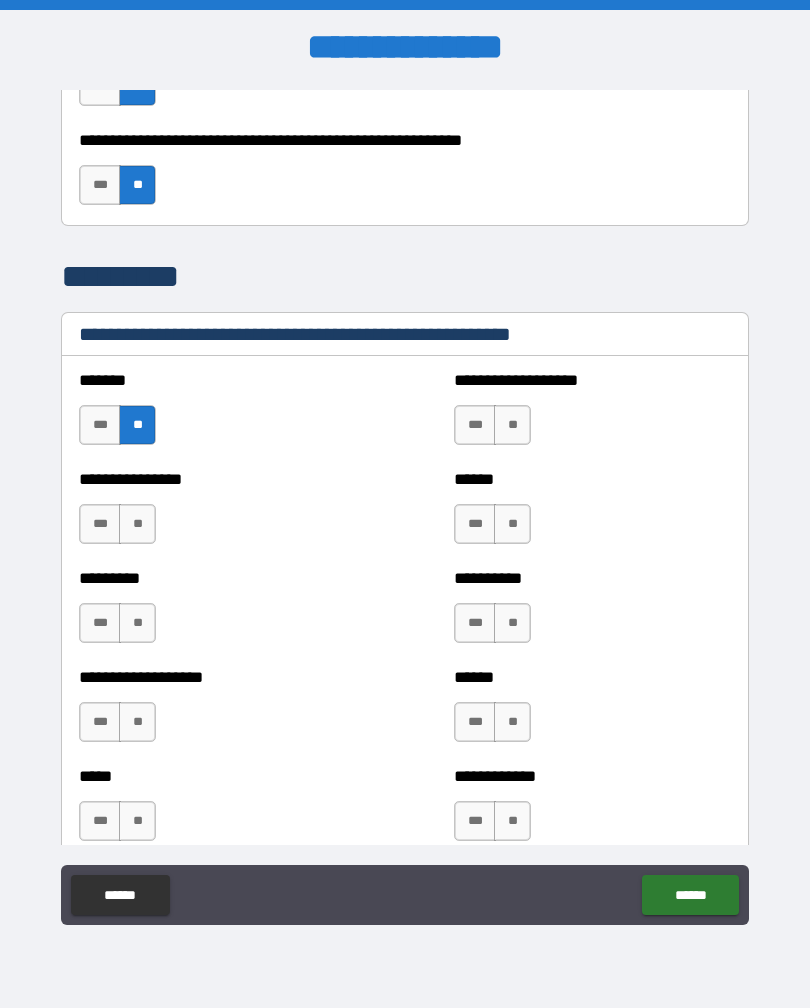 click on "**" at bounding box center [137, 524] 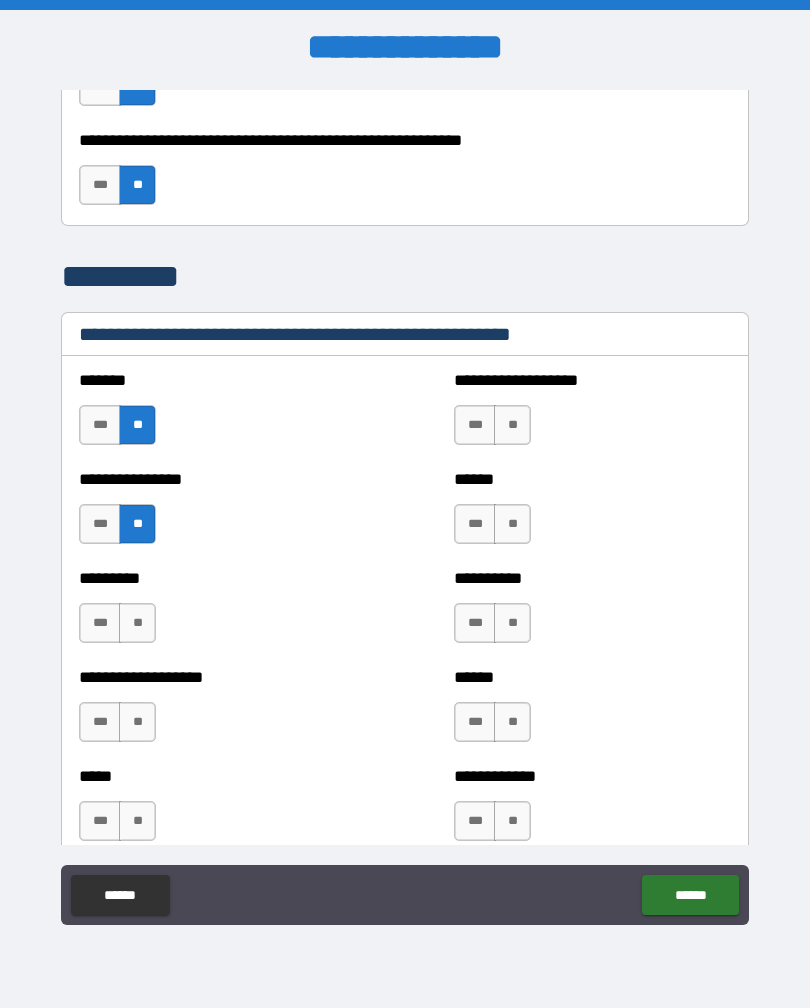 click on "**" at bounding box center [137, 623] 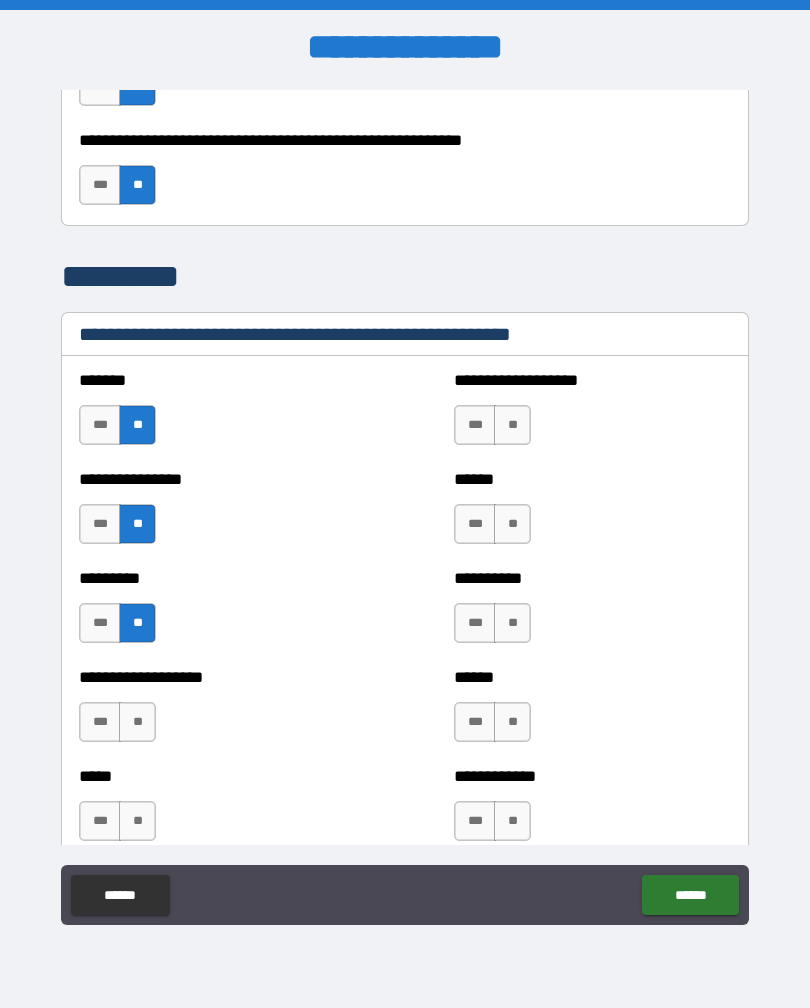 click on "**" at bounding box center (137, 722) 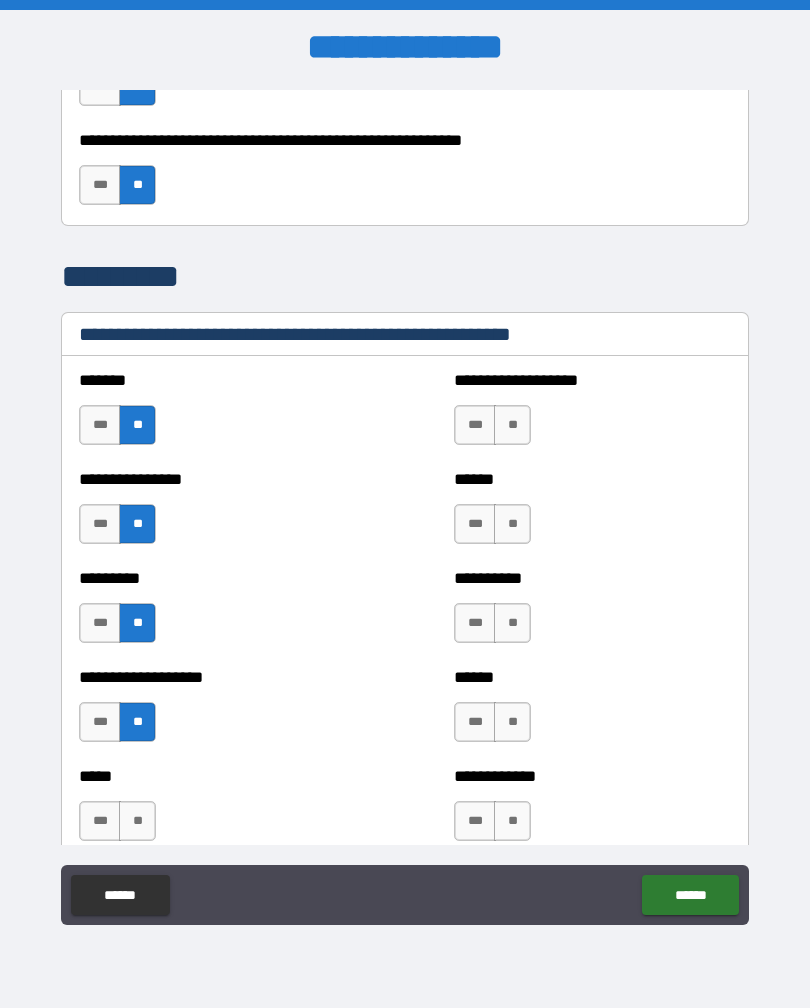 click on "***" at bounding box center (100, 821) 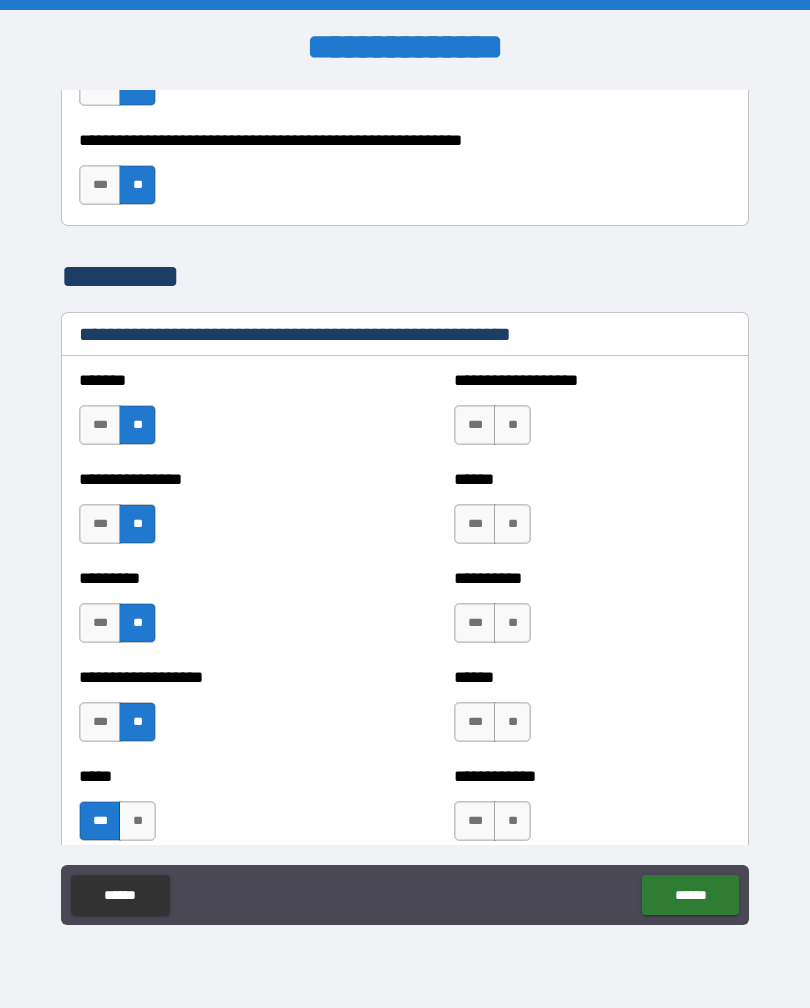 click on "**" at bounding box center [512, 425] 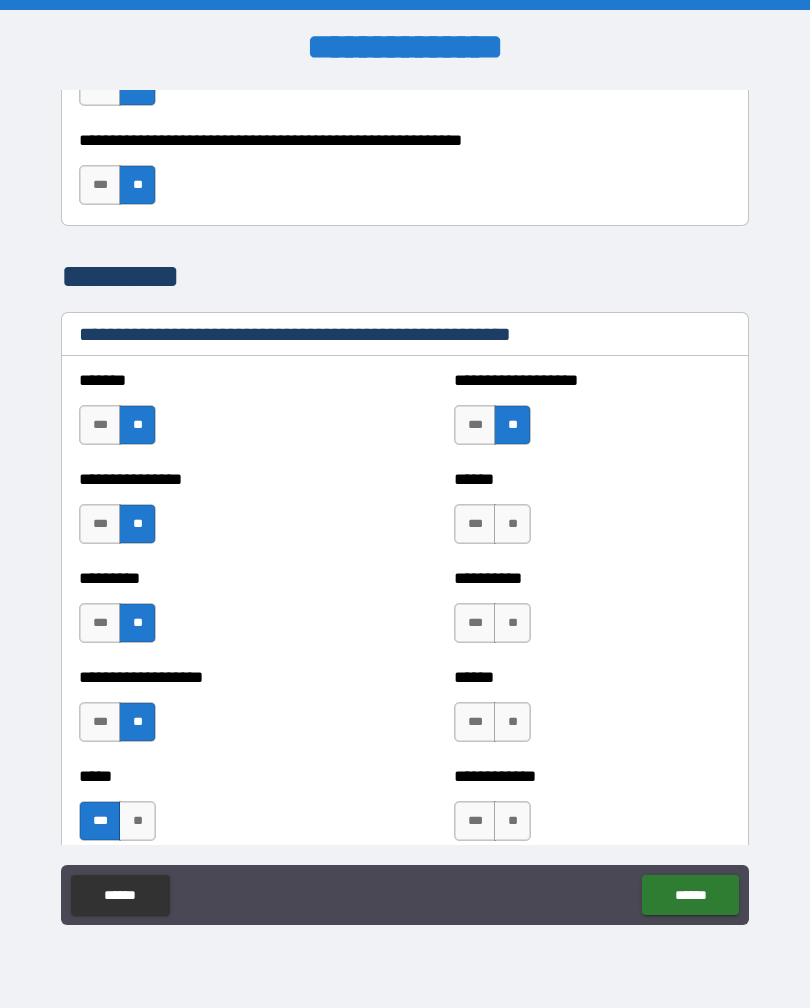 click on "**" at bounding box center (512, 524) 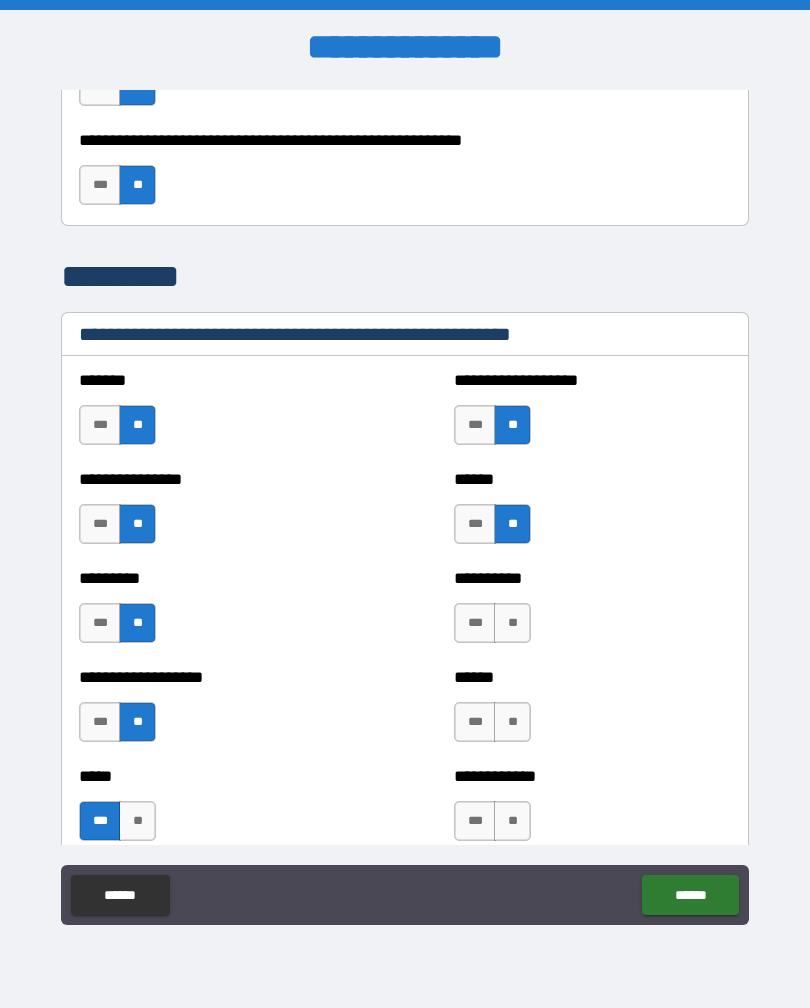 click on "**" at bounding box center (512, 623) 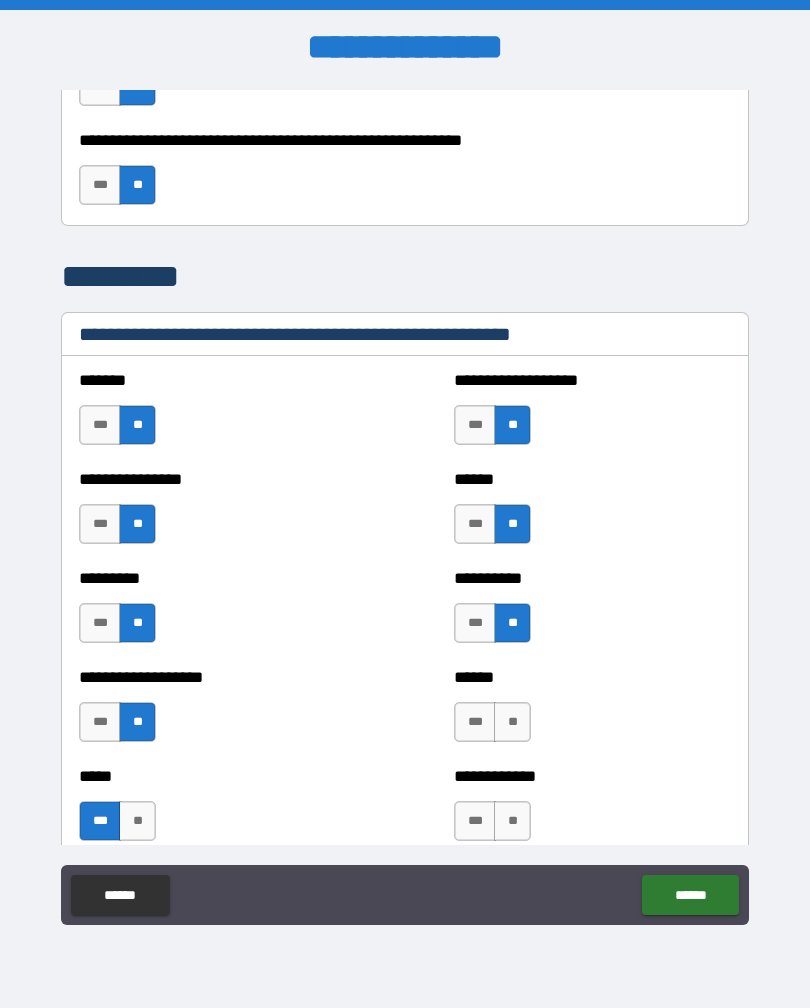 click on "**" at bounding box center (512, 722) 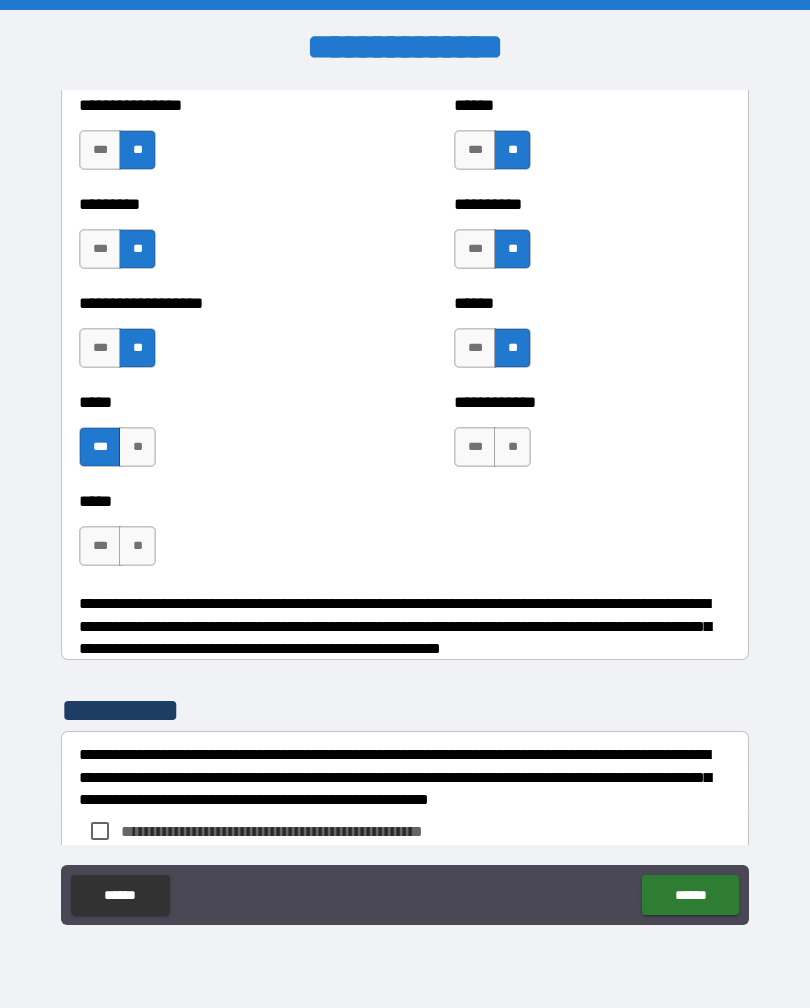 scroll, scrollTop: 4100, scrollLeft: 0, axis: vertical 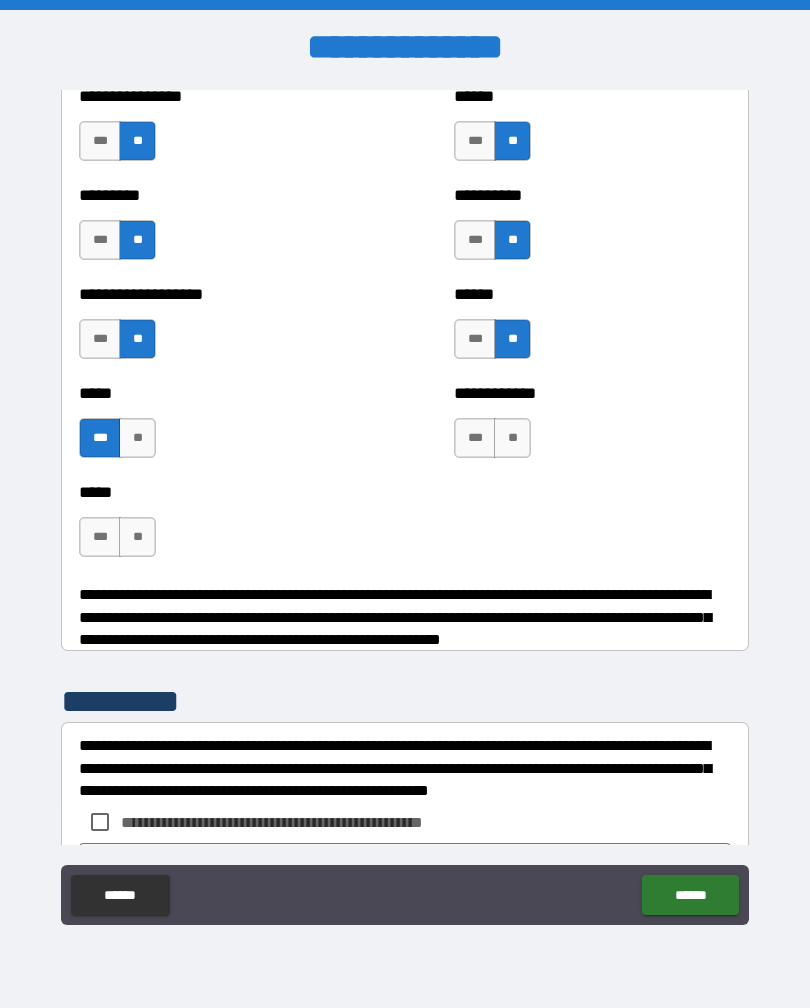 click on "**" at bounding box center [512, 438] 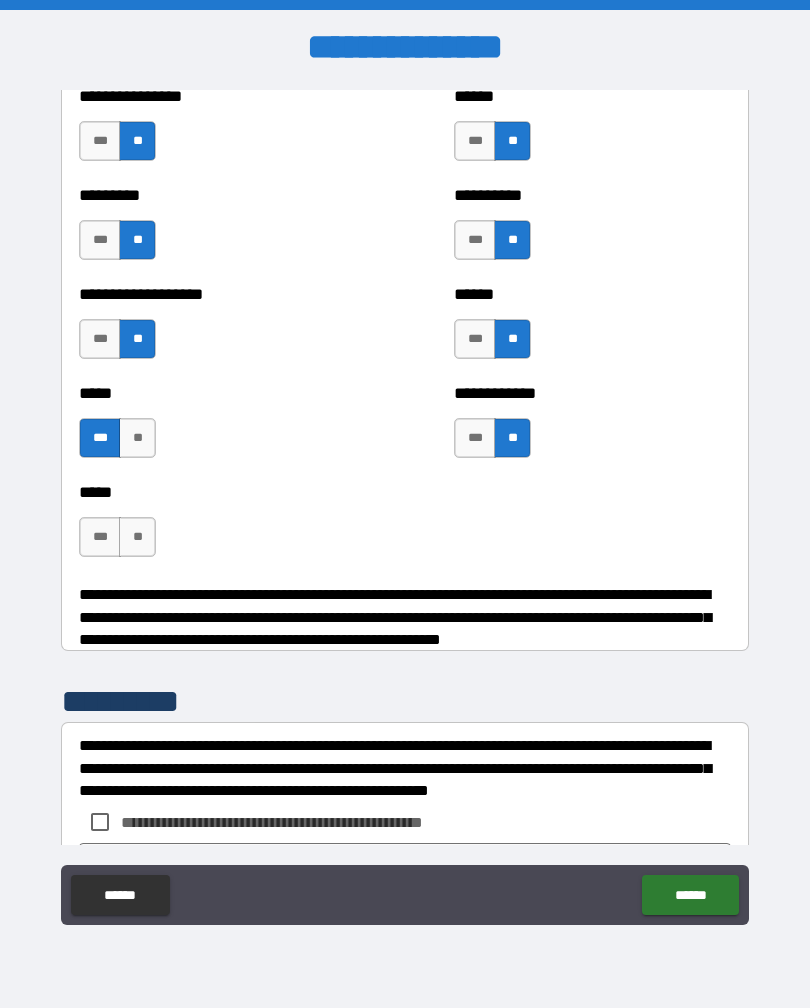 click on "**" at bounding box center (137, 537) 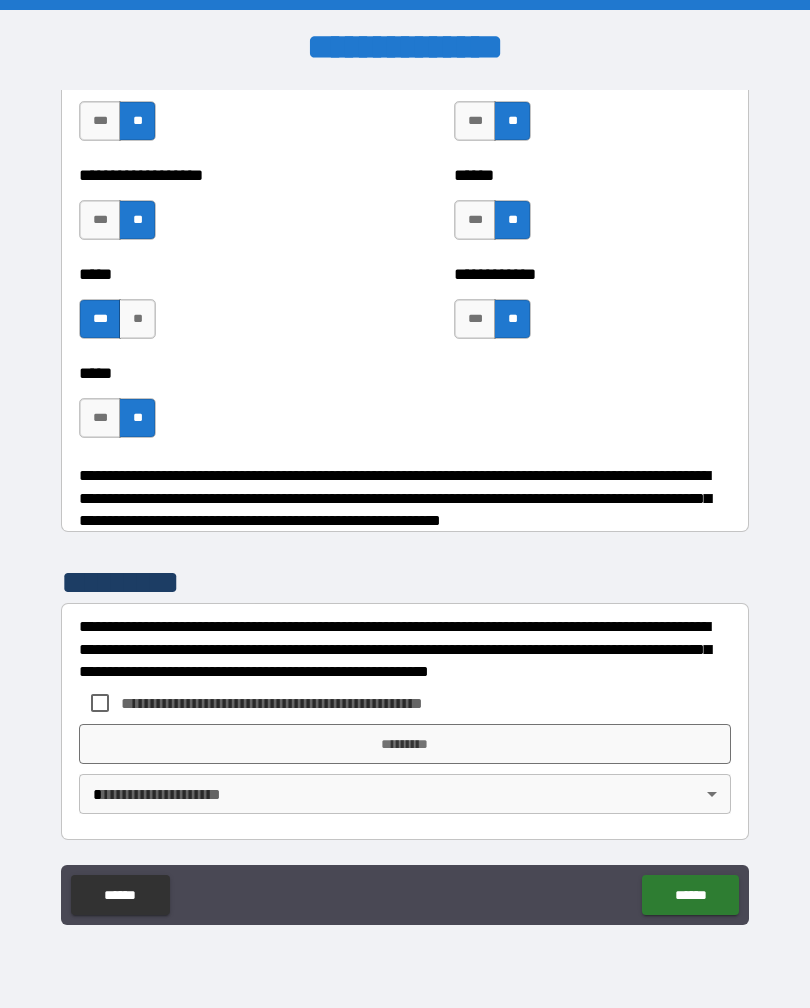 scroll, scrollTop: 4219, scrollLeft: 0, axis: vertical 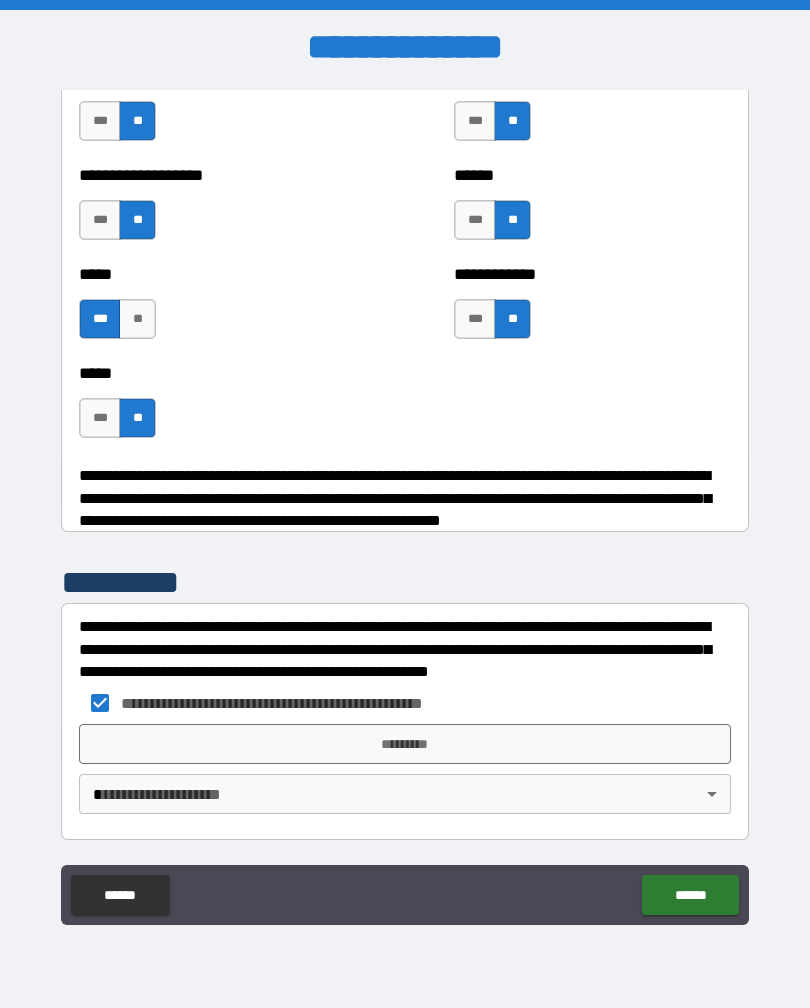 click on "**********" at bounding box center (405, 504) 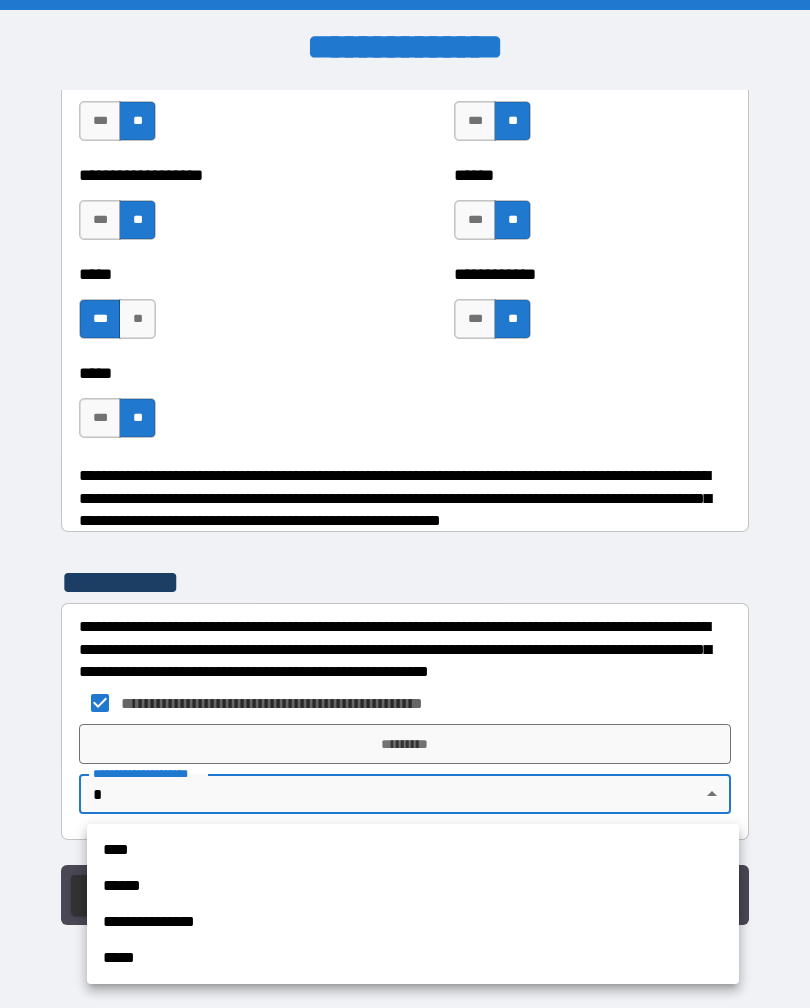 click on "****" at bounding box center (413, 850) 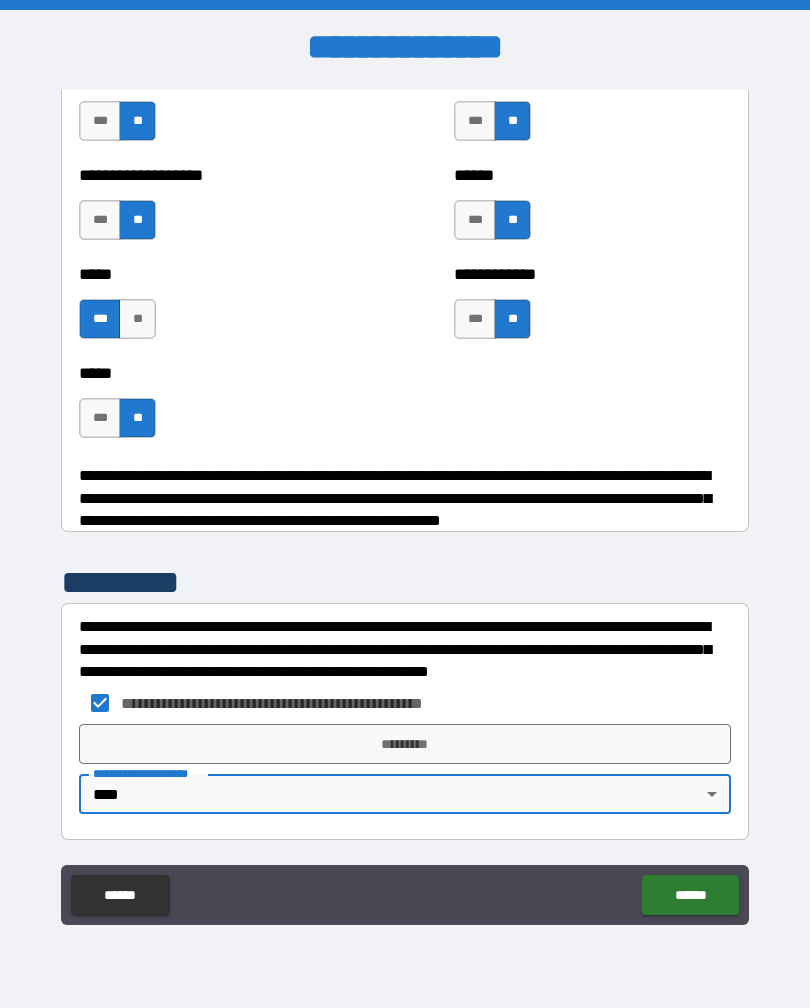 click on "*********" at bounding box center [405, 744] 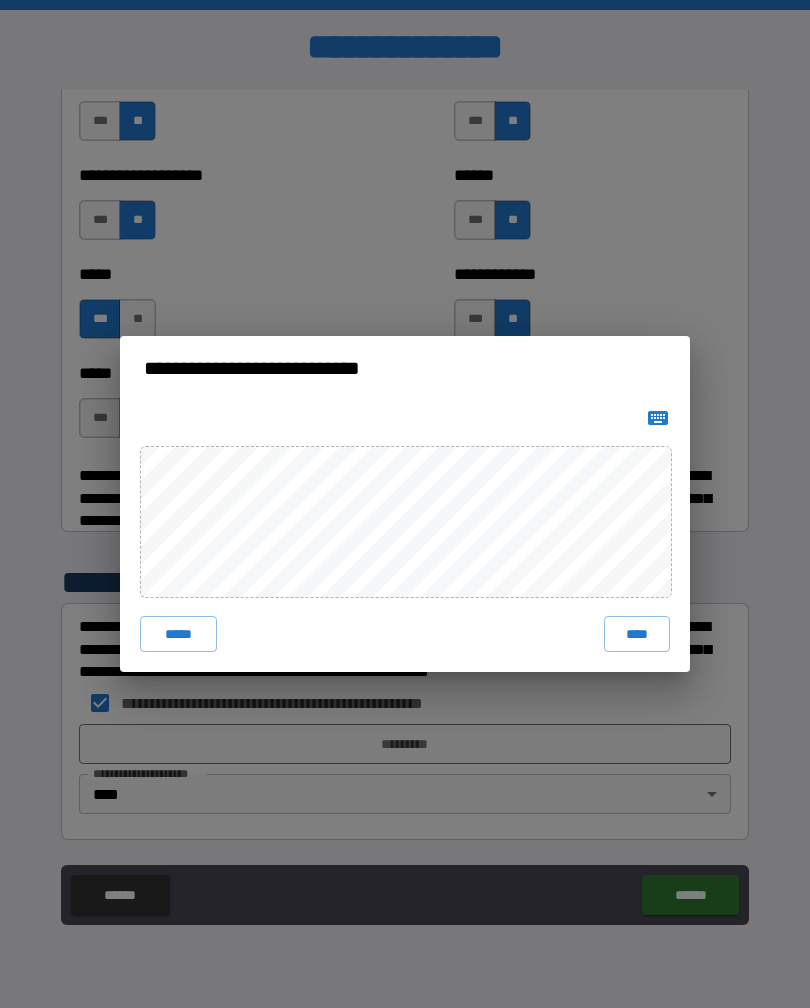 click on "****" at bounding box center (637, 634) 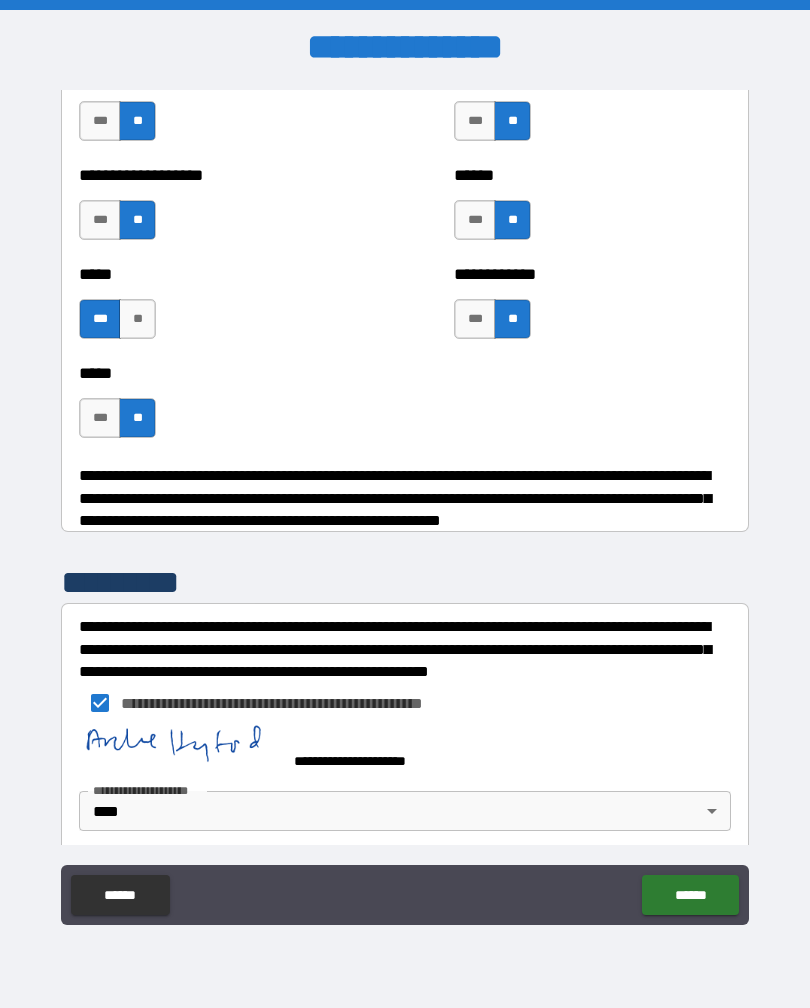 scroll, scrollTop: 4209, scrollLeft: 0, axis: vertical 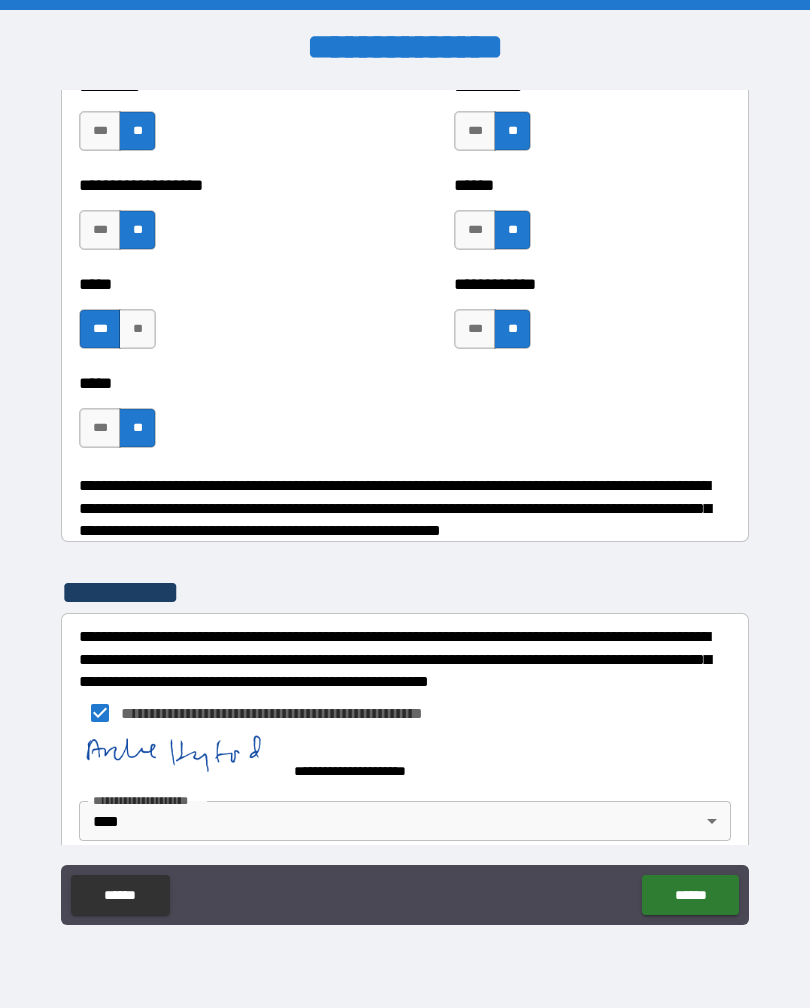 click on "******" at bounding box center [690, 895] 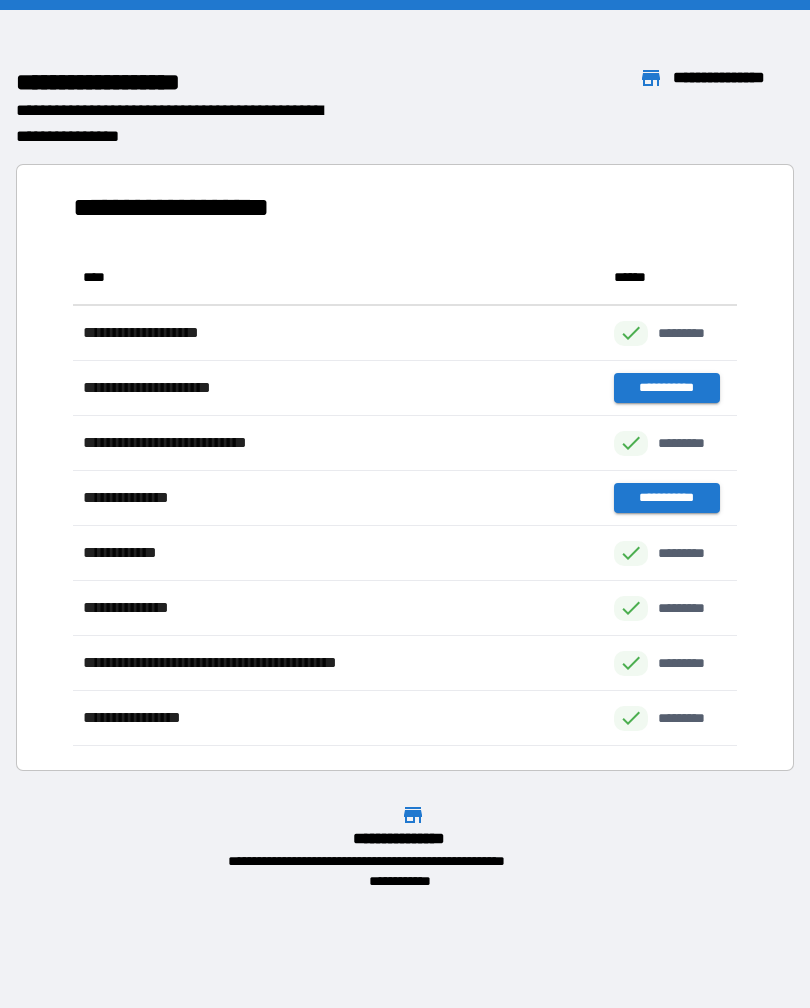 scroll, scrollTop: 1, scrollLeft: 1, axis: both 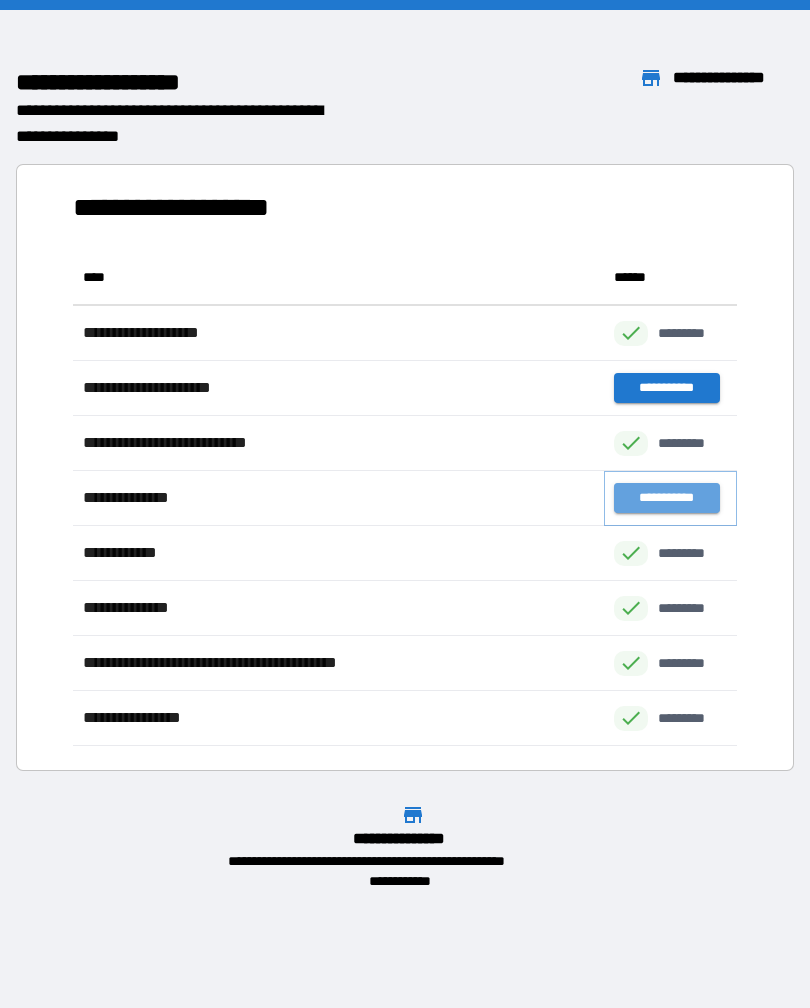 click on "**********" at bounding box center [666, 498] 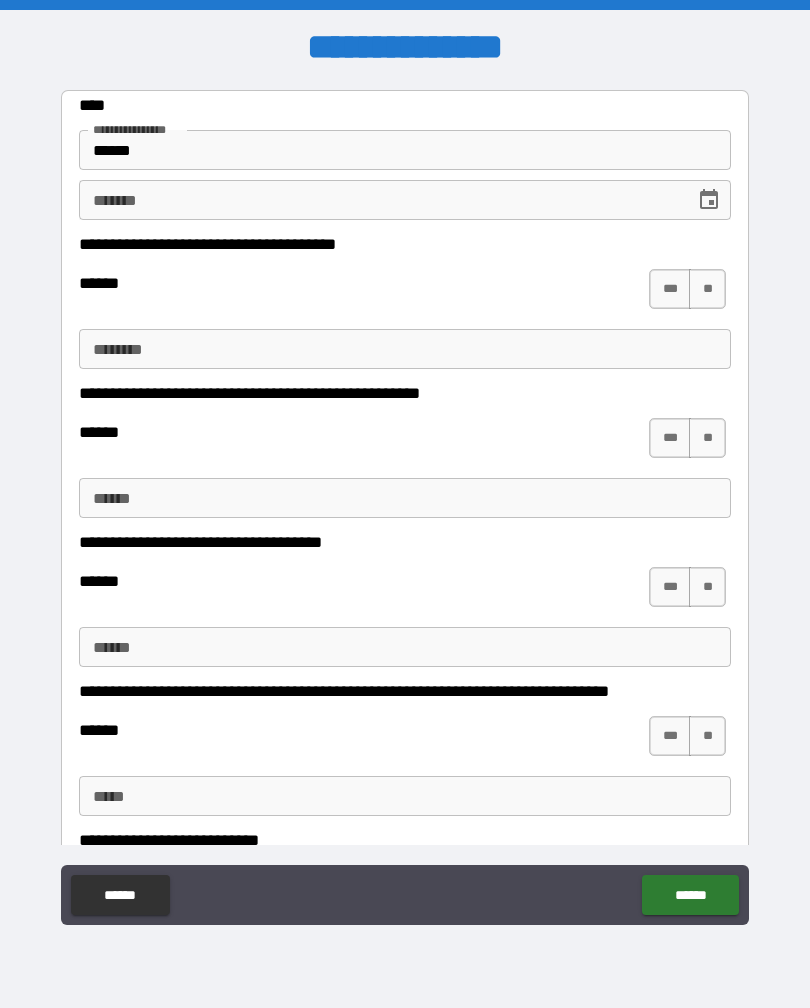 type on "*" 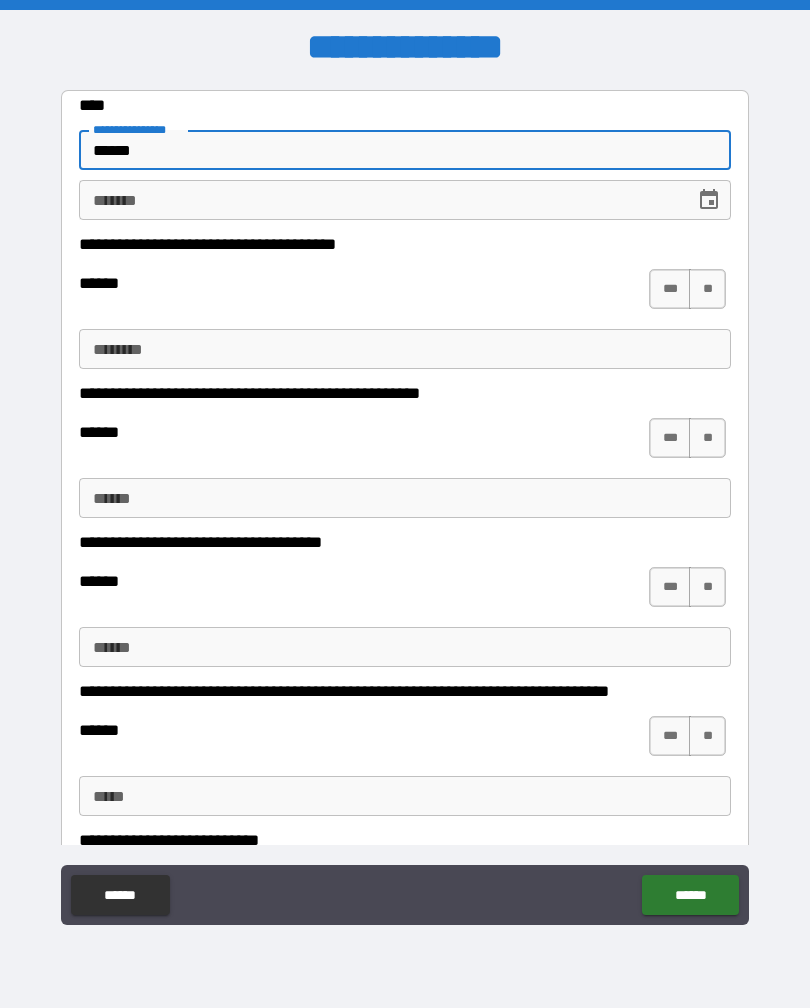 type on "******" 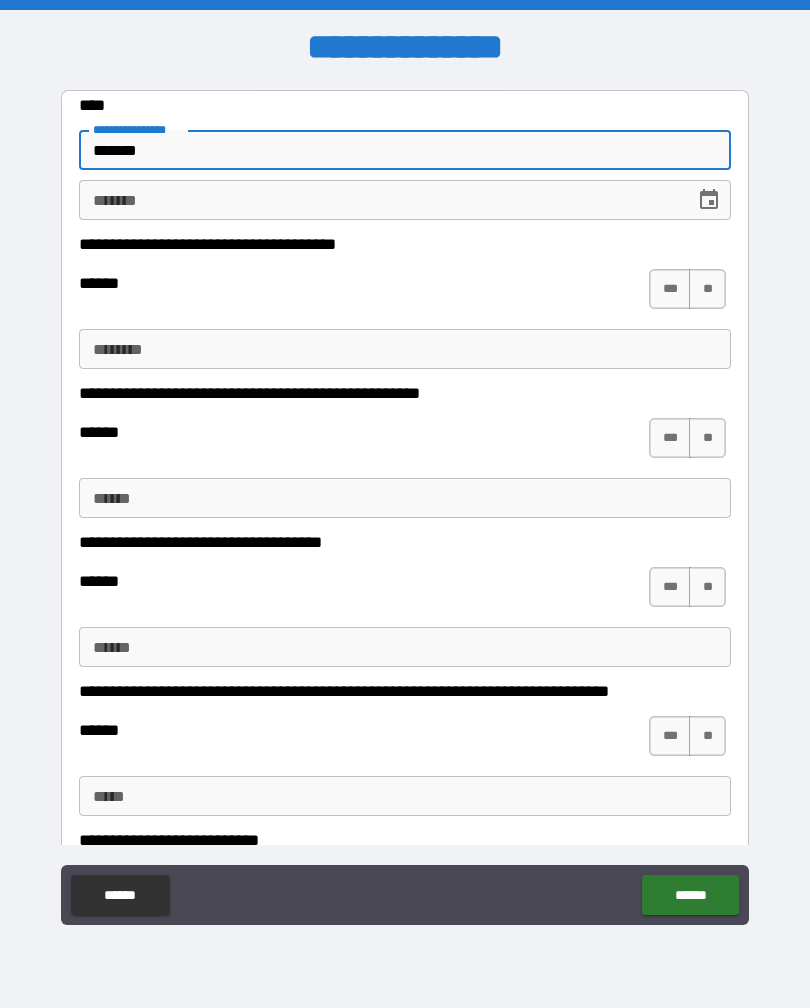 type on "*" 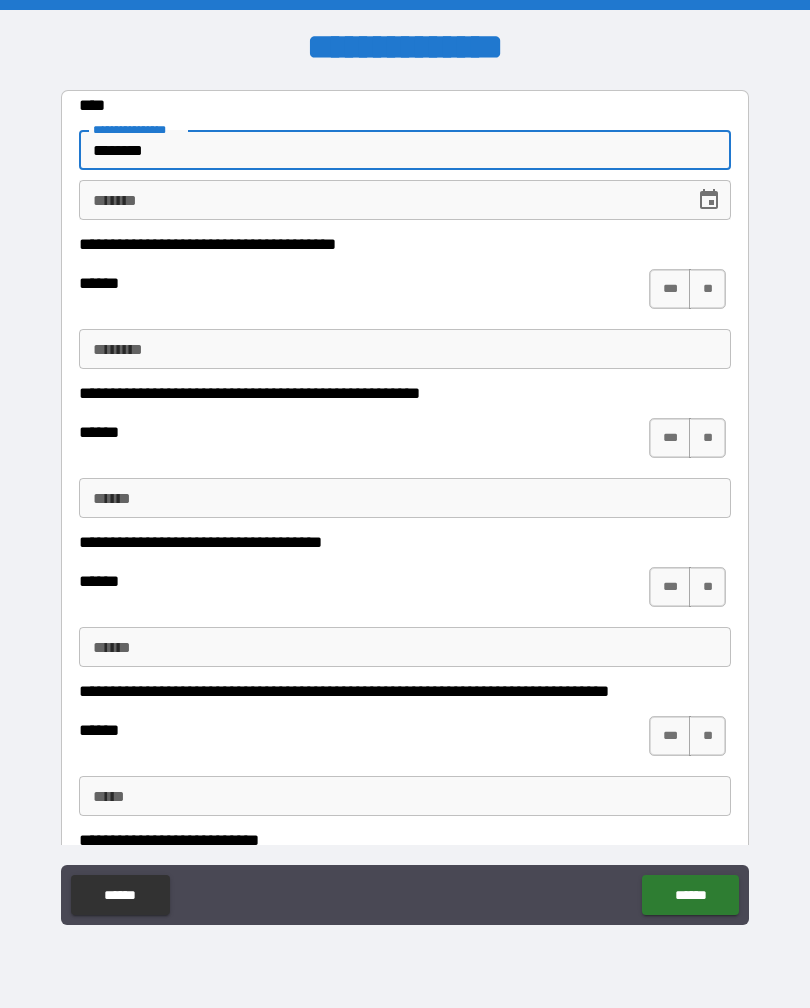 type on "*" 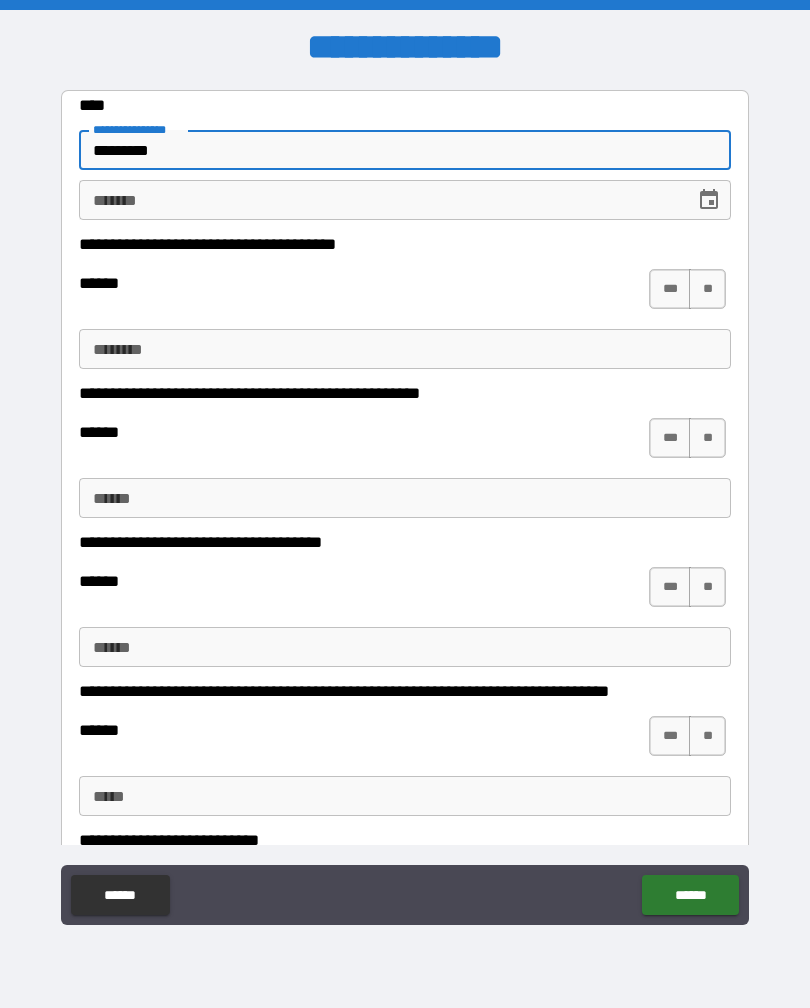 type on "*" 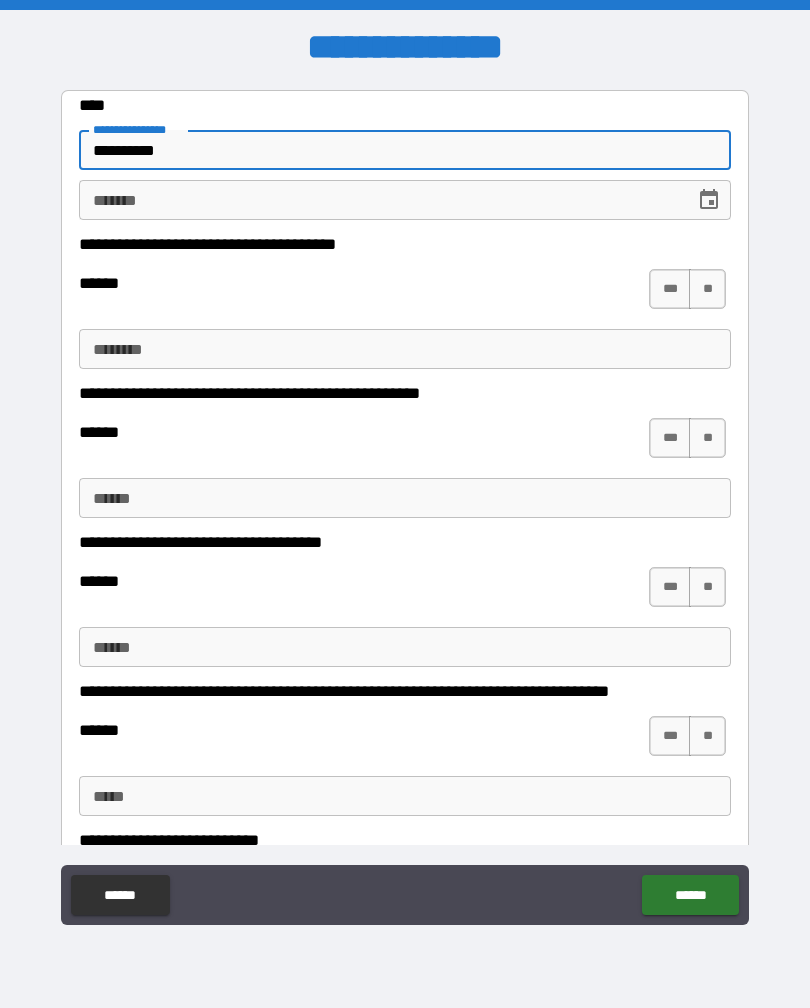 type on "*" 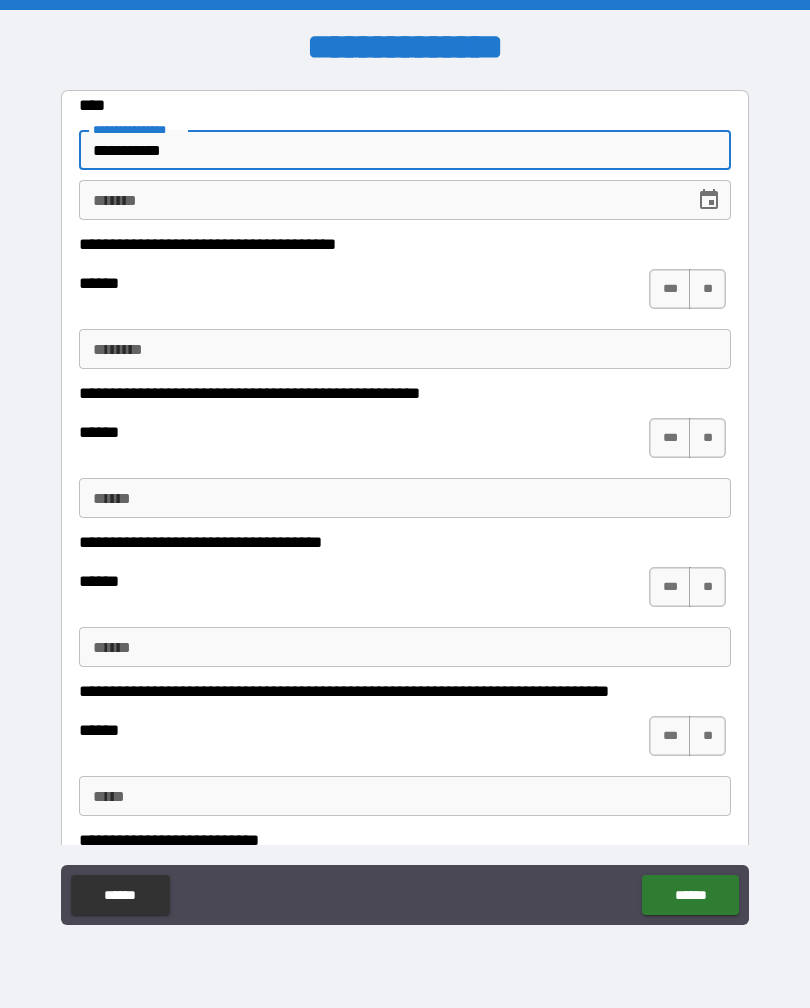 type on "*" 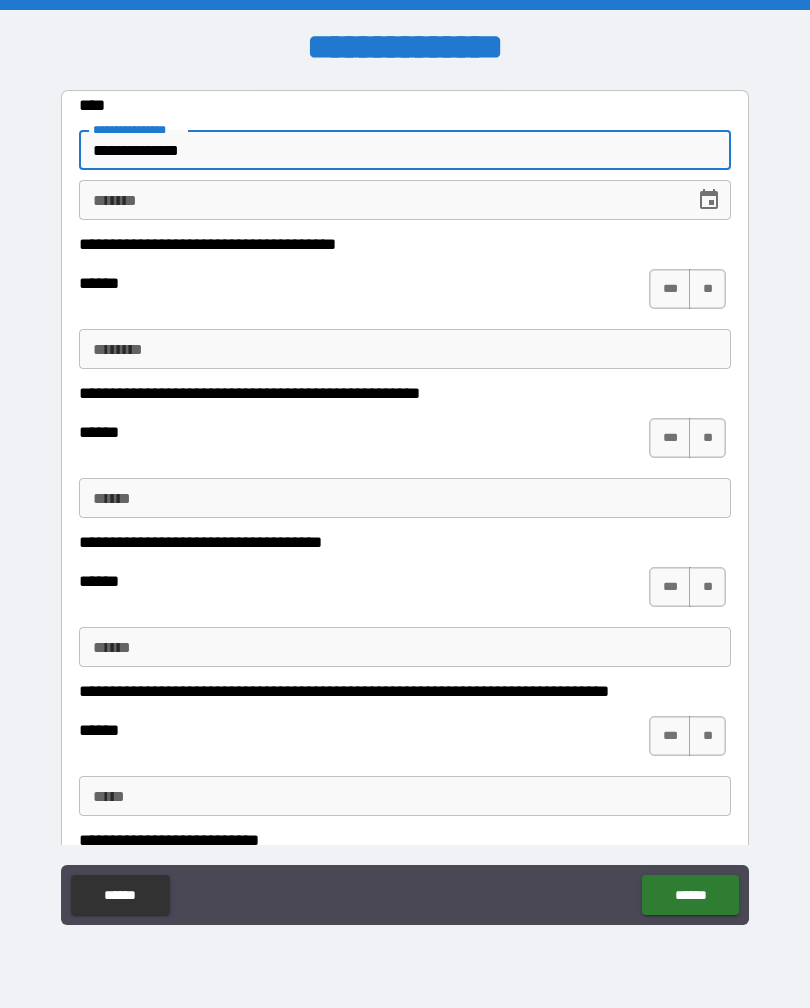 type on "**********" 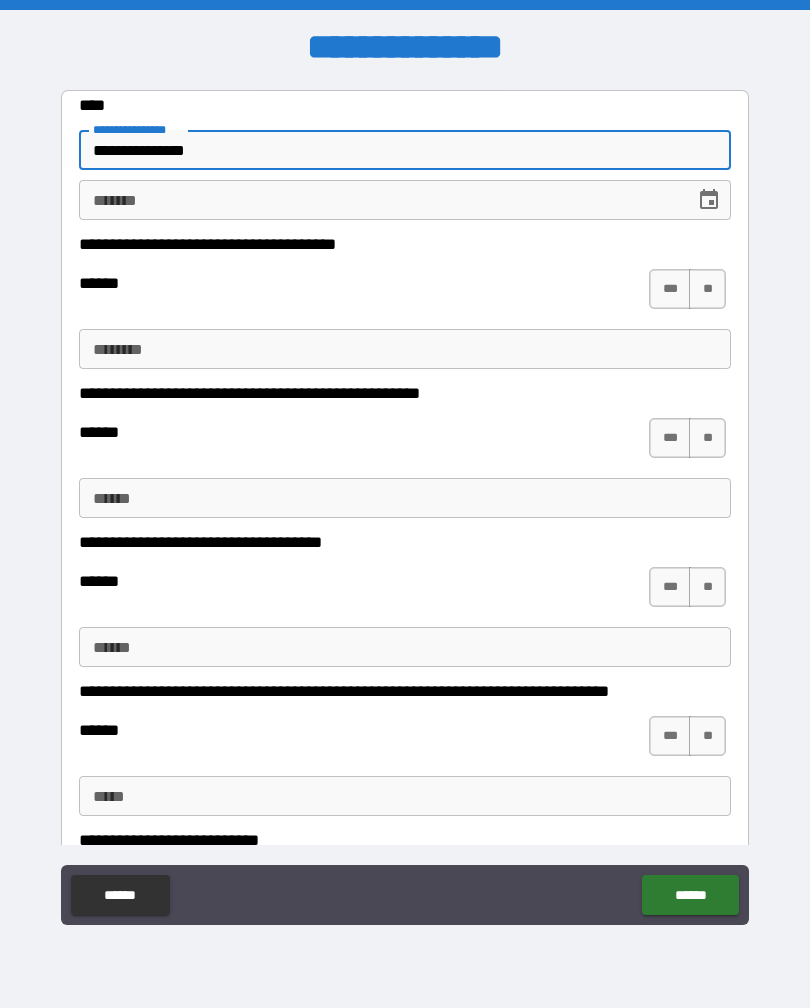 type on "*" 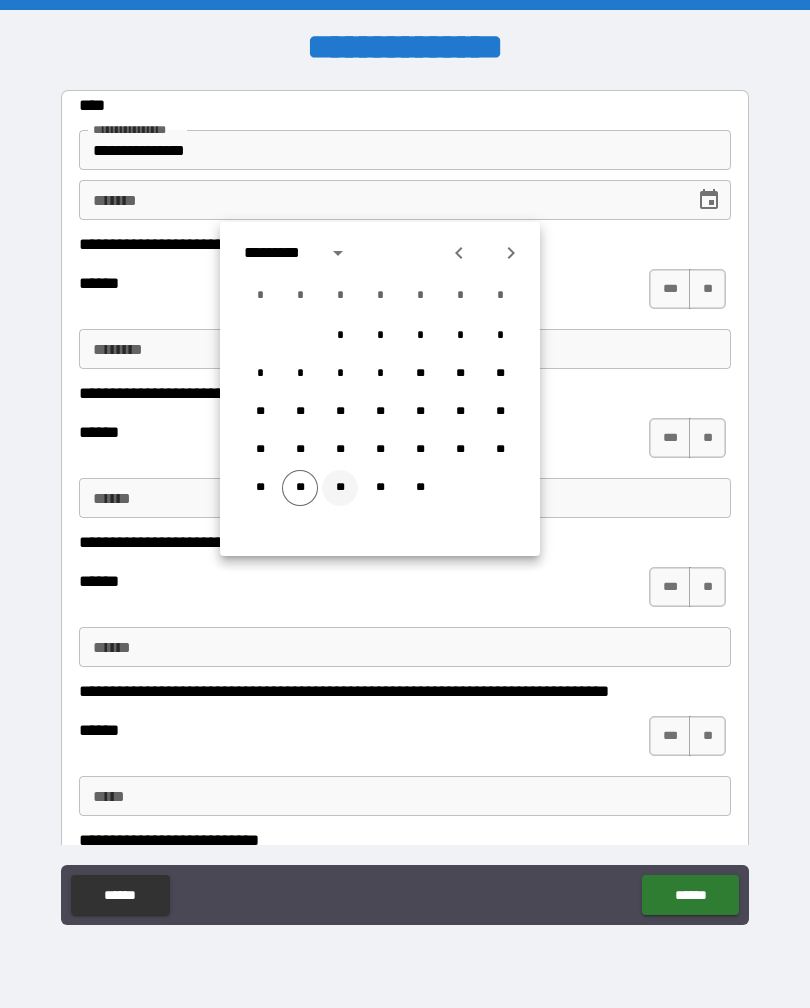 click on "**" at bounding box center (340, 488) 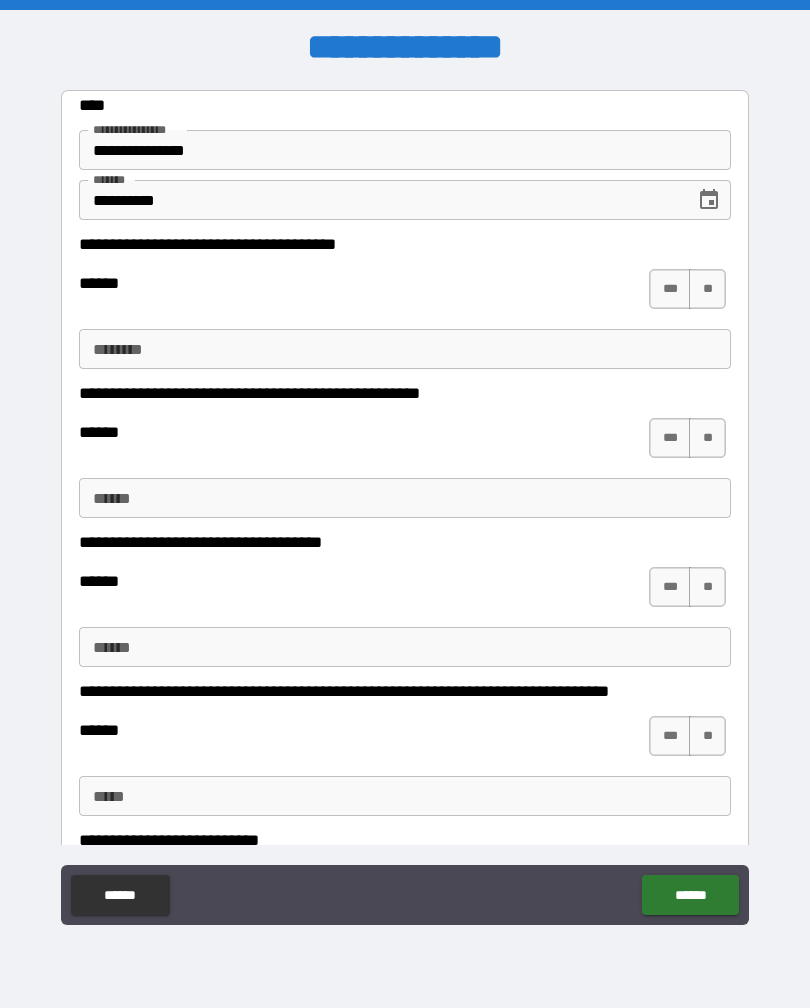type on "**********" 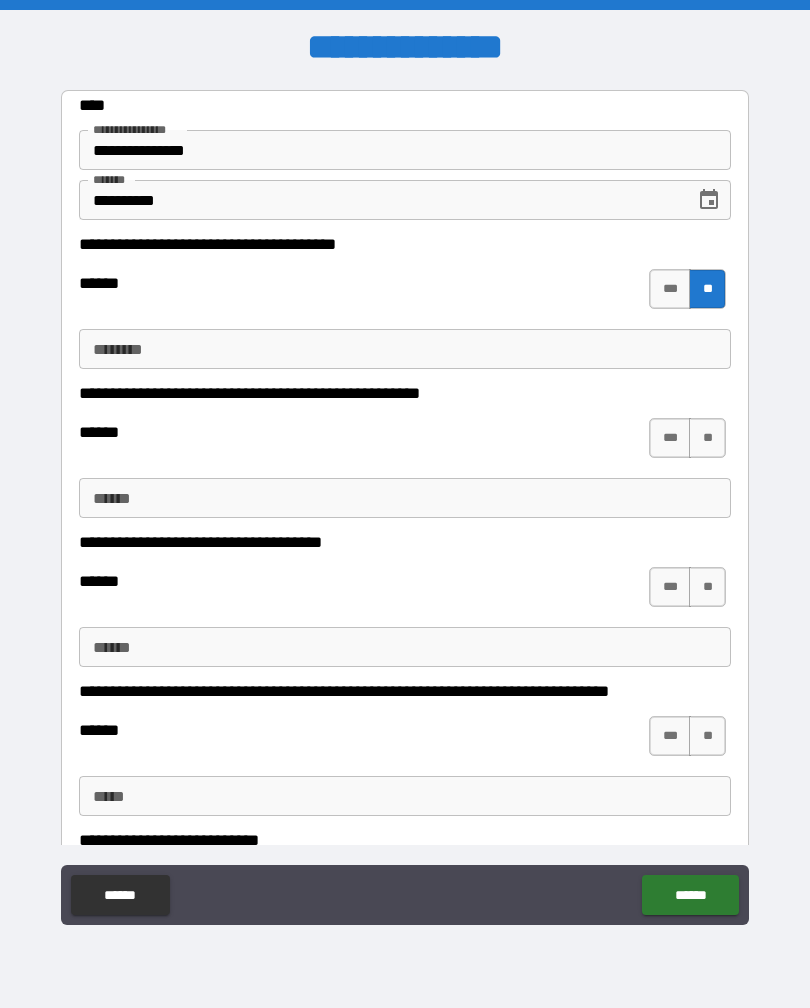 click on "**" at bounding box center [707, 438] 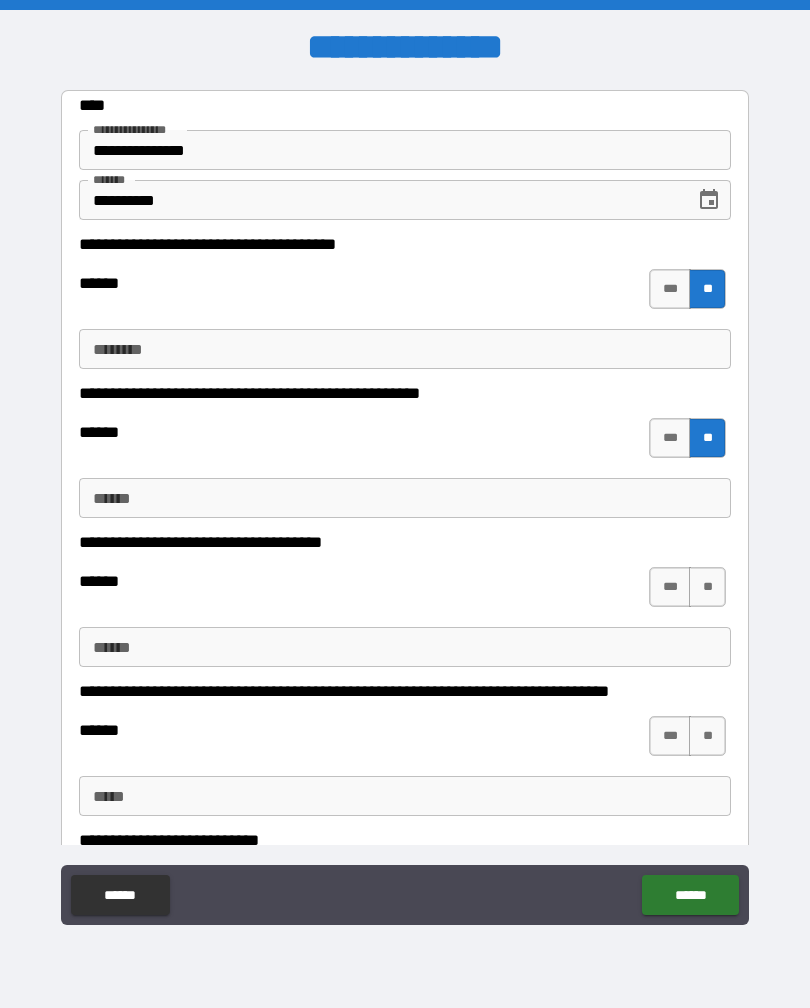 click on "**" at bounding box center (707, 587) 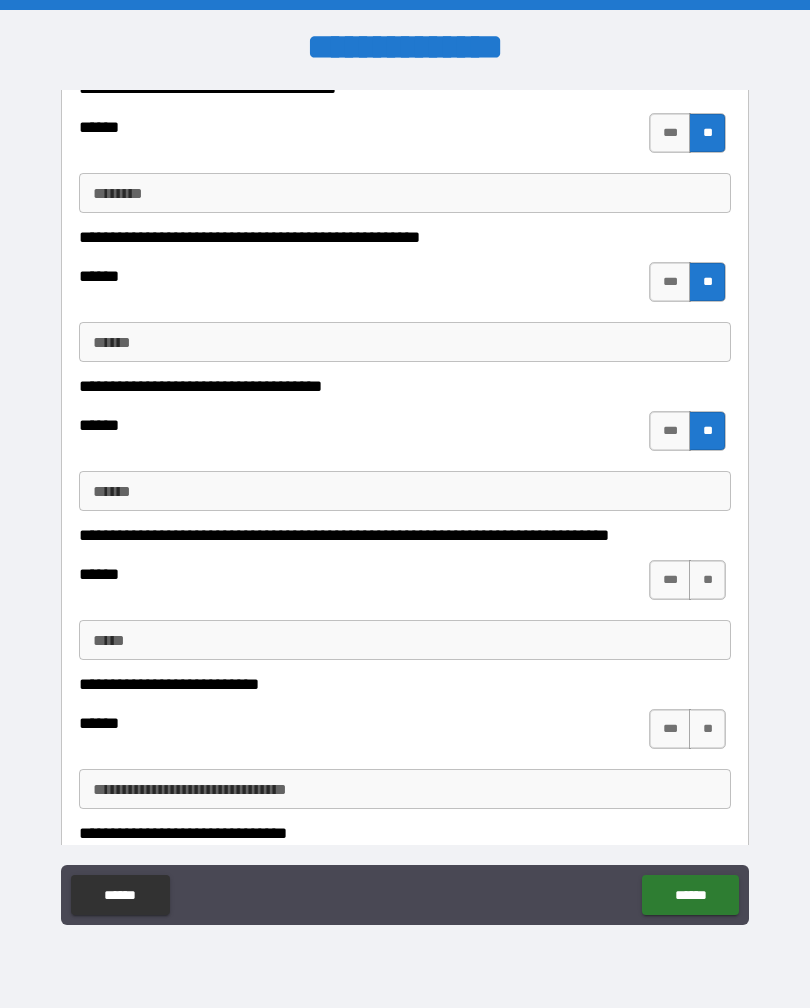 scroll, scrollTop: 160, scrollLeft: 0, axis: vertical 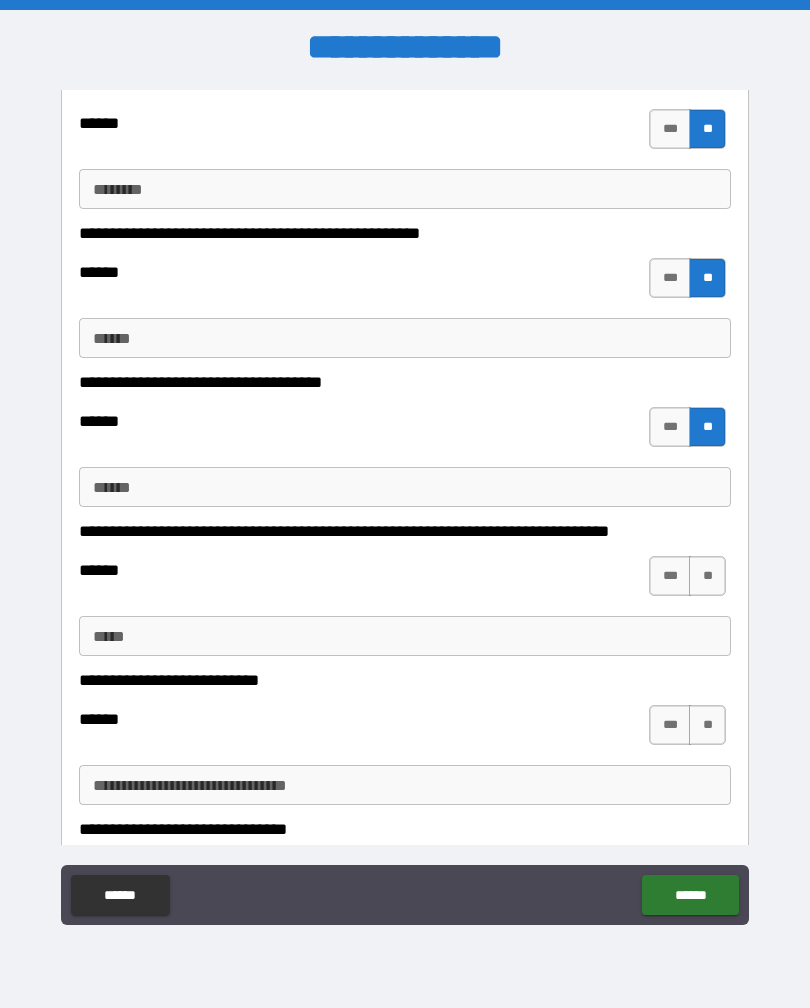 click on "**" at bounding box center (707, 576) 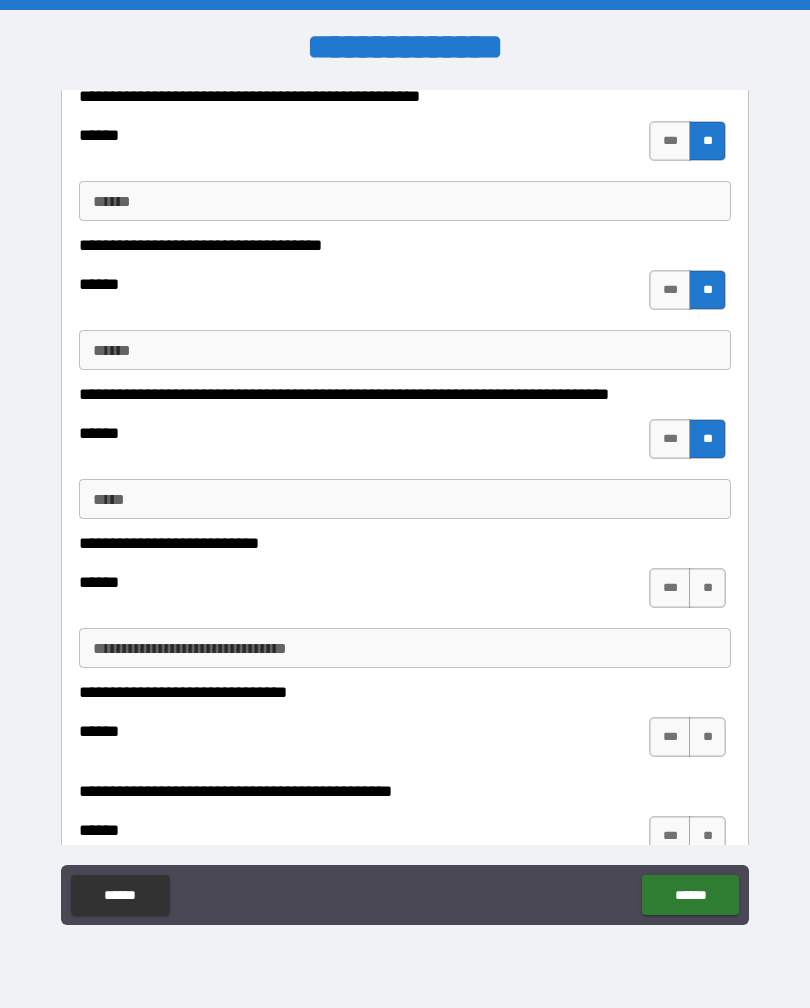 scroll, scrollTop: 314, scrollLeft: 0, axis: vertical 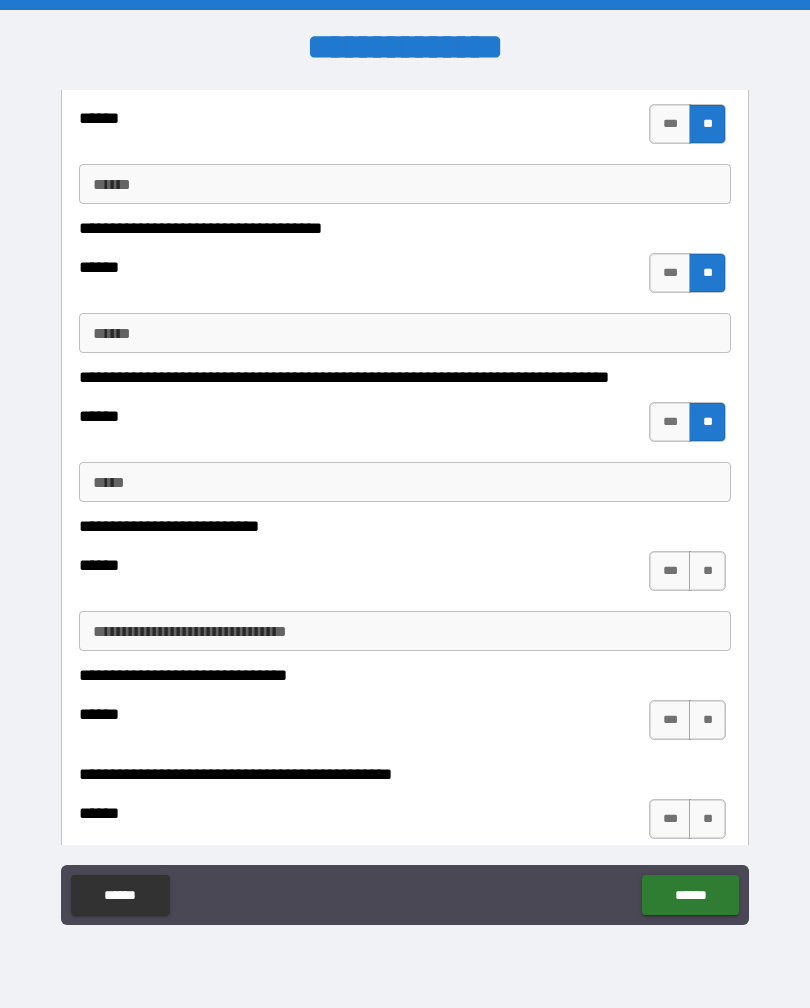 click on "**" at bounding box center [707, 571] 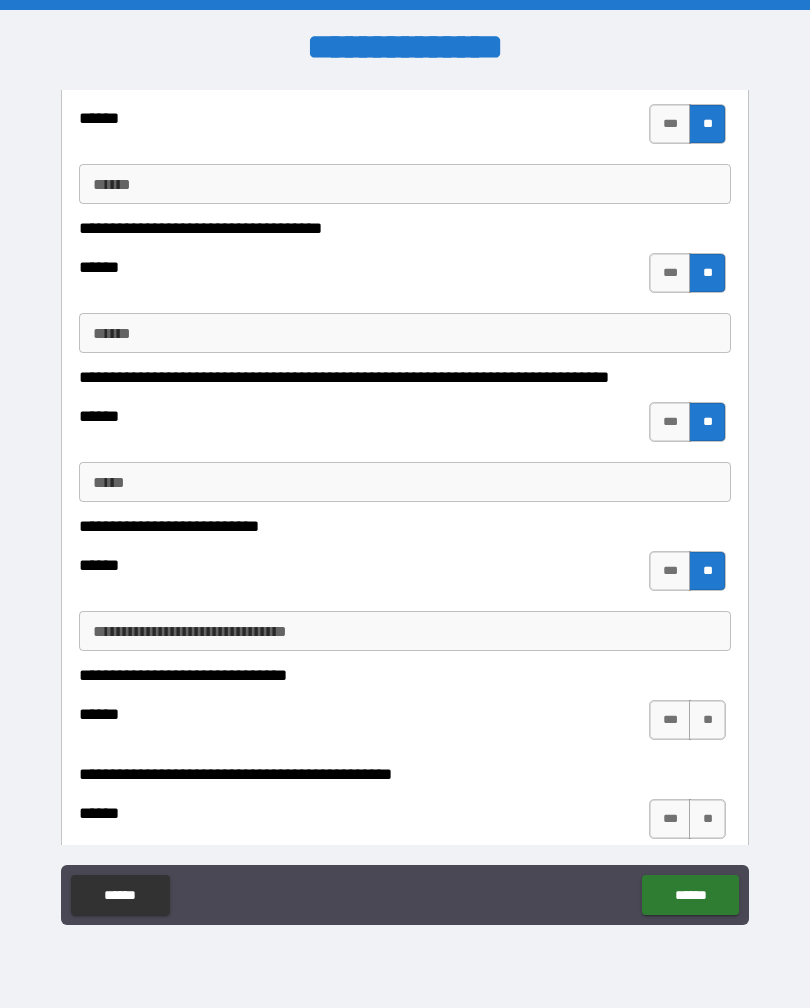 click on "**" at bounding box center [707, 720] 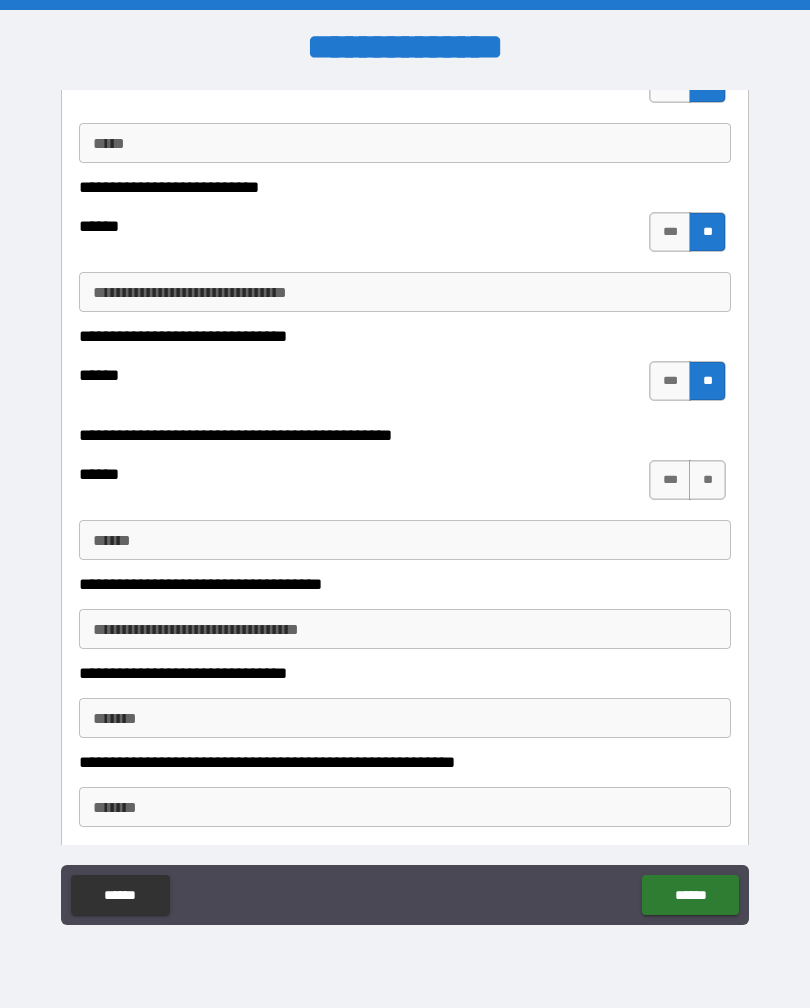 scroll, scrollTop: 651, scrollLeft: 0, axis: vertical 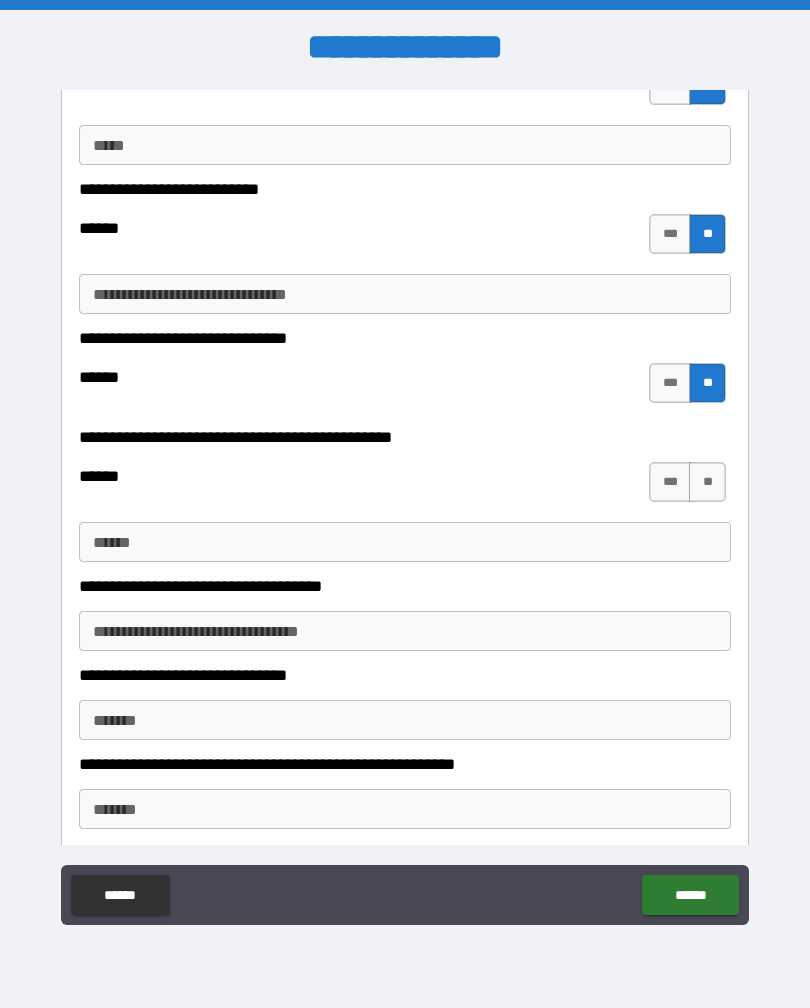 click on "**" at bounding box center (707, 482) 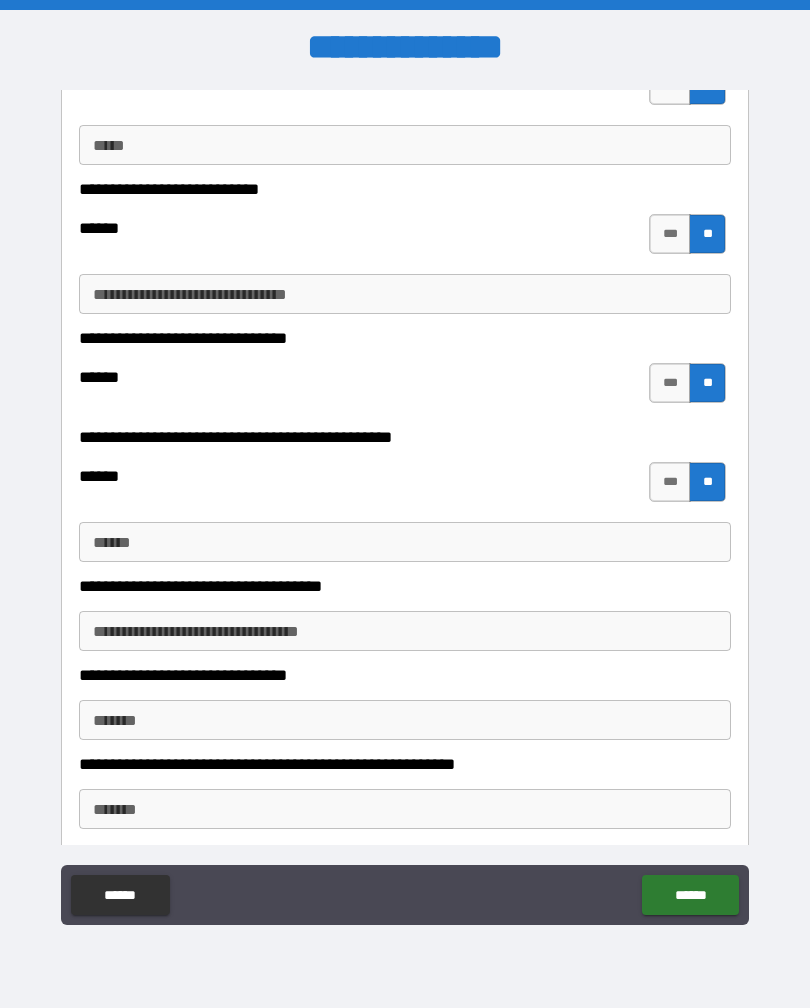 type on "*" 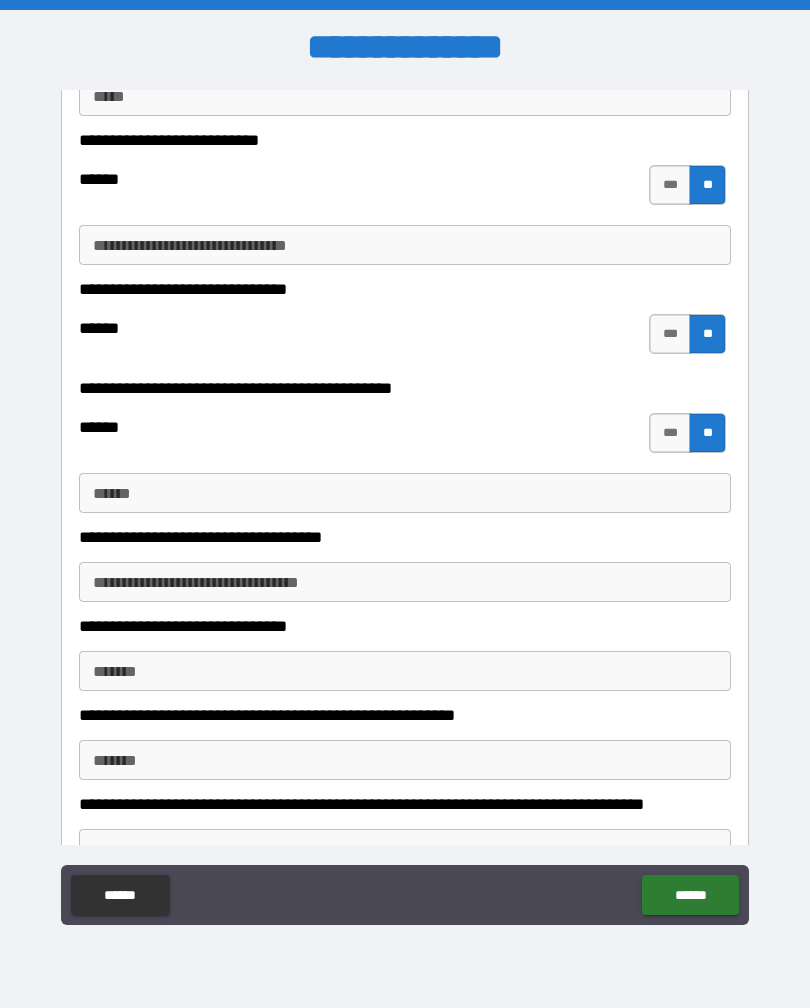 scroll, scrollTop: 704, scrollLeft: 0, axis: vertical 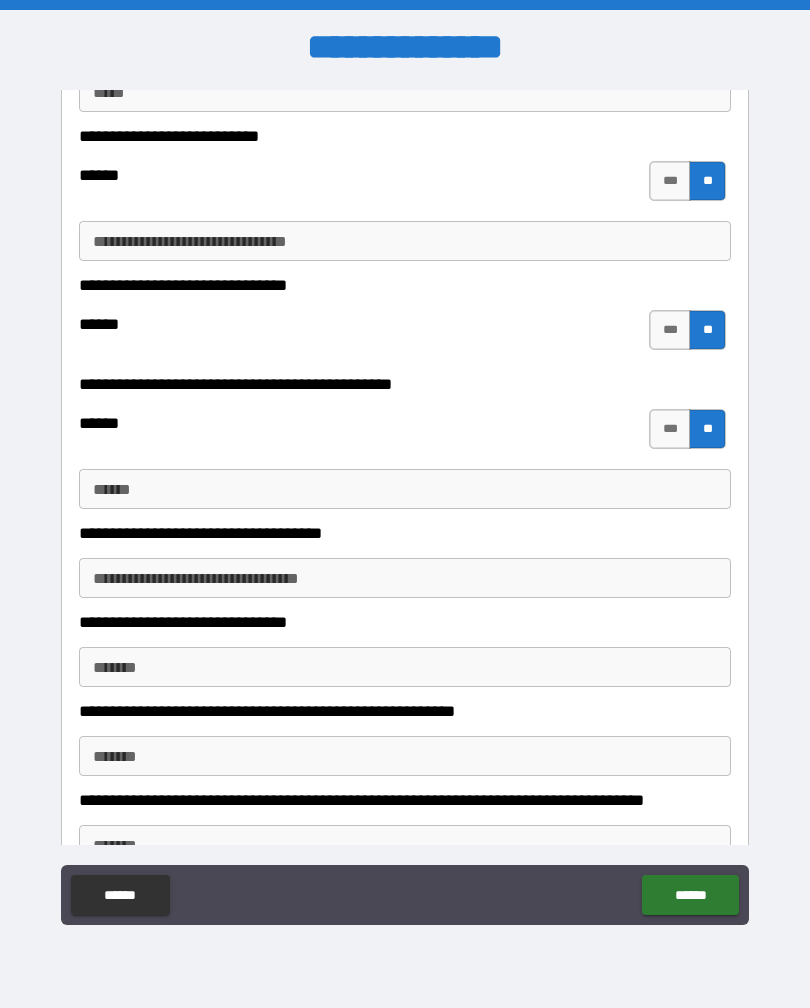 click on "**********" at bounding box center [405, 578] 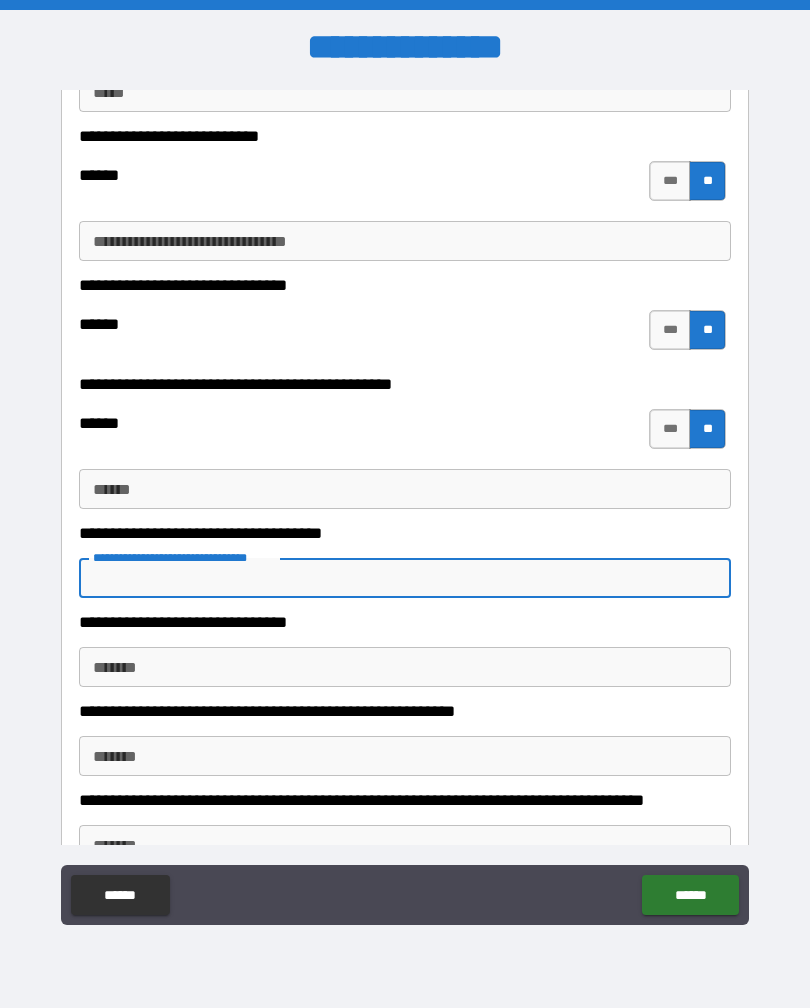 type on "*" 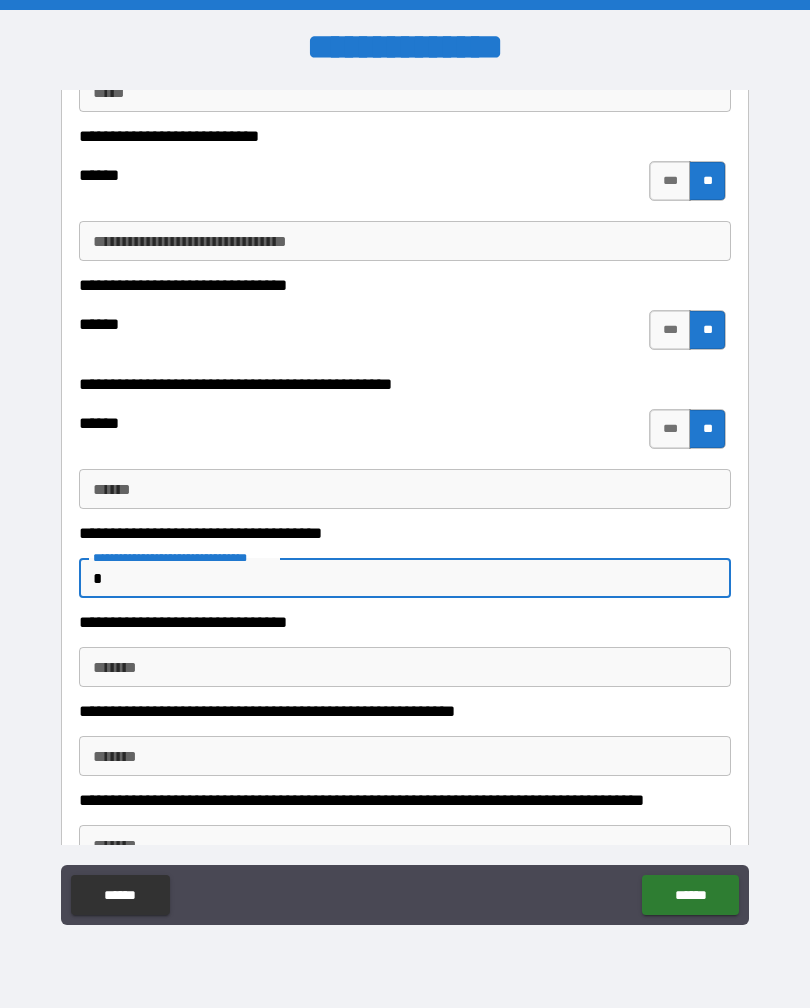 type on "*" 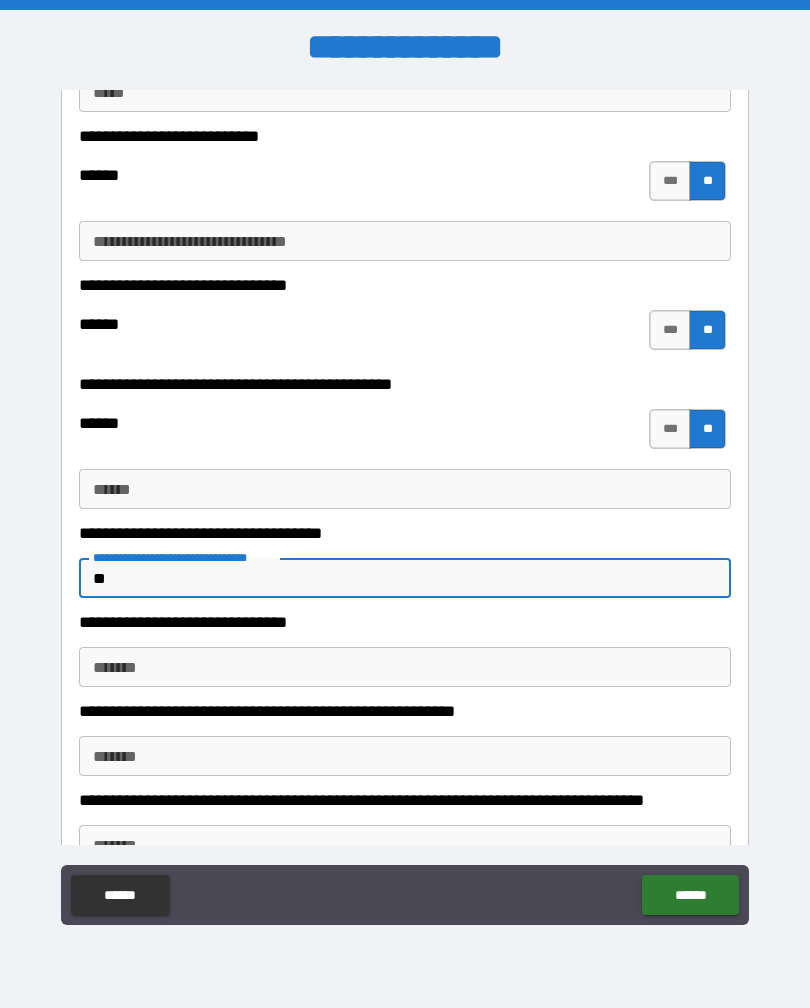 type on "*" 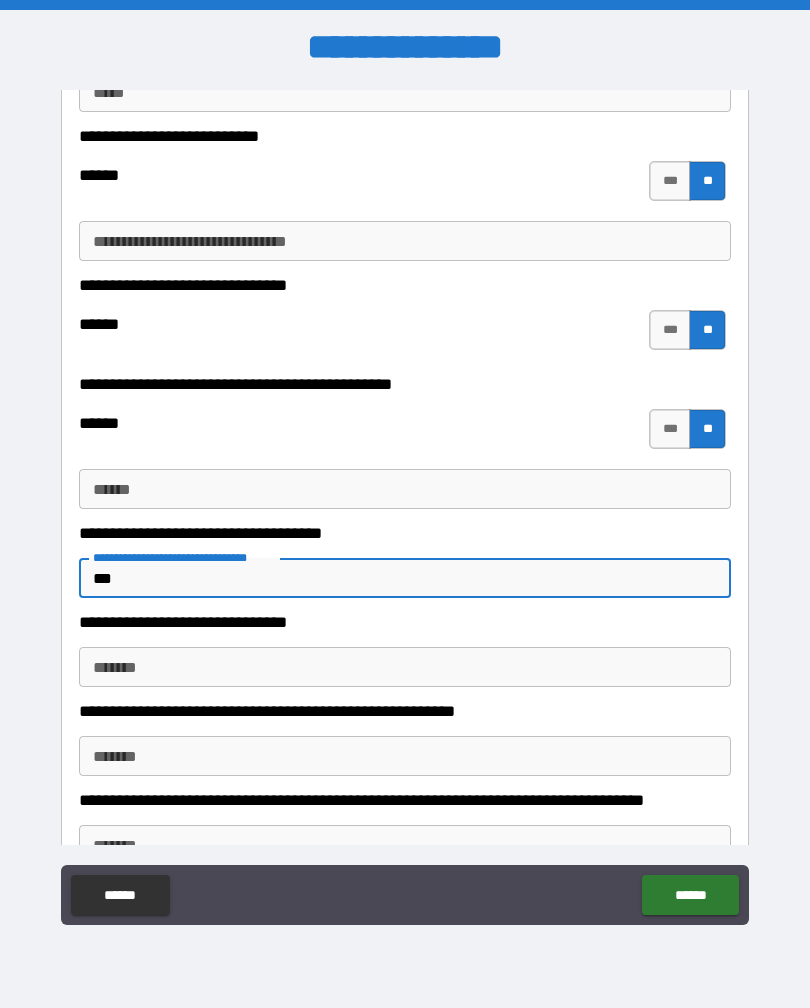 type on "*" 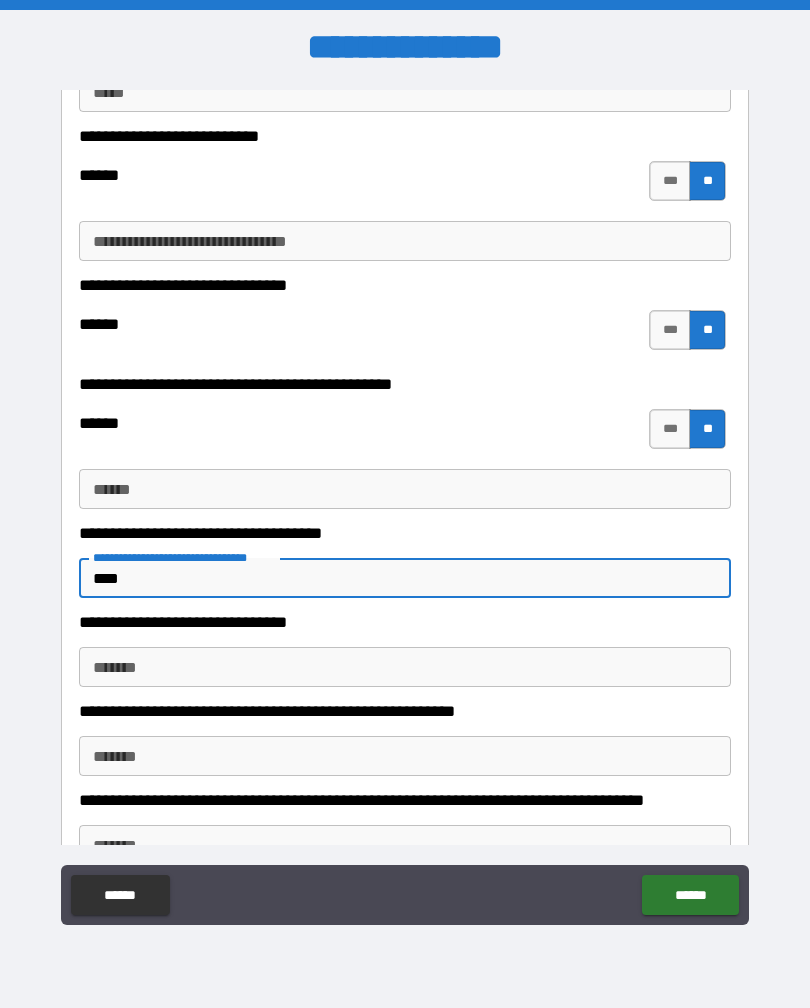 type on "*" 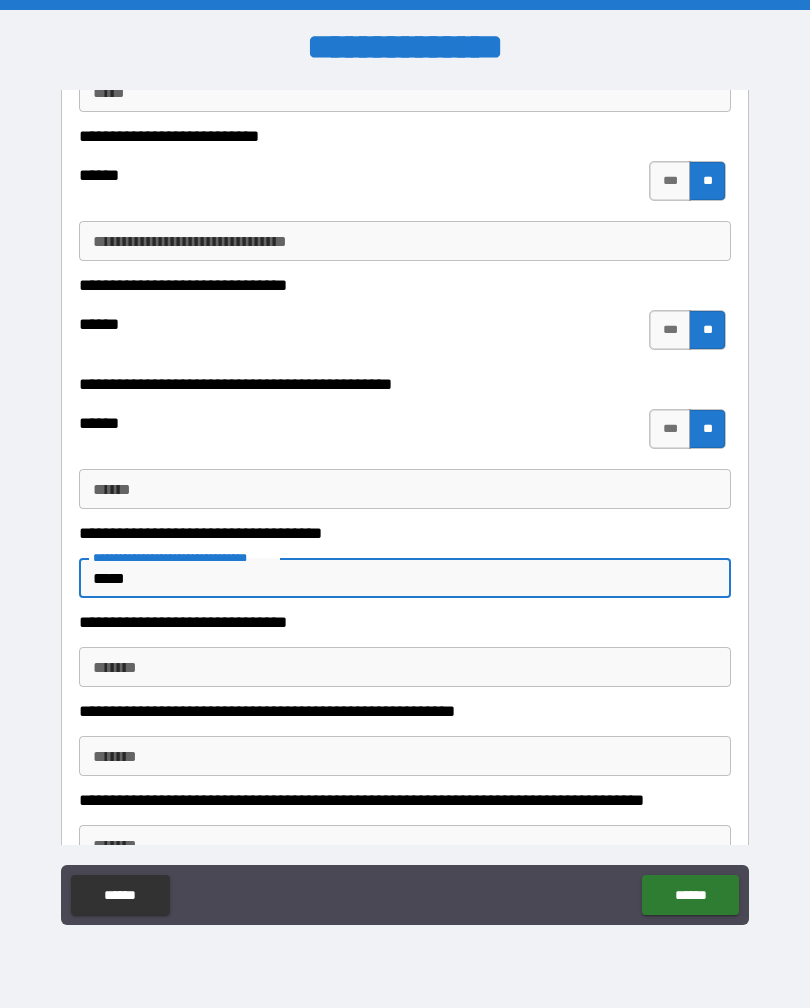 type on "*" 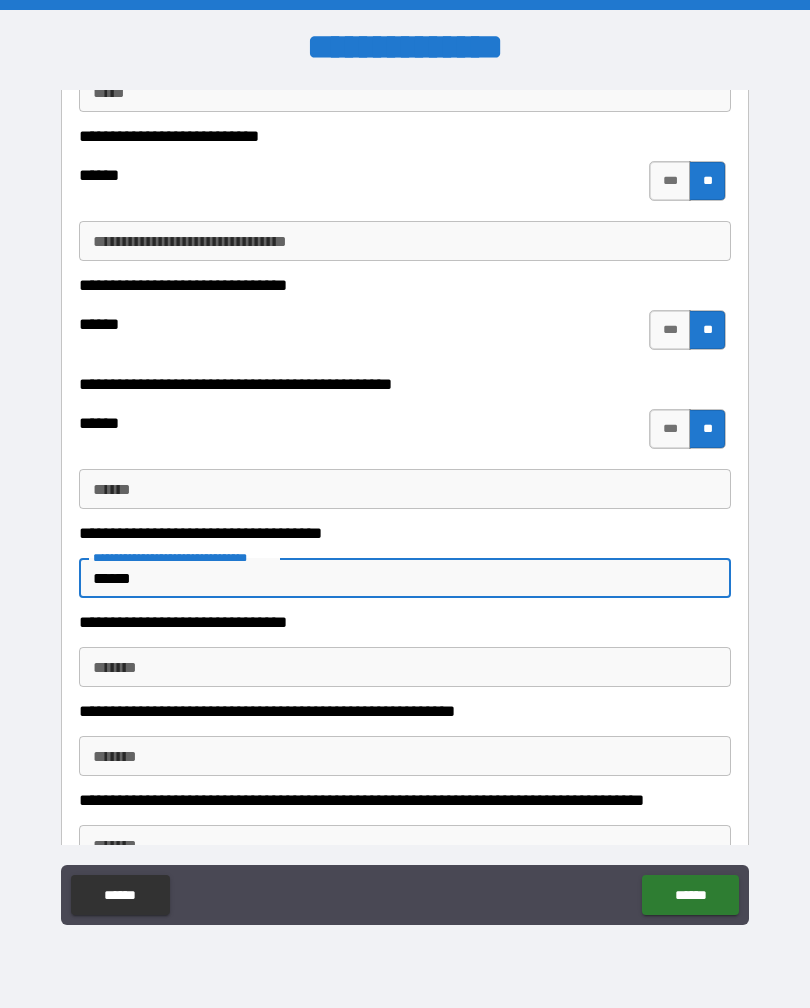 type on "*" 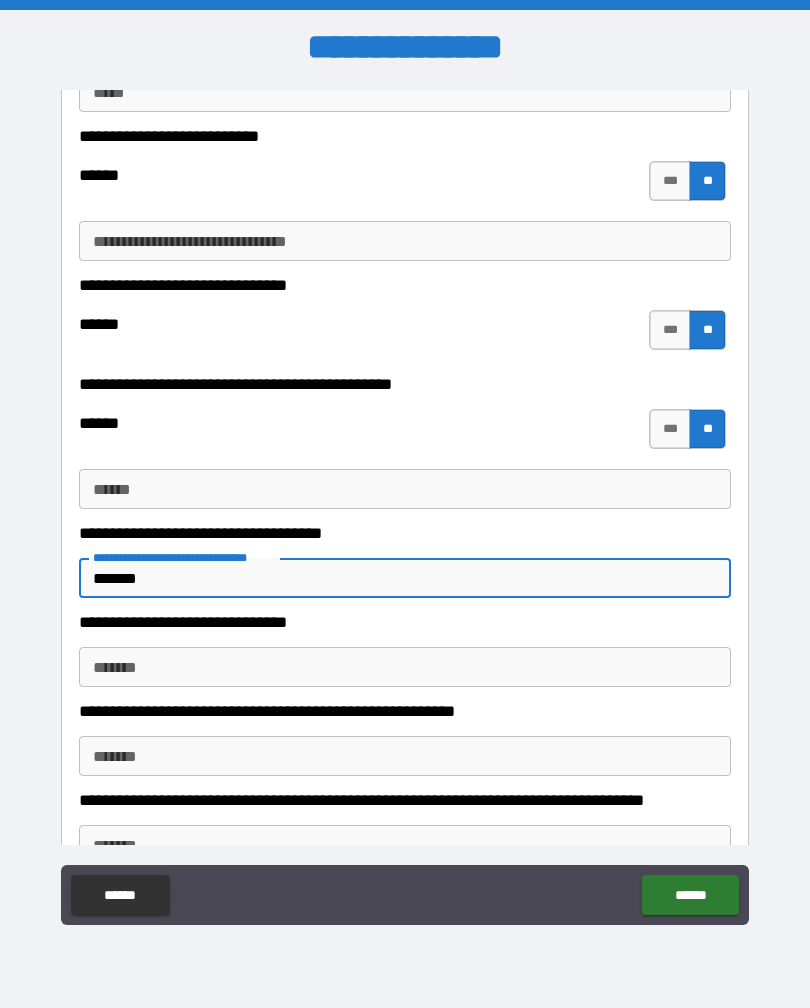 type on "*" 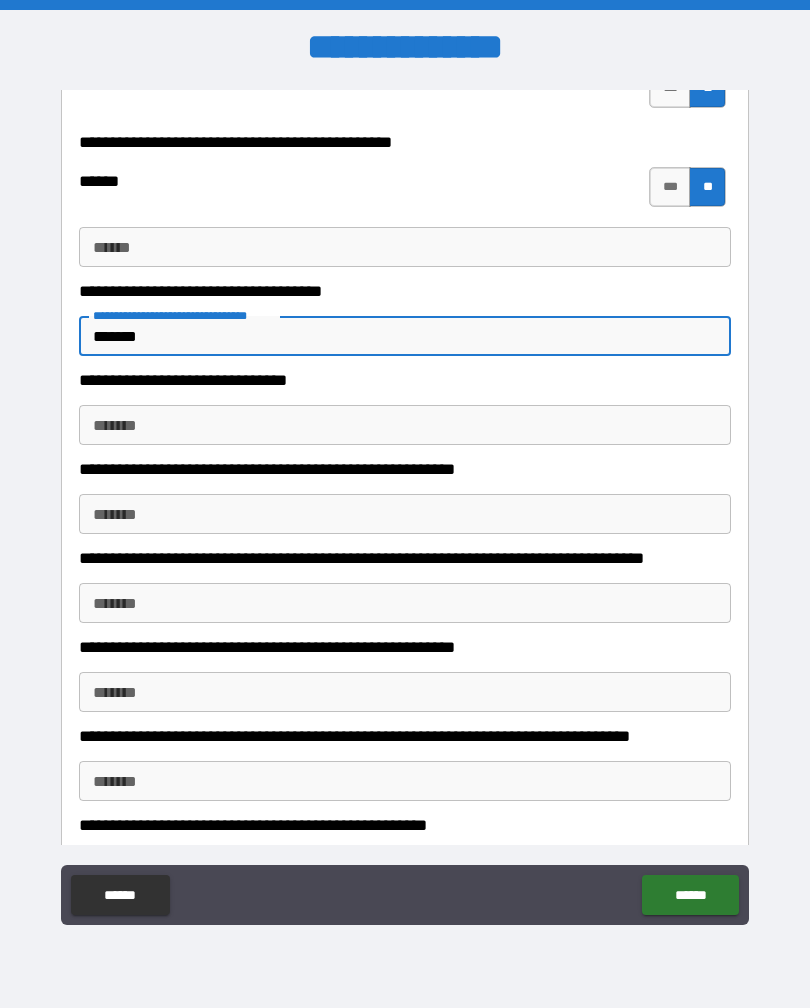 scroll, scrollTop: 947, scrollLeft: 0, axis: vertical 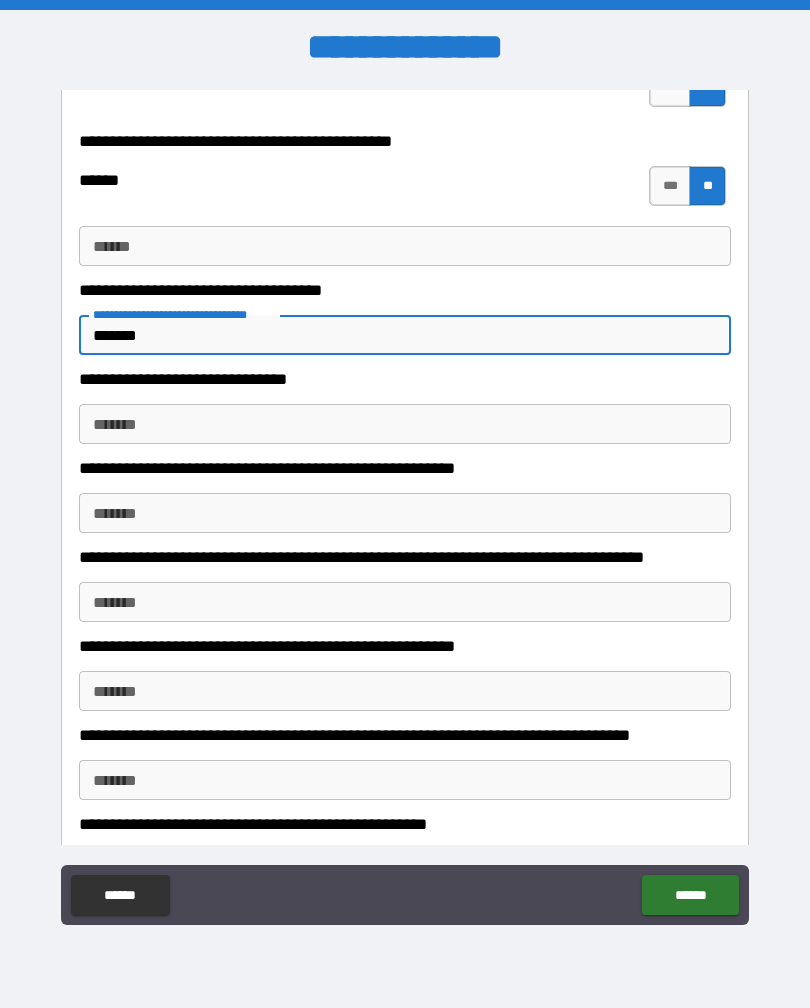 type on "*******" 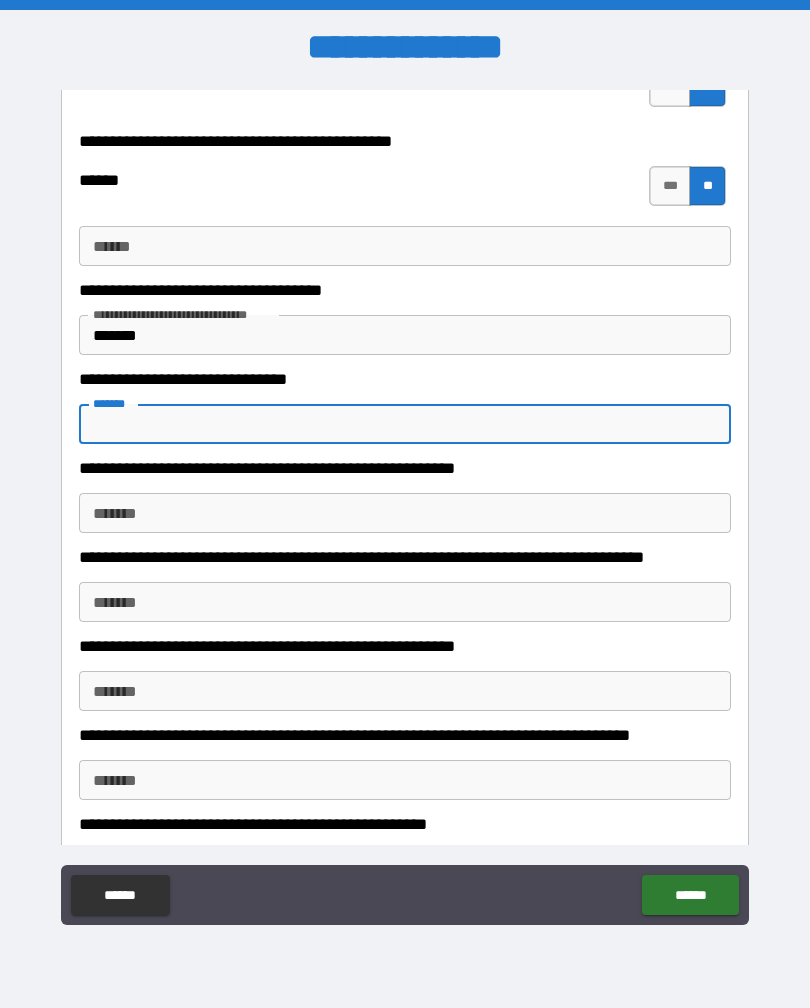 type on "*" 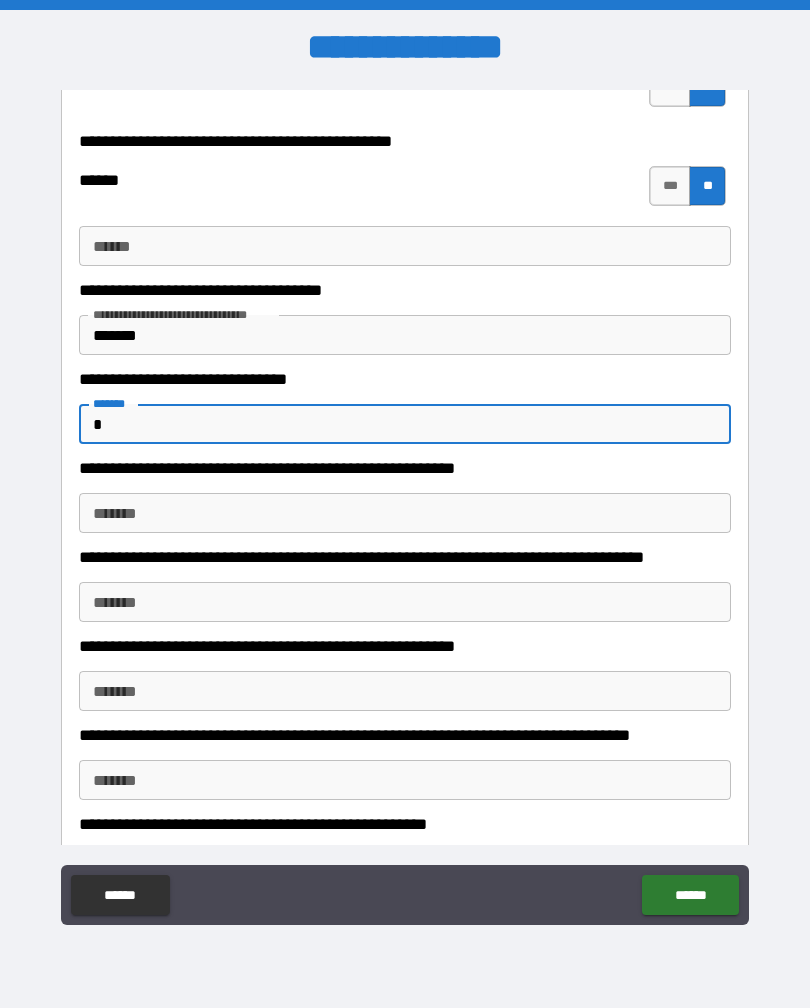 type on "*" 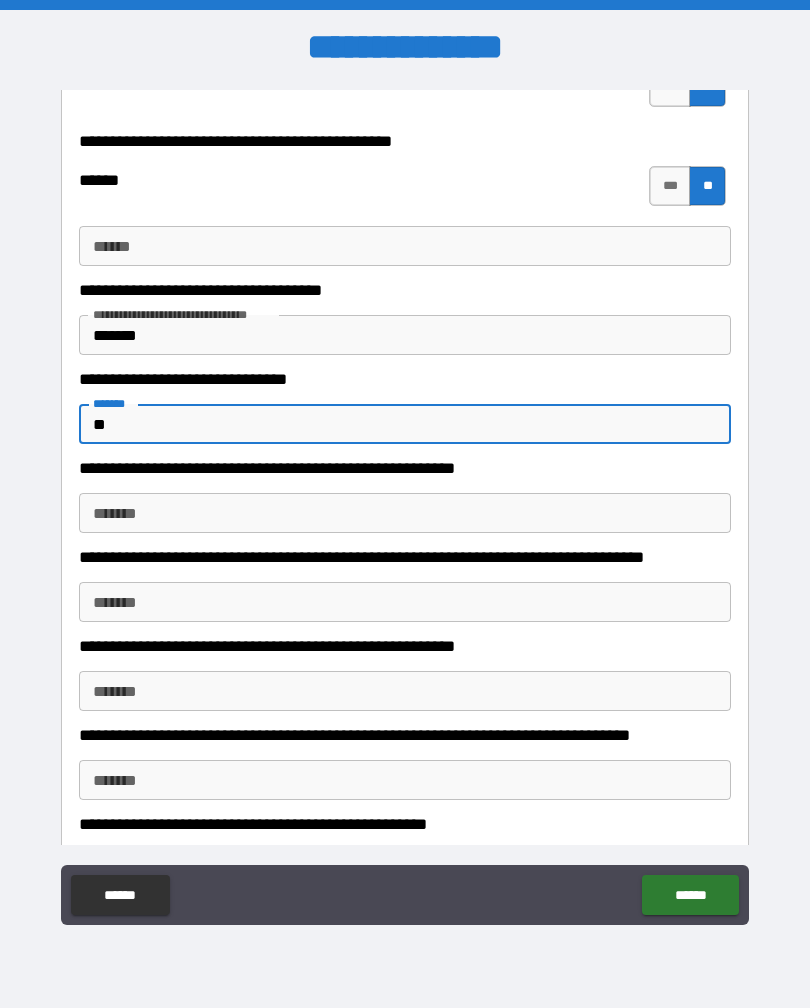 type on "*" 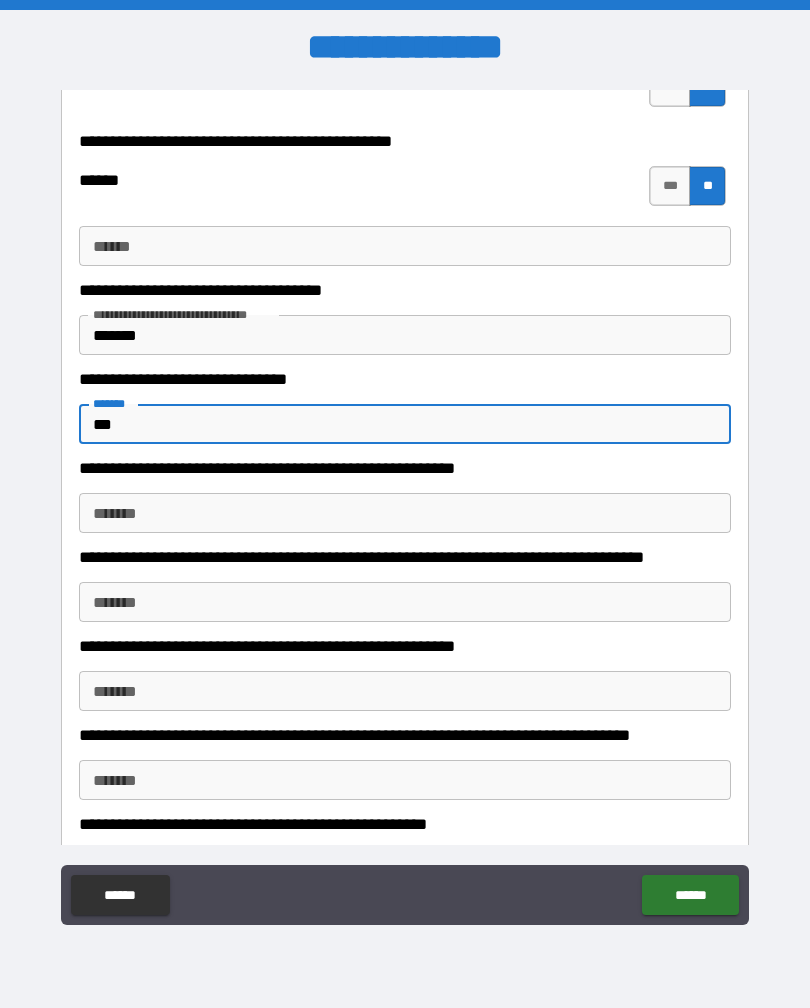 type on "*" 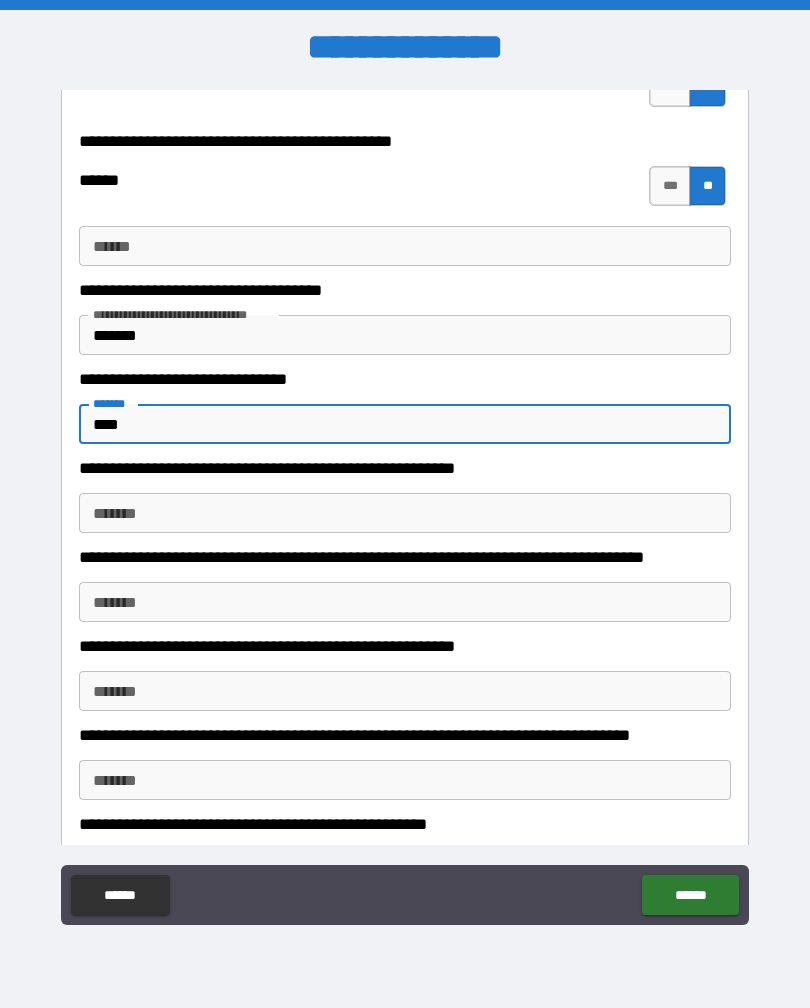 type on "*" 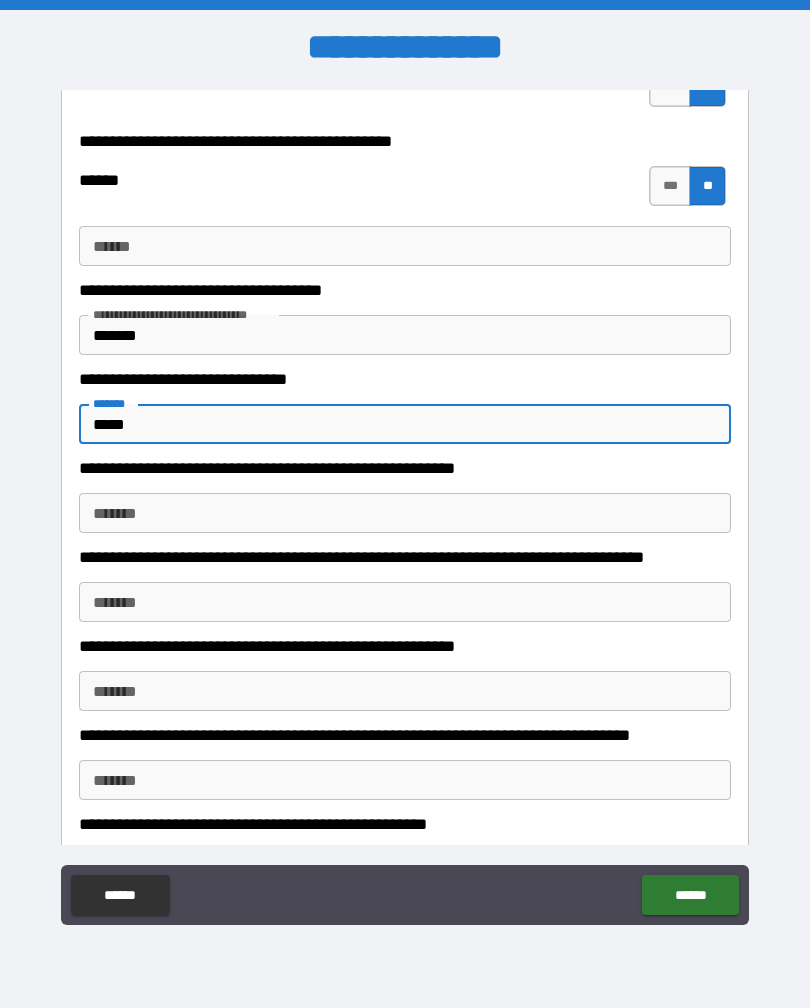 type on "*****" 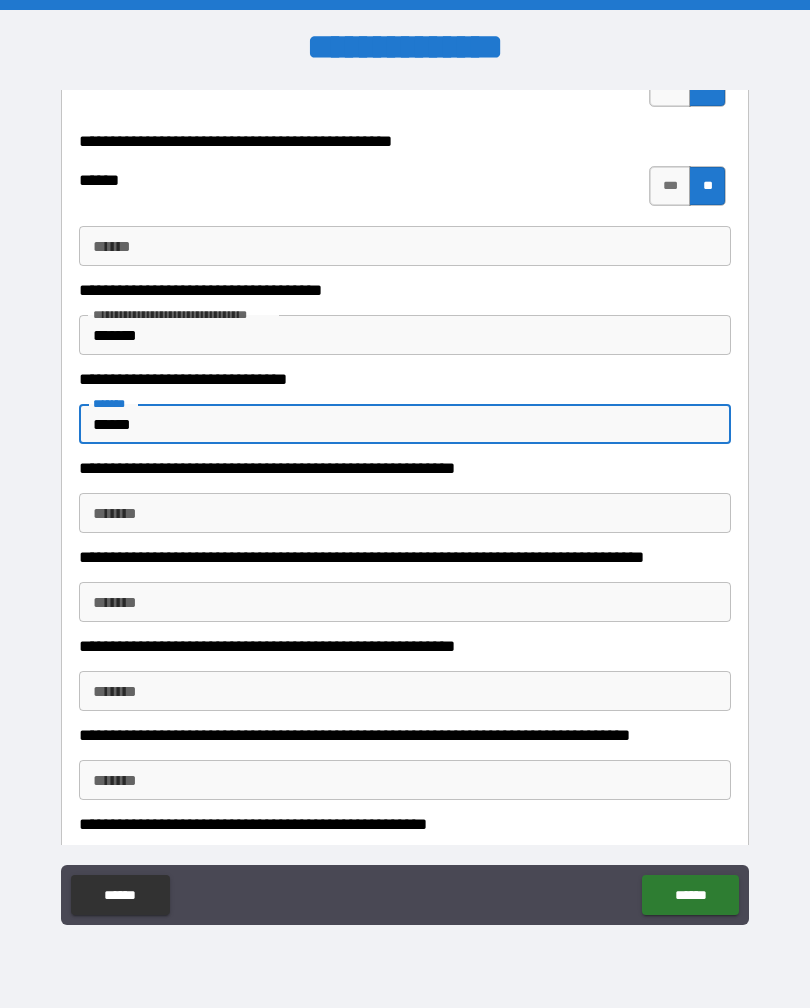 type on "*" 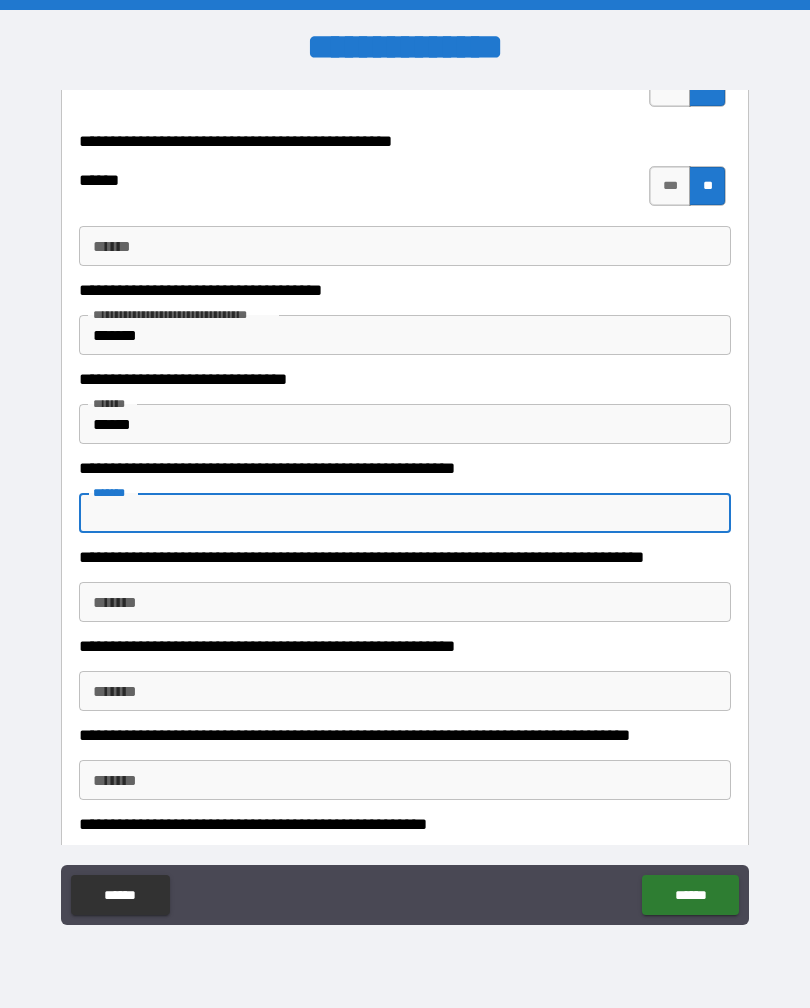 type 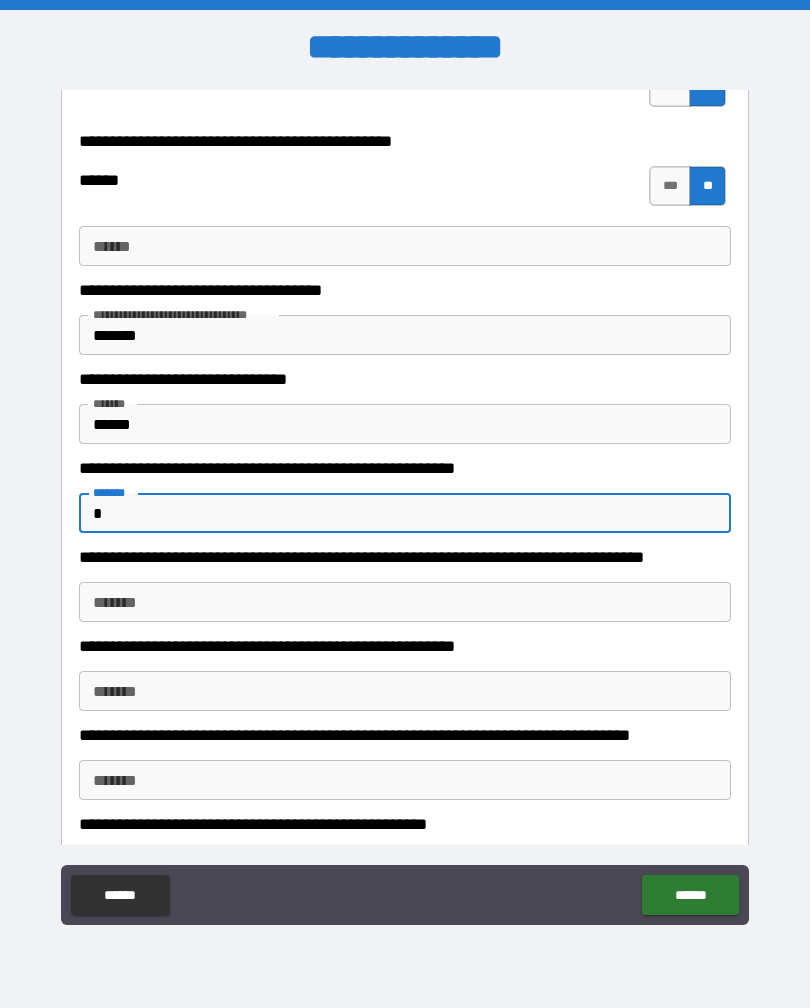 type on "*" 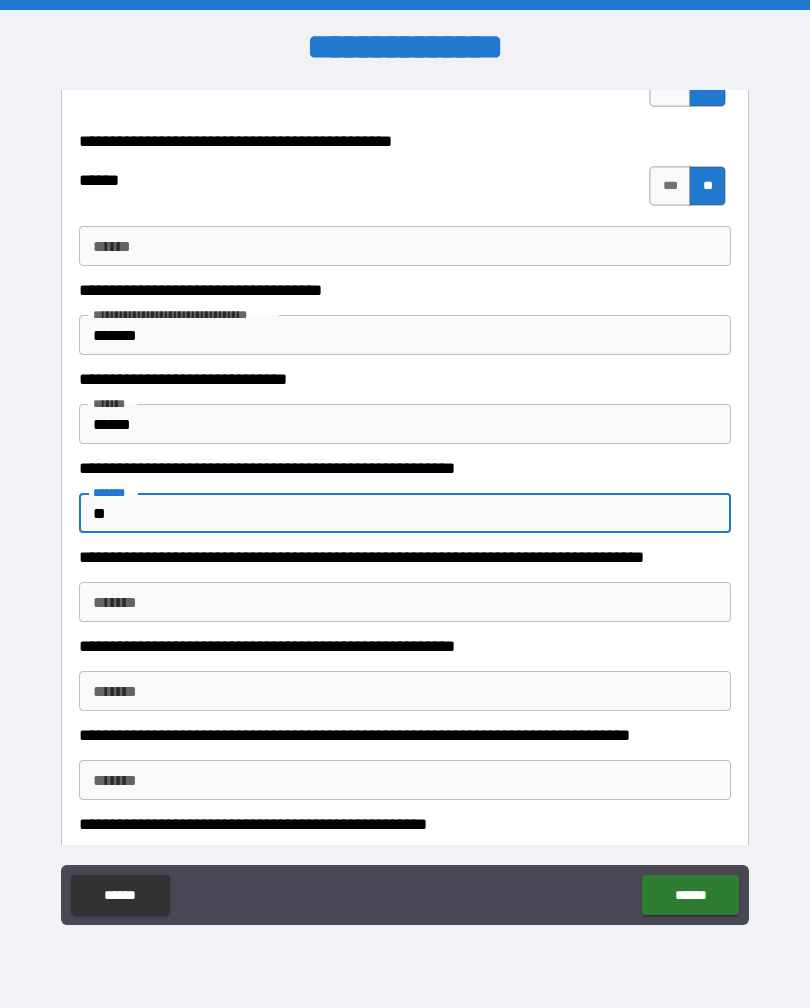 type on "*" 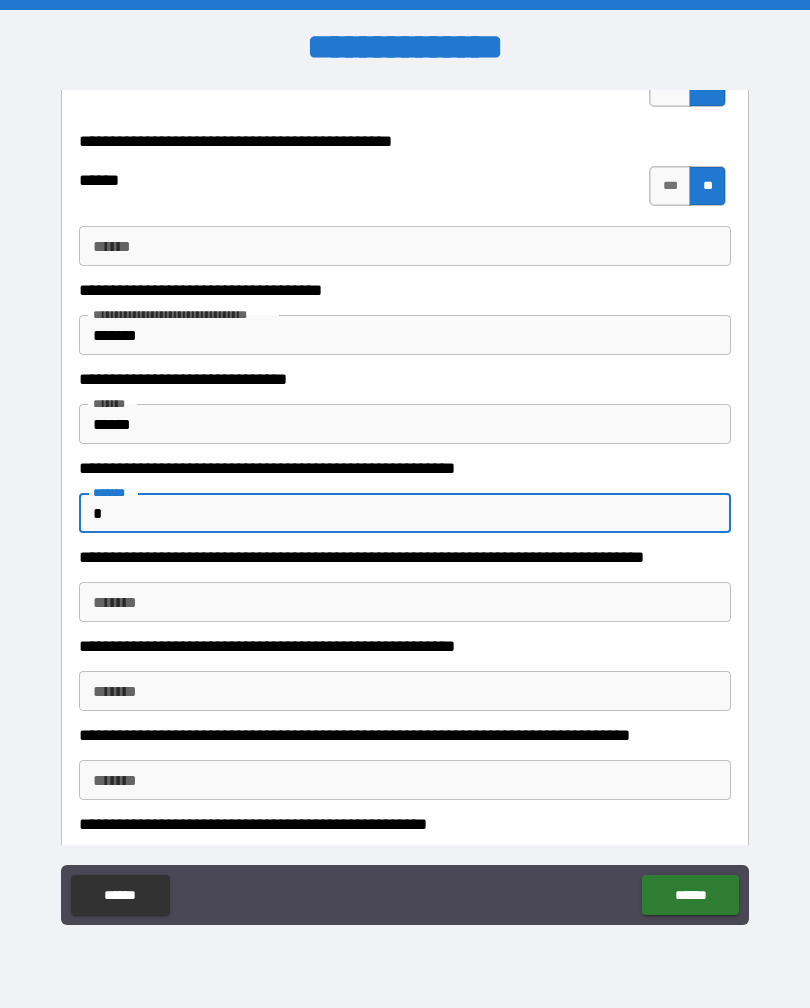 type on "*" 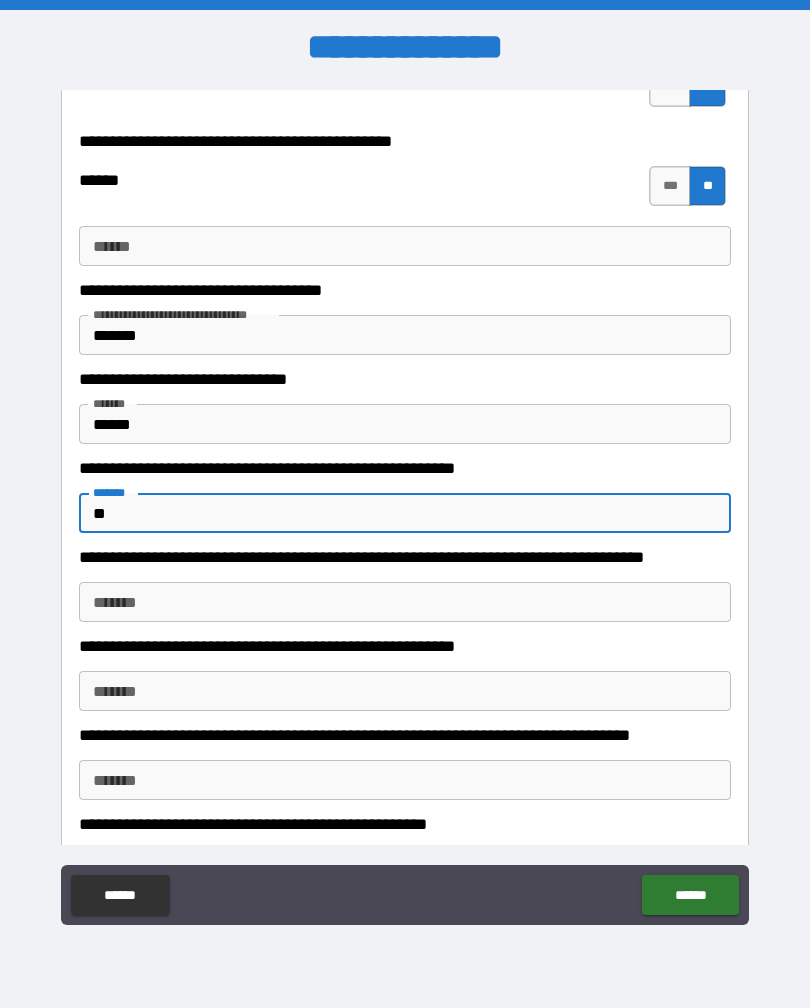 type on "*" 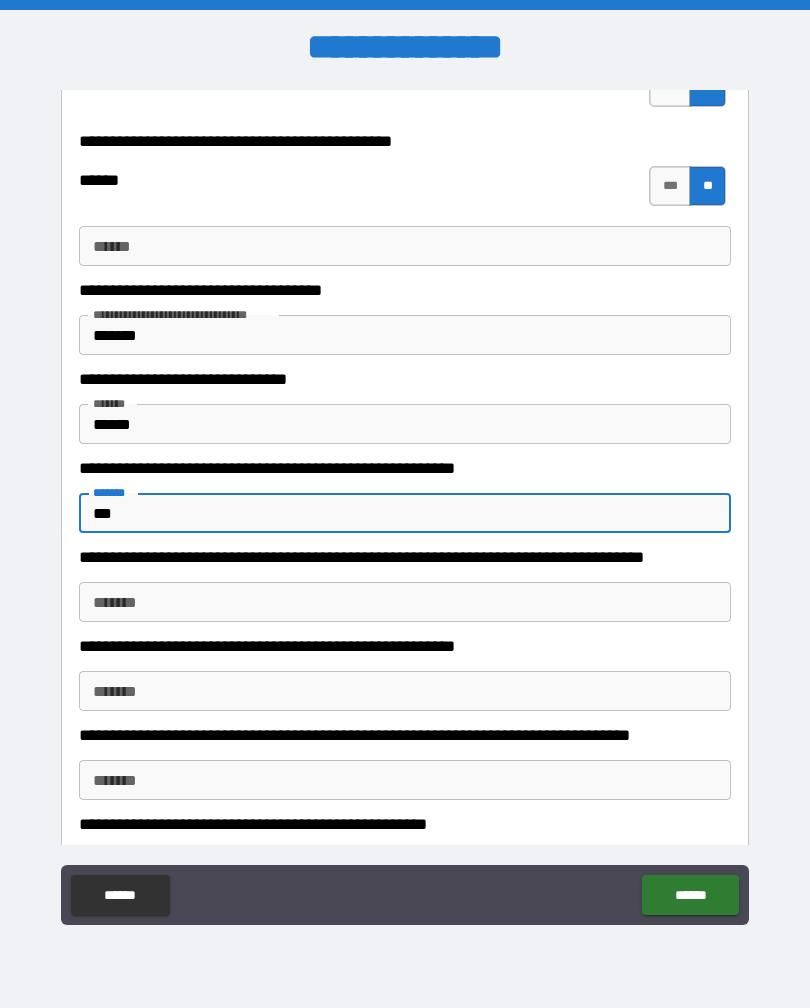 type on "*" 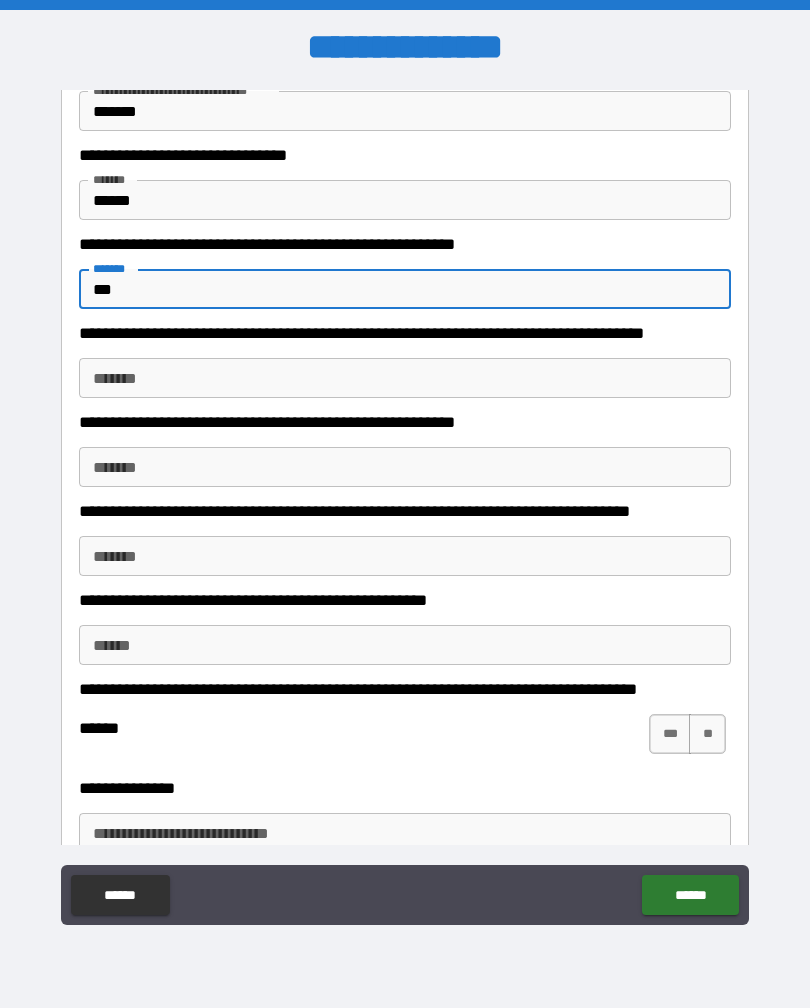 scroll, scrollTop: 1171, scrollLeft: 0, axis: vertical 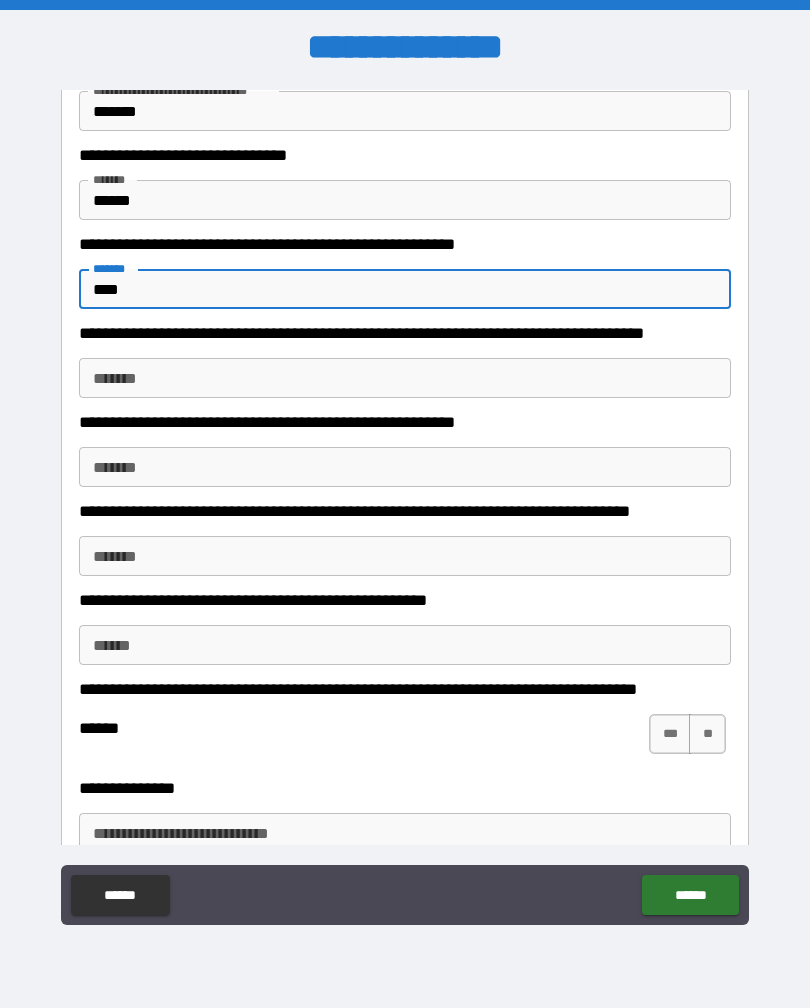 type on "*" 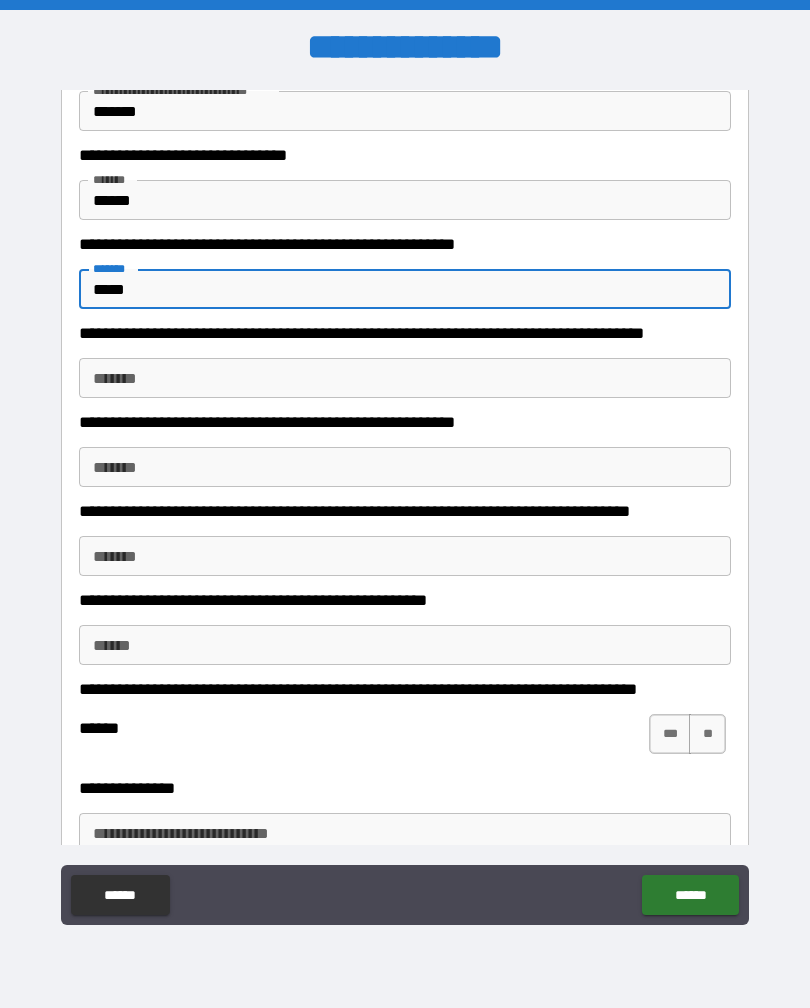 type on "*" 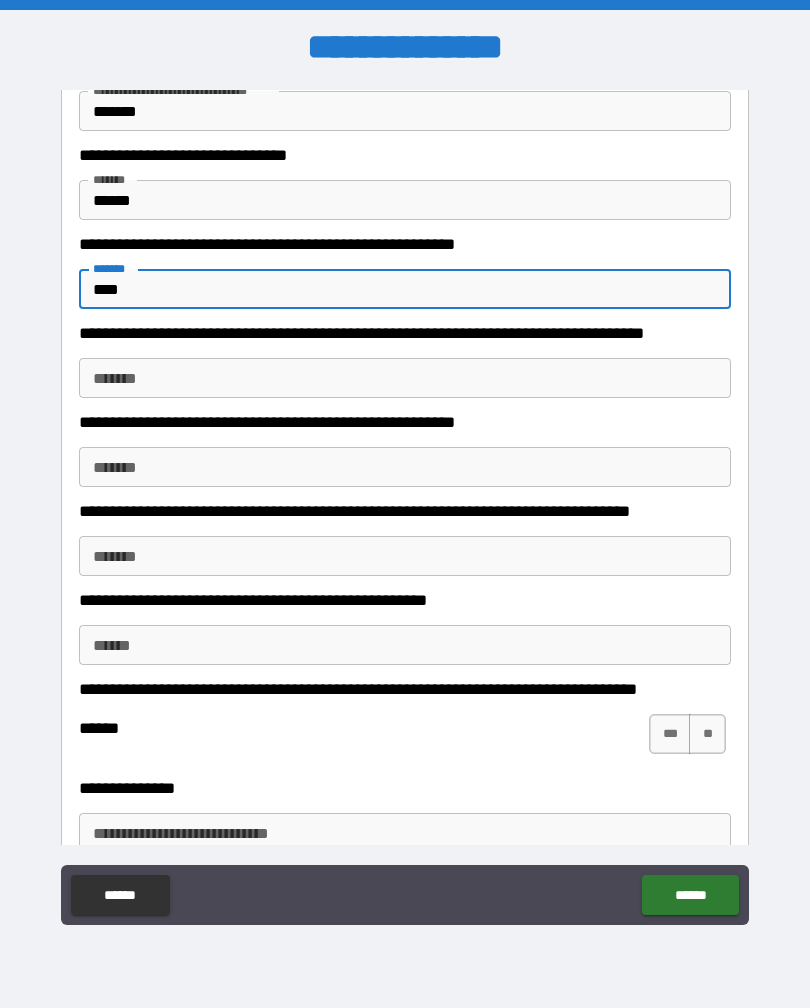 type on "*" 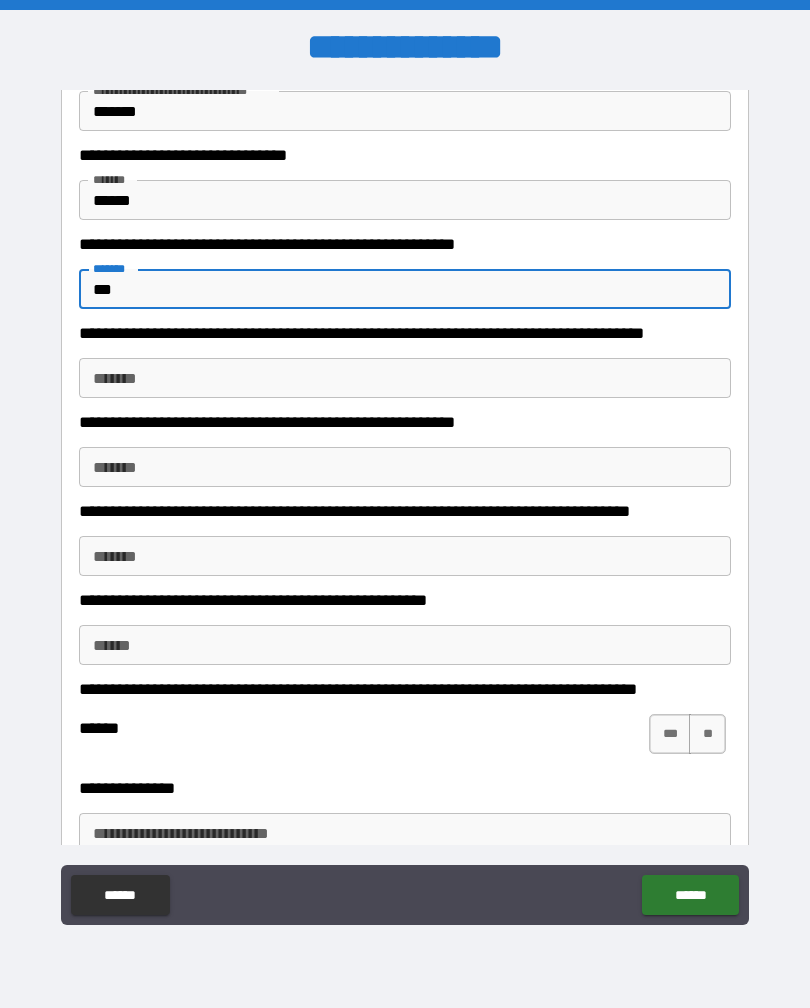 type on "*" 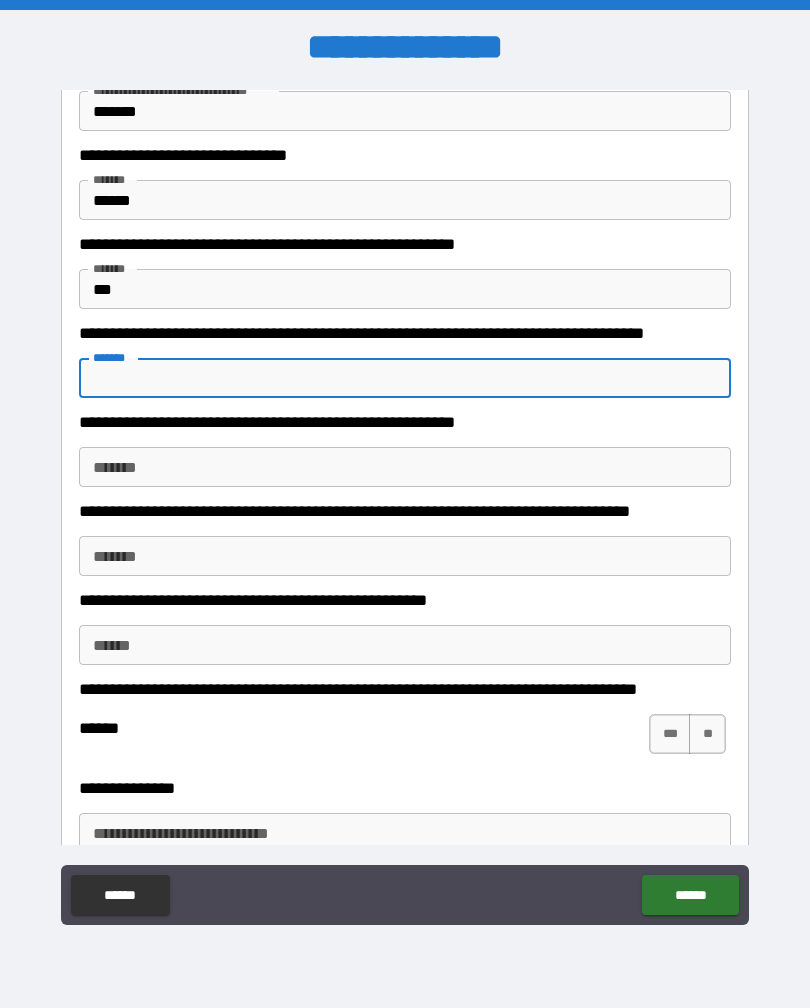 type on "*" 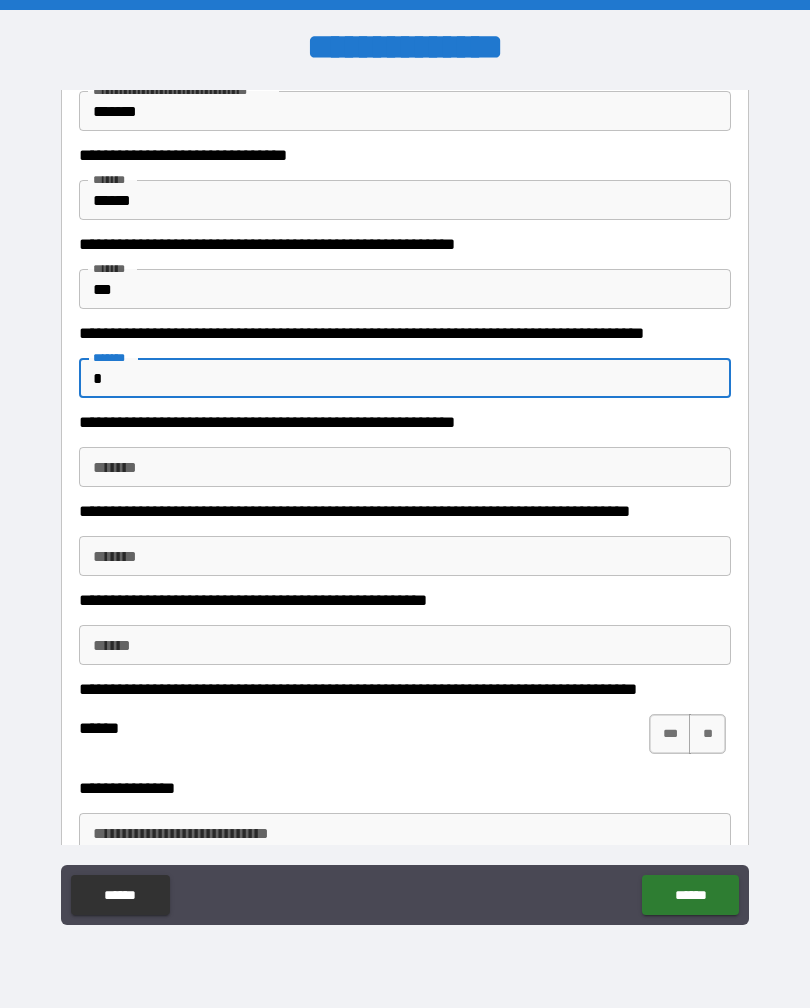 type on "*" 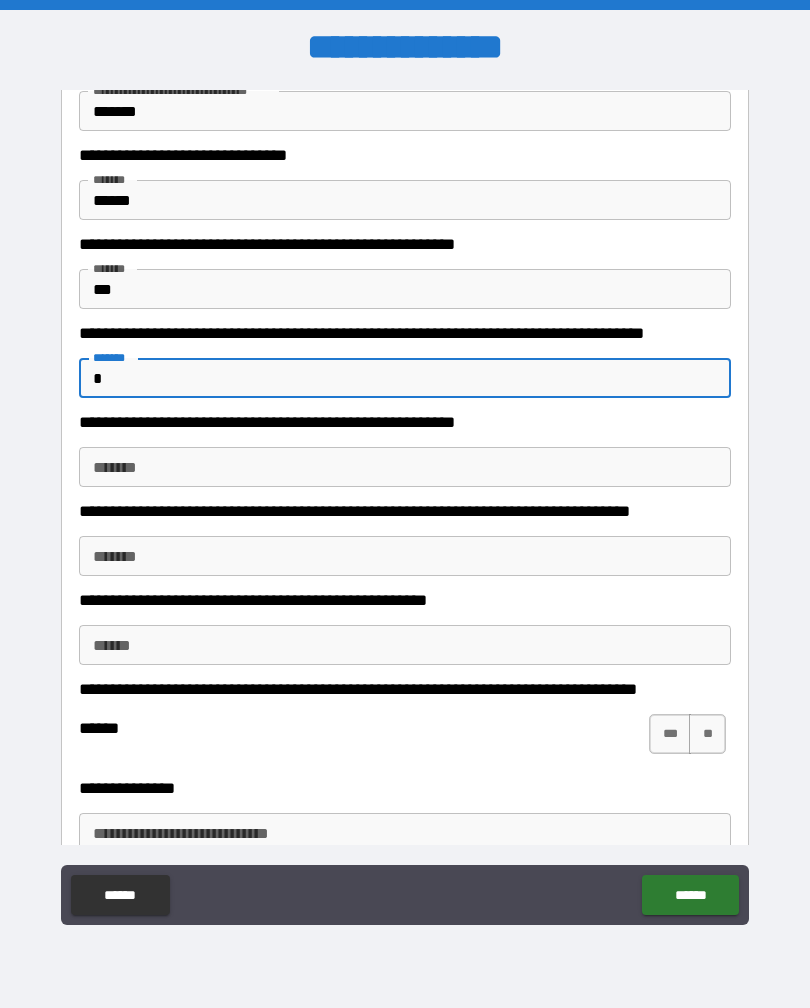 type on "**" 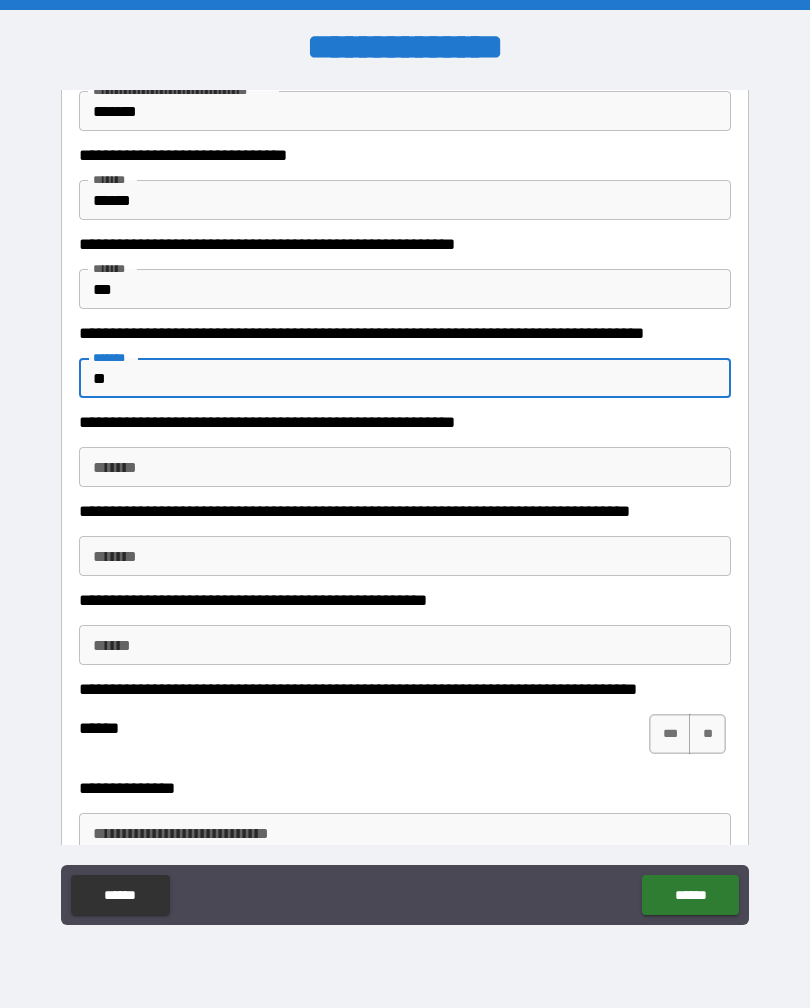 type on "*" 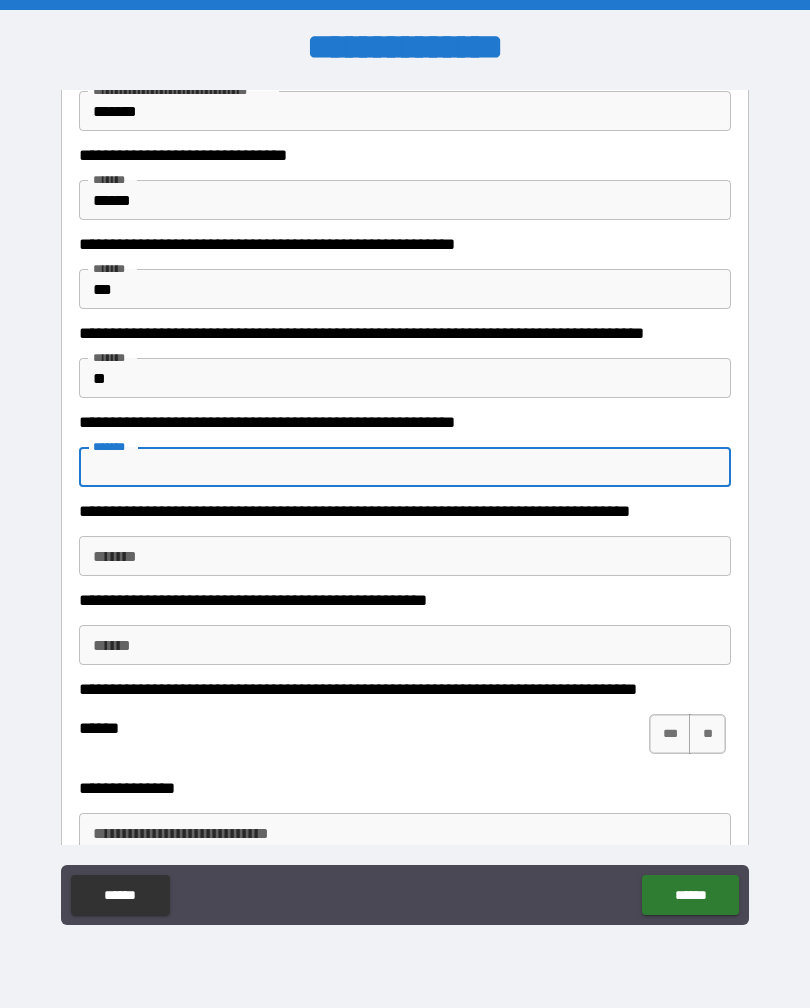type on "*" 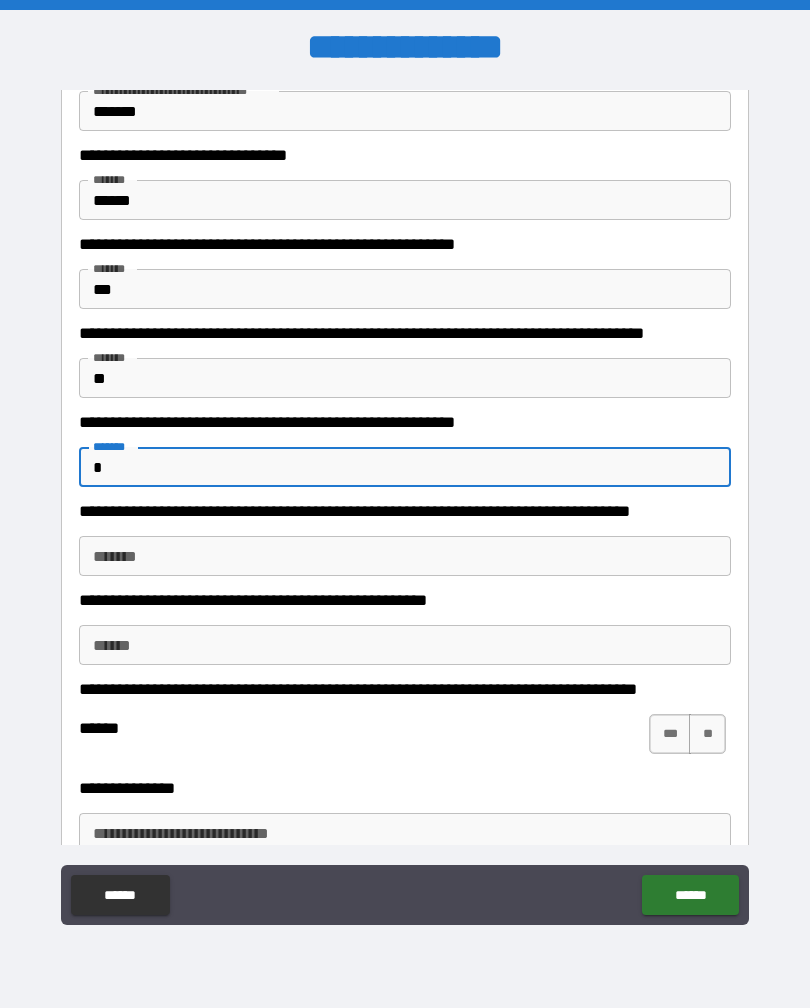 type on "*" 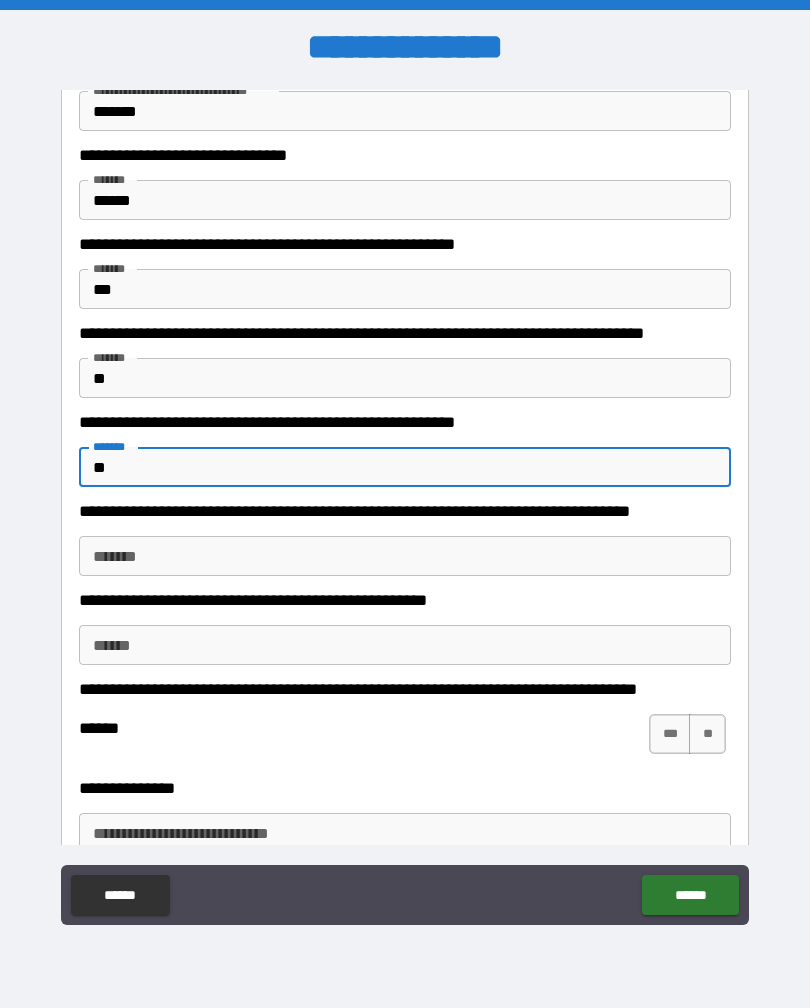 type on "*" 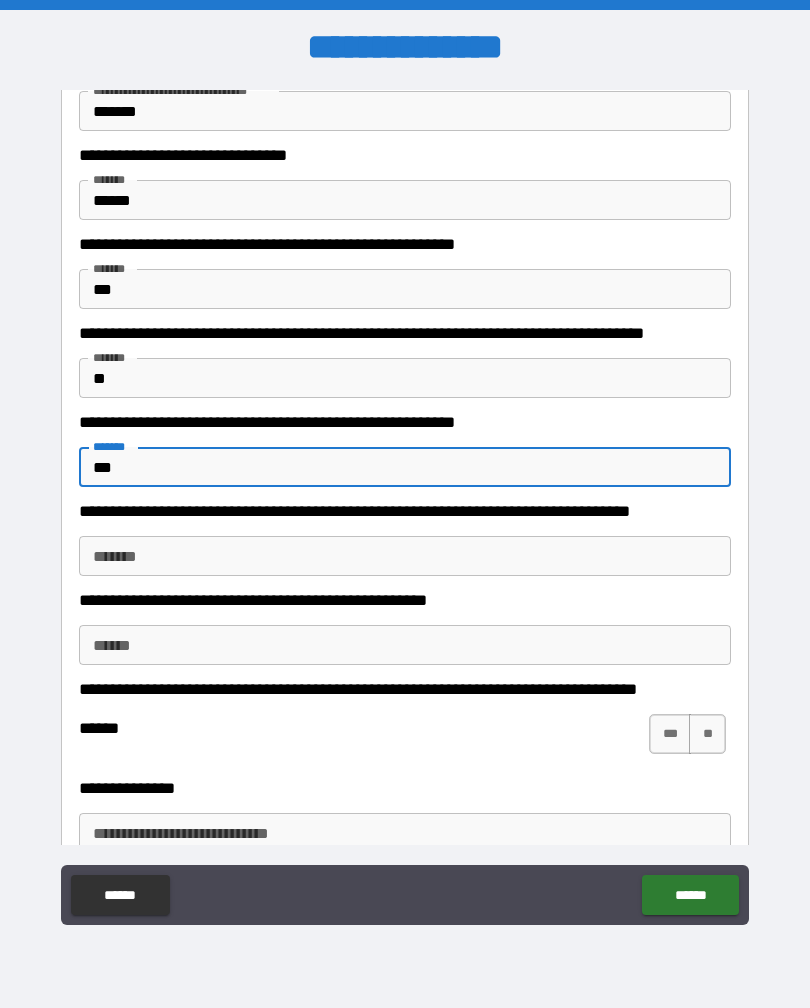 type on "*" 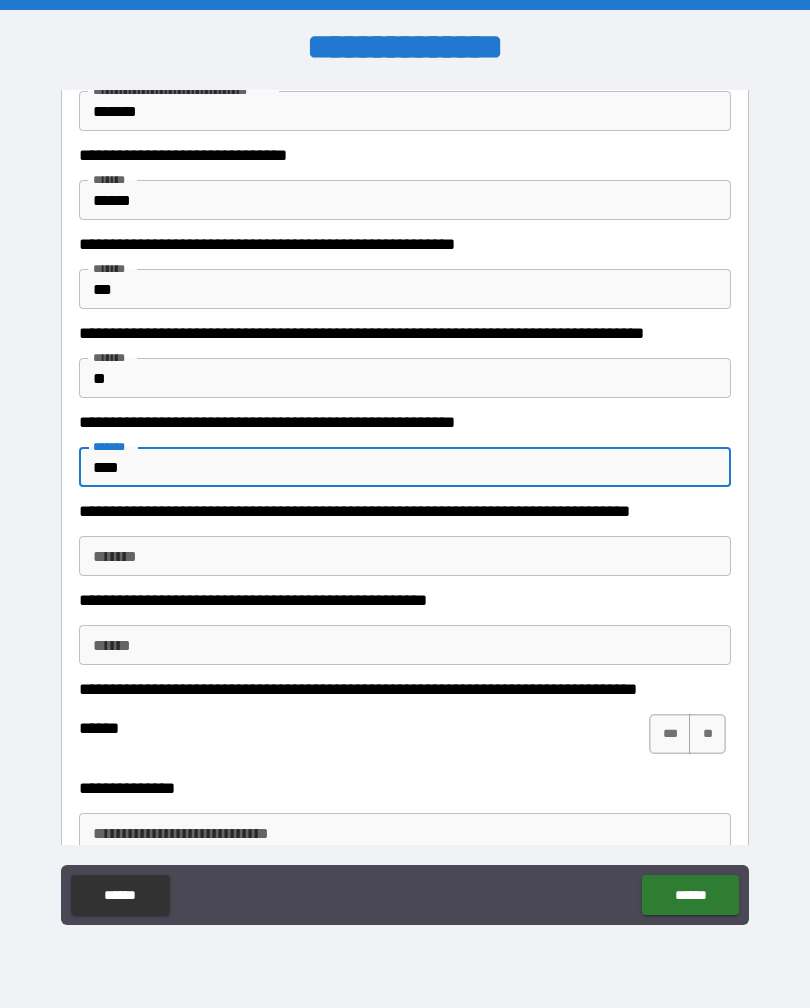 type on "*" 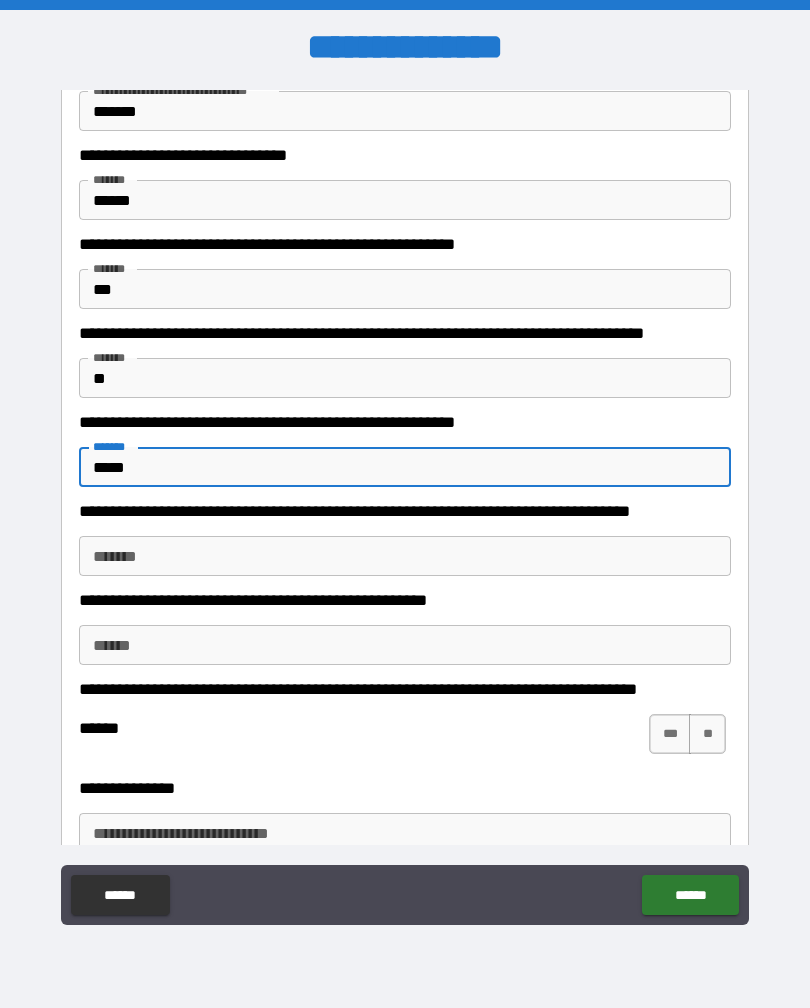 type on "*" 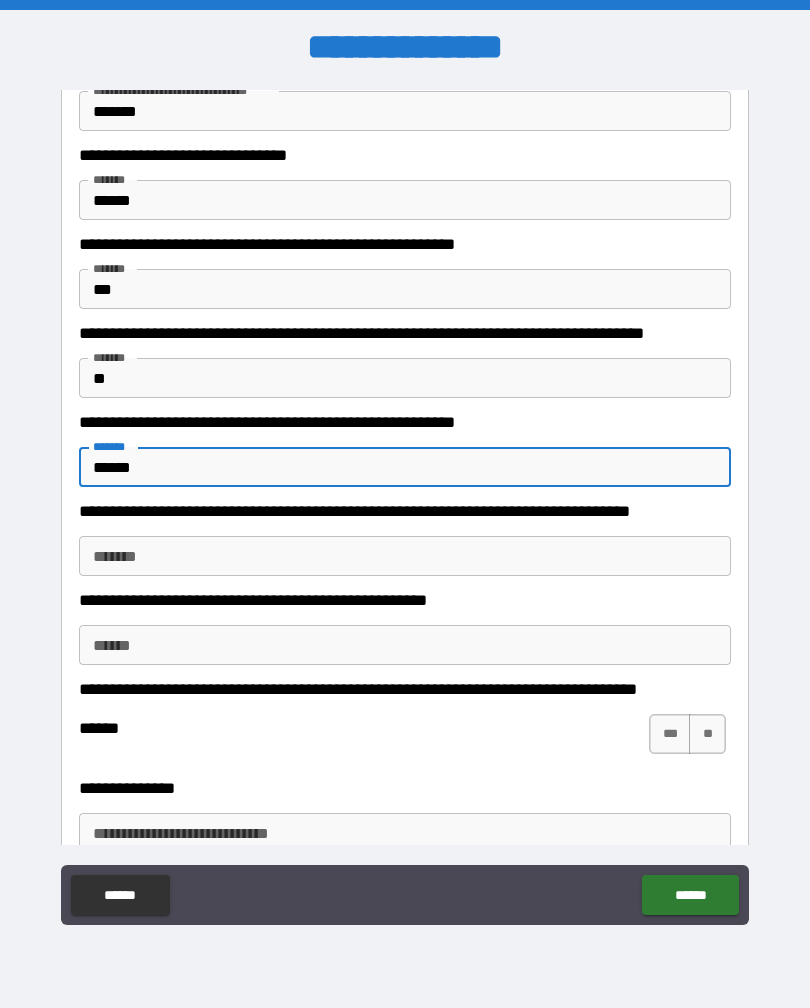 type on "*" 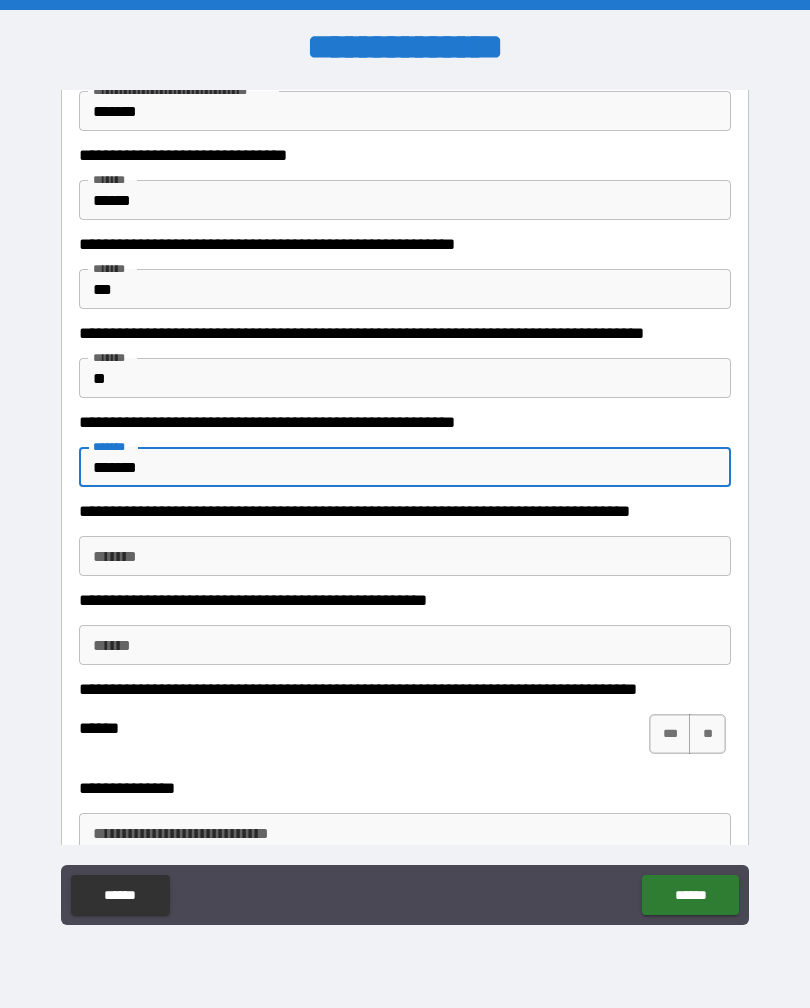 type on "*" 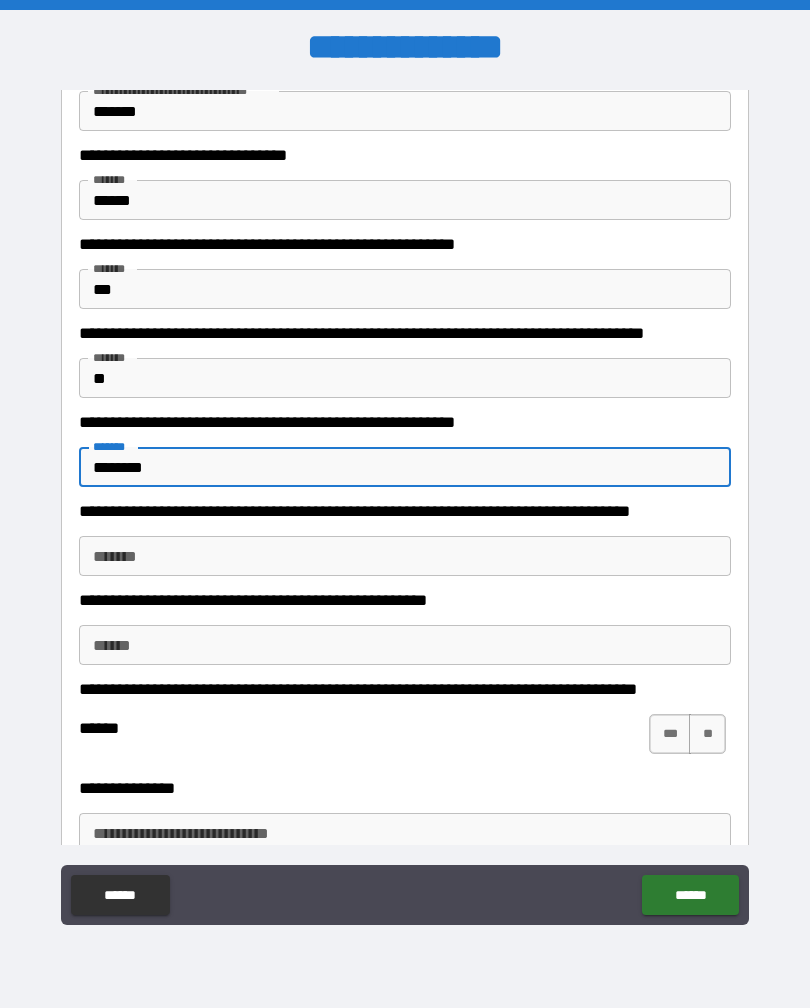 type on "*" 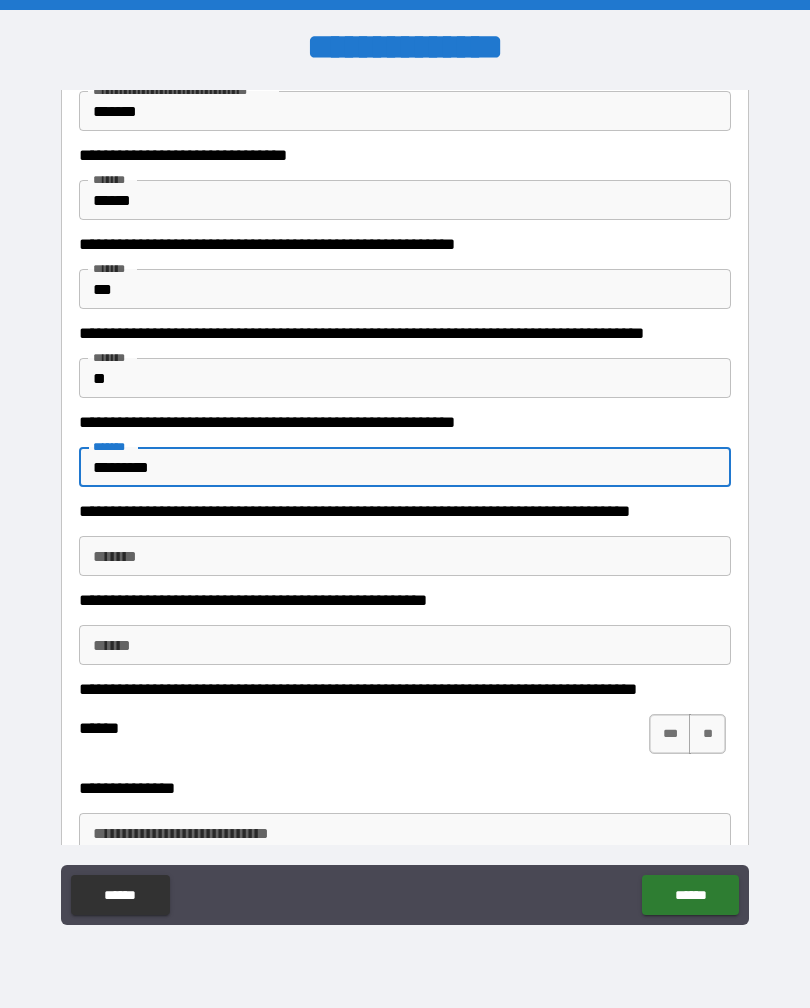 type on "*" 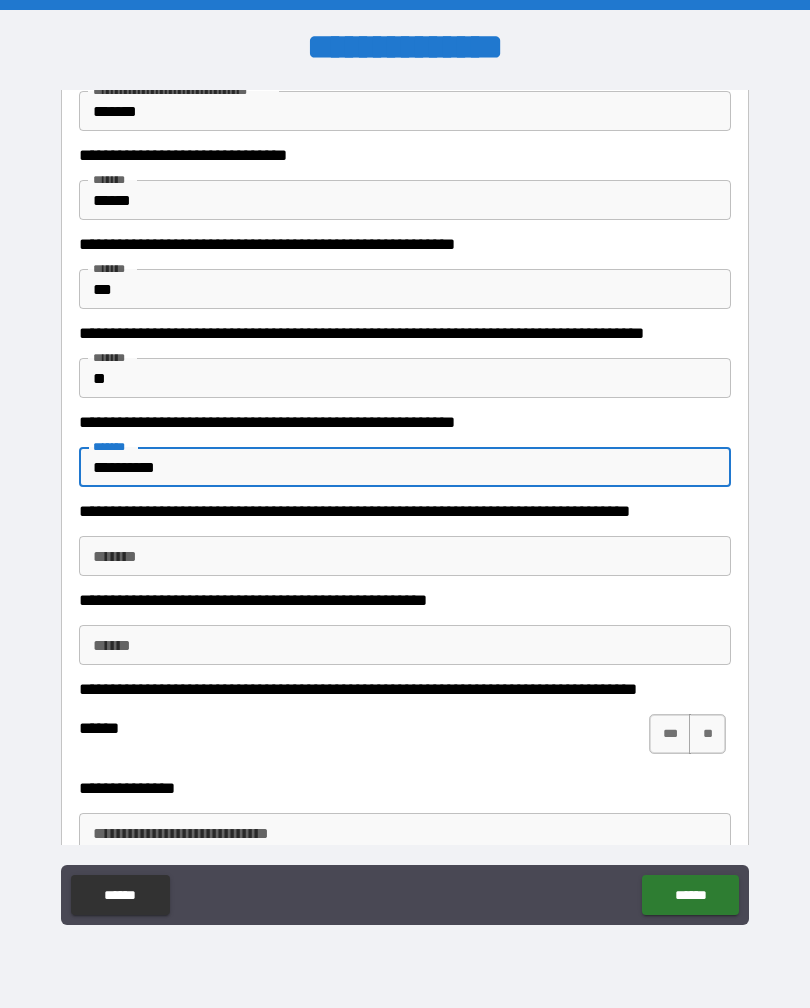 type on "*" 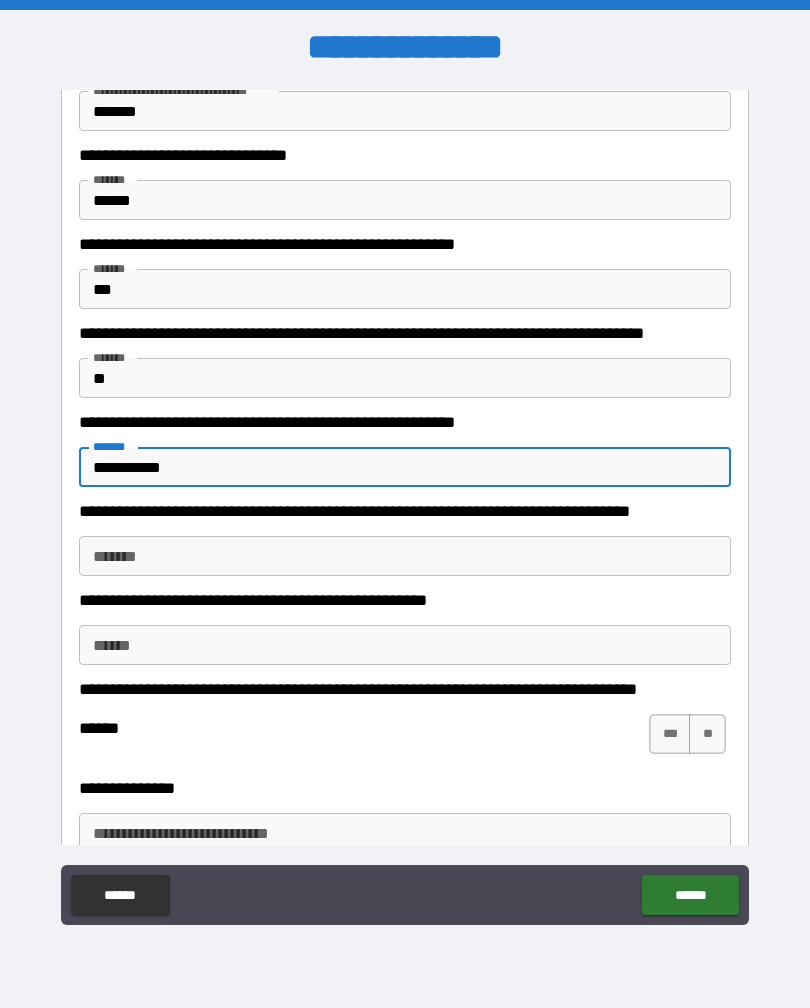 type on "*" 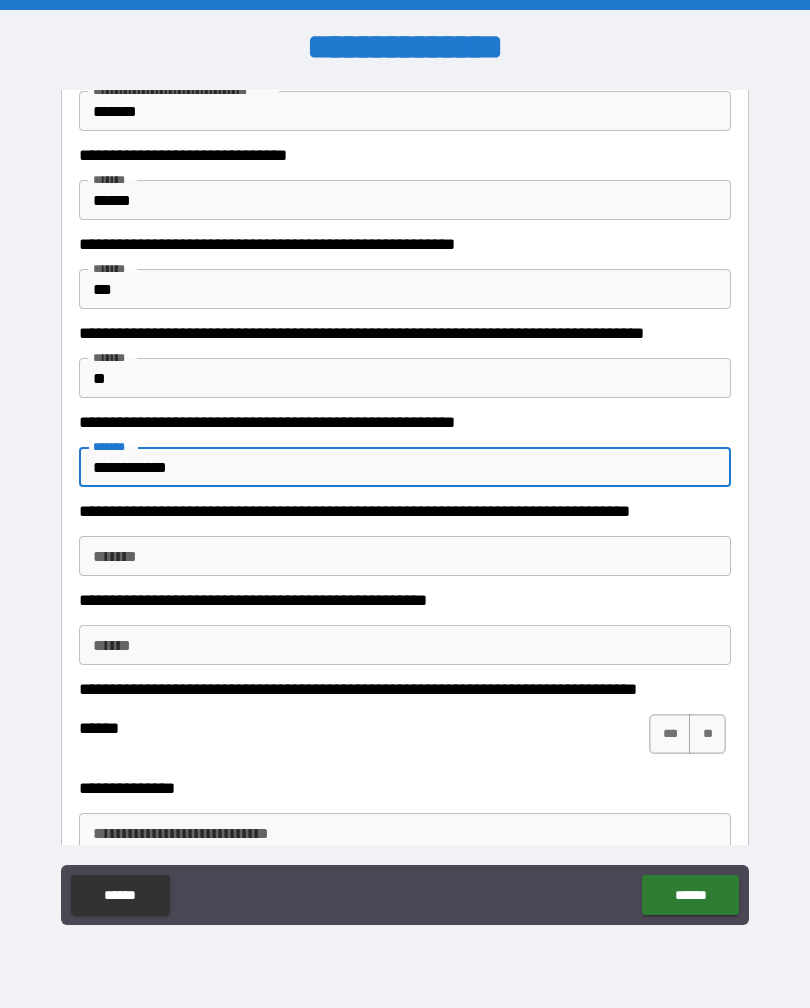 type on "*" 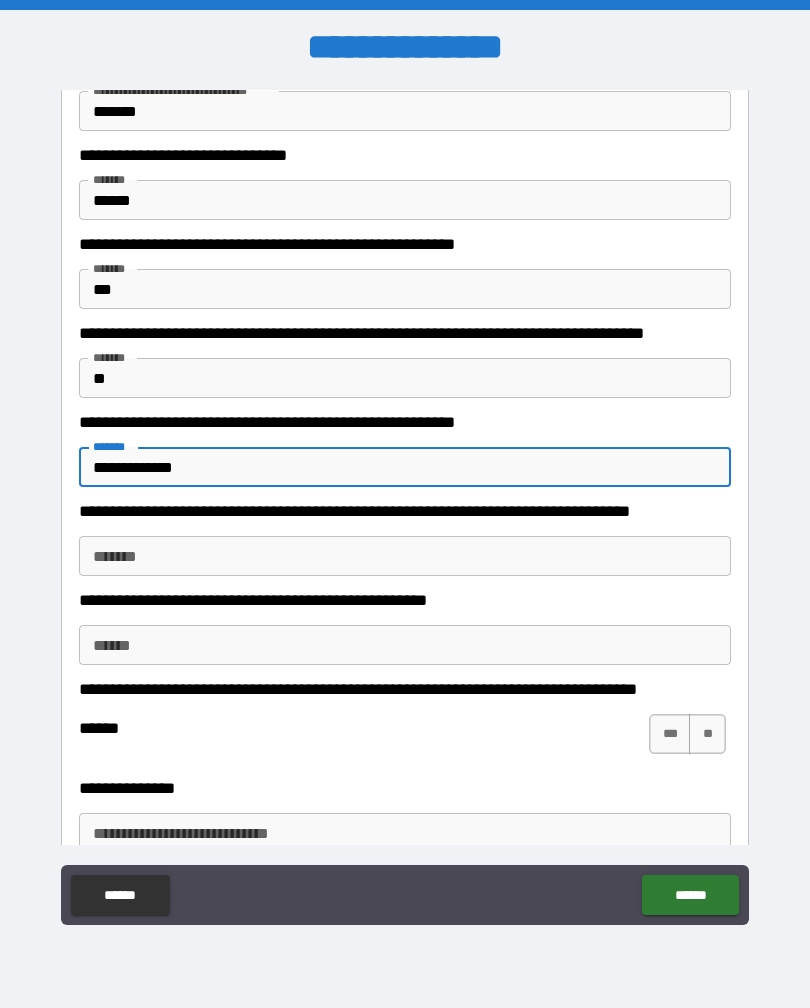 type on "*" 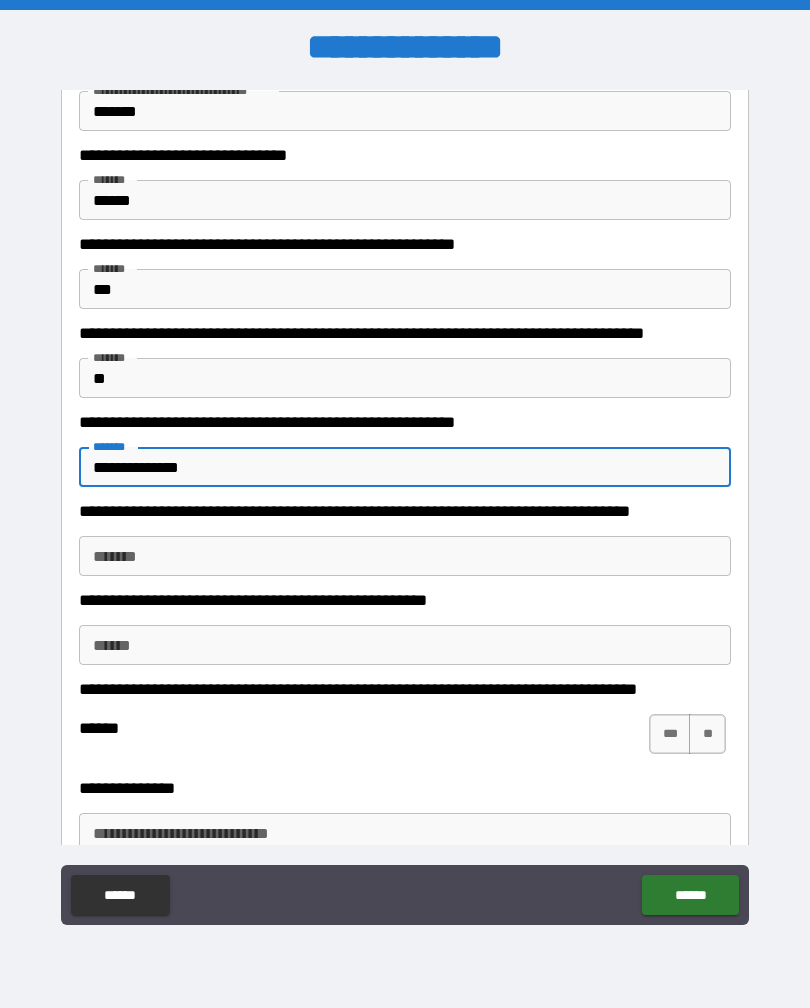 type on "*" 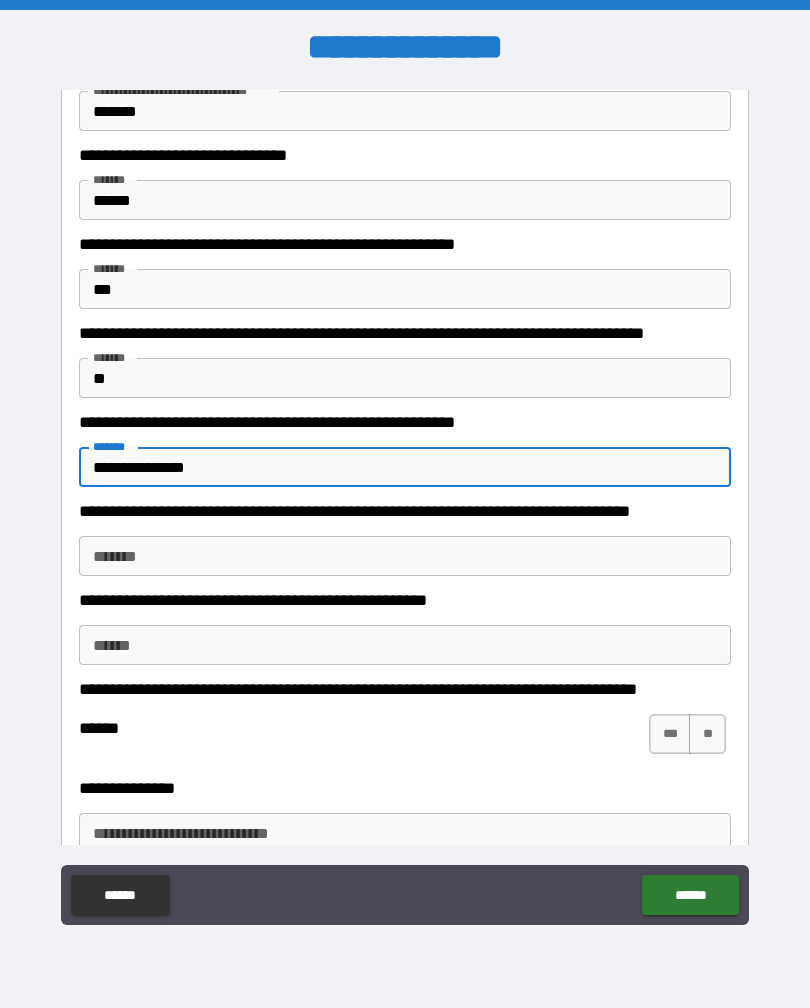 type on "*" 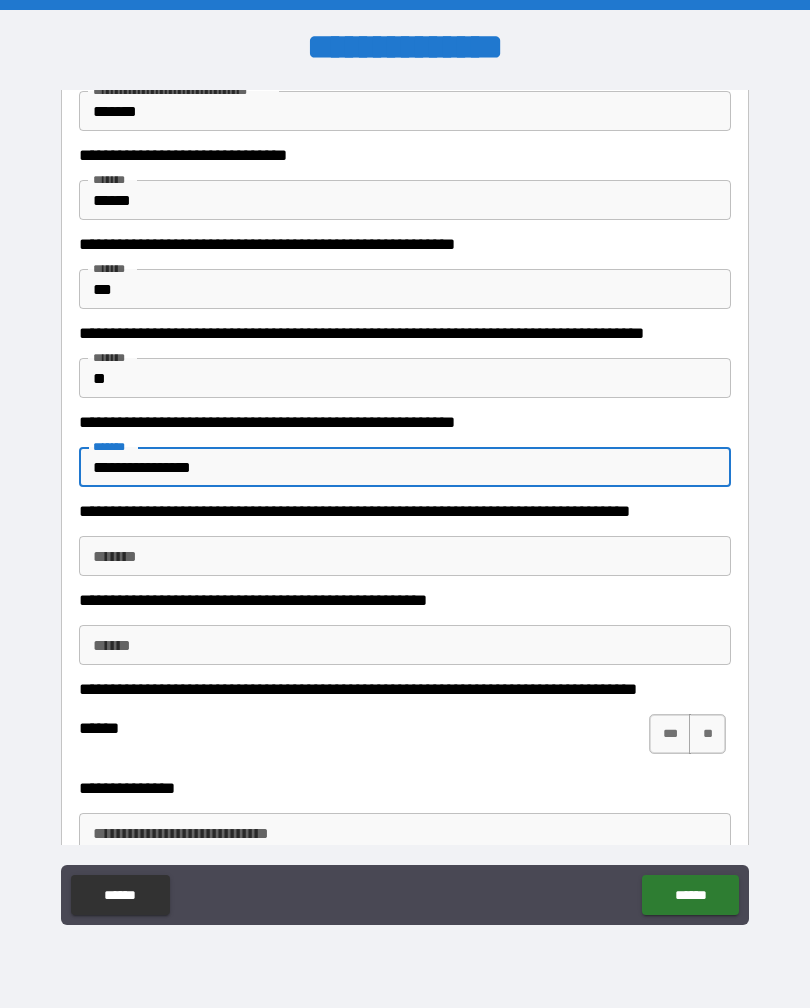 type on "*" 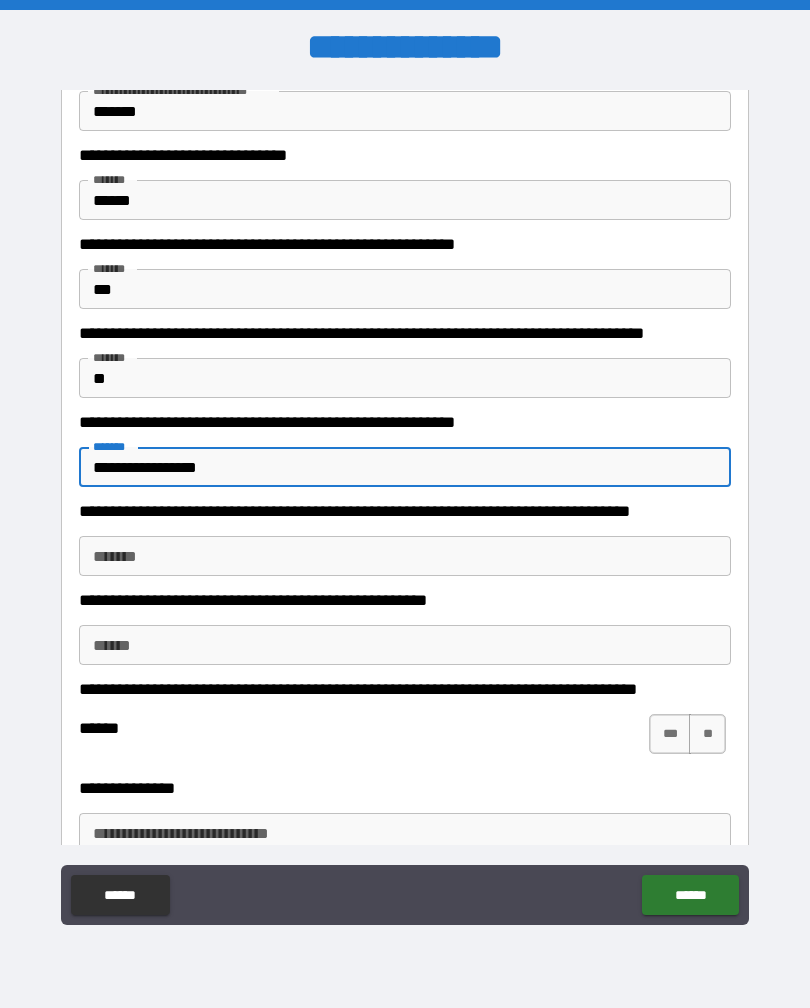 type on "*" 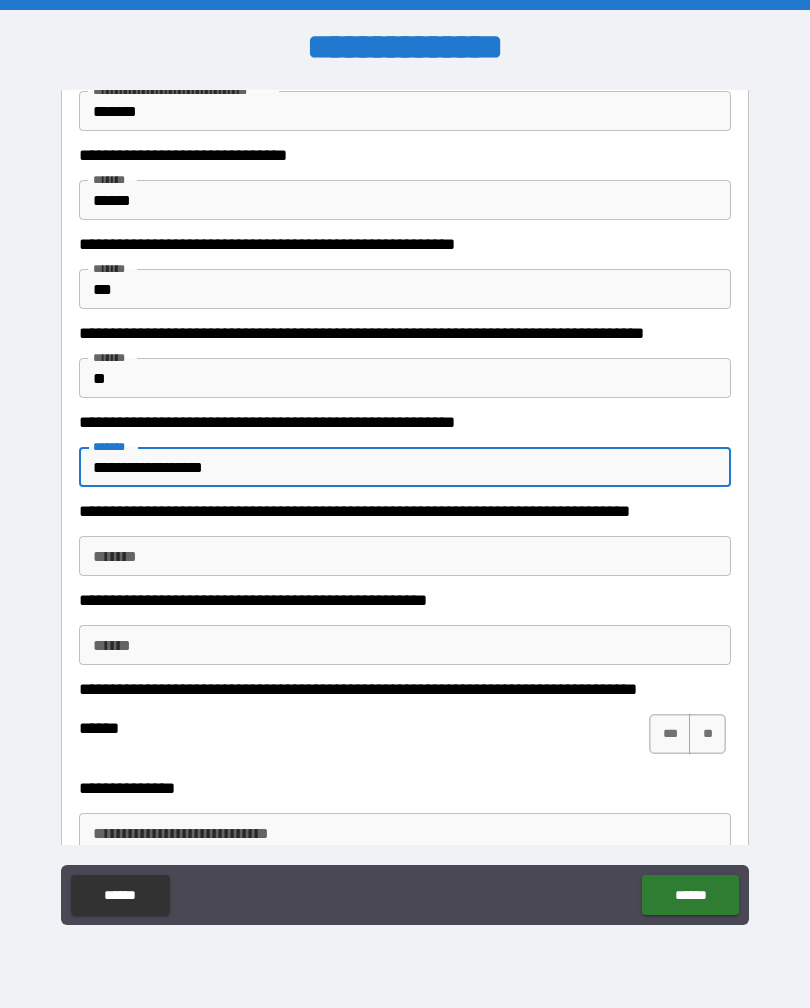 type on "*" 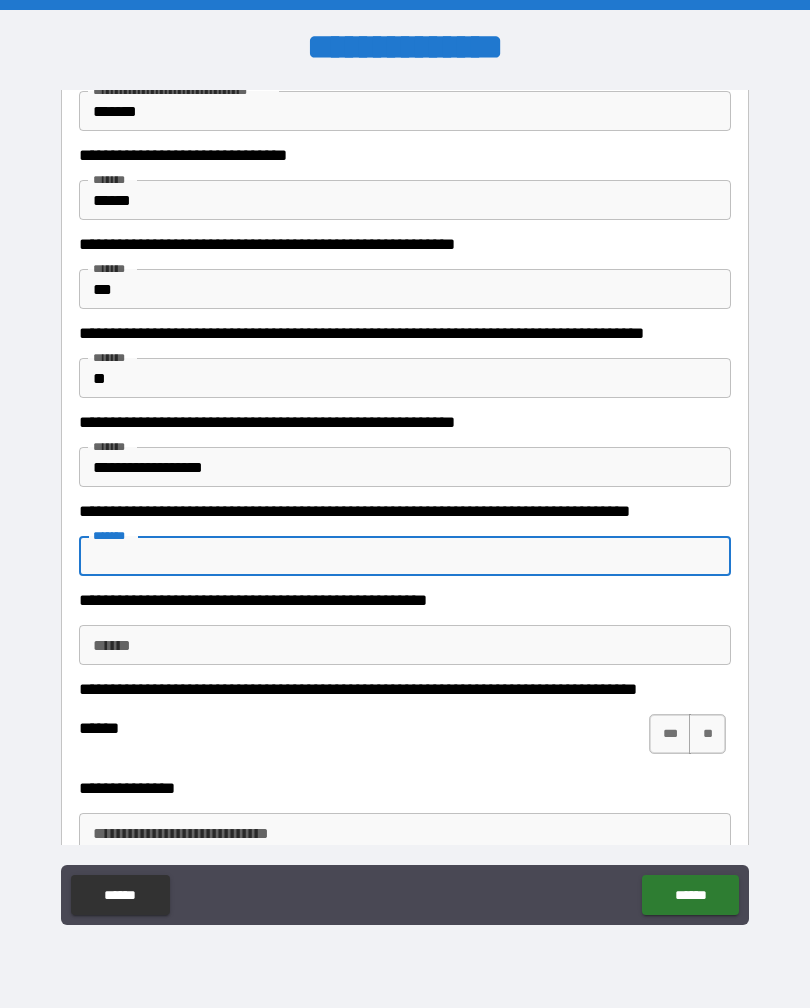 type on "*" 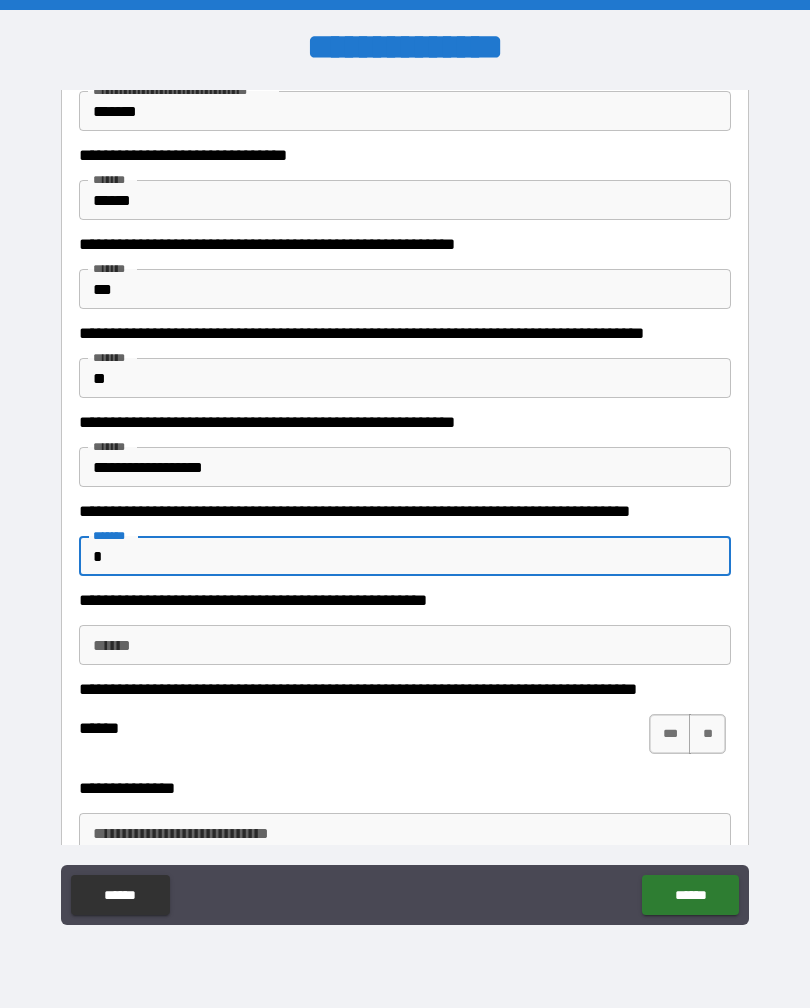 type on "*" 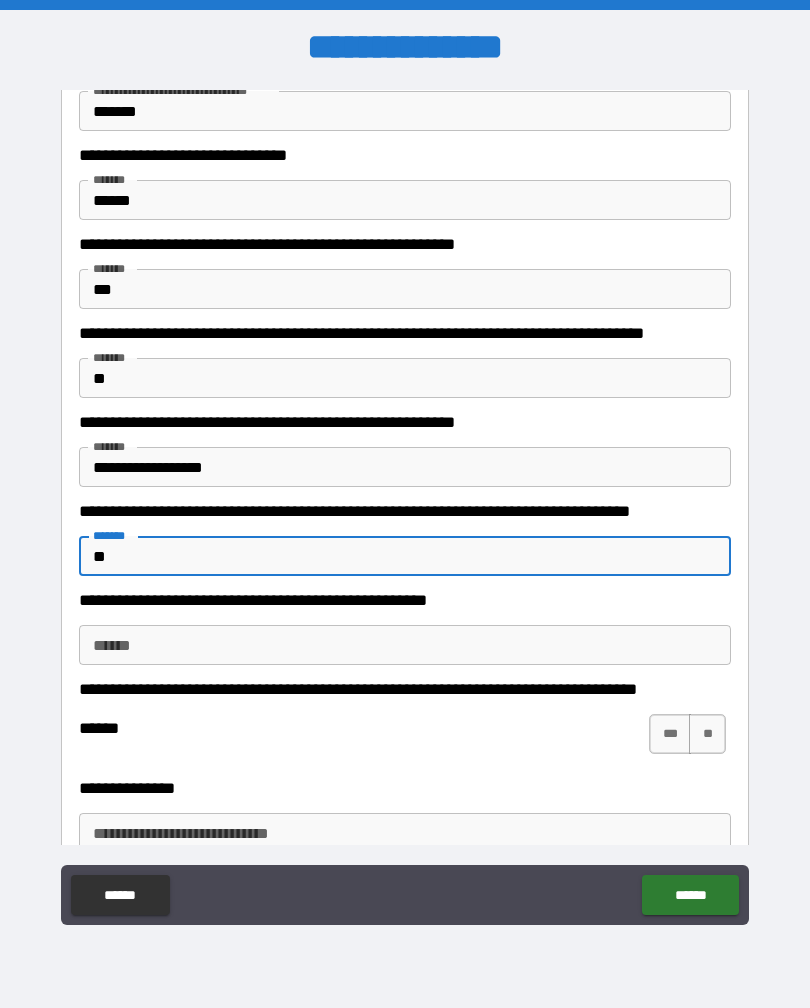 type on "*" 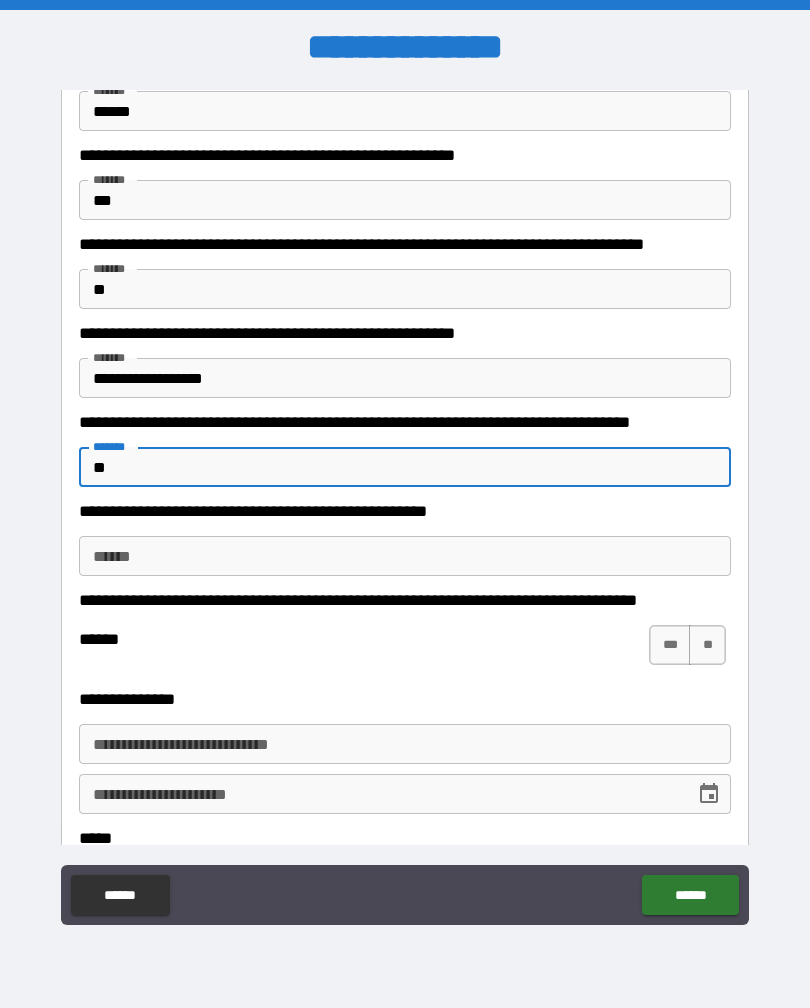 scroll, scrollTop: 1286, scrollLeft: 0, axis: vertical 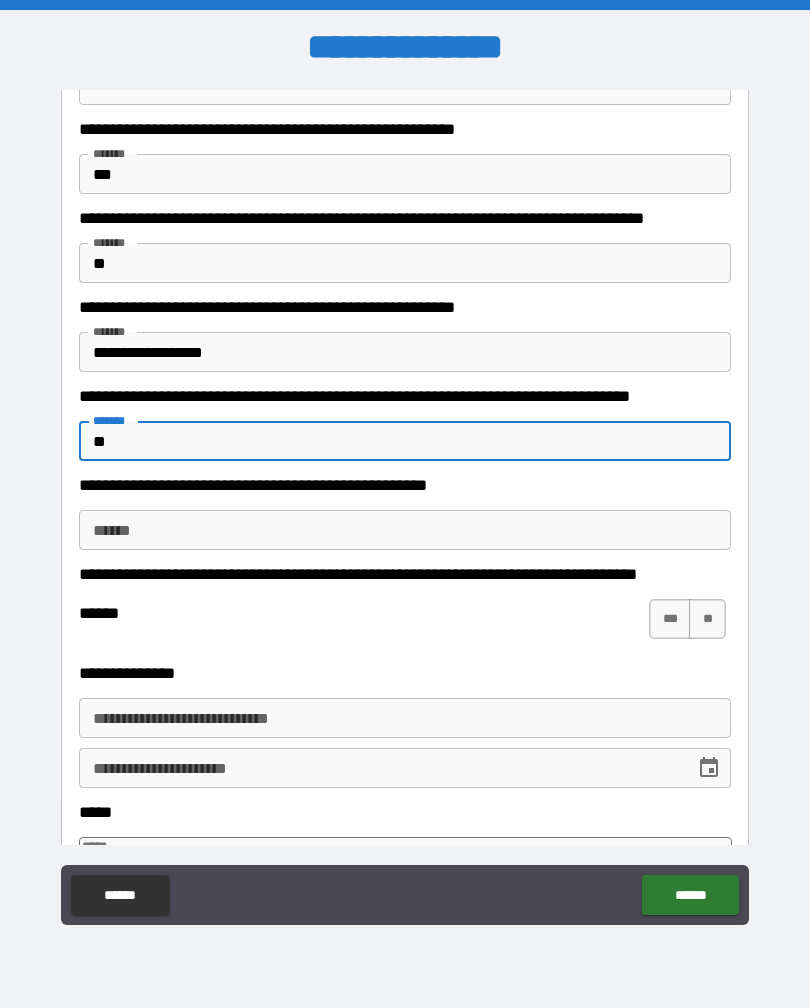 type on "**" 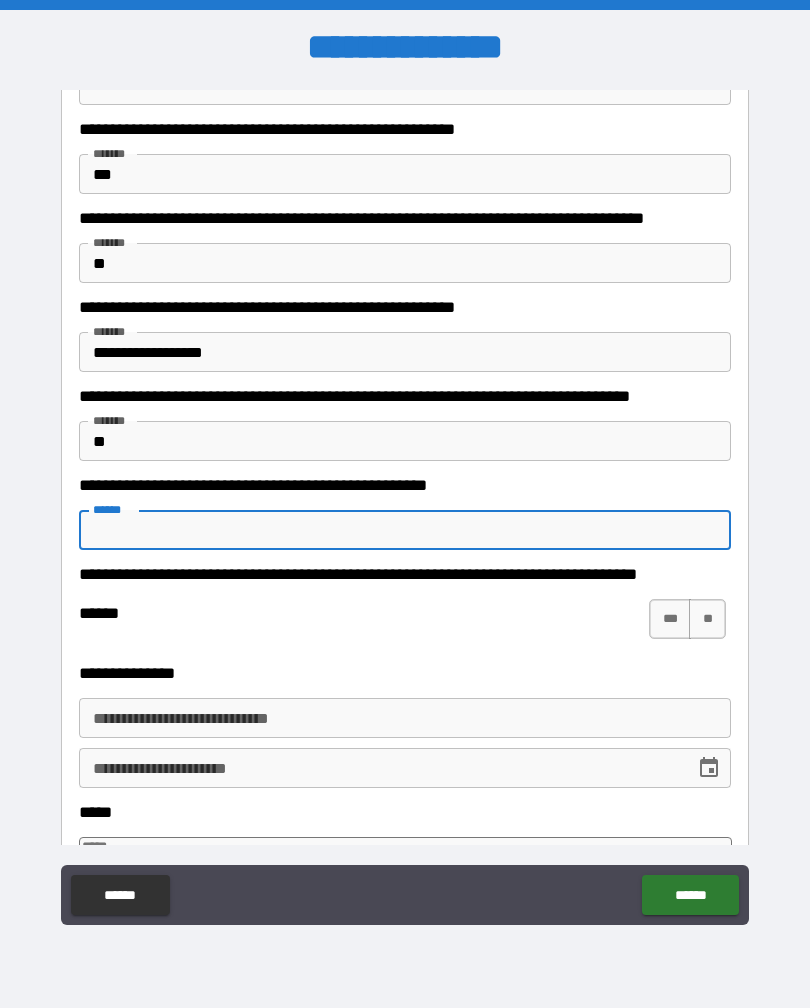 type on "*" 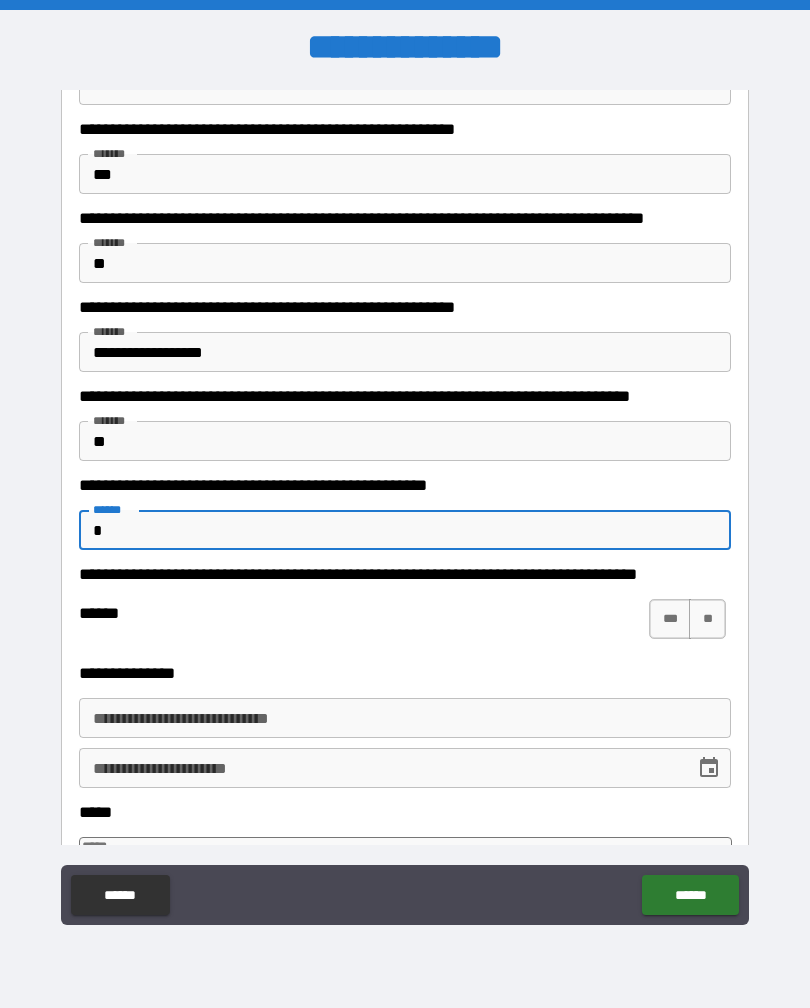 type on "*" 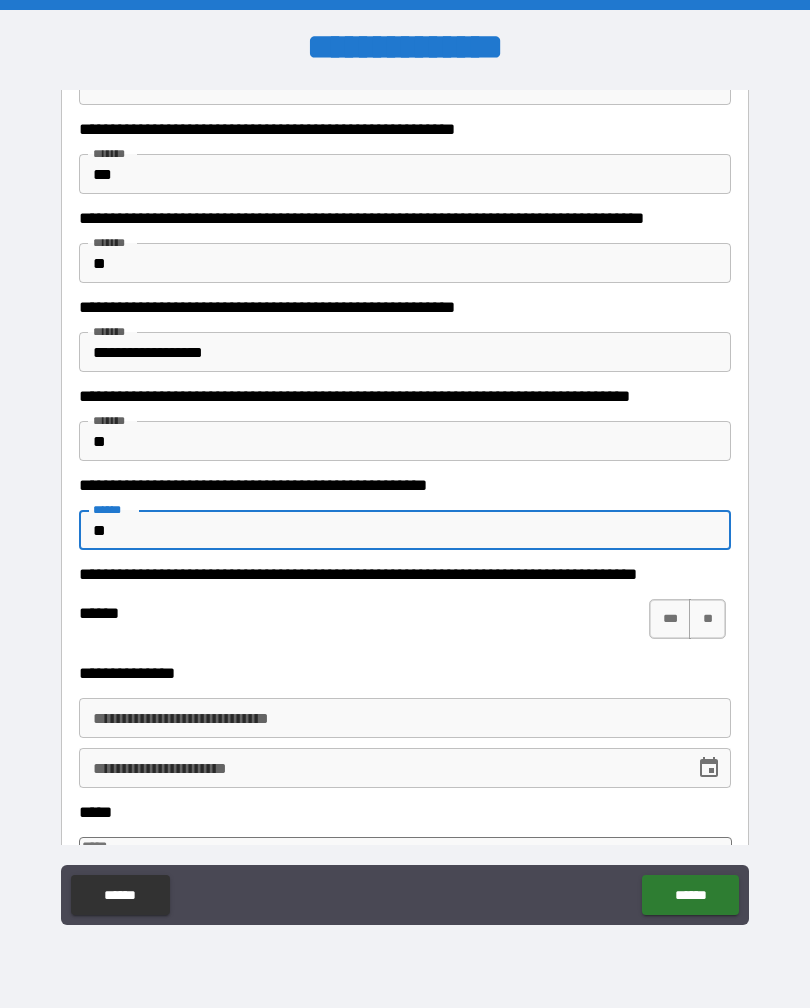 type on "*" 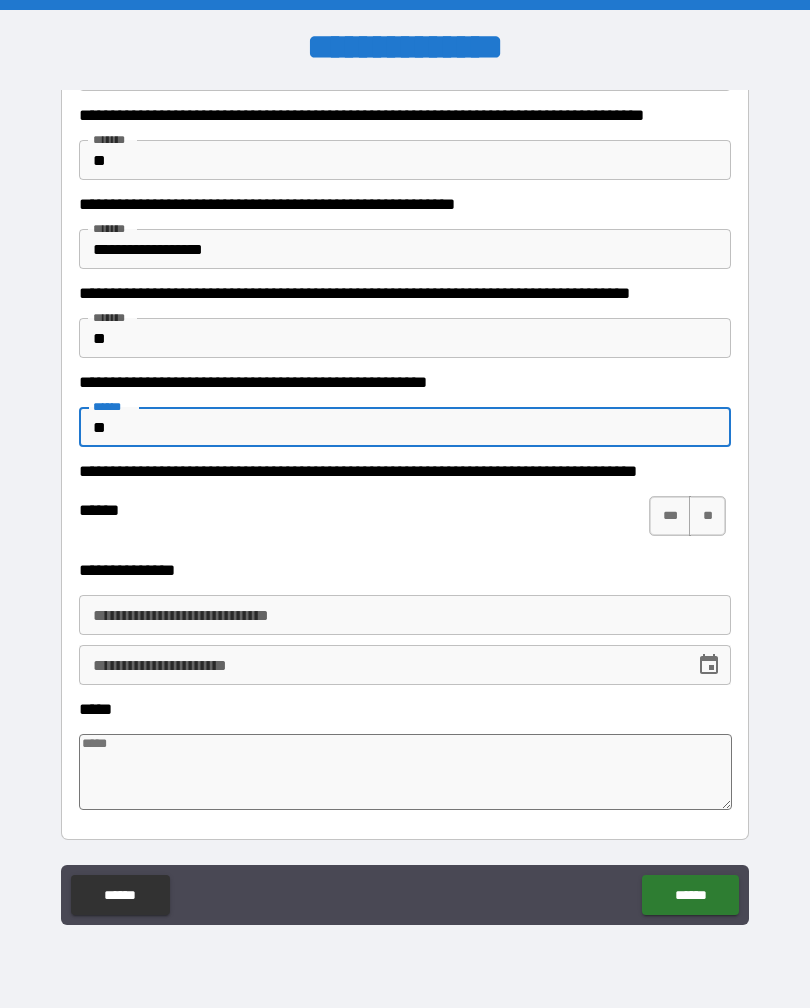scroll, scrollTop: 1389, scrollLeft: 0, axis: vertical 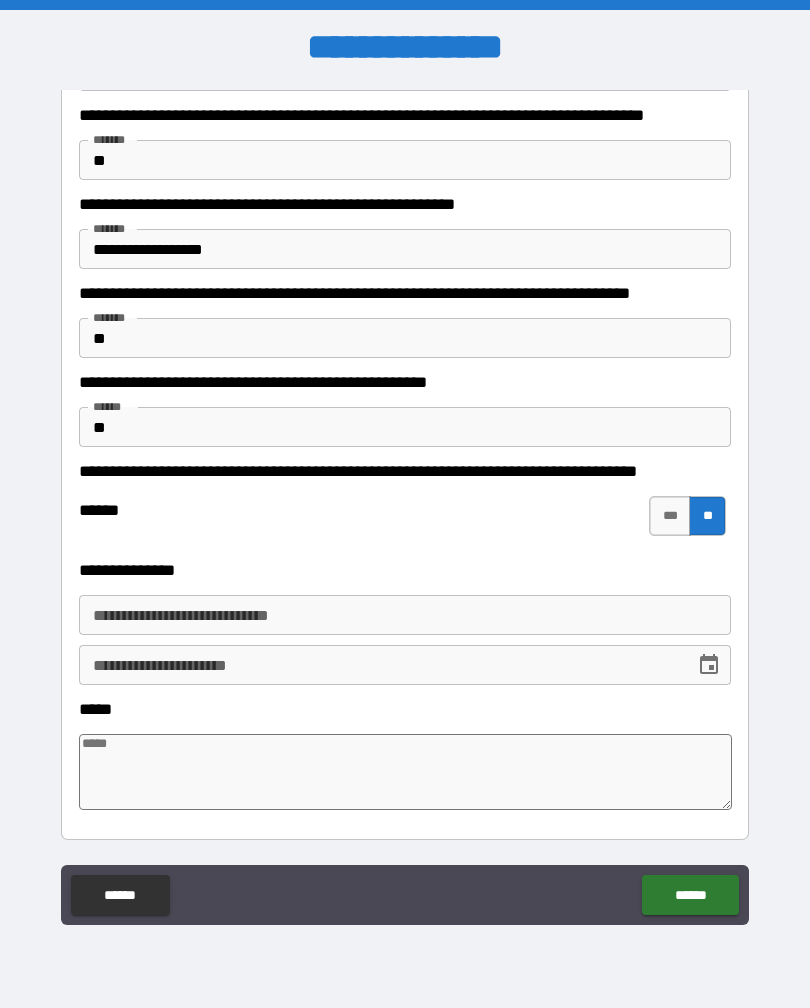 click on "**********" at bounding box center [405, 615] 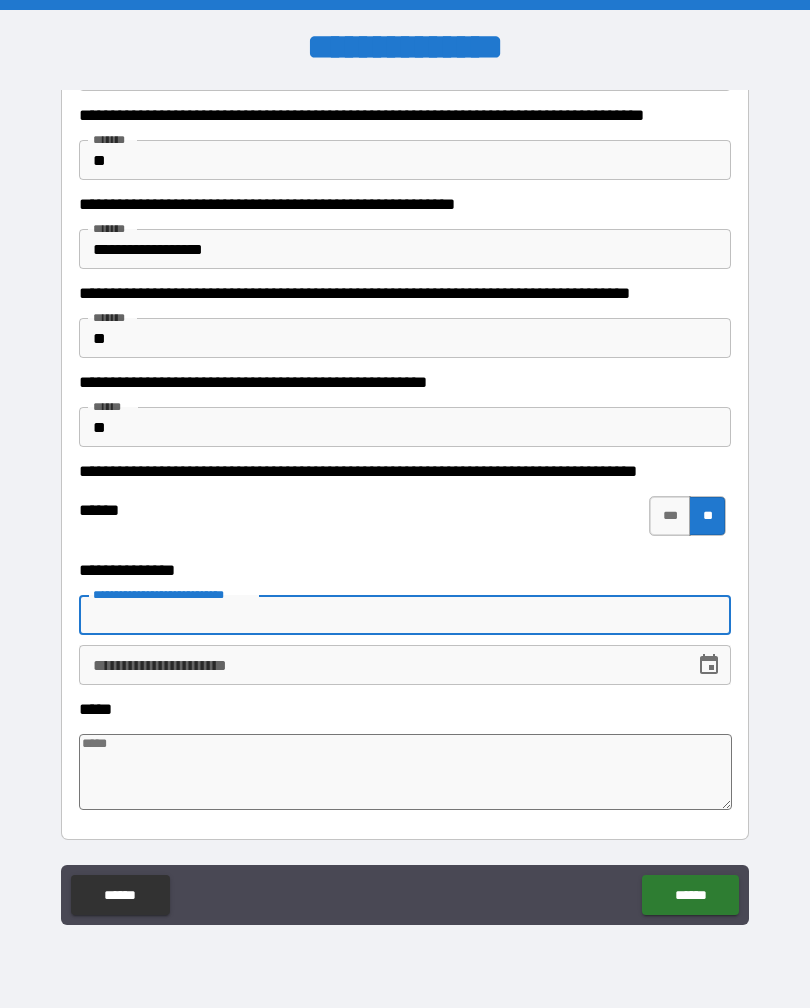type on "*" 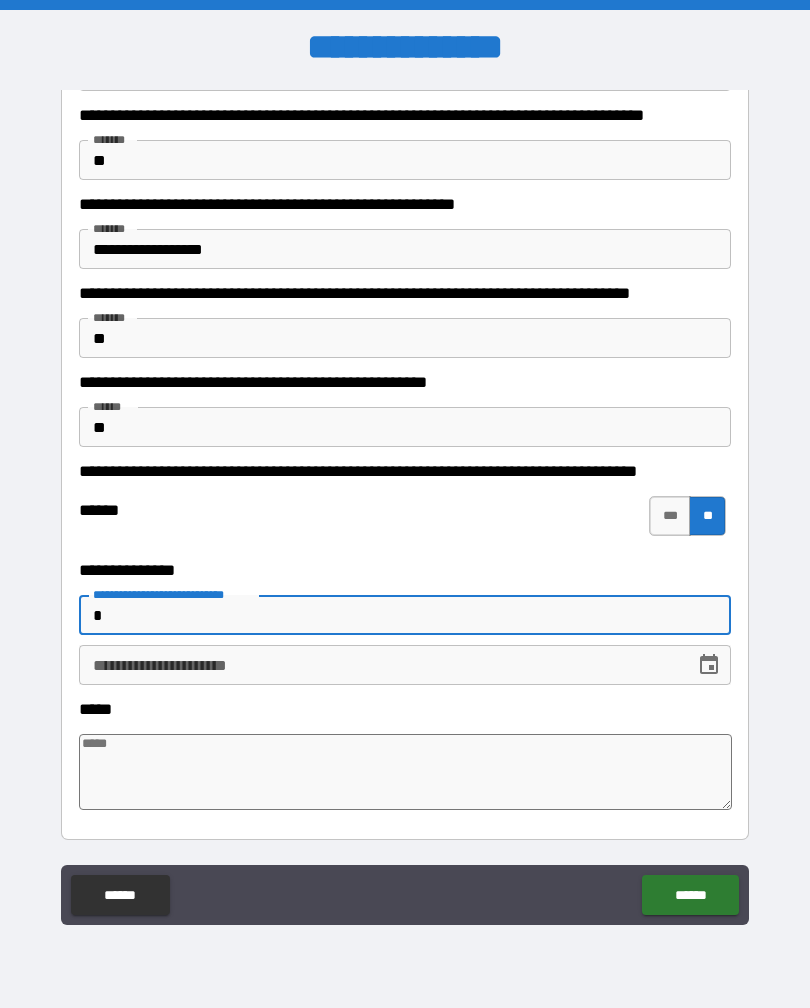 type on "*" 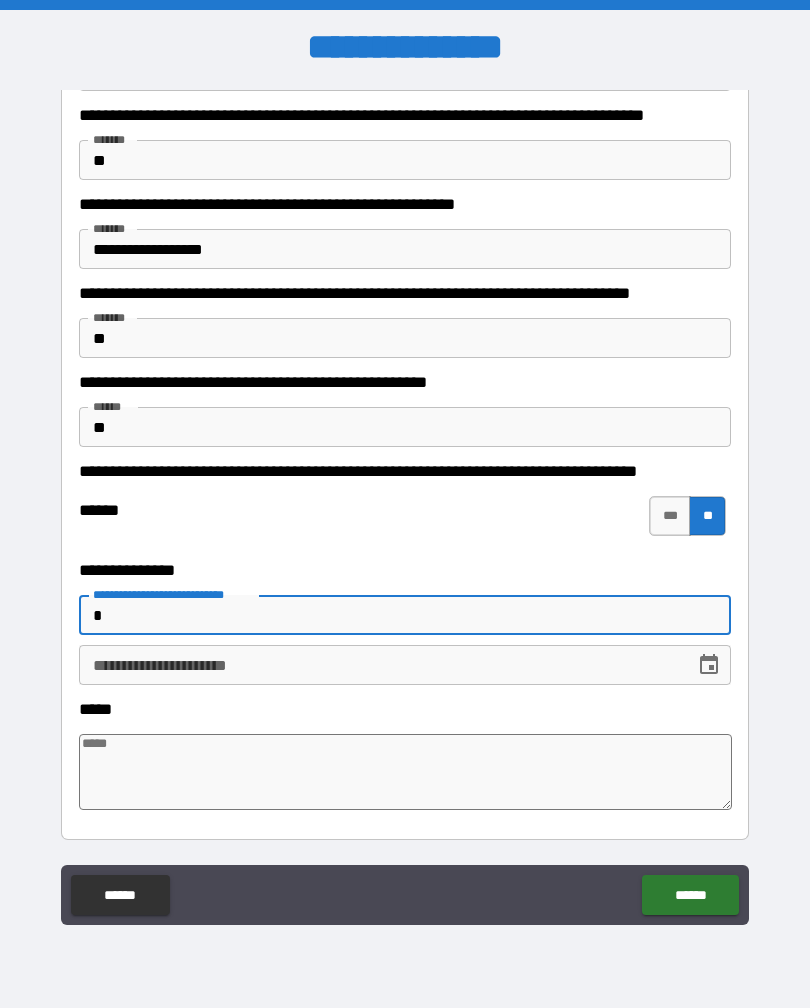 type on "**" 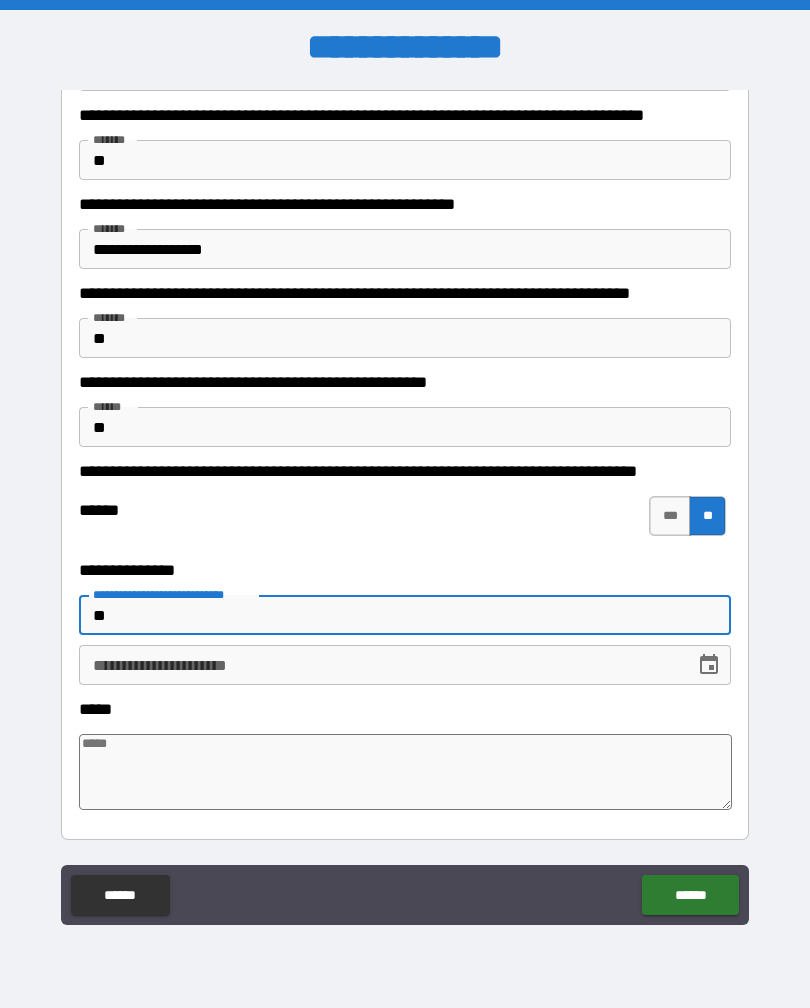 type on "*" 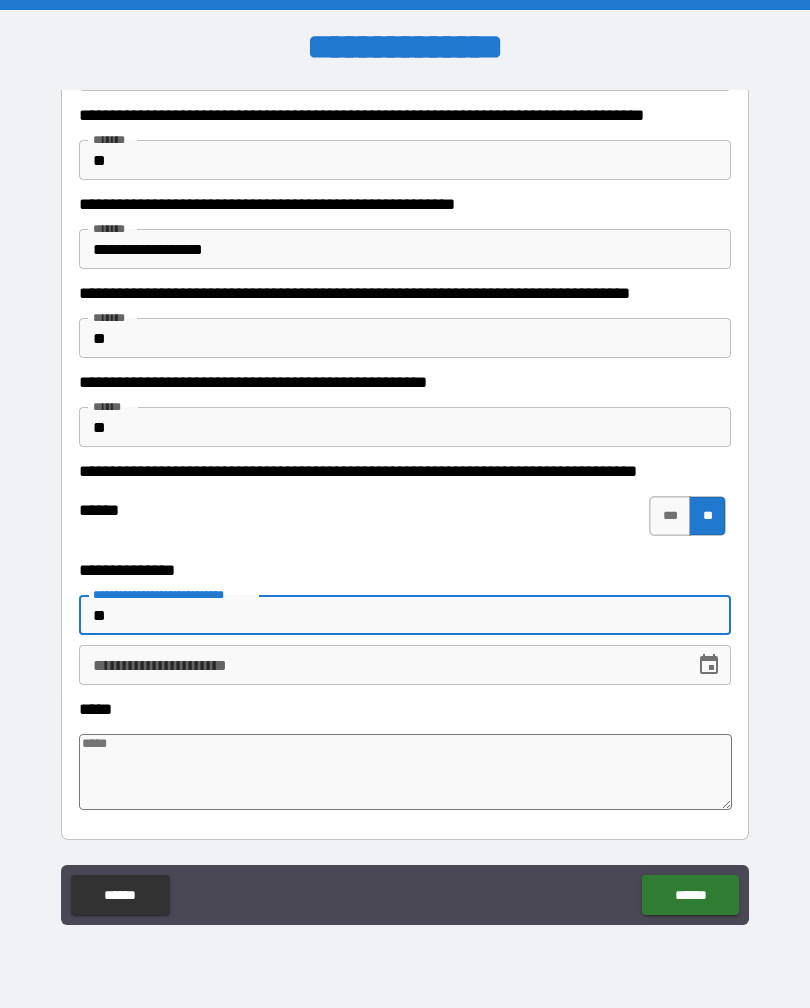 type on "***" 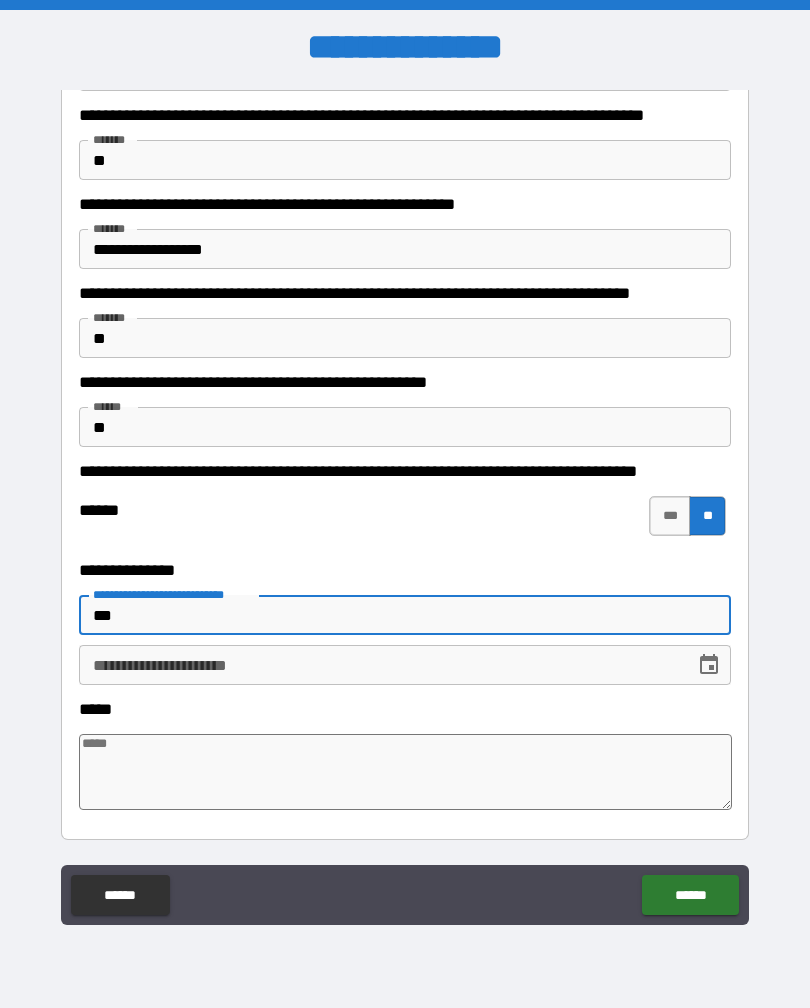 type on "*" 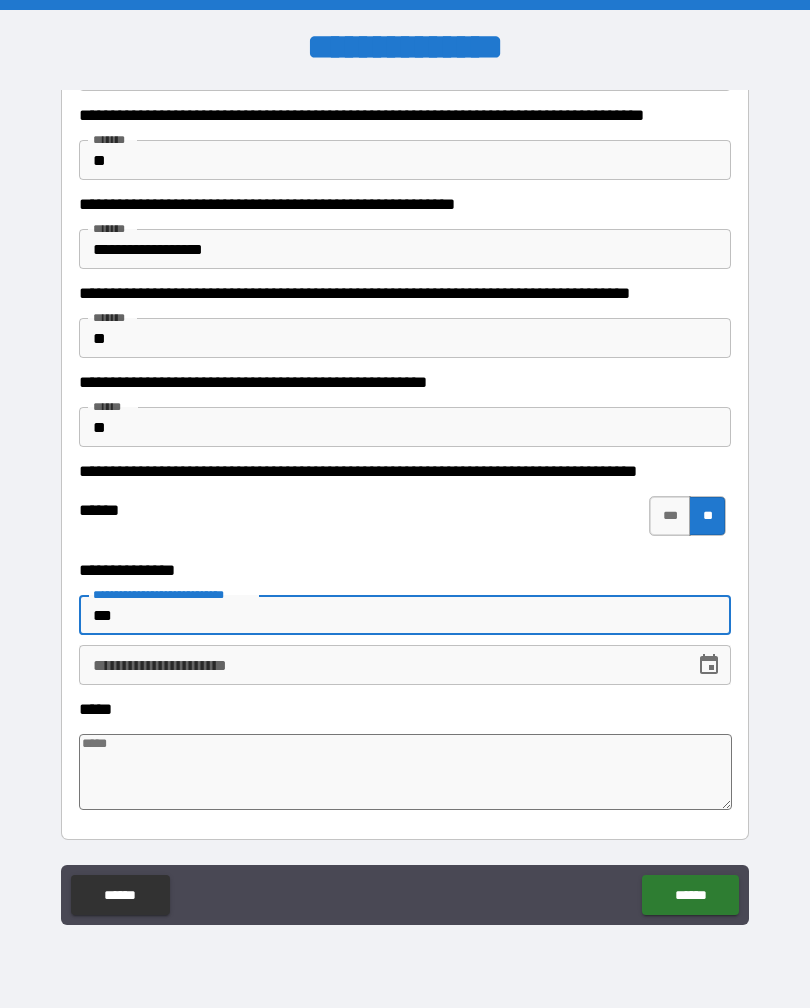 type on "****" 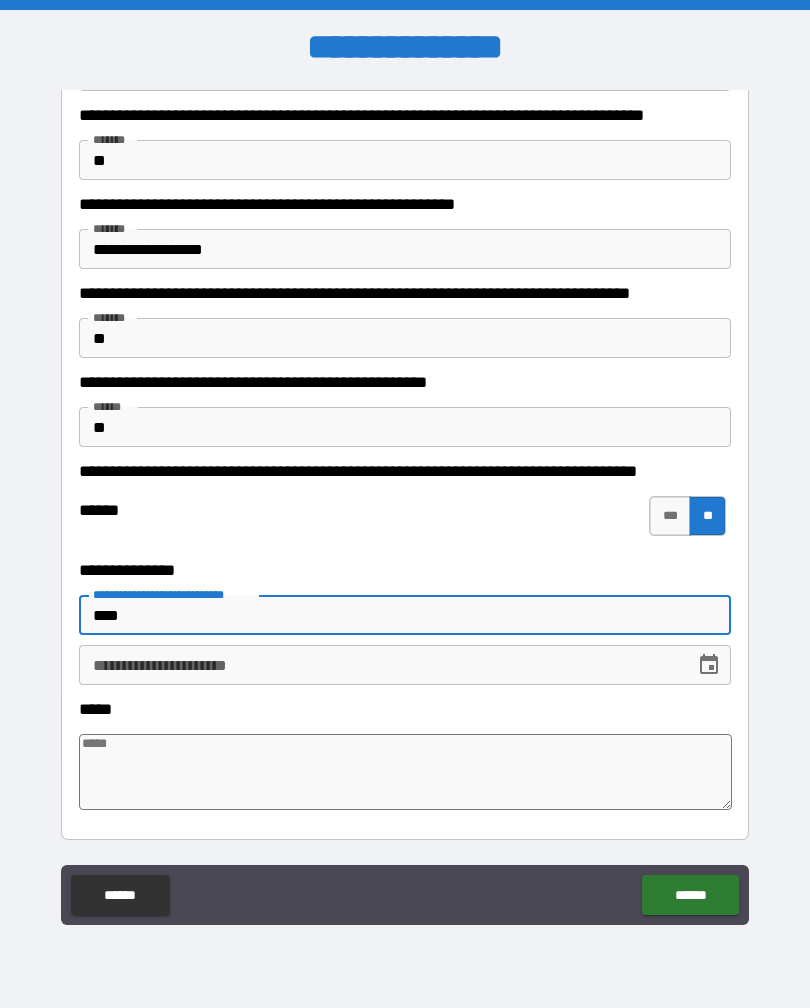 type on "*" 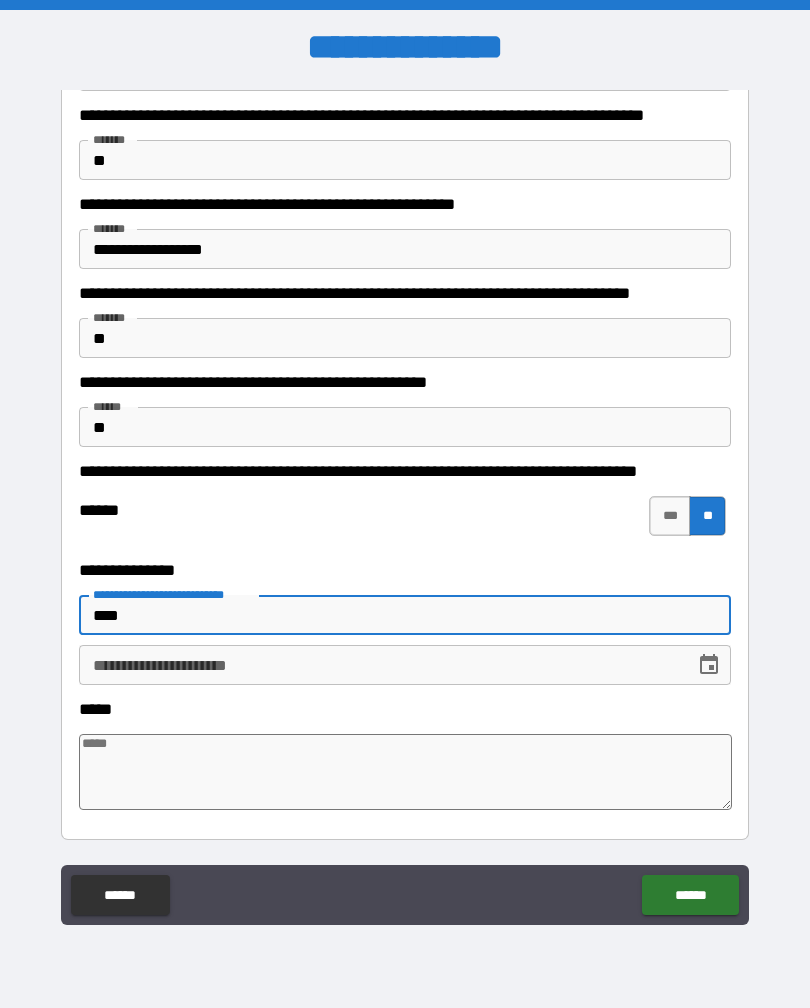 type on "*****" 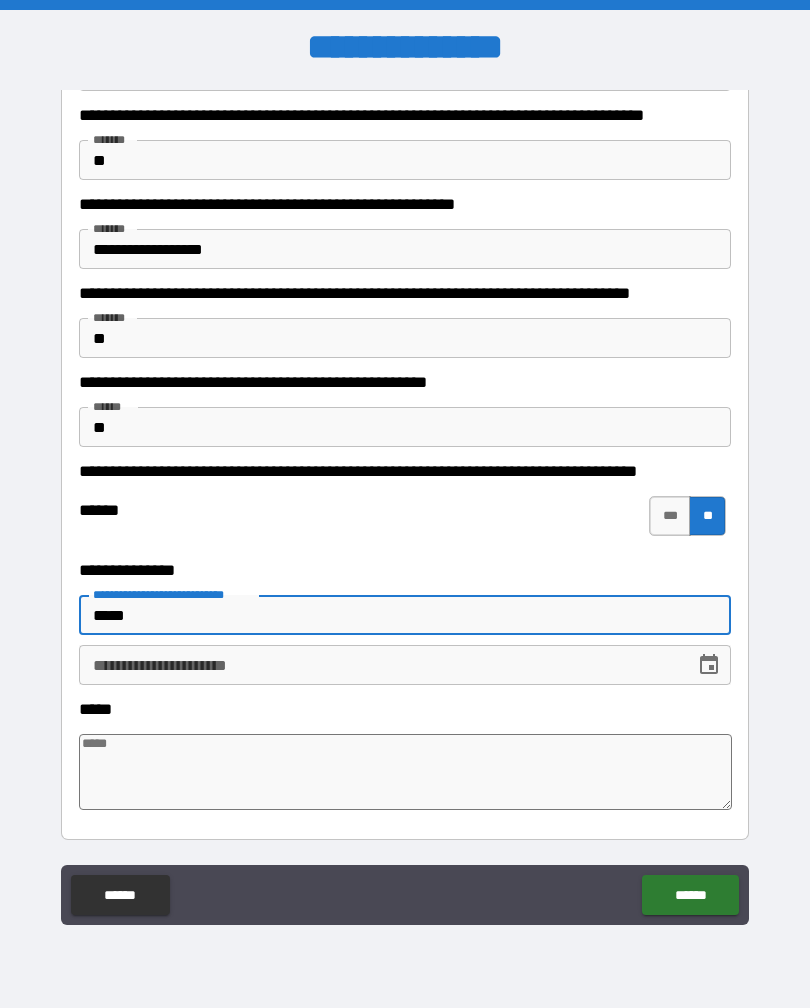 type on "*" 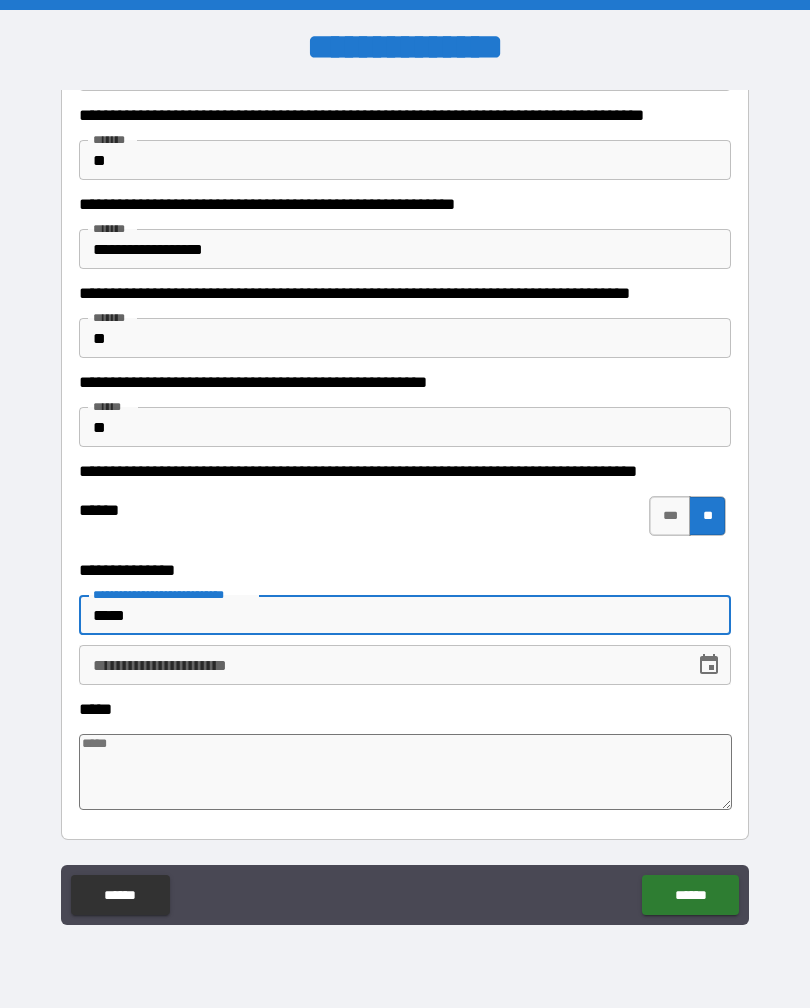 type on "******" 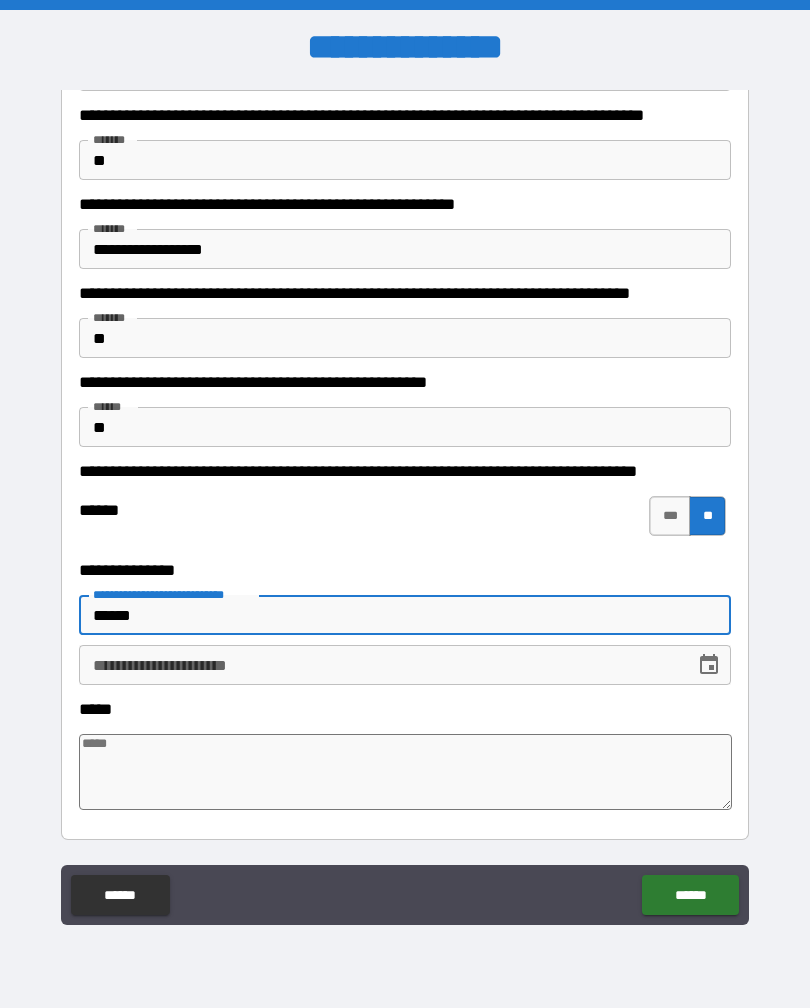 type on "*" 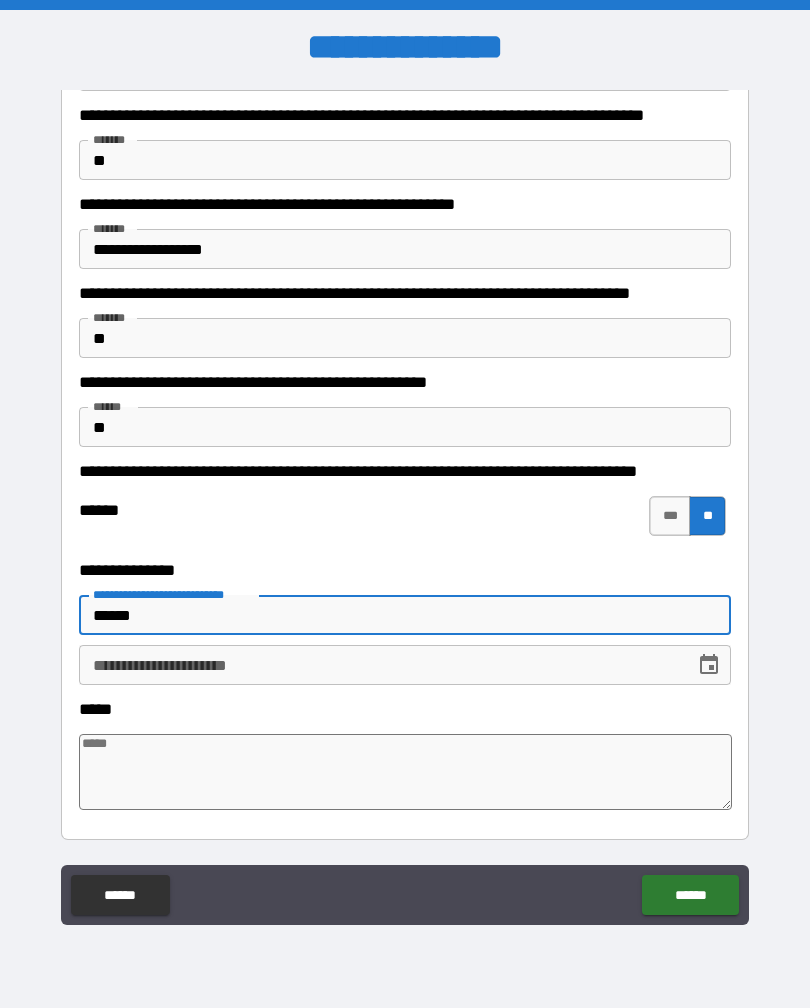 type on "******" 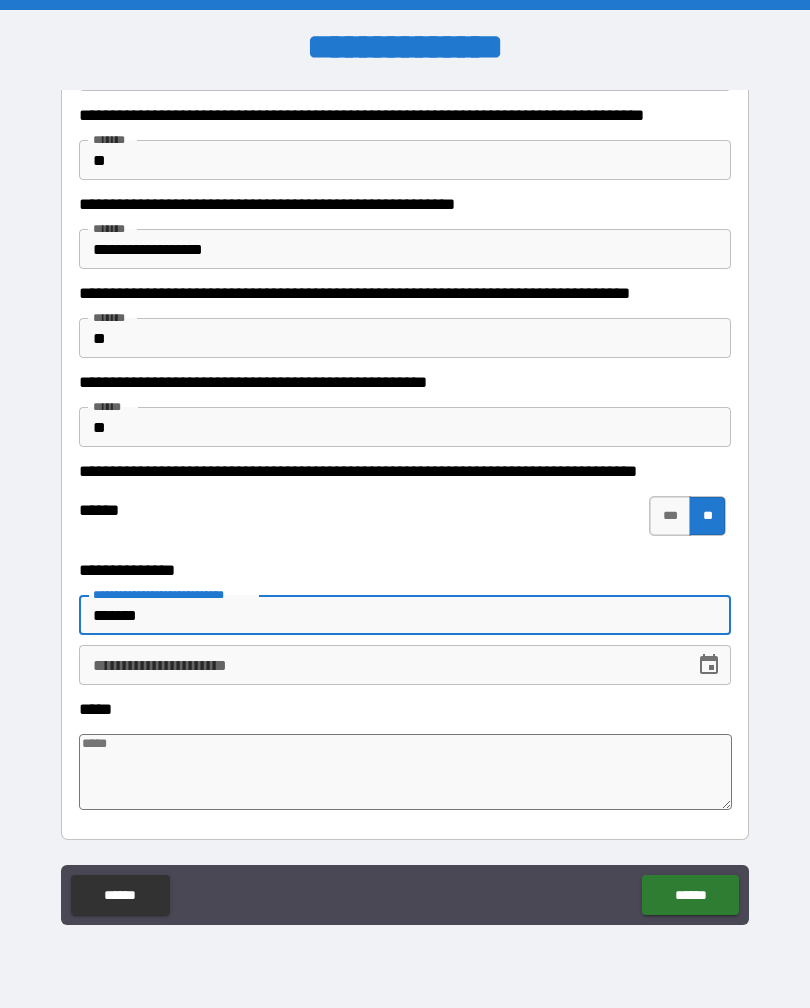 type on "*" 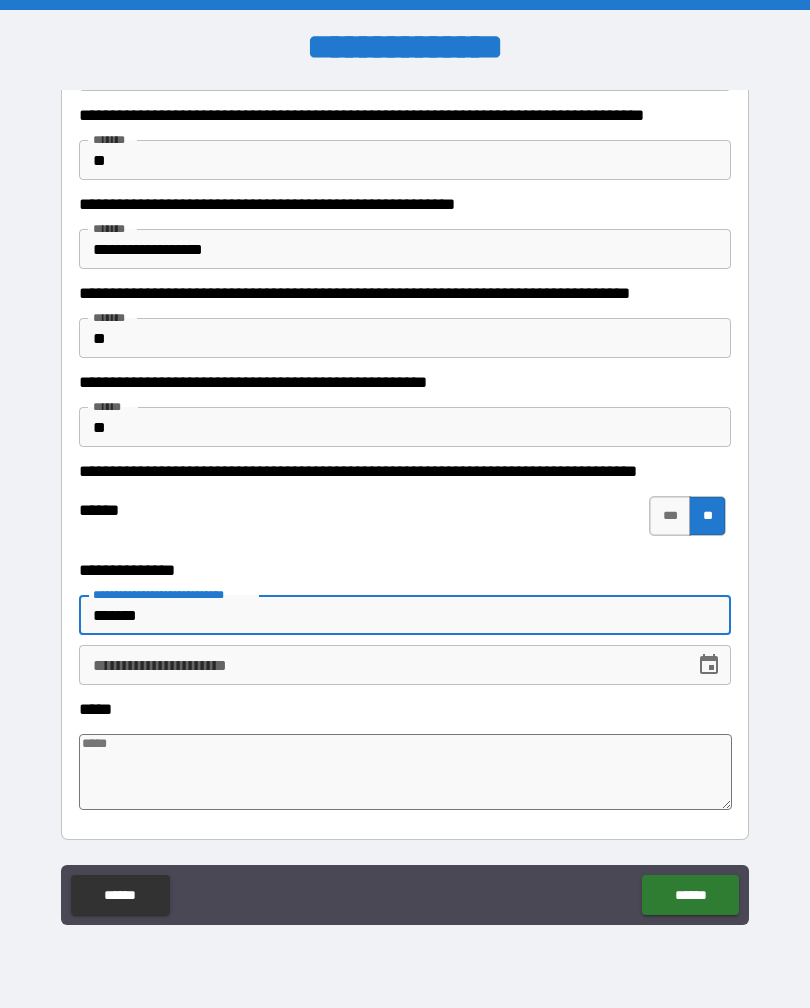 type on "********" 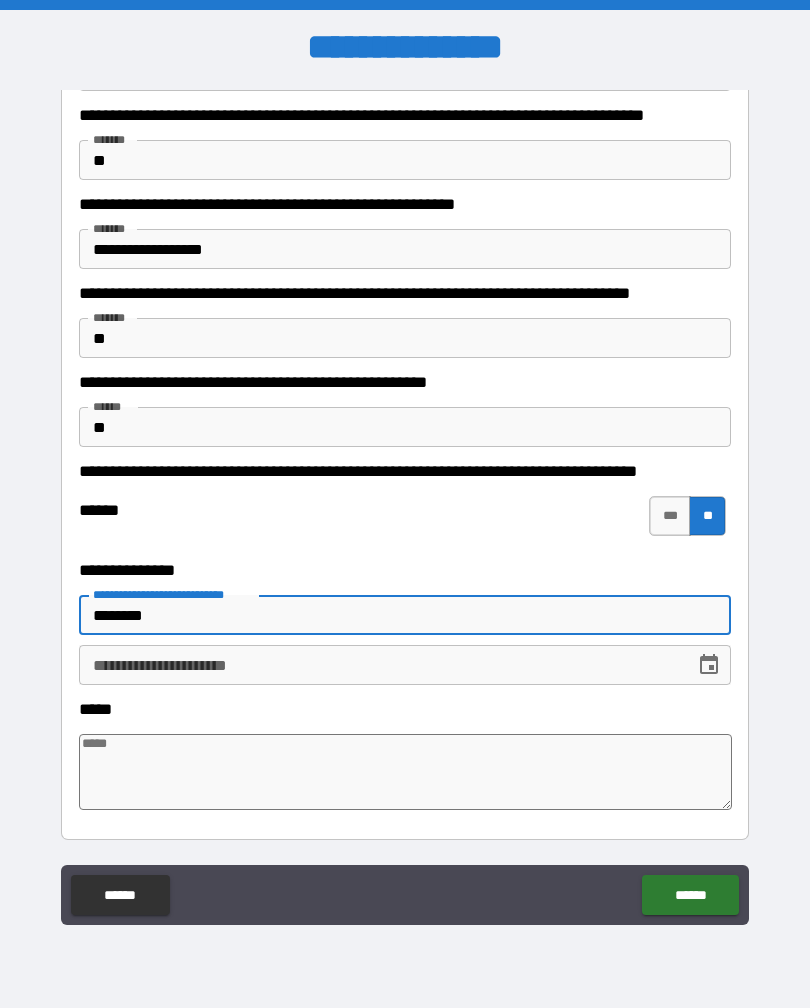 type on "*" 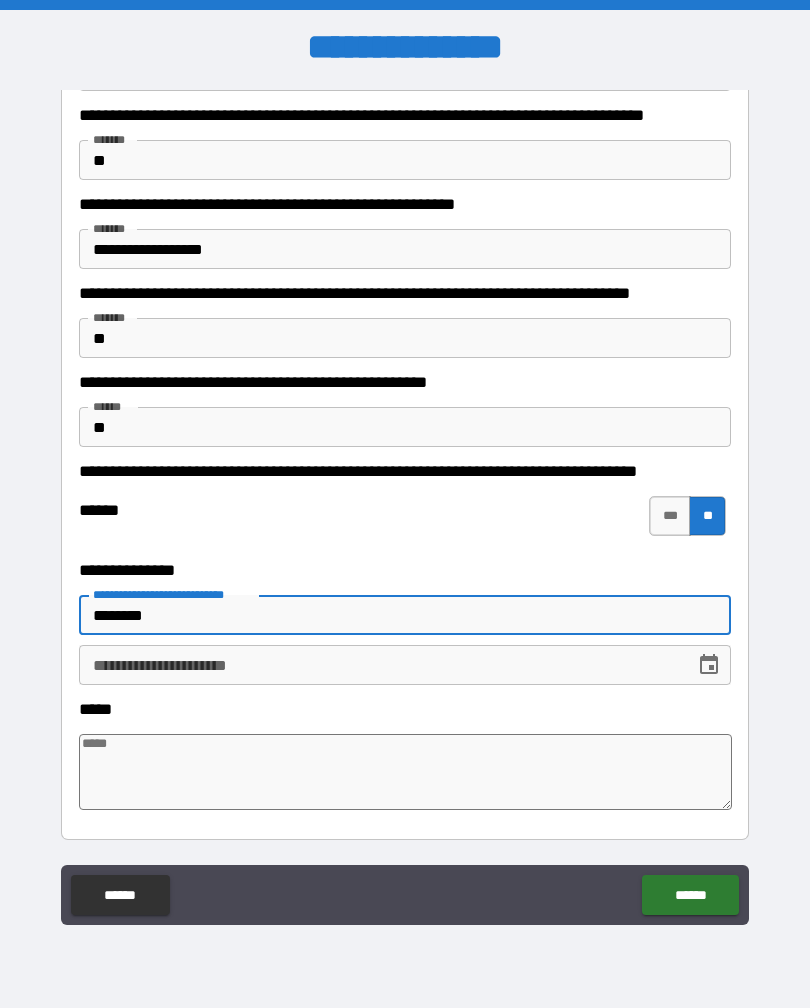 type on "*********" 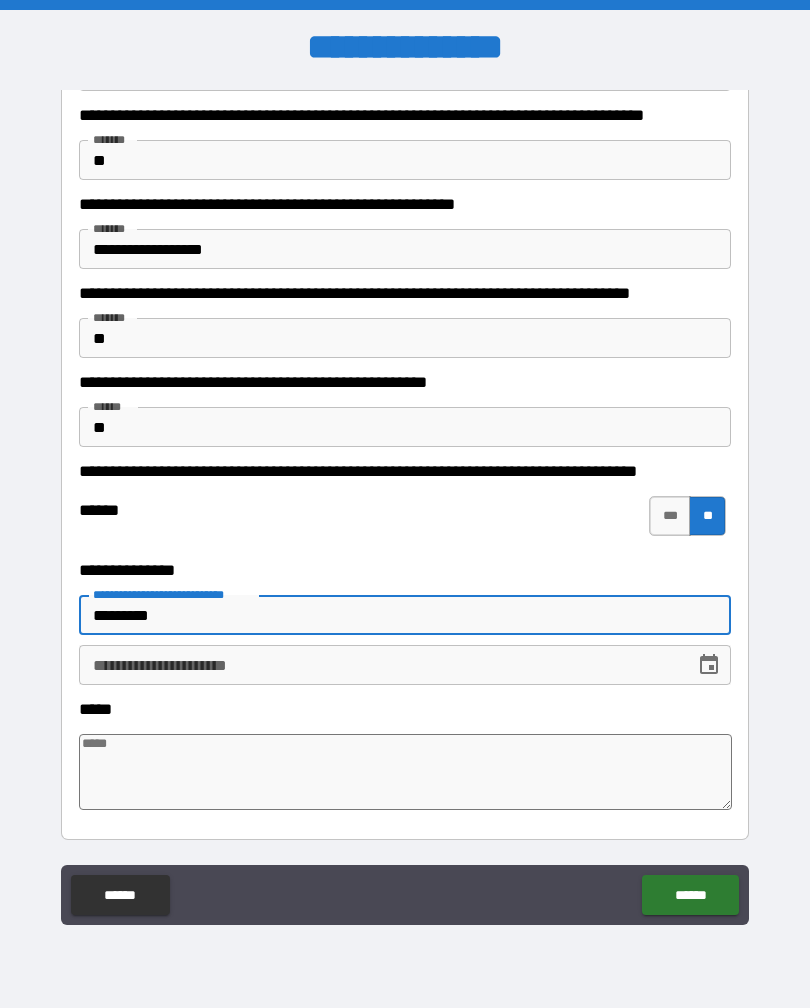 type on "*" 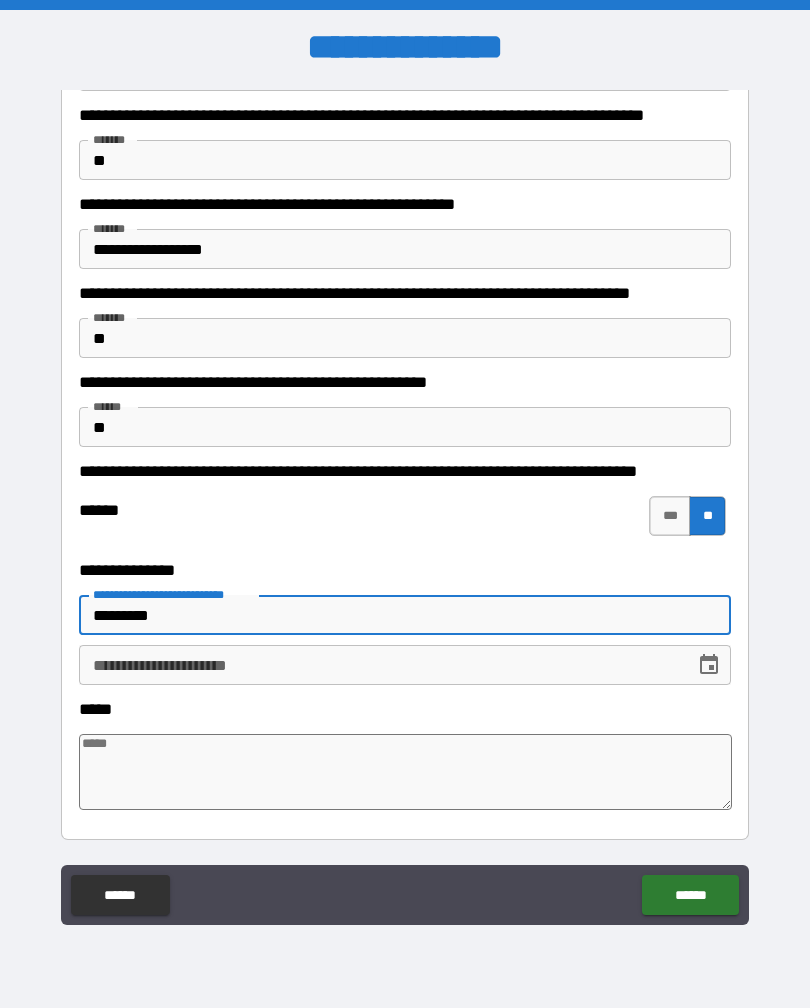 type on "**********" 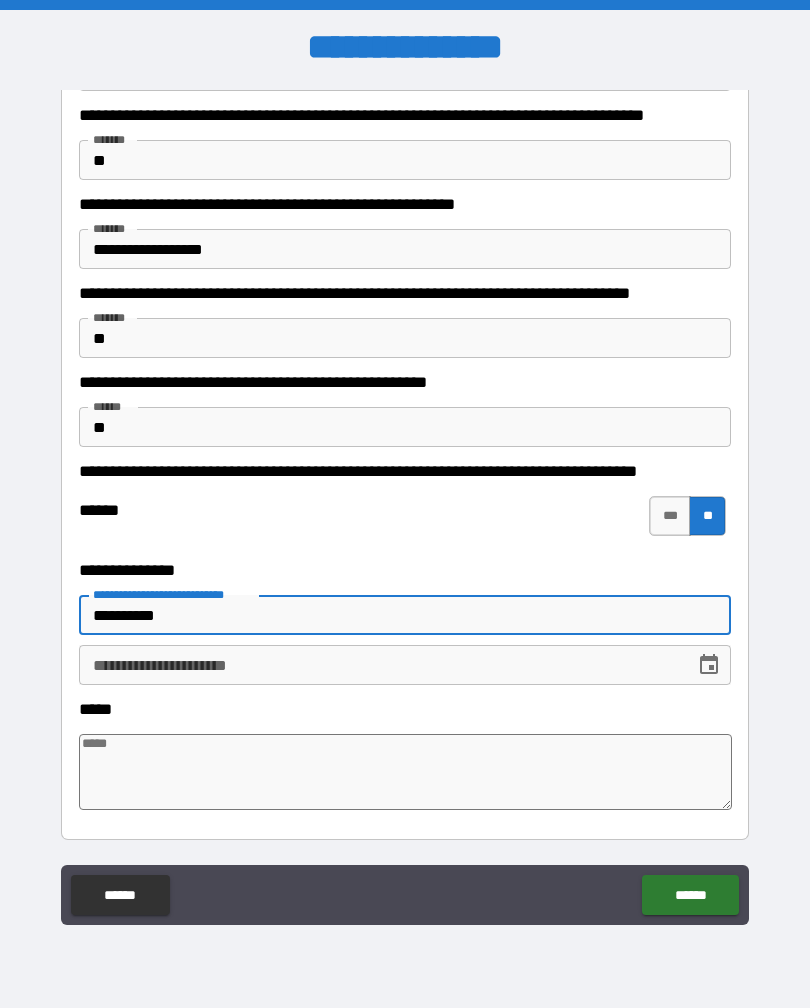 type on "*" 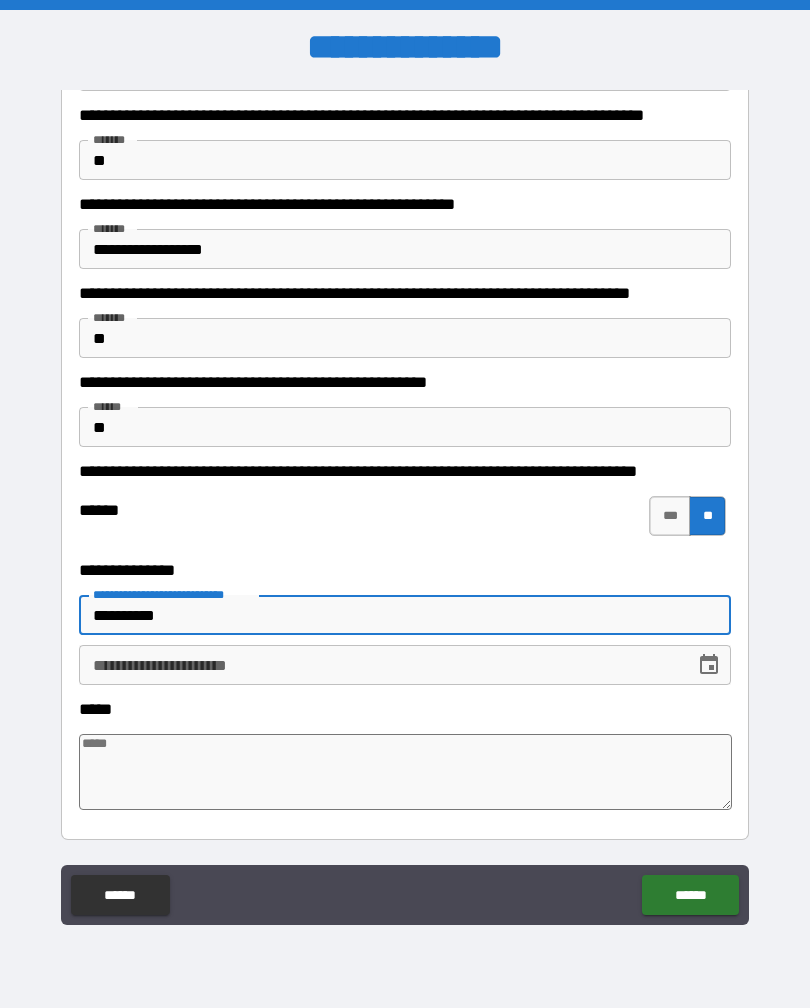 type on "**********" 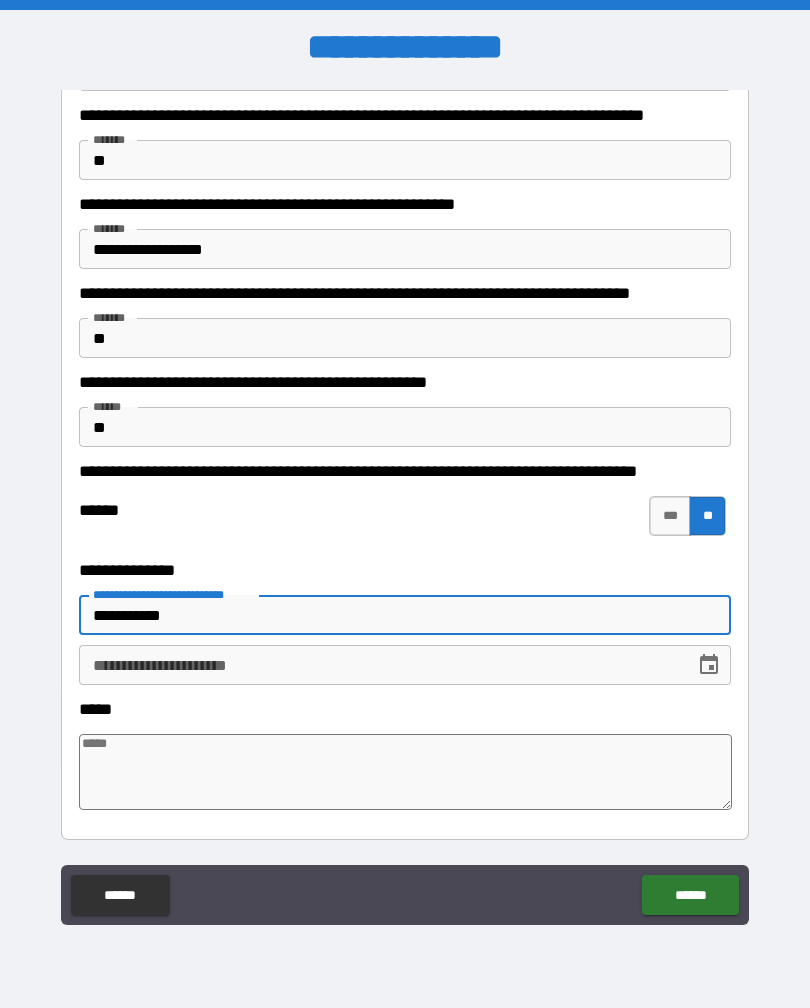type on "*" 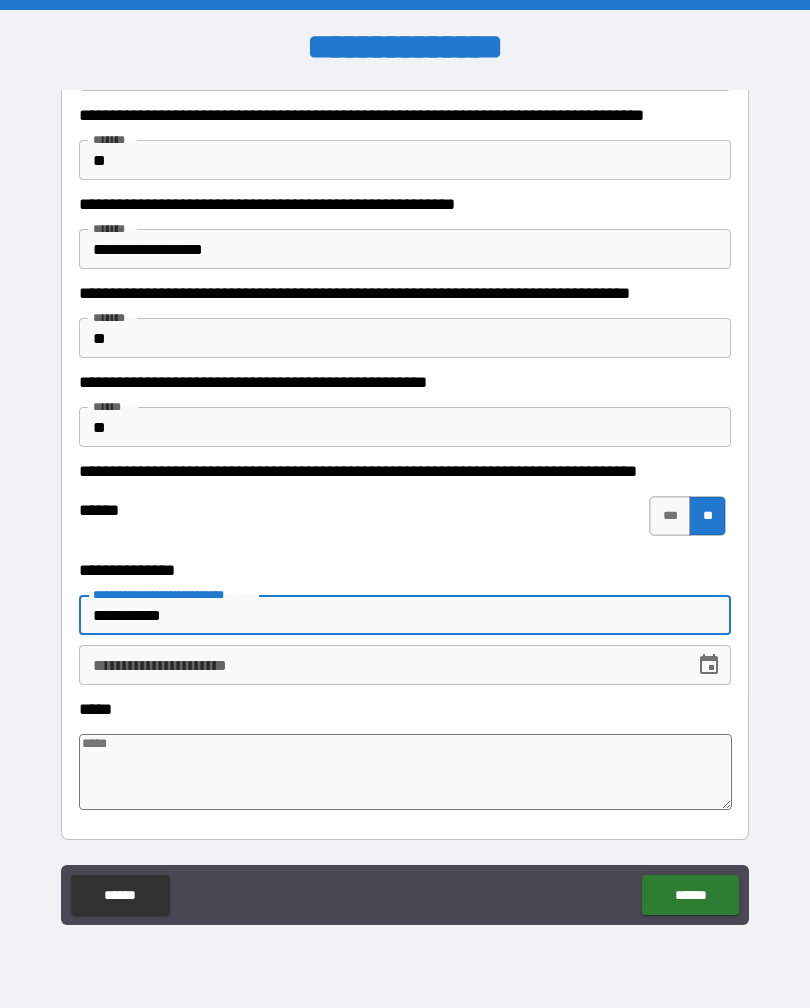type on "**********" 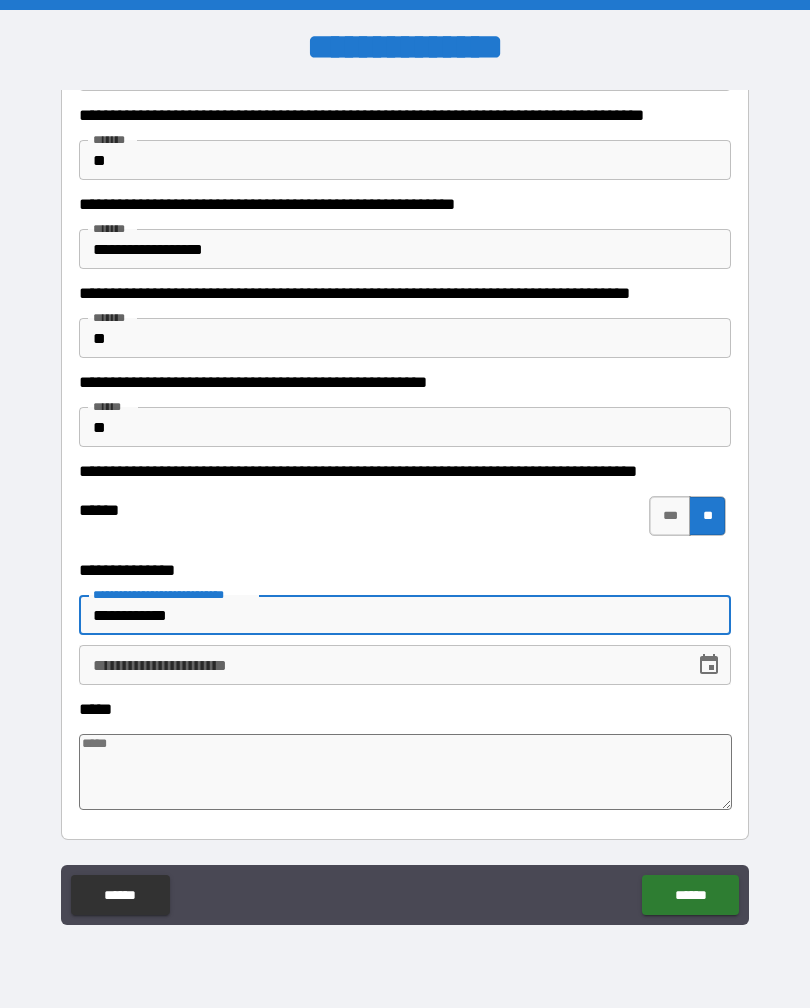 type on "*" 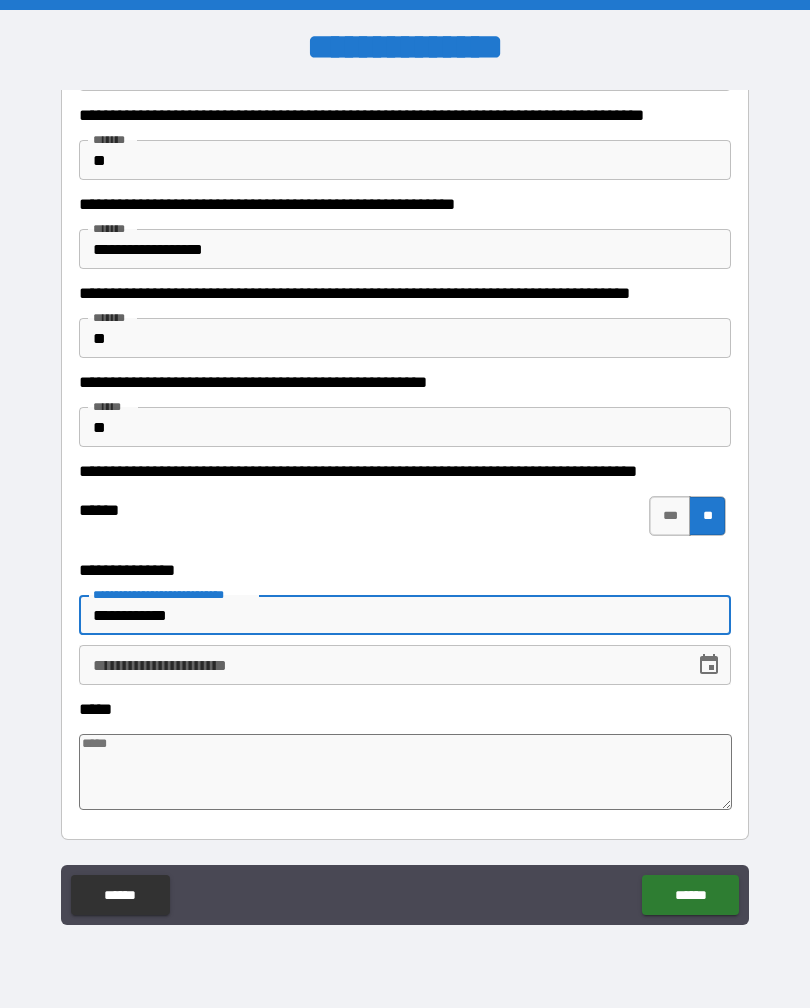 type on "**********" 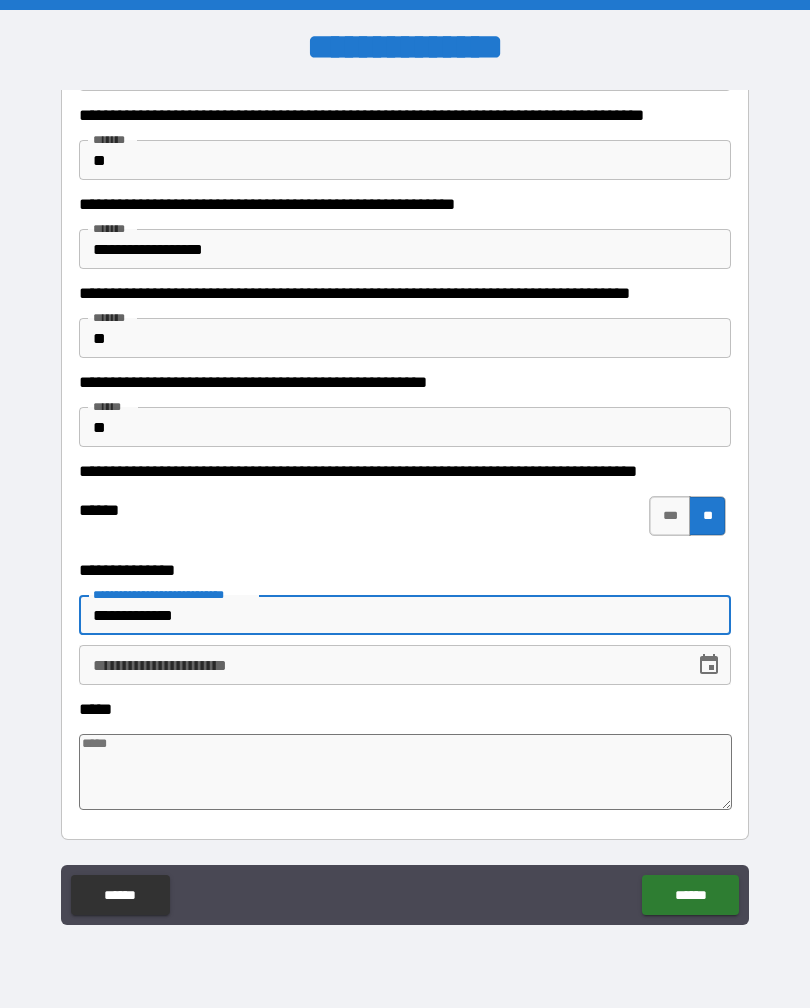type on "*" 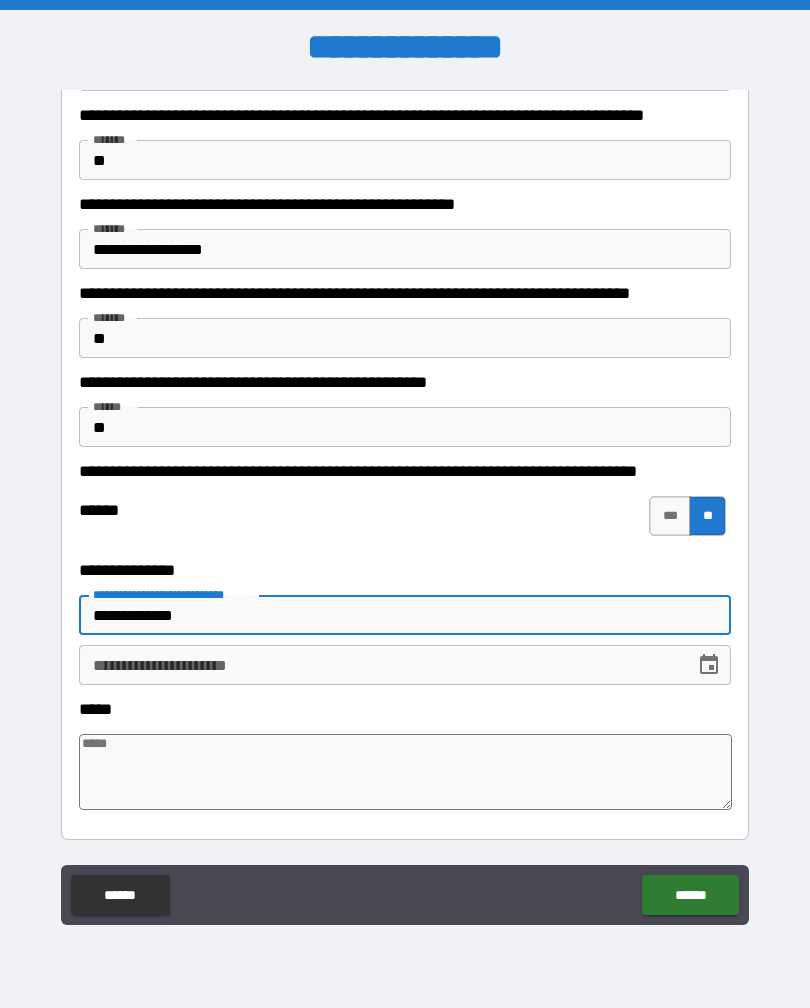 type on "**********" 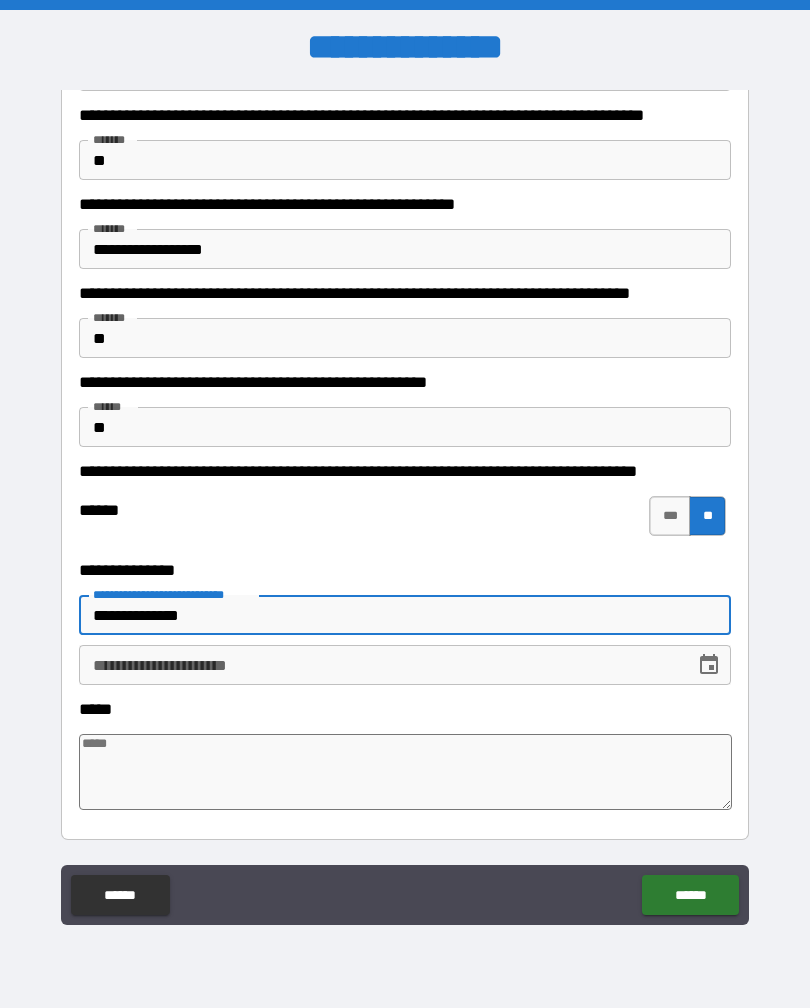 type on "*" 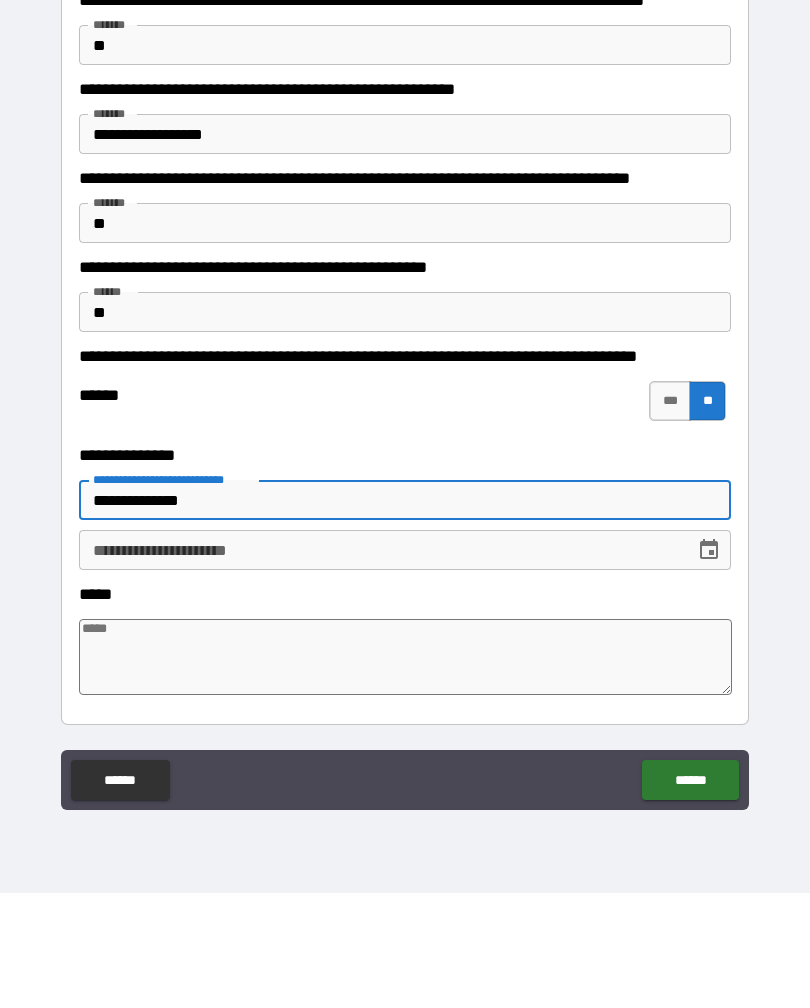 type on "**********" 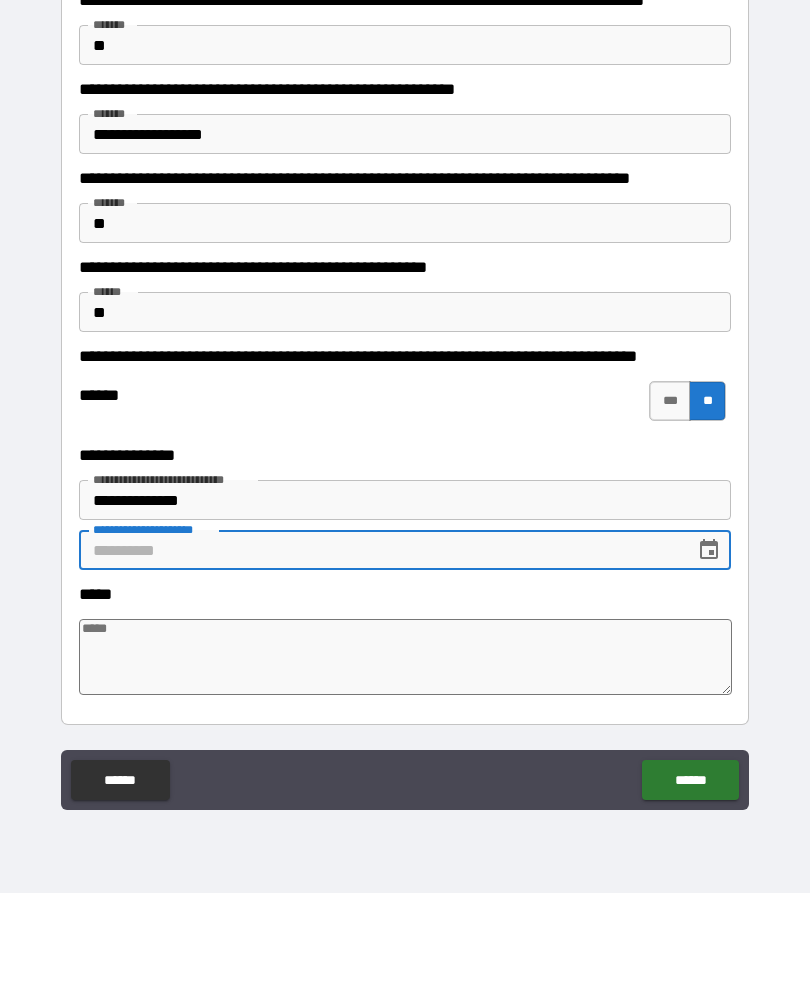 type on "*" 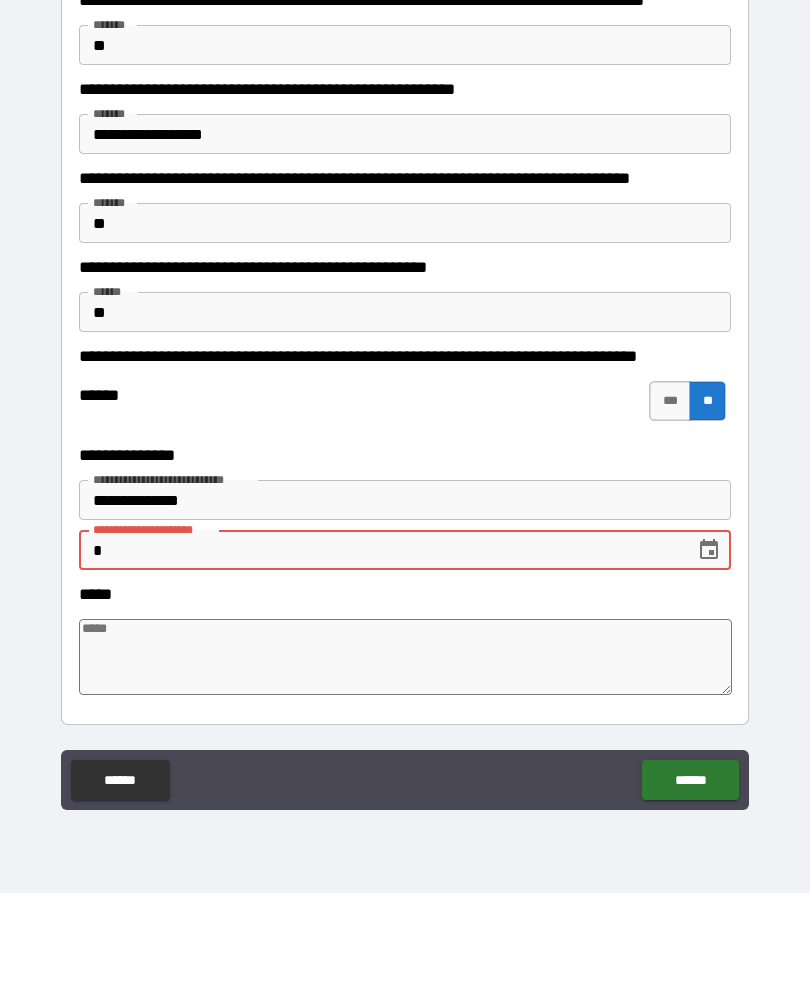 type on "*" 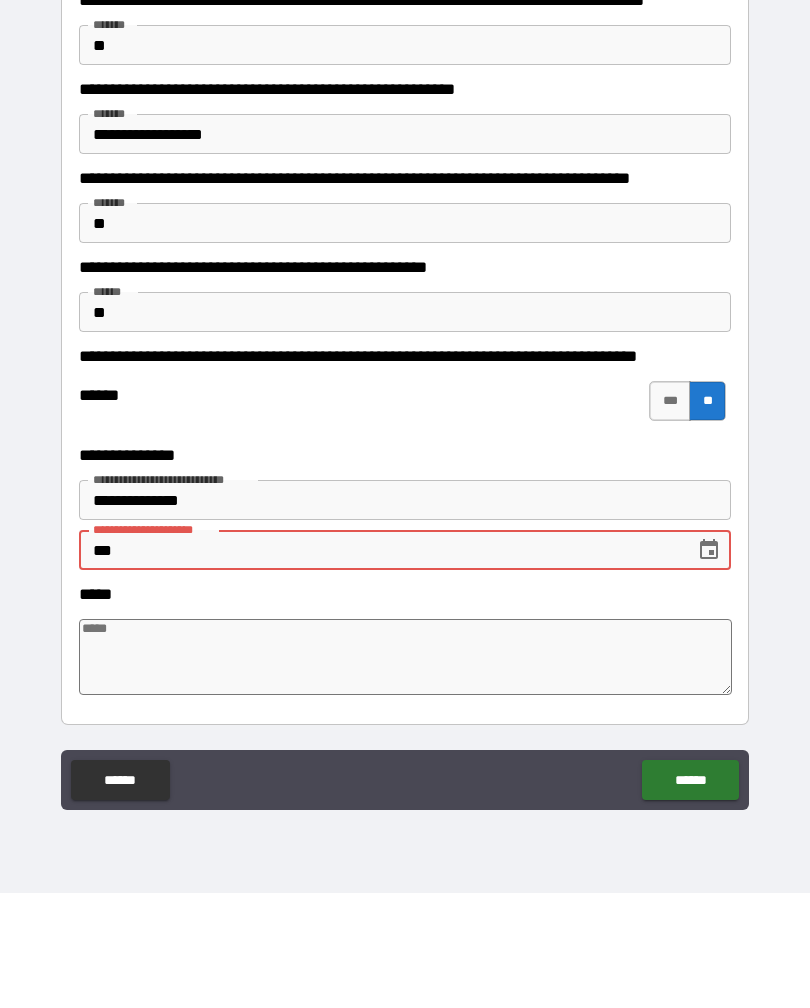 type on "*" 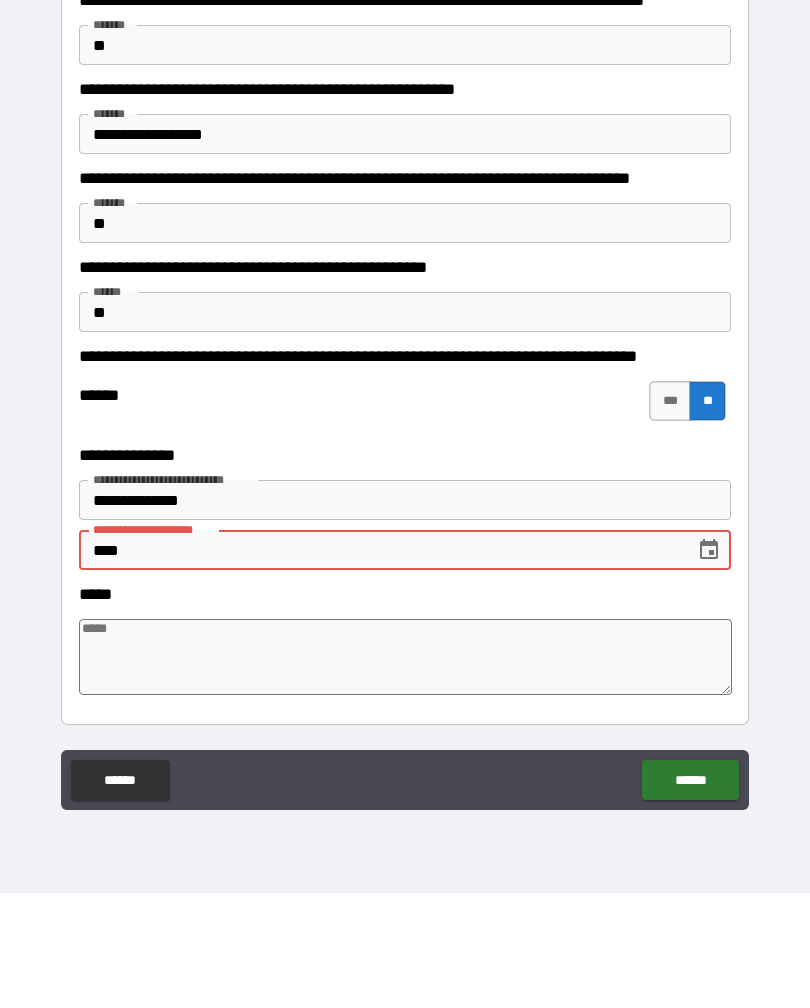 type on "*" 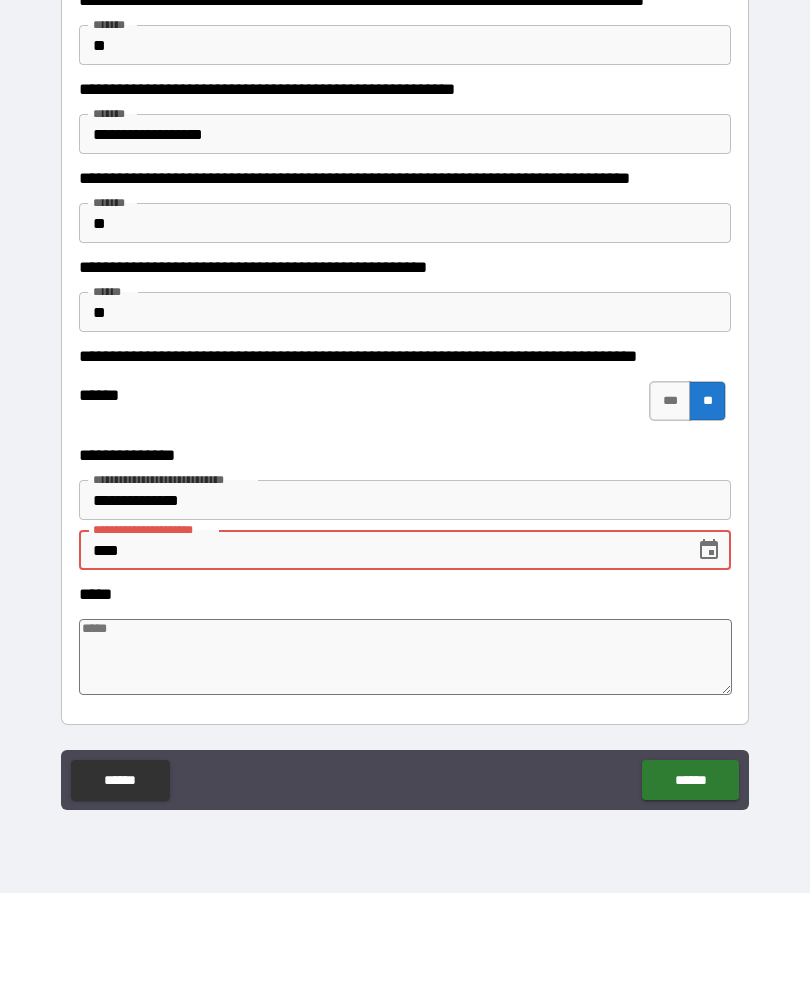 type on "******" 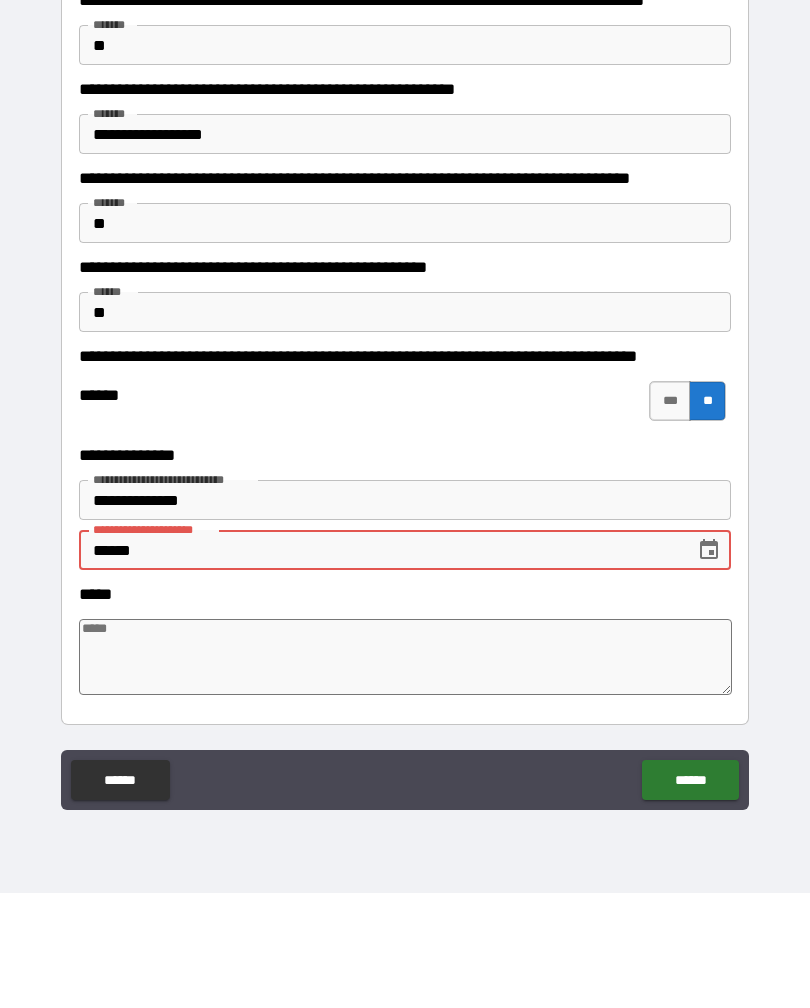 type on "*" 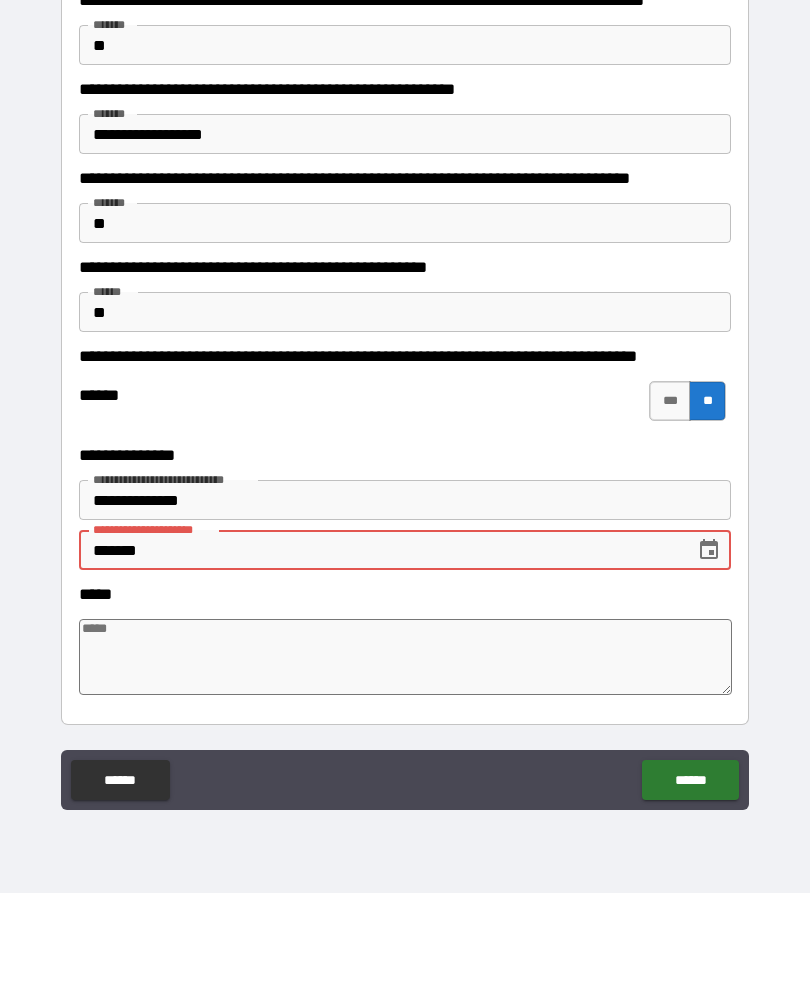 type on "*" 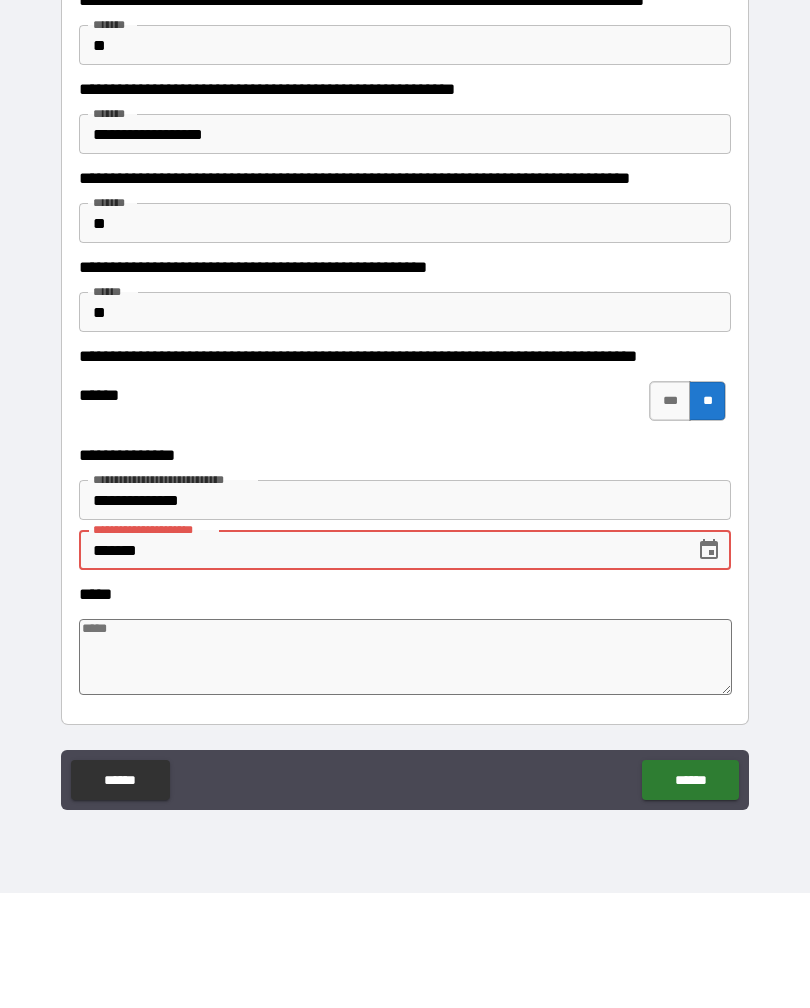 type on "********" 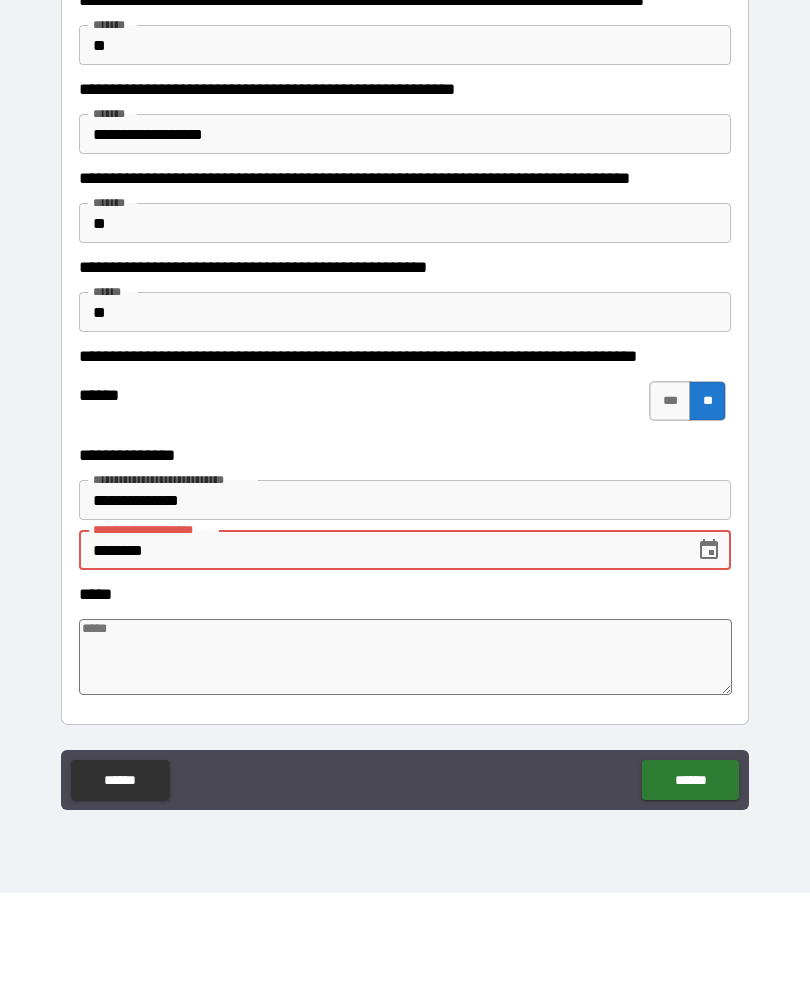 type on "*" 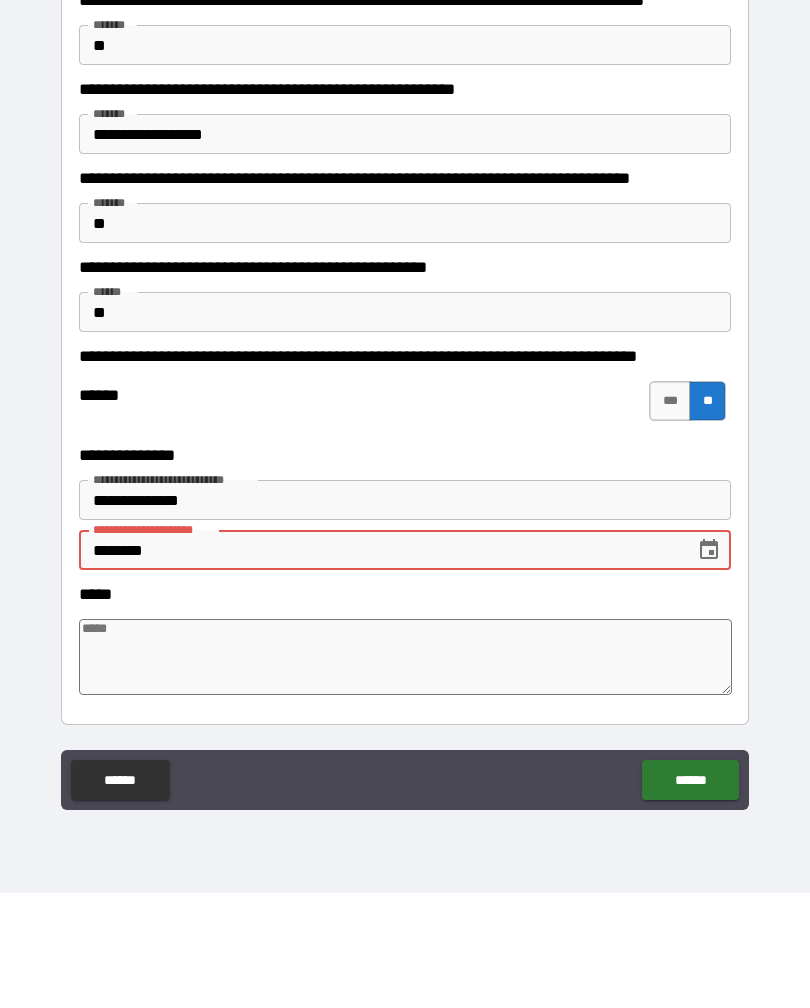 type on "*********" 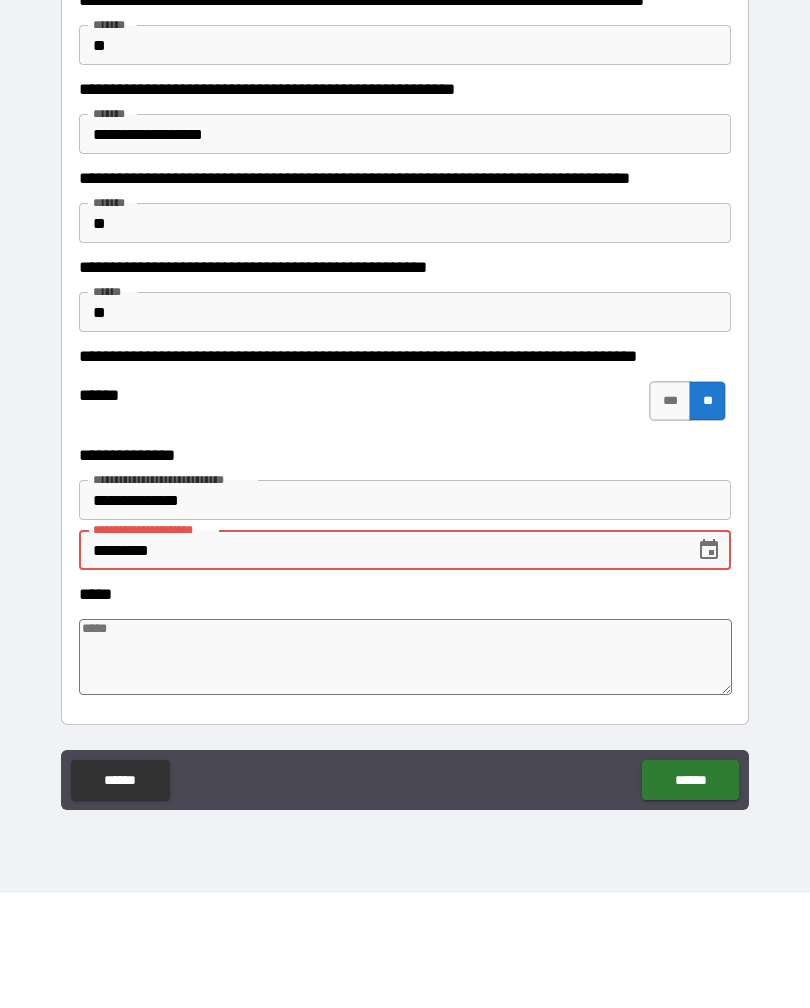 type on "*" 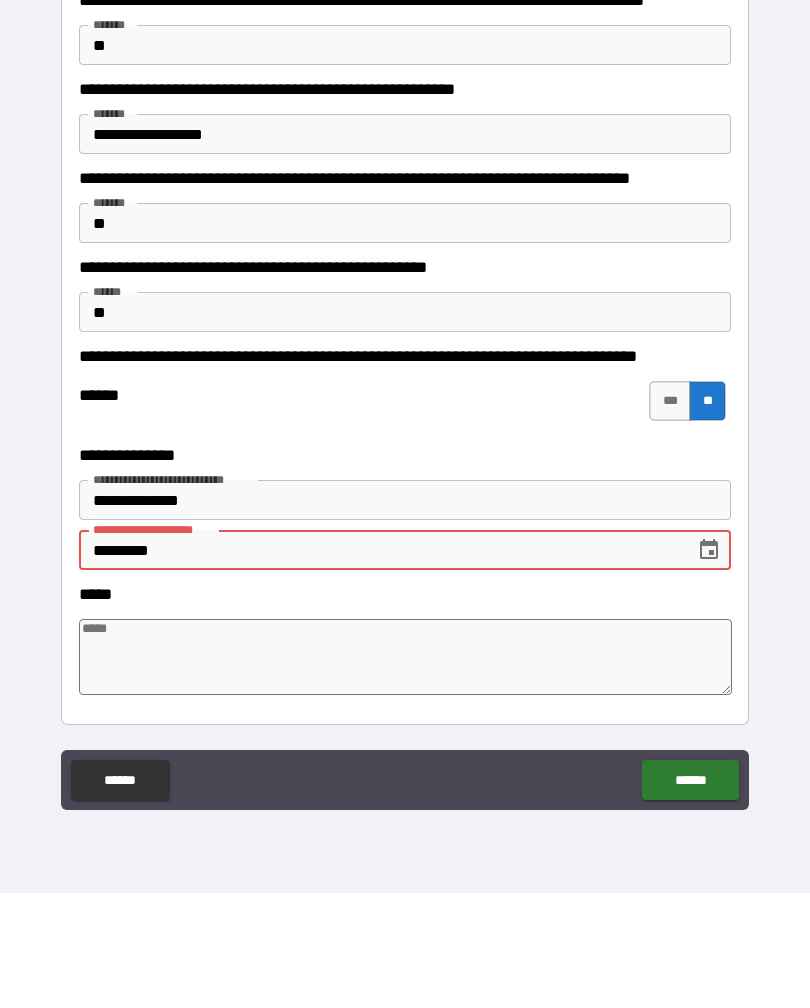 type on "**********" 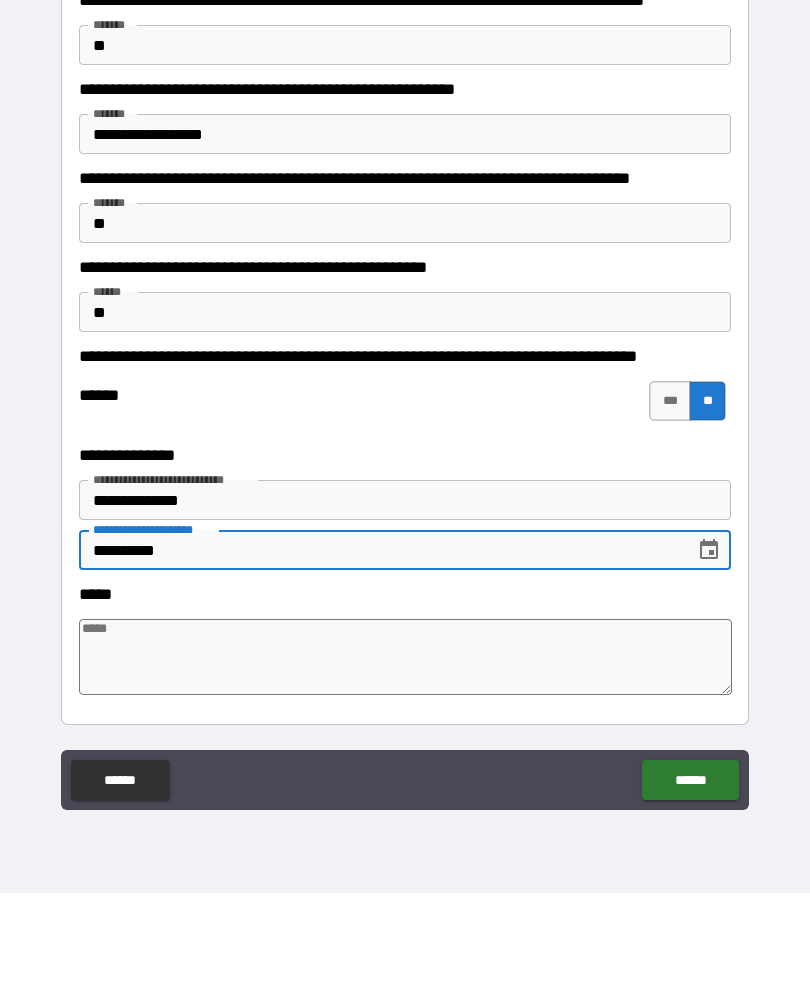 type on "*" 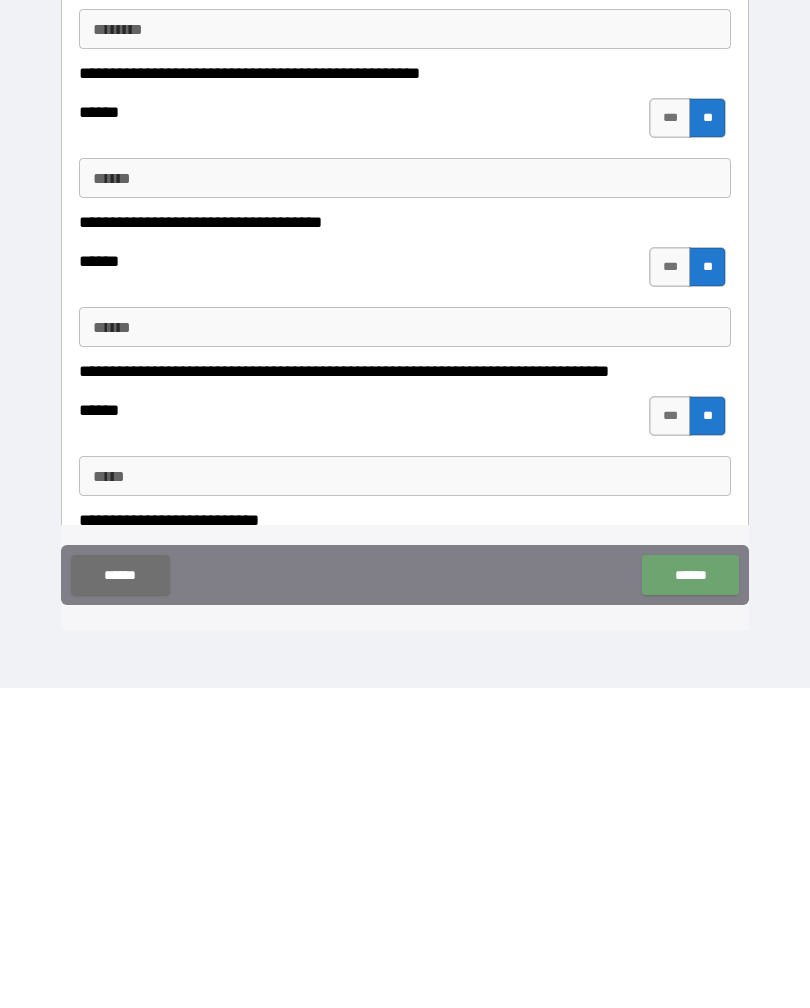 scroll, scrollTop: 0, scrollLeft: 0, axis: both 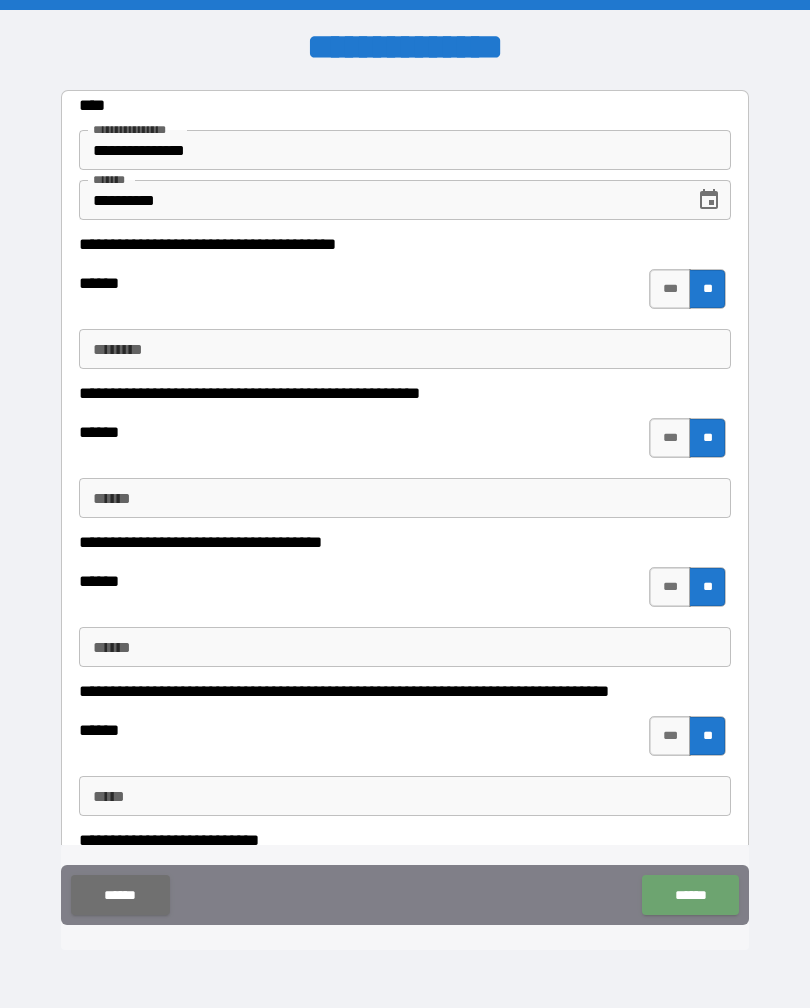 type on "**********" 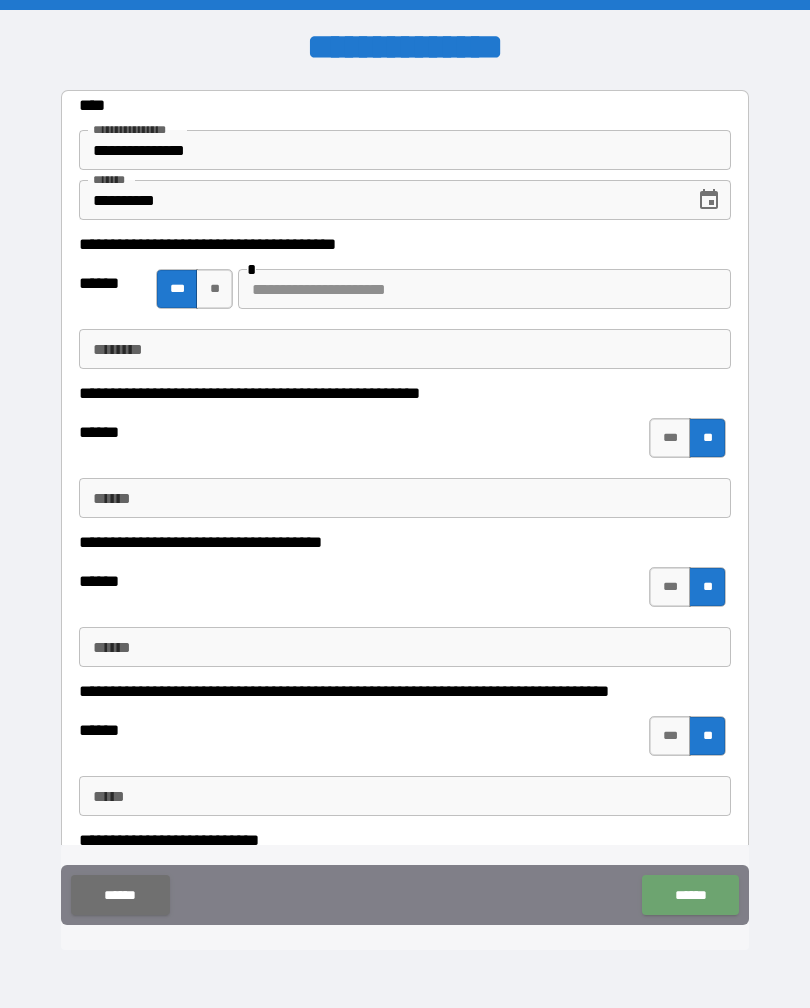 type on "*" 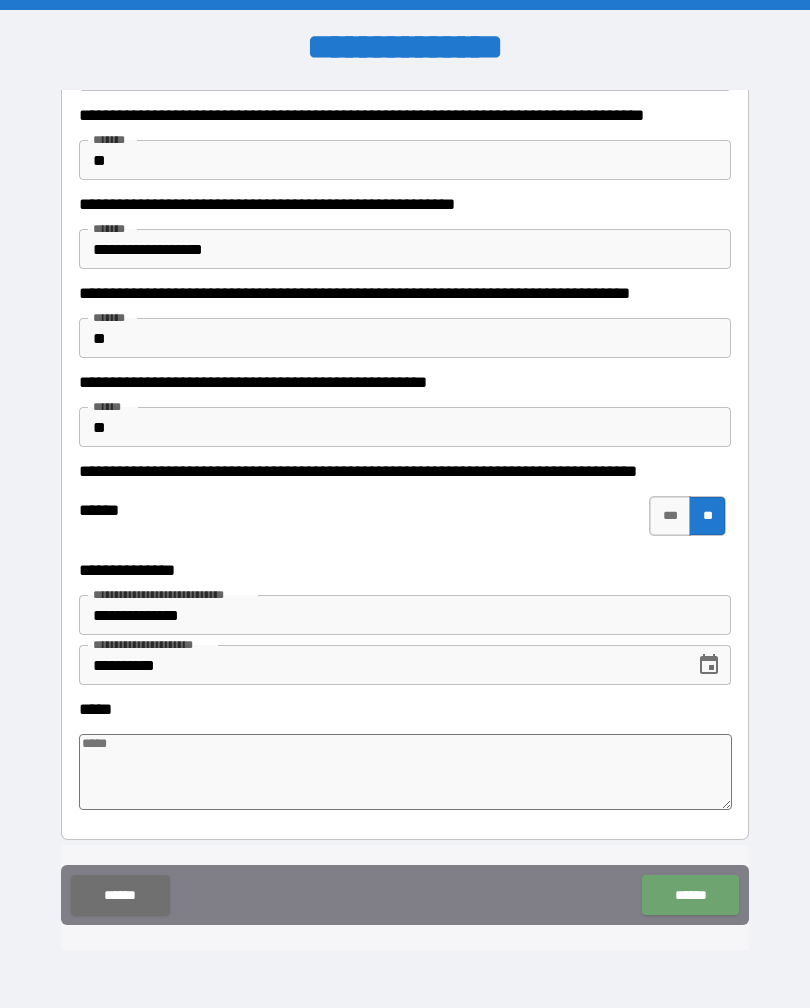 scroll, scrollTop: 1389, scrollLeft: 0, axis: vertical 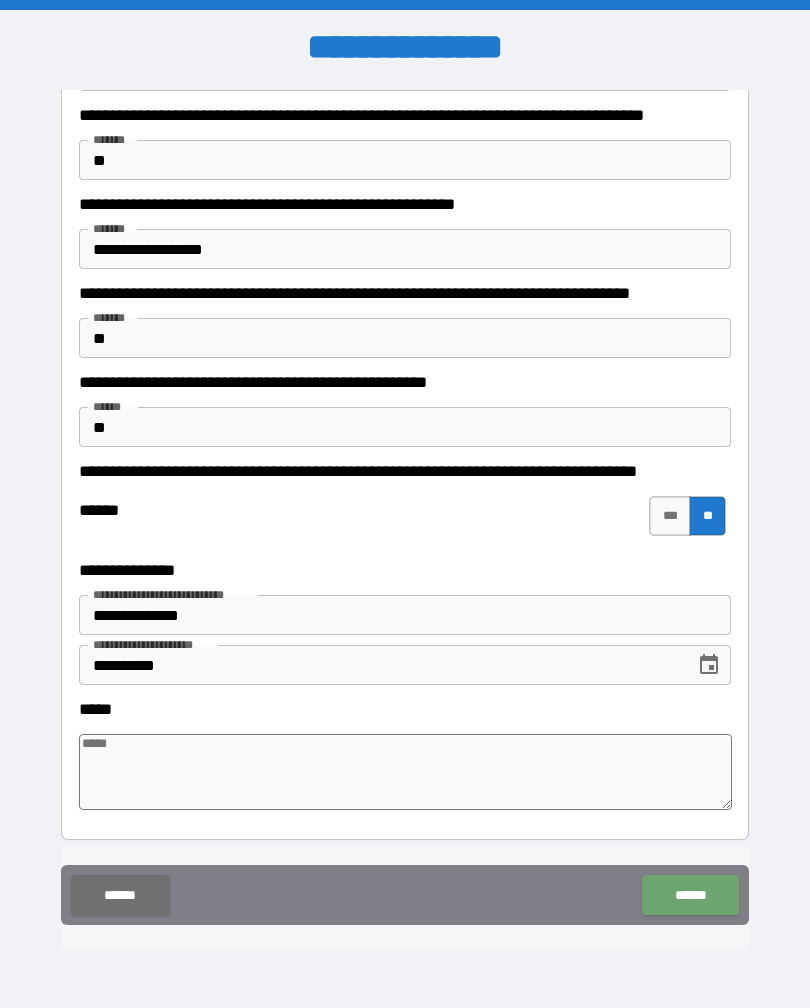type on "*****" 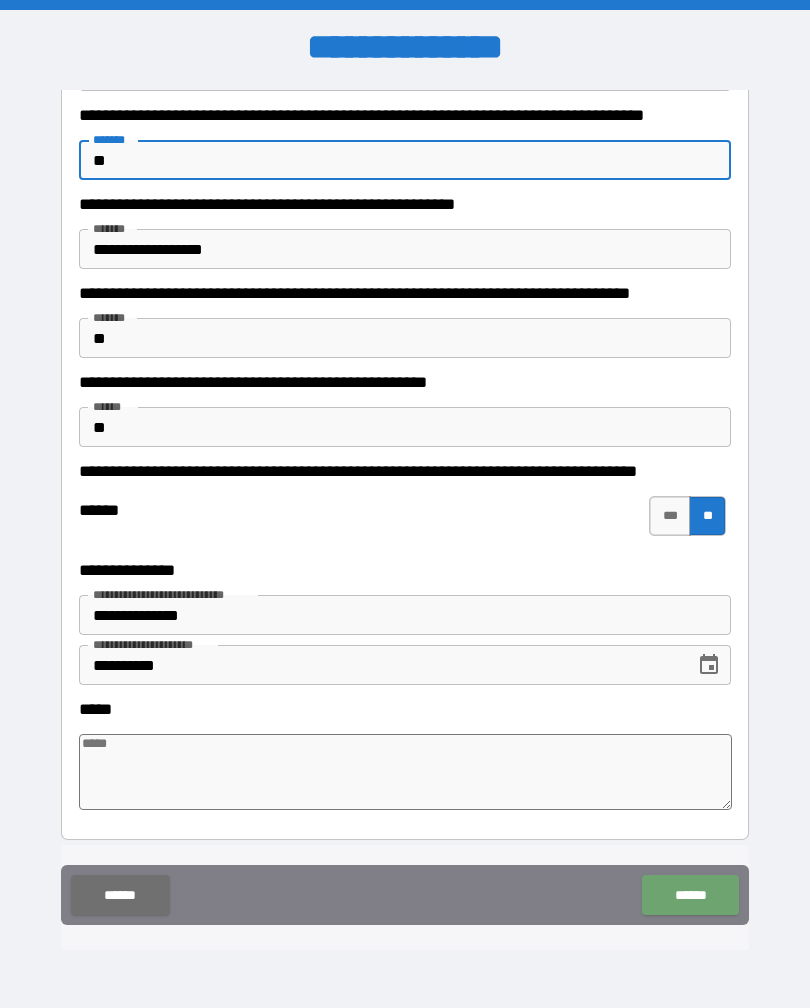 type on "*" 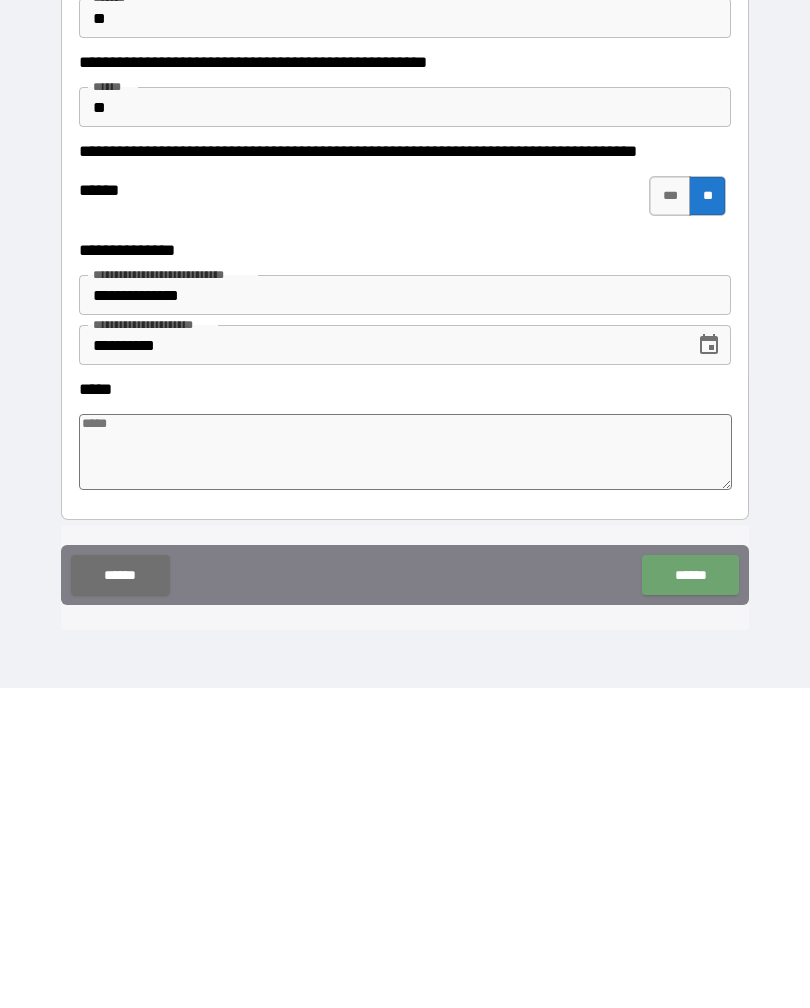 click on "******" at bounding box center (690, 895) 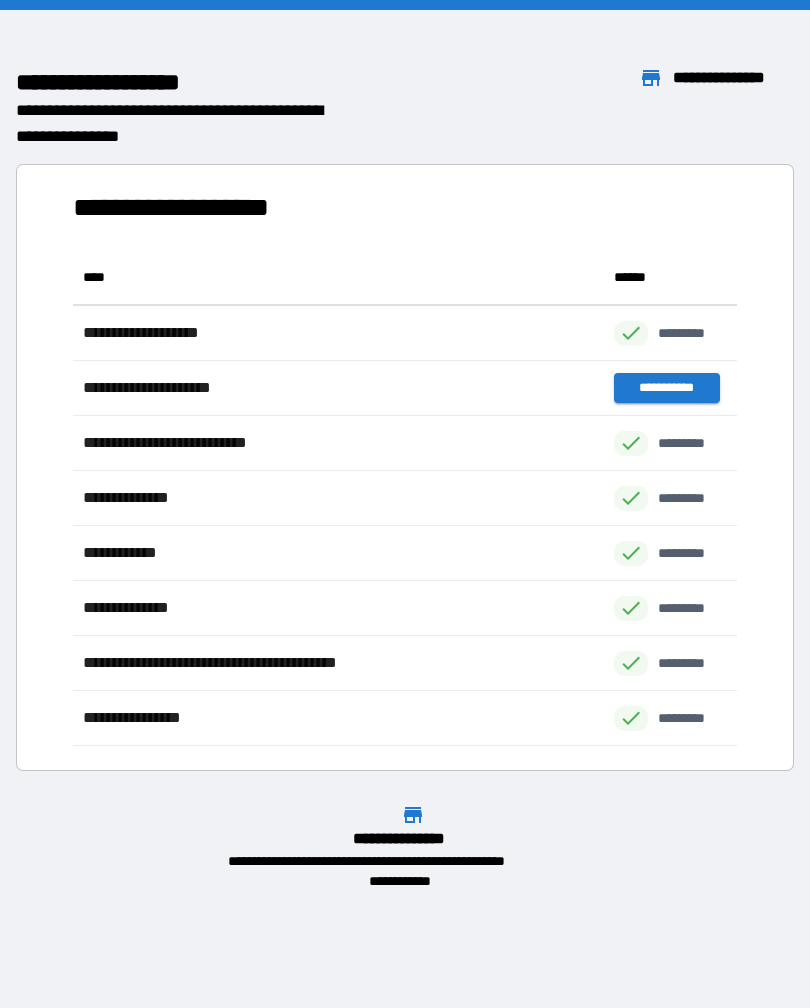 scroll, scrollTop: 1, scrollLeft: 1, axis: both 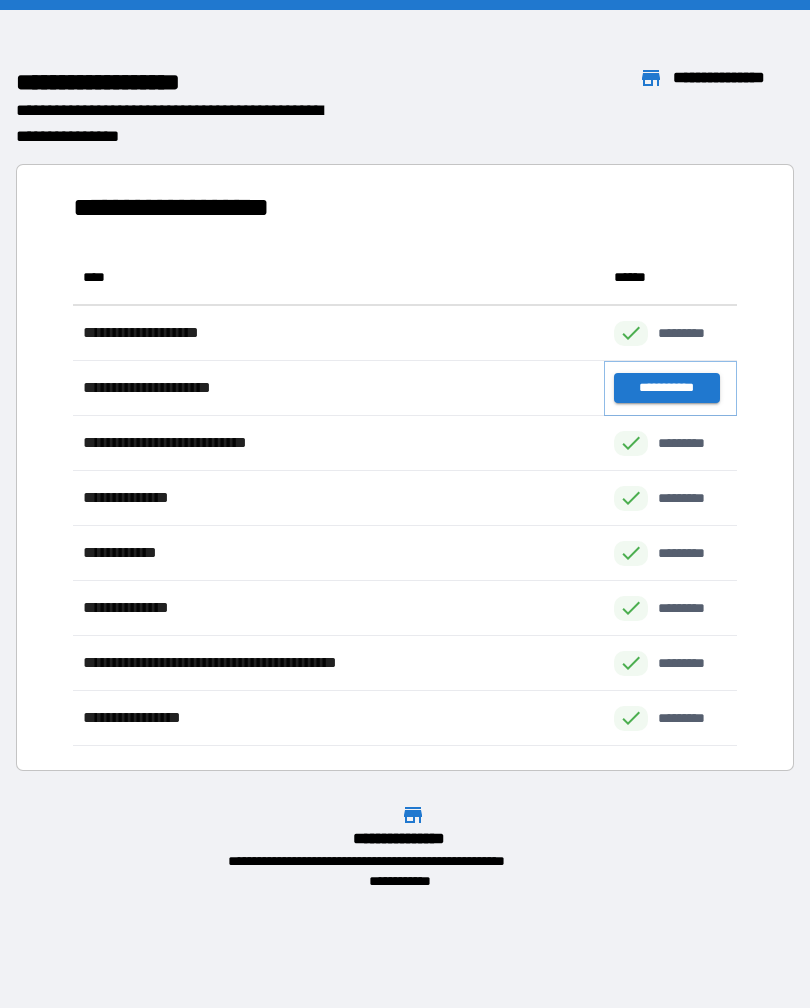 click on "**********" at bounding box center [666, 388] 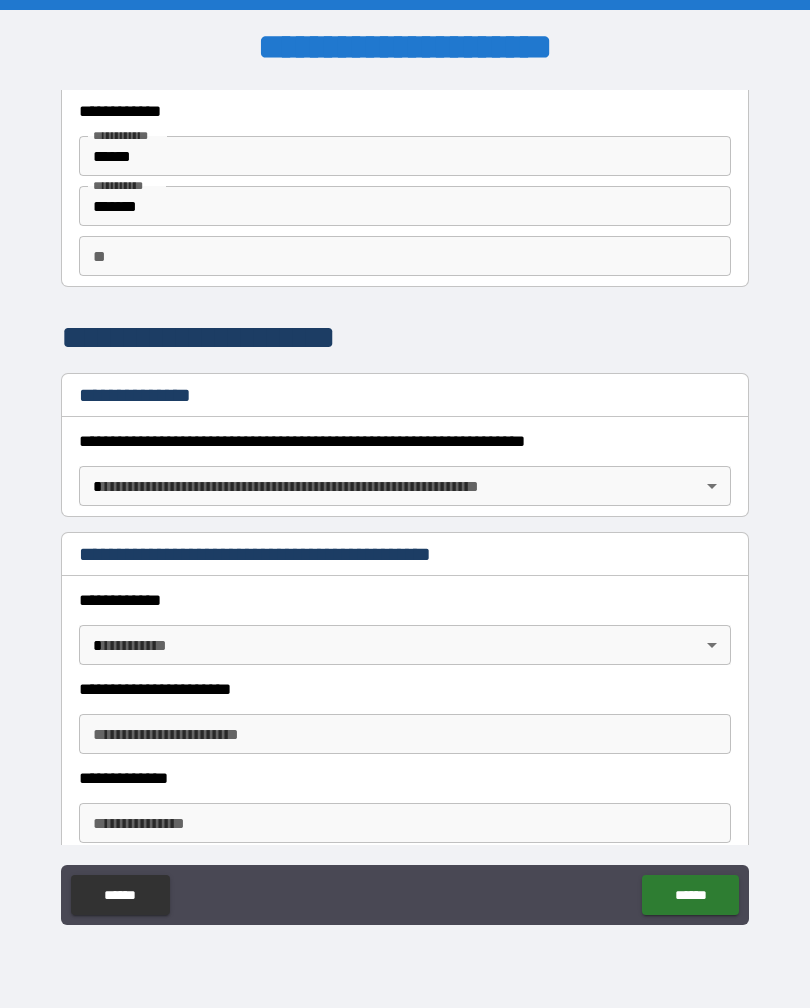 scroll, scrollTop: 50, scrollLeft: 0, axis: vertical 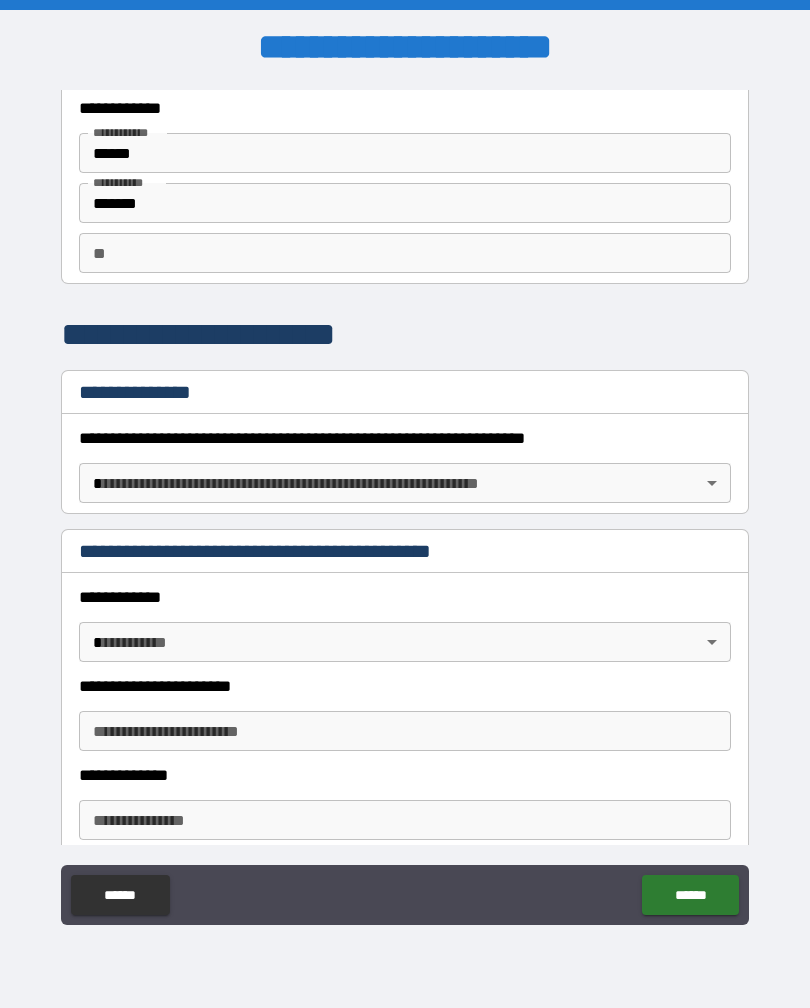 click on "**********" at bounding box center [405, 504] 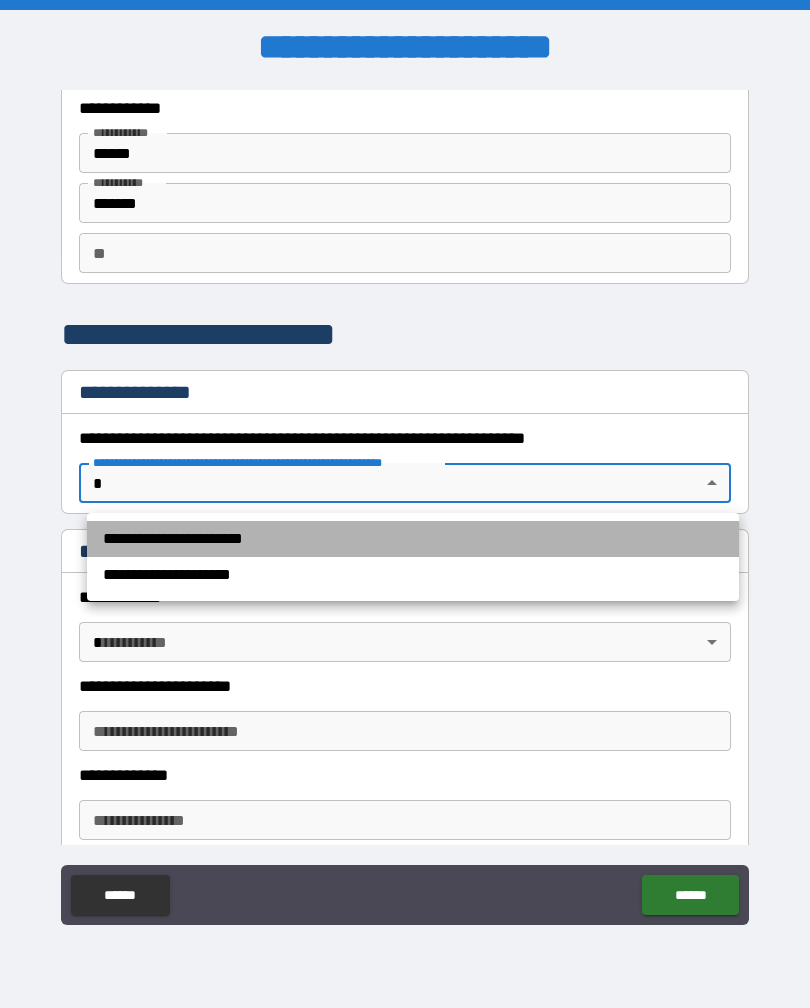 click on "**********" at bounding box center (413, 539) 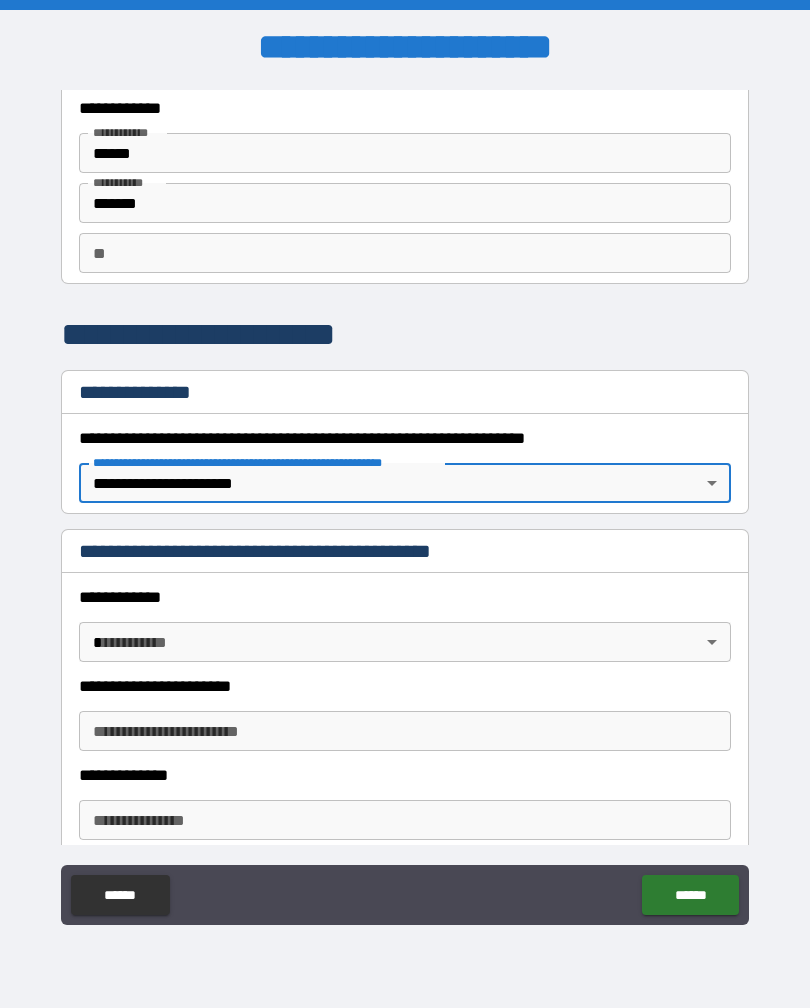 type on "*" 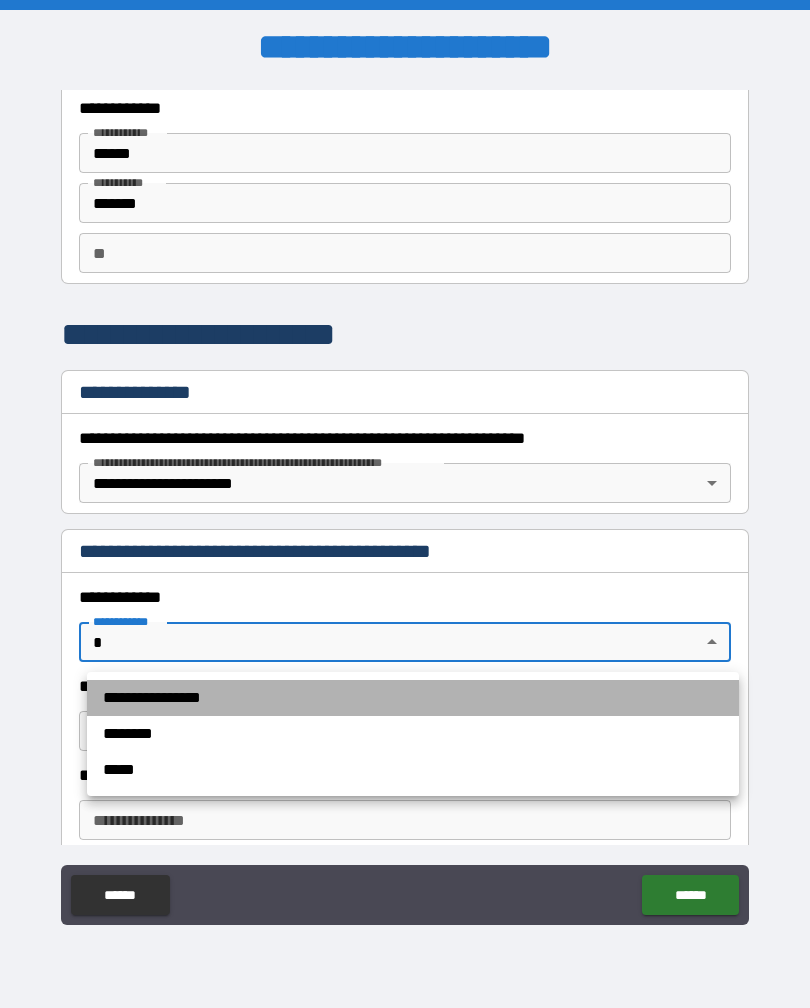 click on "**********" at bounding box center [413, 698] 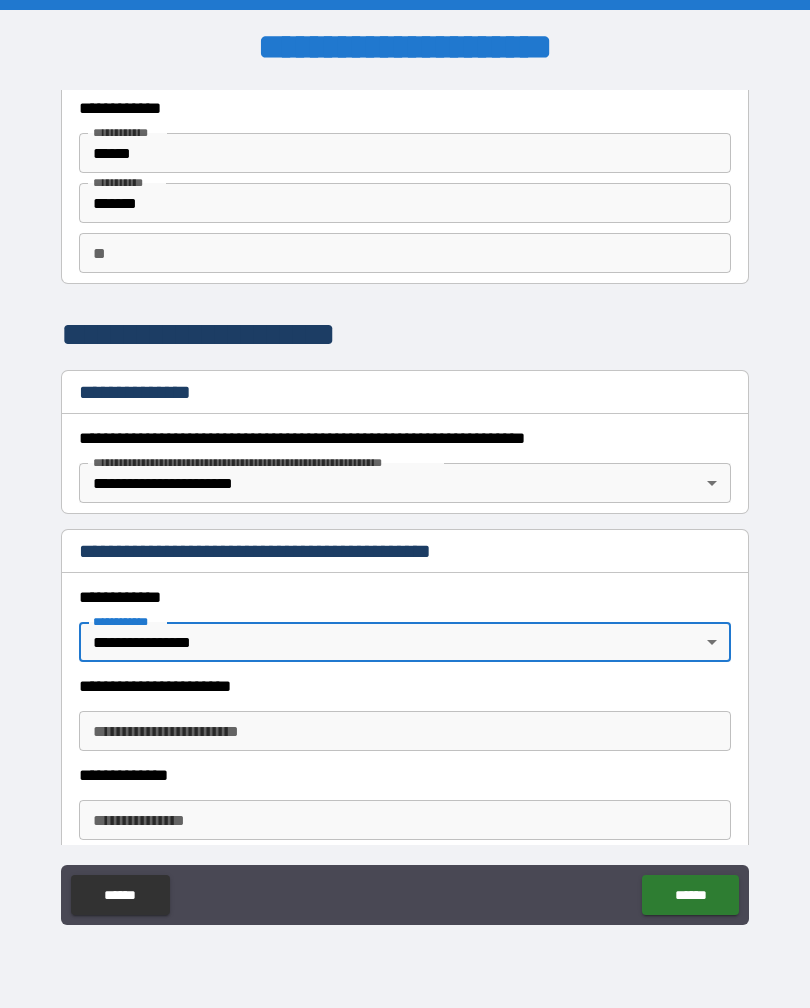 type on "*" 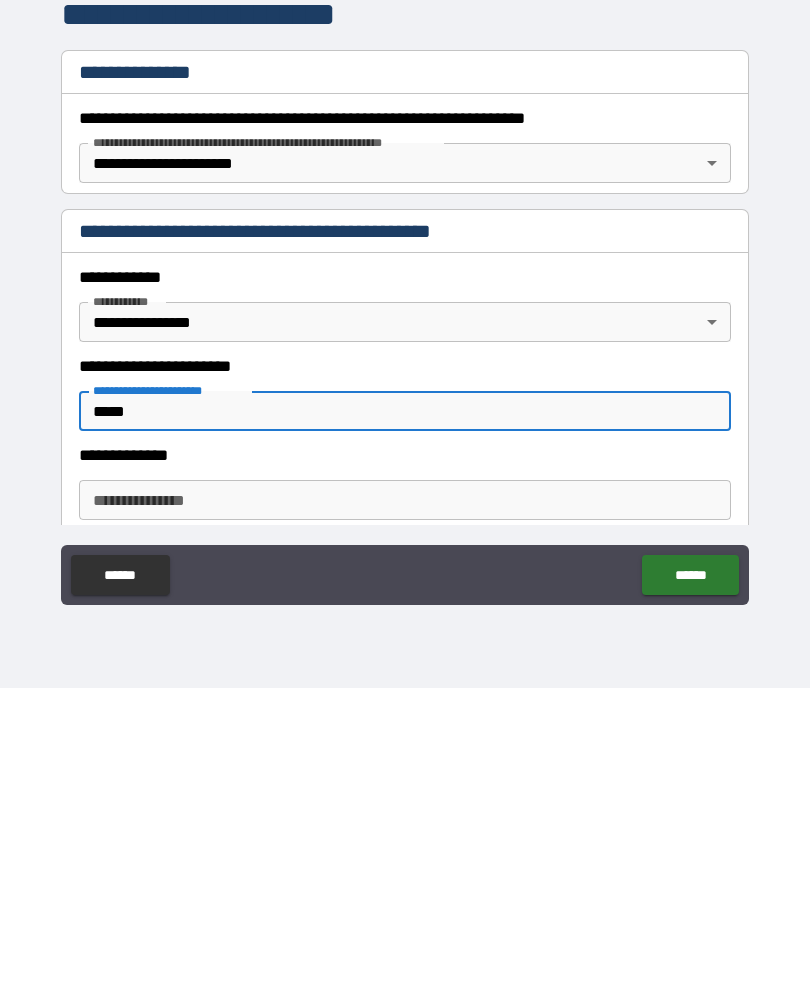 type on "*****" 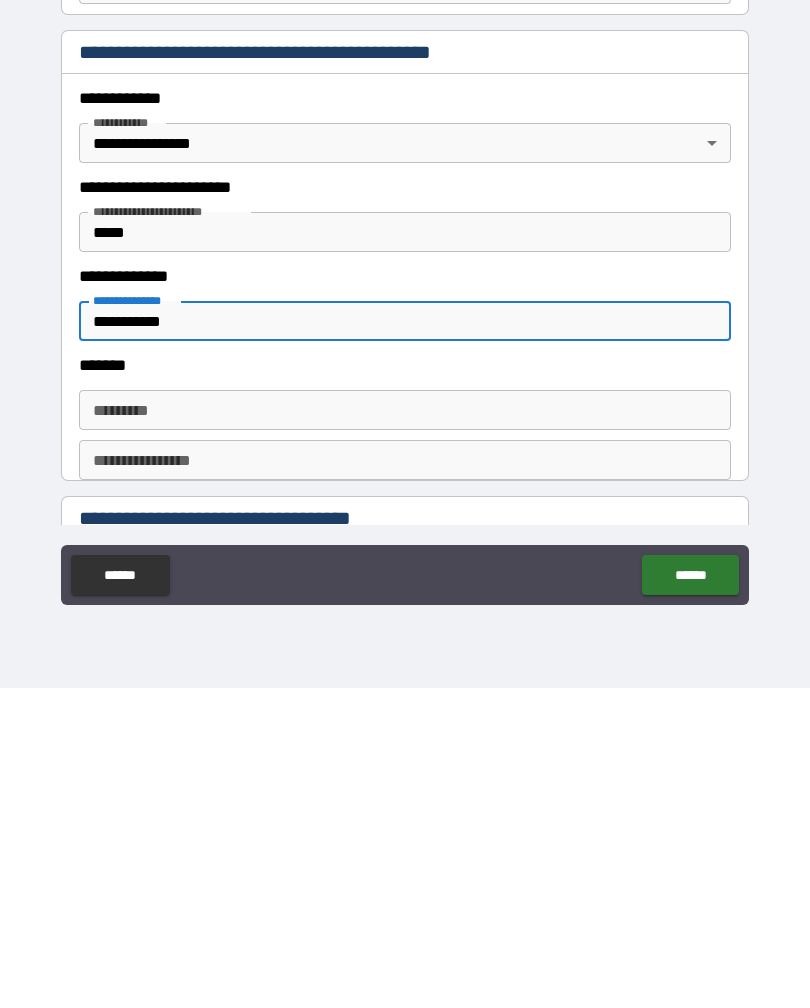 scroll, scrollTop: 233, scrollLeft: 0, axis: vertical 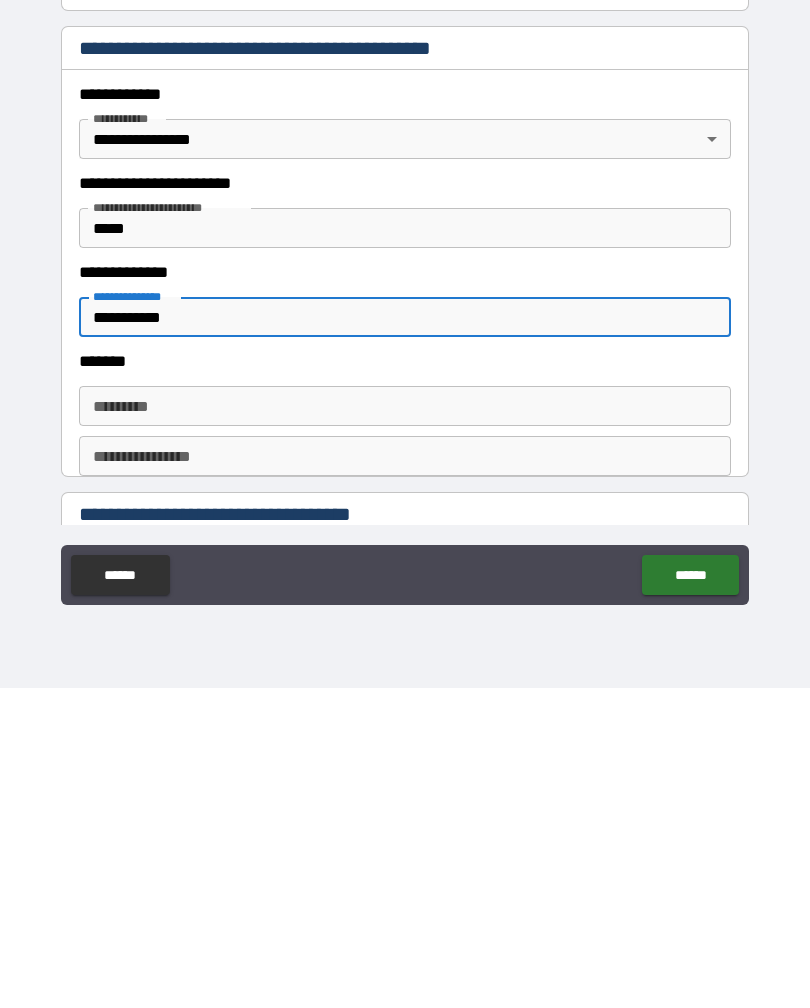type on "**********" 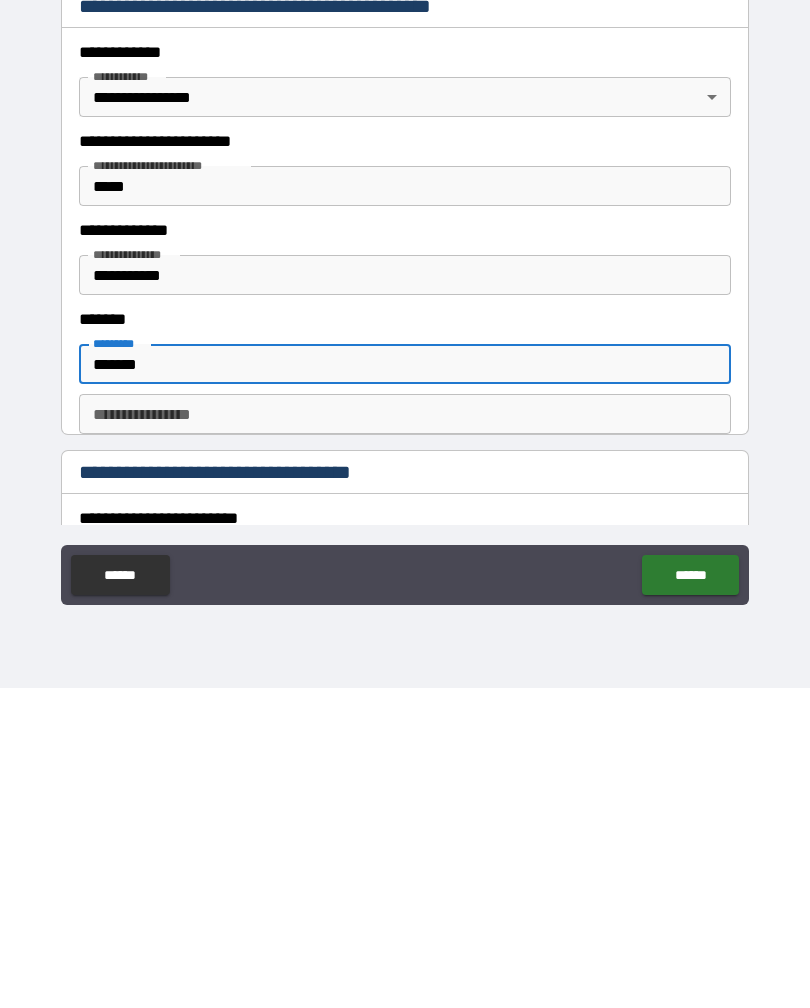 scroll, scrollTop: 295, scrollLeft: 0, axis: vertical 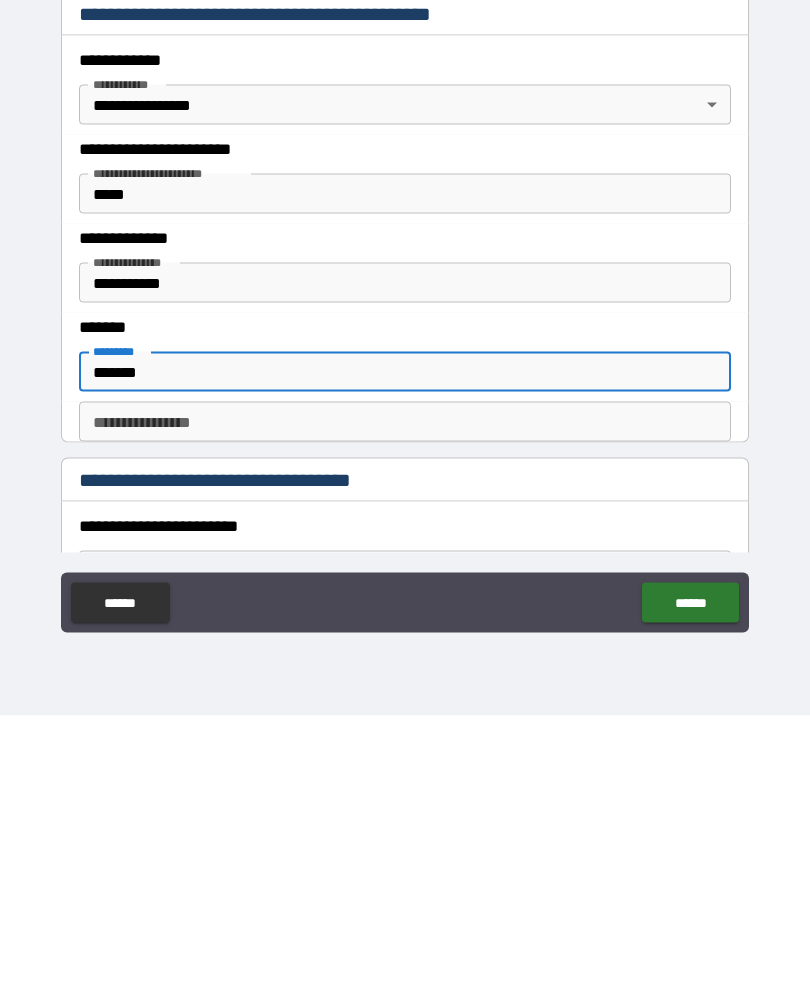 type on "*******" 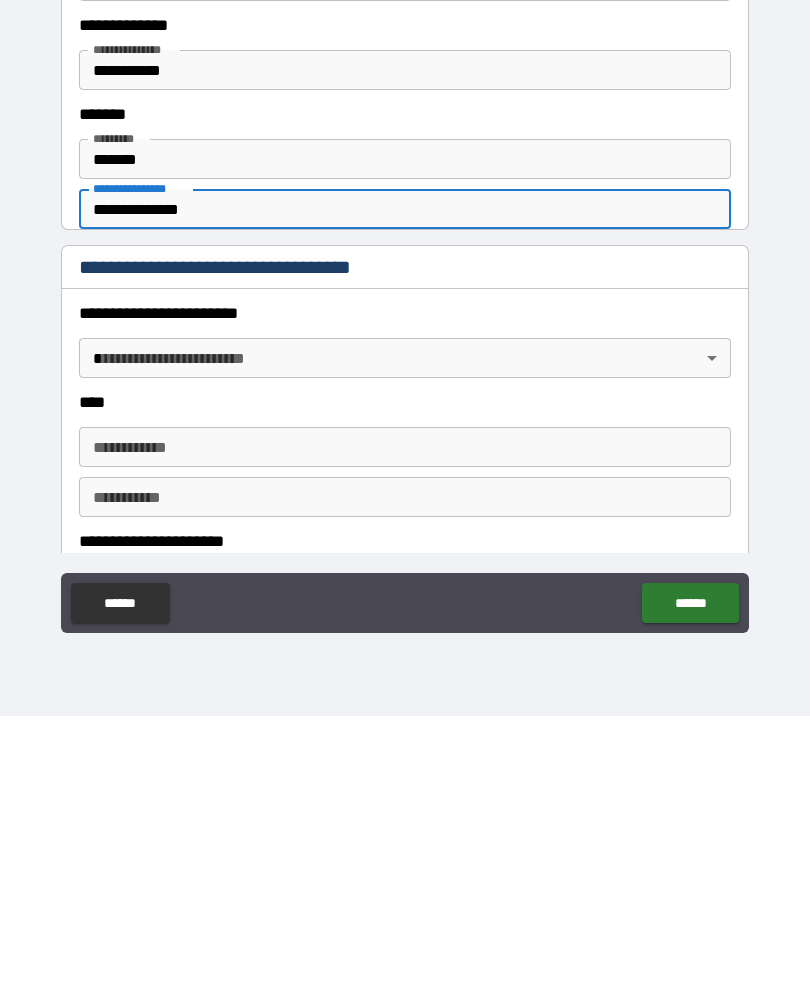 scroll, scrollTop: 505, scrollLeft: 0, axis: vertical 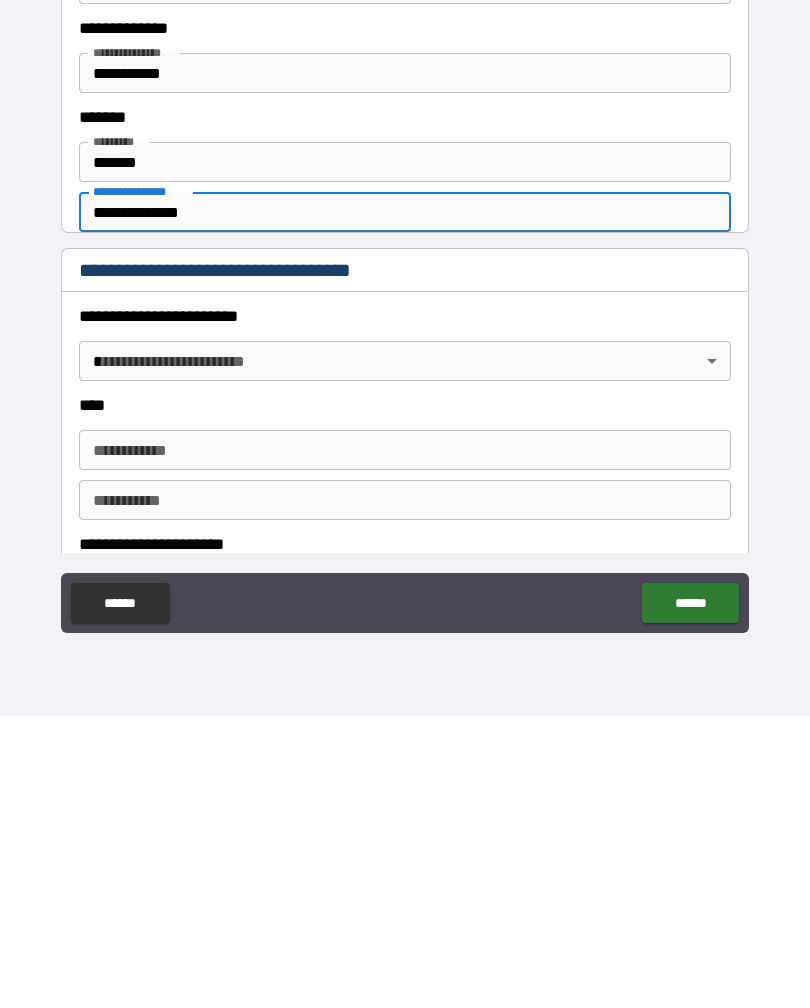 type on "**********" 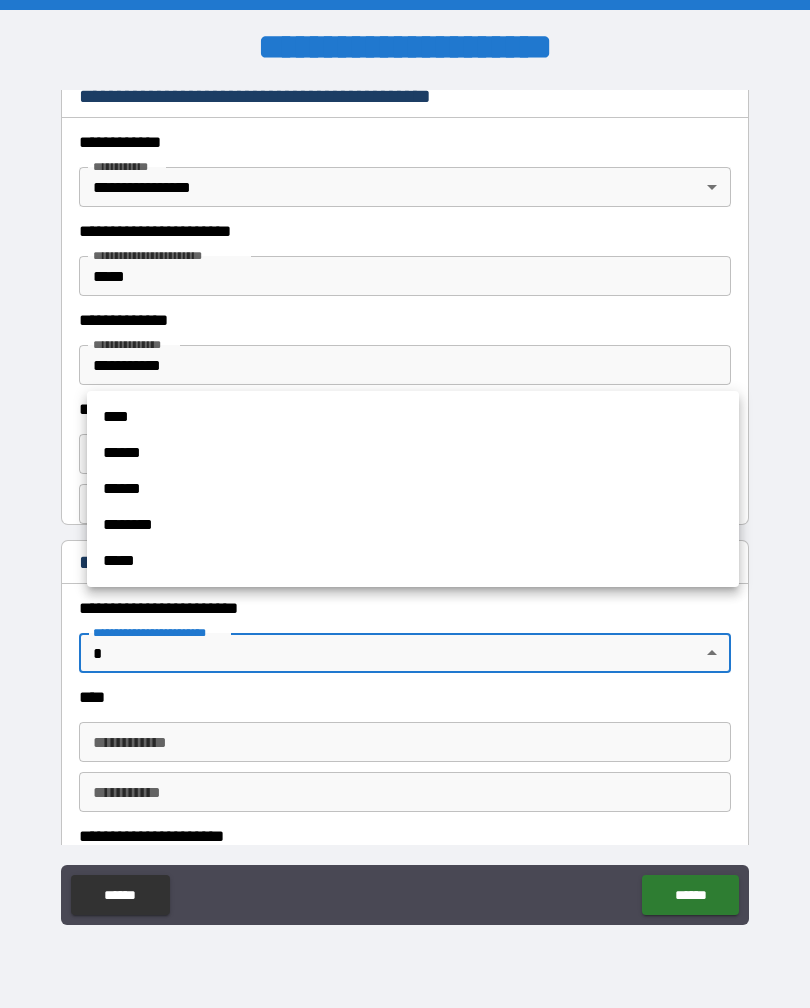 click on "****" at bounding box center [413, 417] 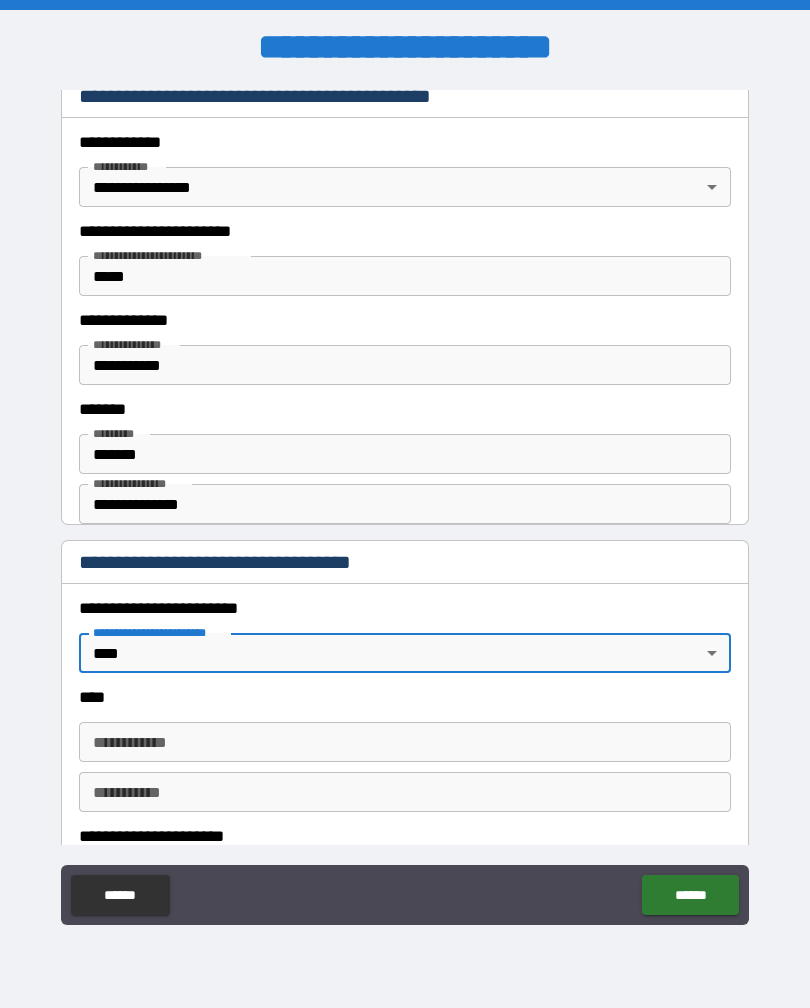 type on "*" 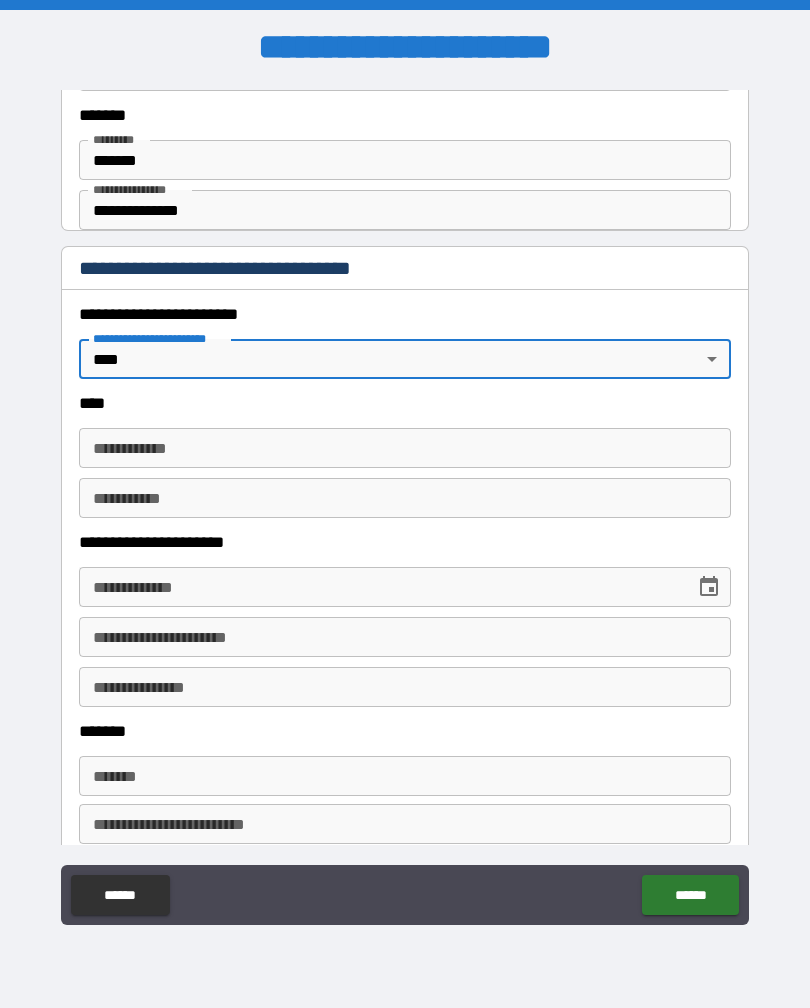 scroll, scrollTop: 800, scrollLeft: 0, axis: vertical 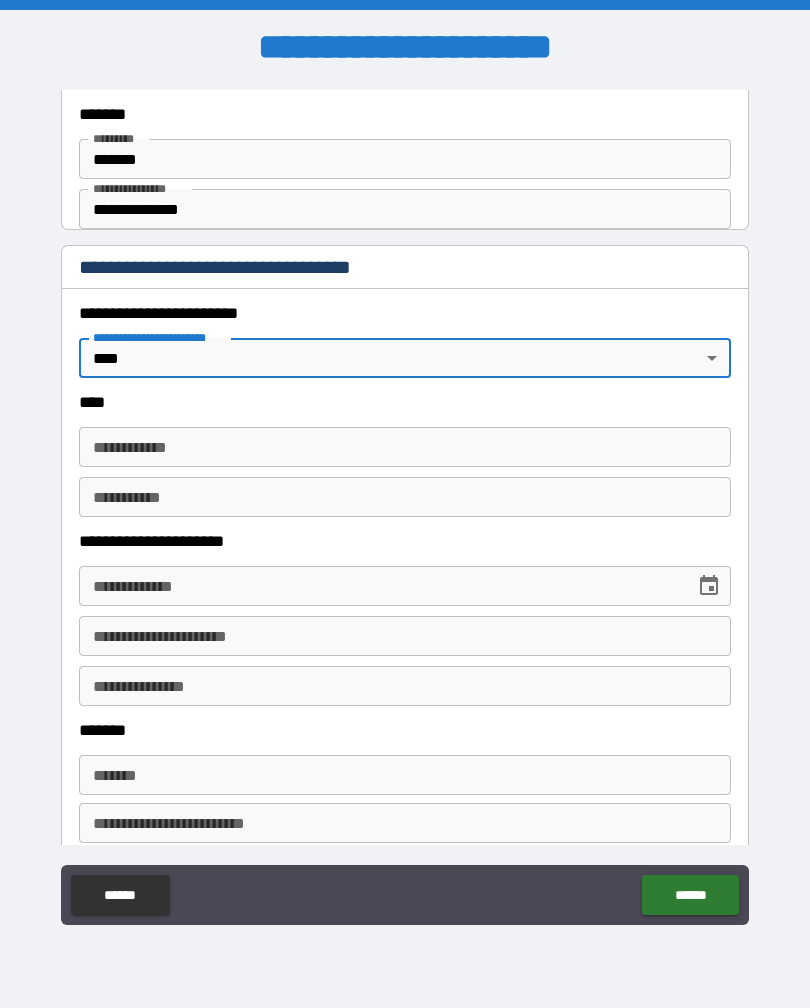 click on "**********" at bounding box center (405, 447) 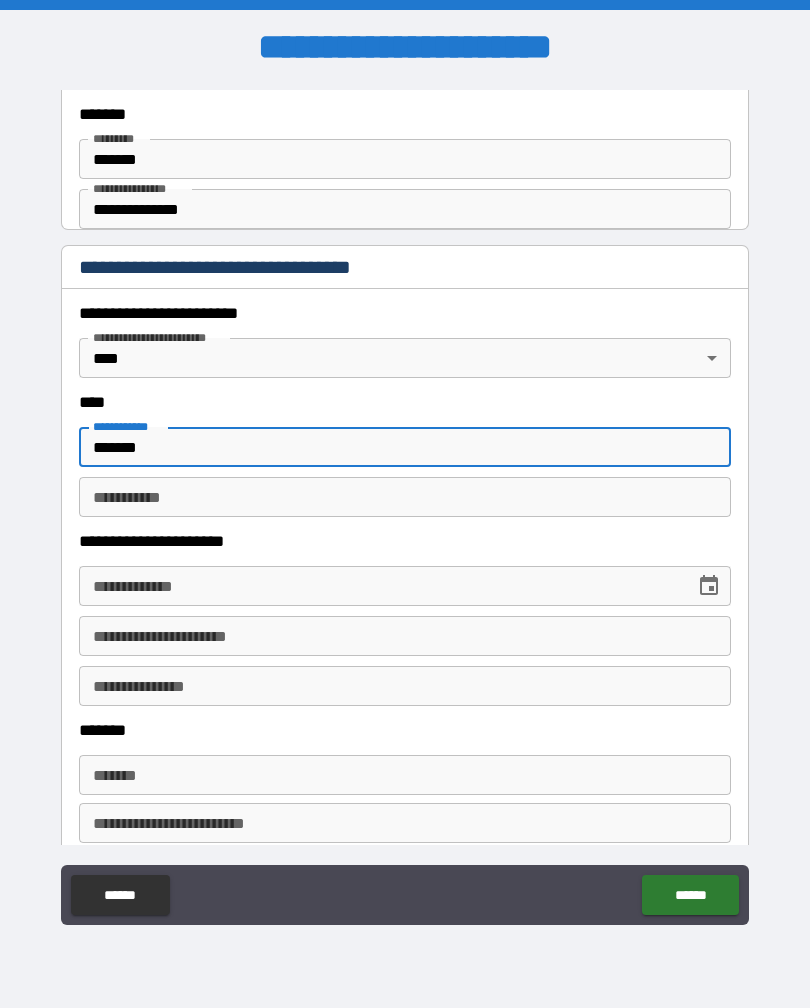 type on "******" 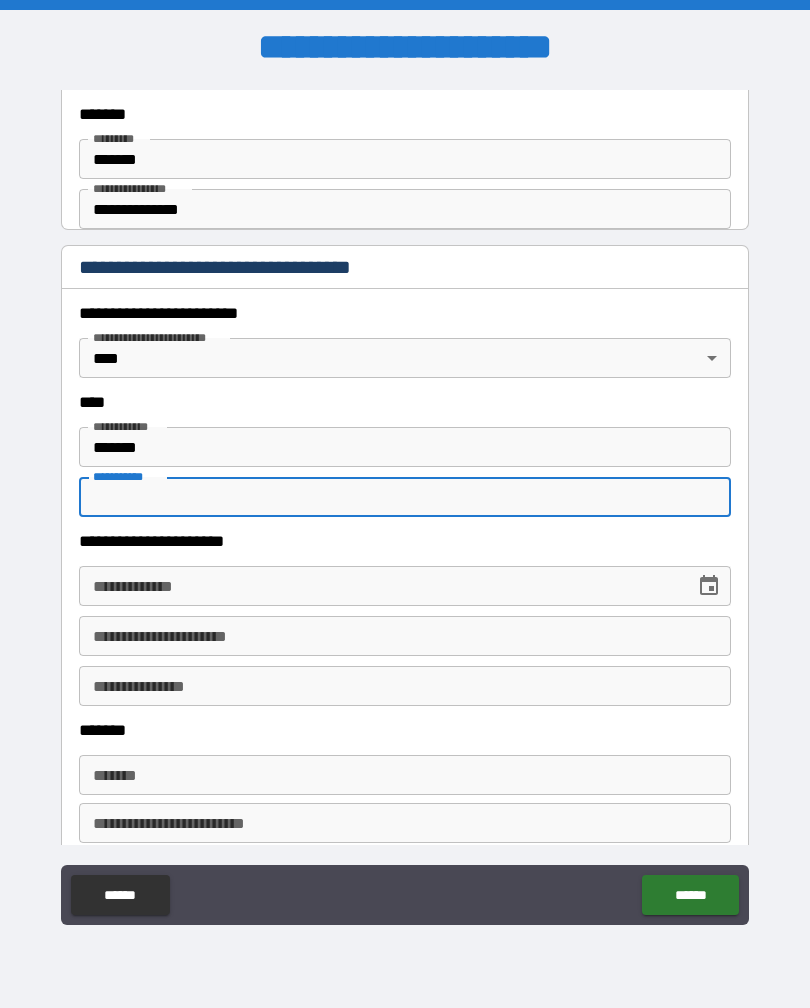type on "*" 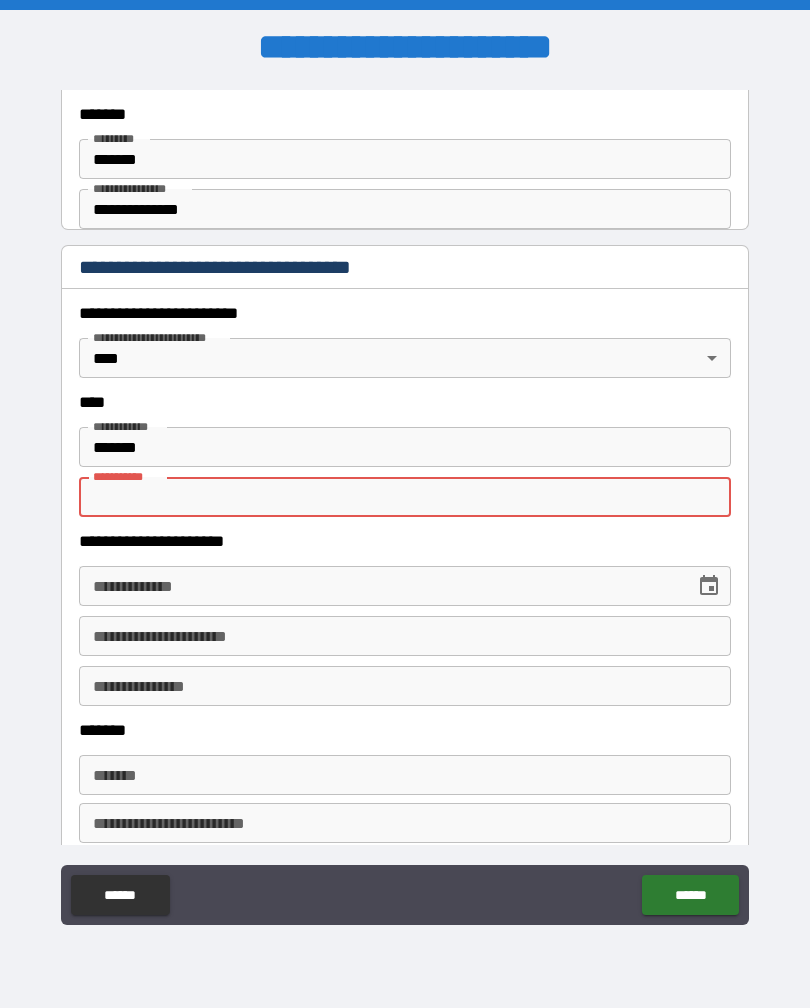 type on "*******" 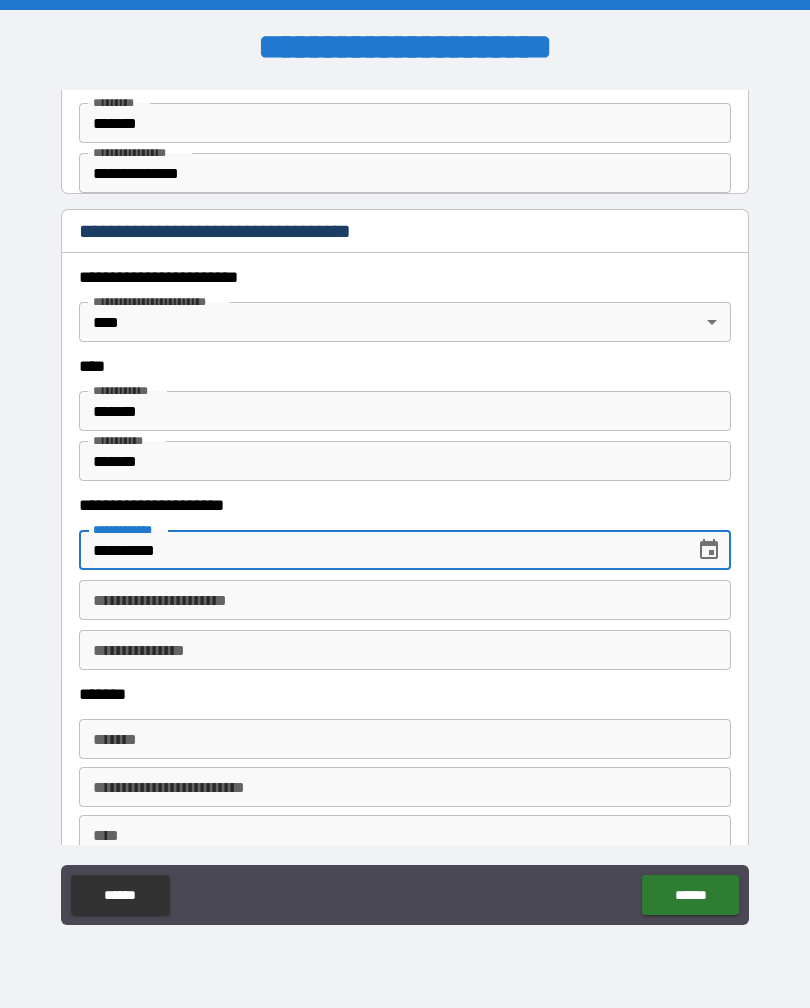 scroll, scrollTop: 849, scrollLeft: 0, axis: vertical 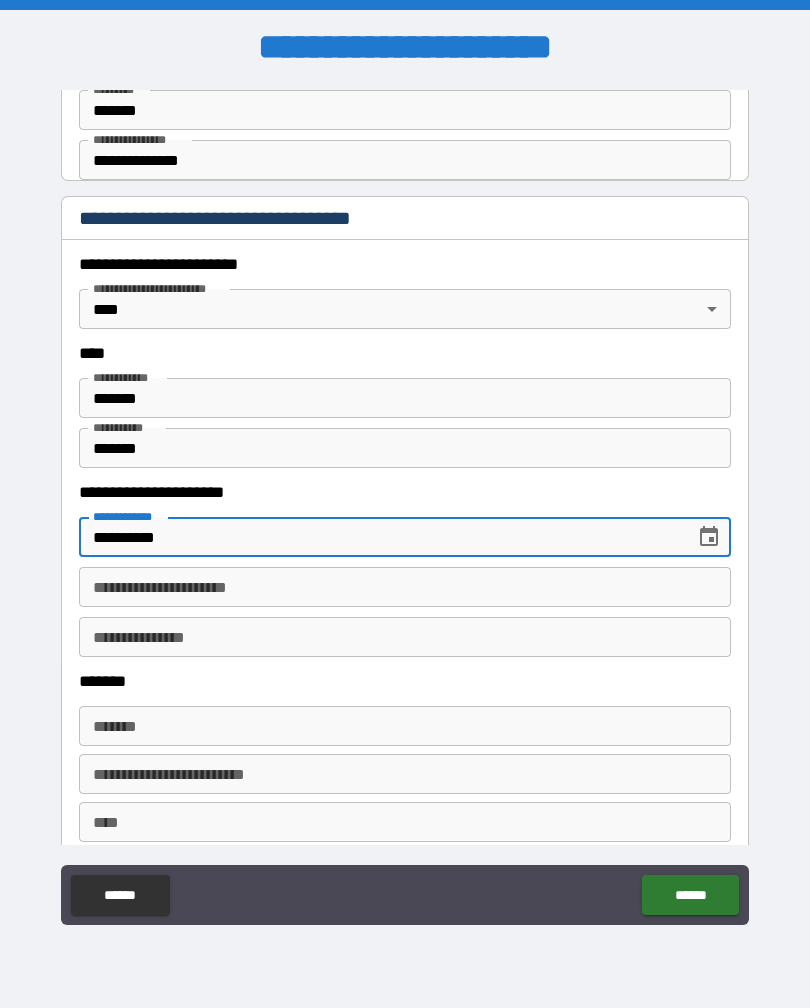 type on "**********" 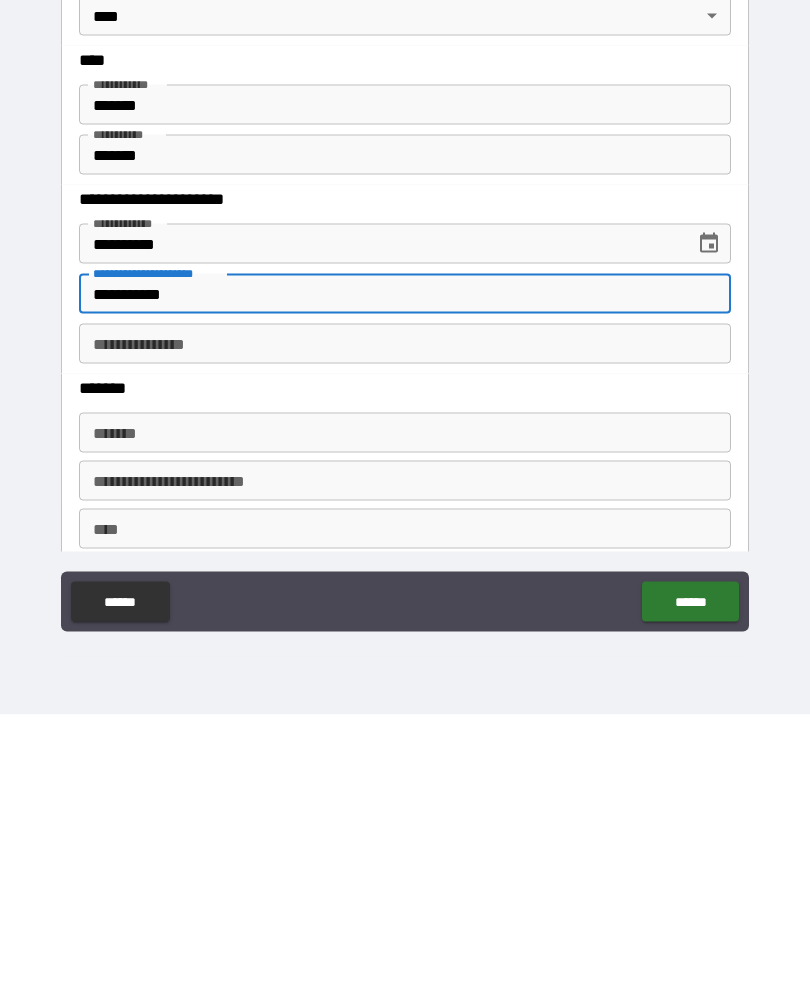 type on "**********" 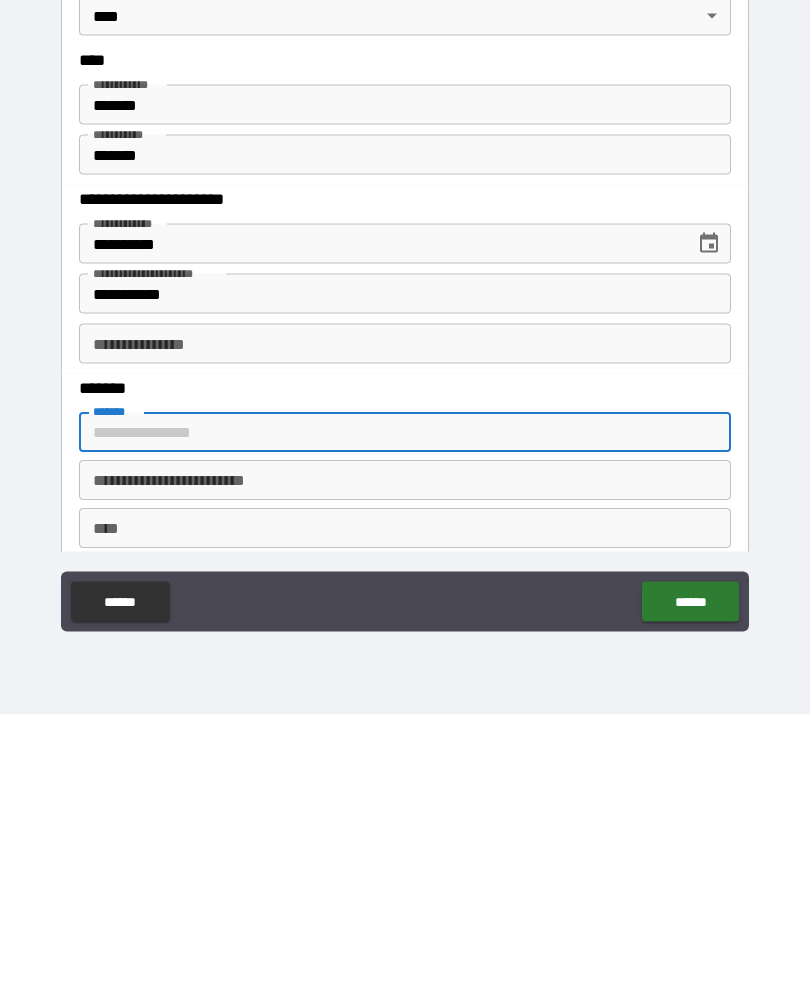 type on "**********" 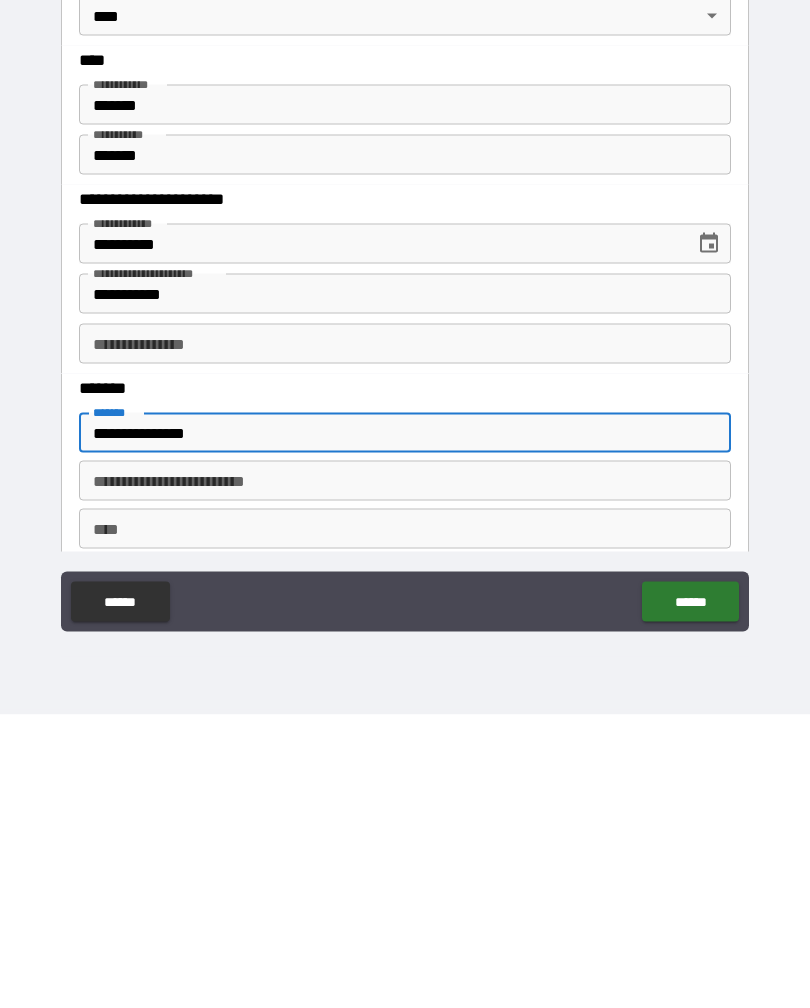 type on "******" 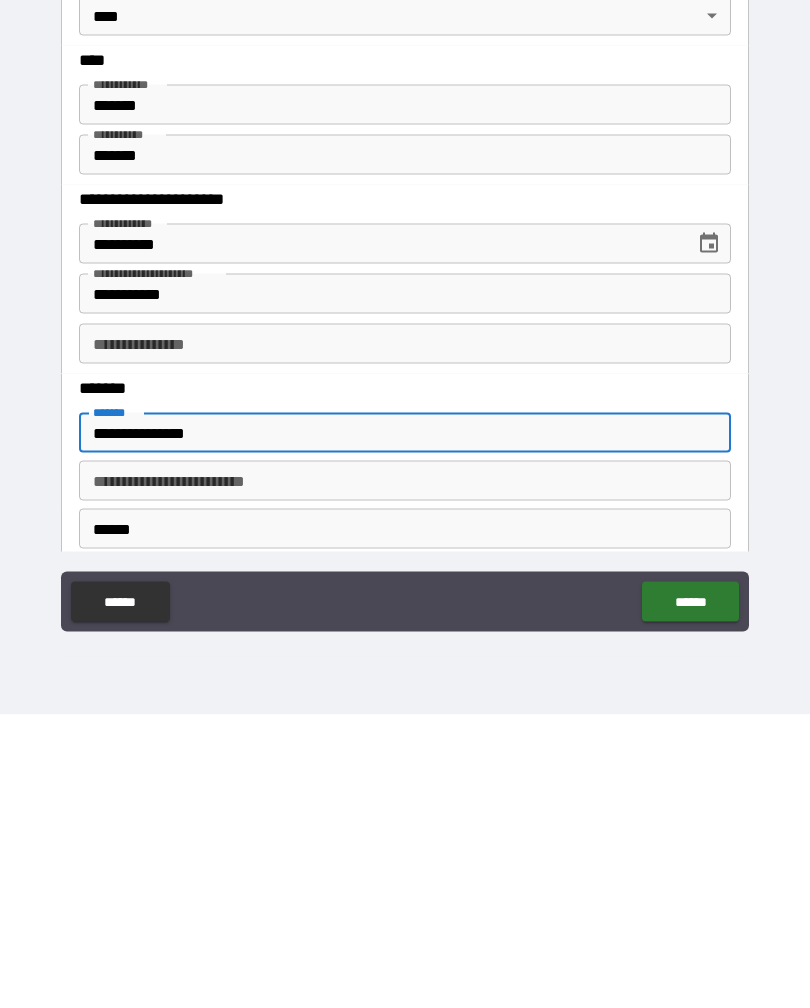 type 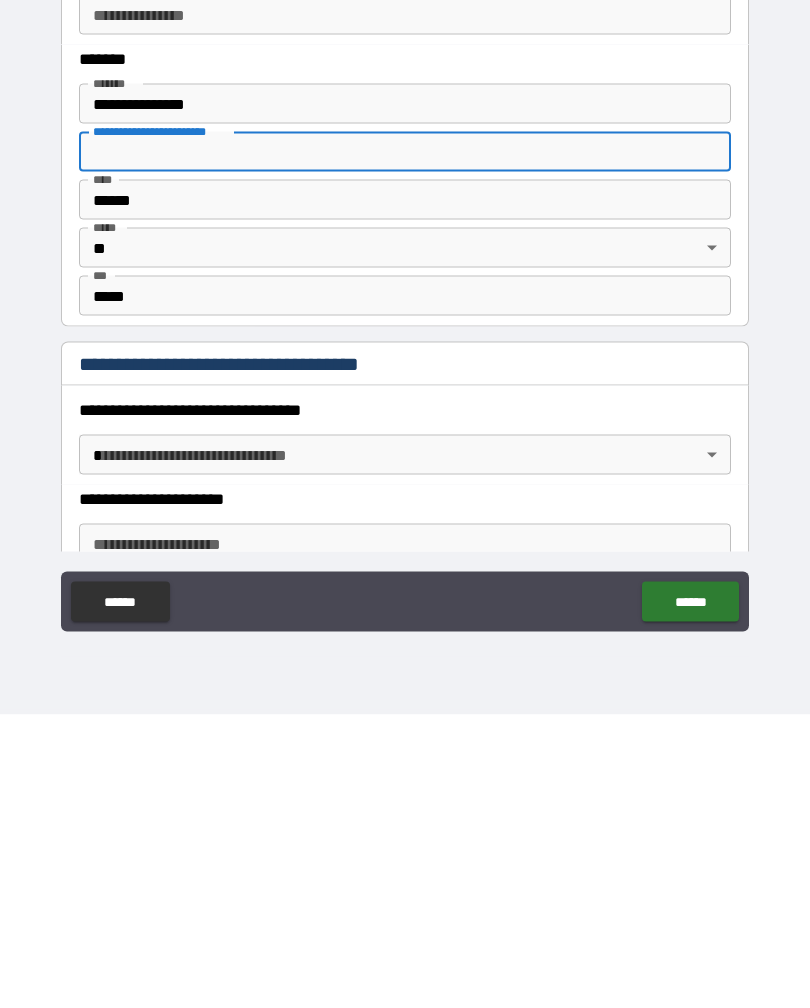 scroll, scrollTop: 1180, scrollLeft: 0, axis: vertical 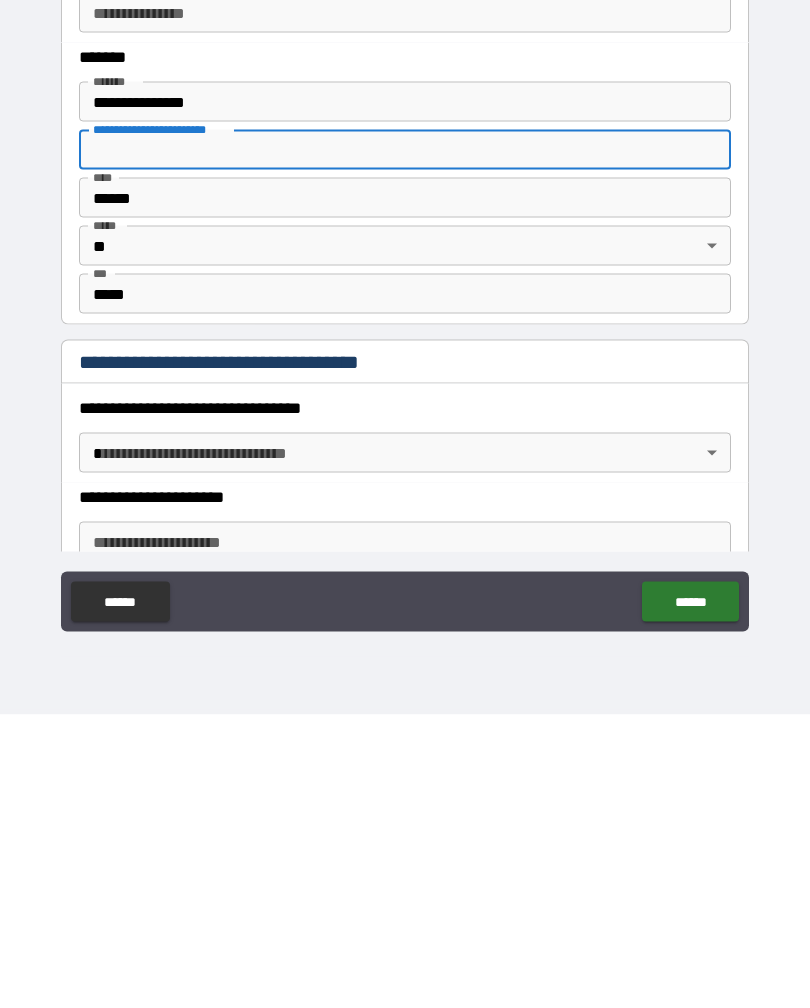 click on "**********" at bounding box center [405, 701] 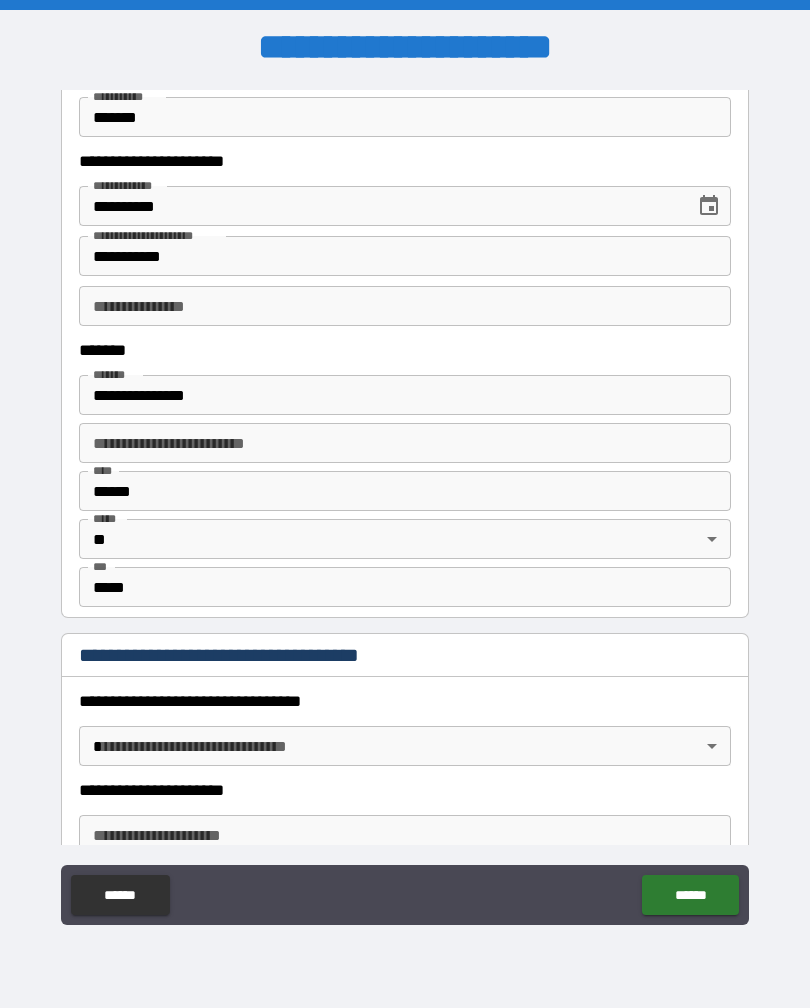 click on "**********" at bounding box center (405, 504) 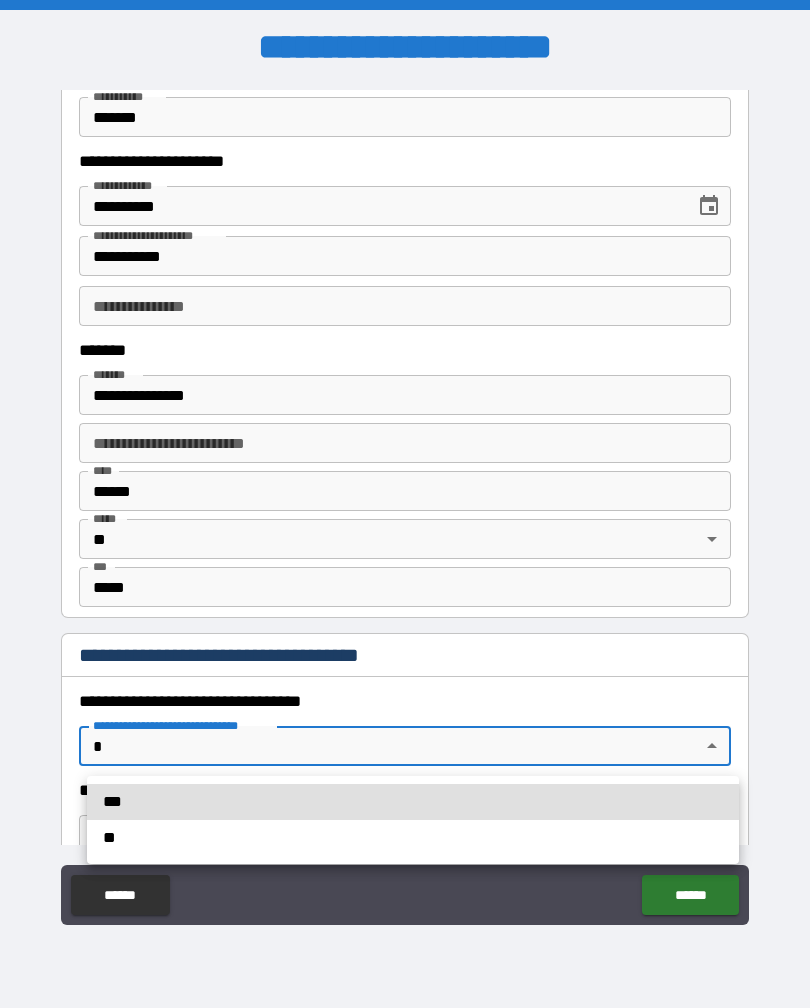 click on "***" at bounding box center [413, 802] 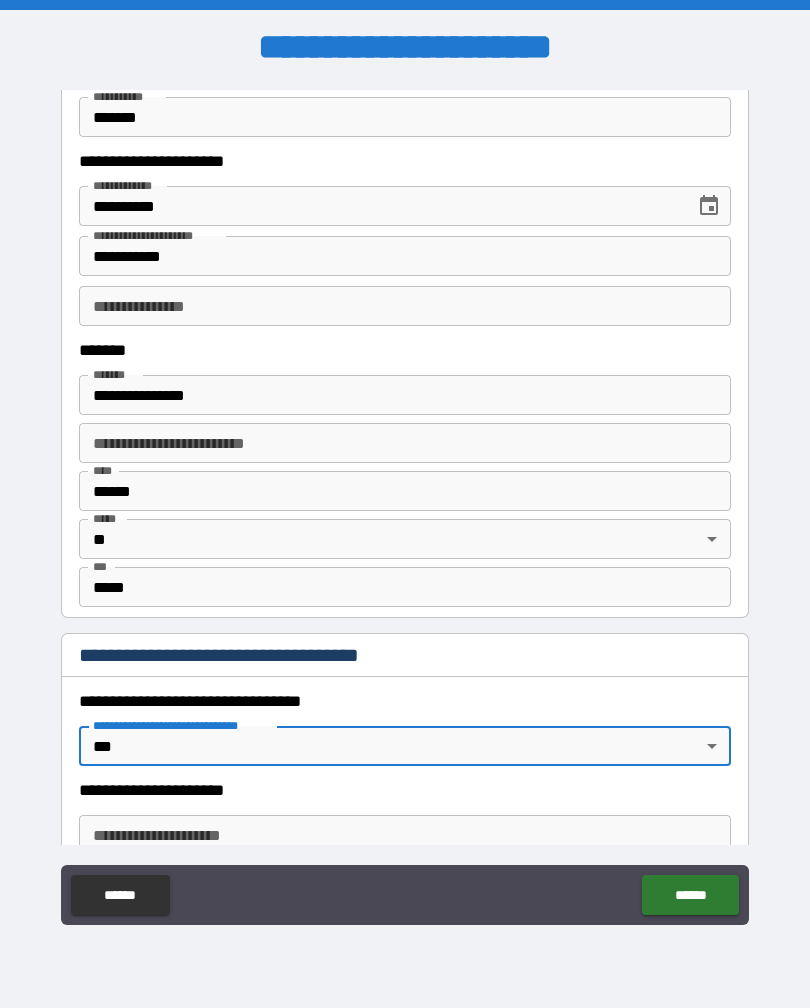 click on "**********" at bounding box center (405, 835) 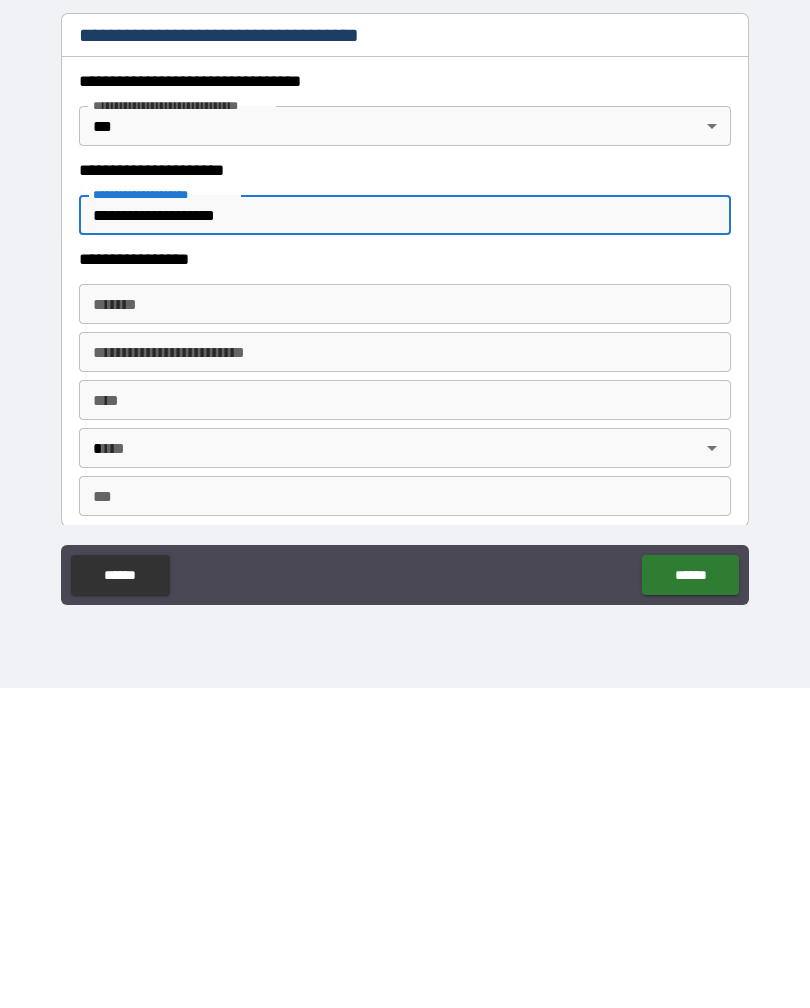 scroll, scrollTop: 1487, scrollLeft: 0, axis: vertical 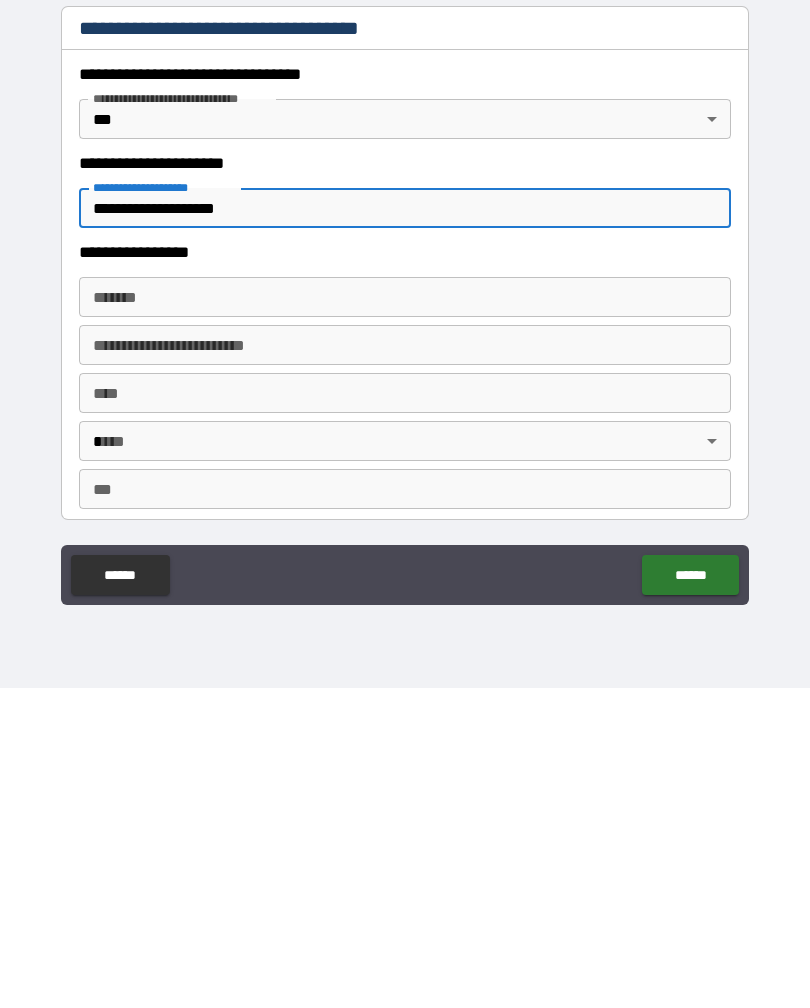 click on "*******" at bounding box center [405, 617] 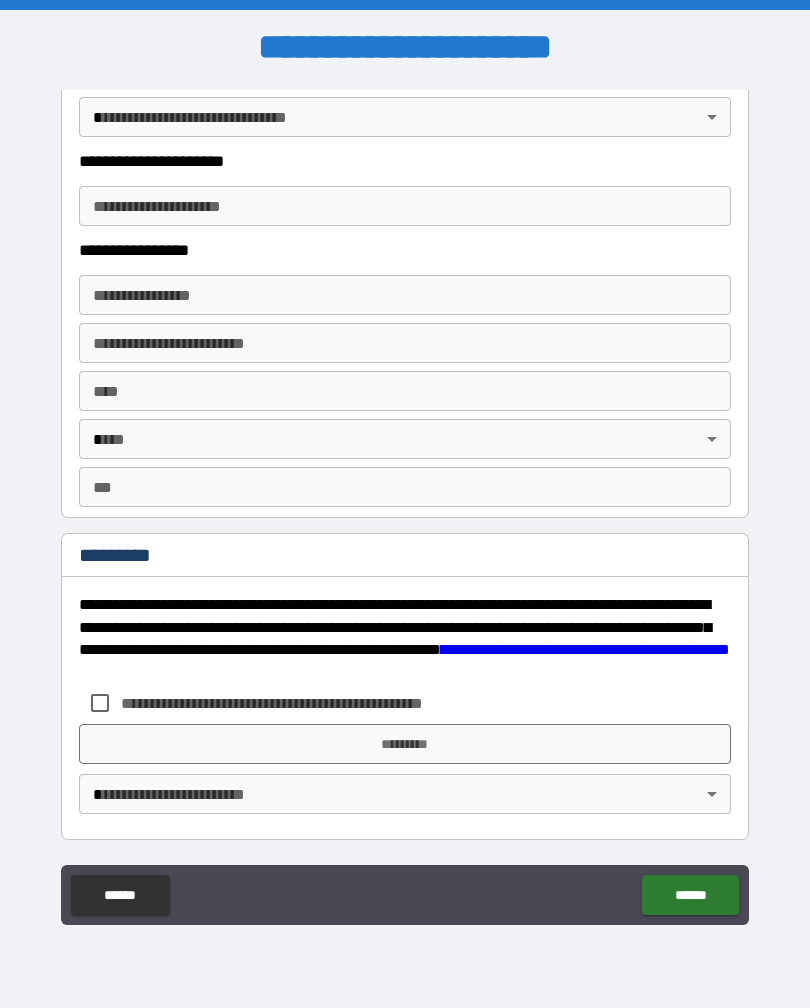 scroll, scrollTop: 3621, scrollLeft: 0, axis: vertical 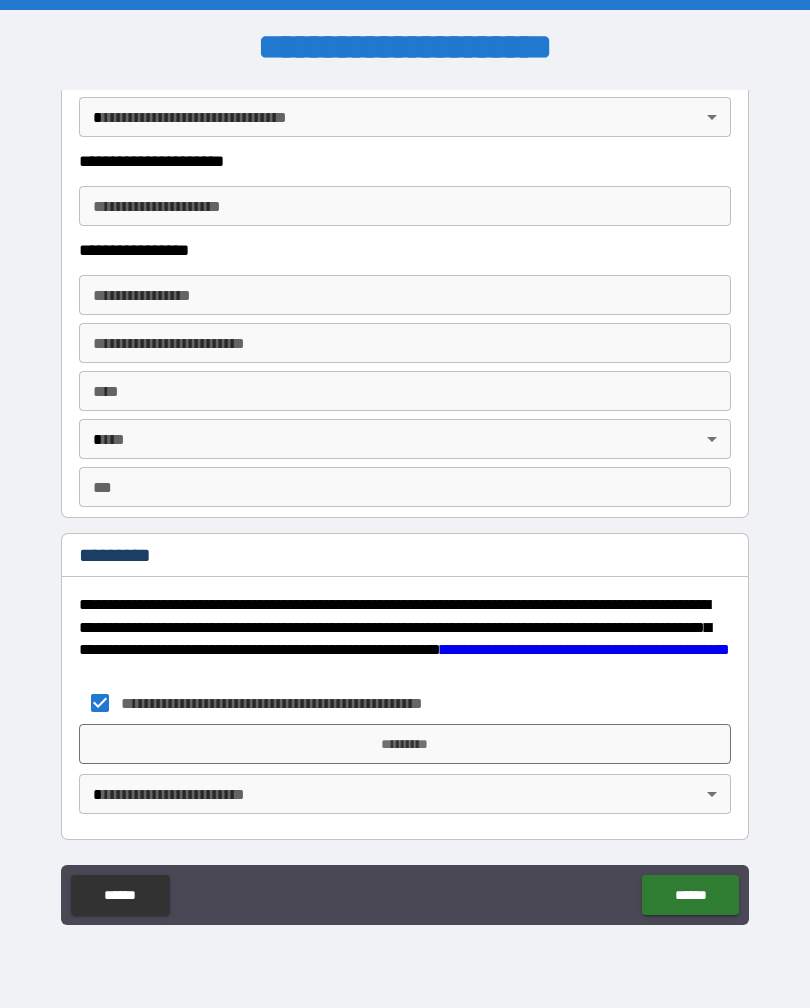 click on "**********" at bounding box center [405, 504] 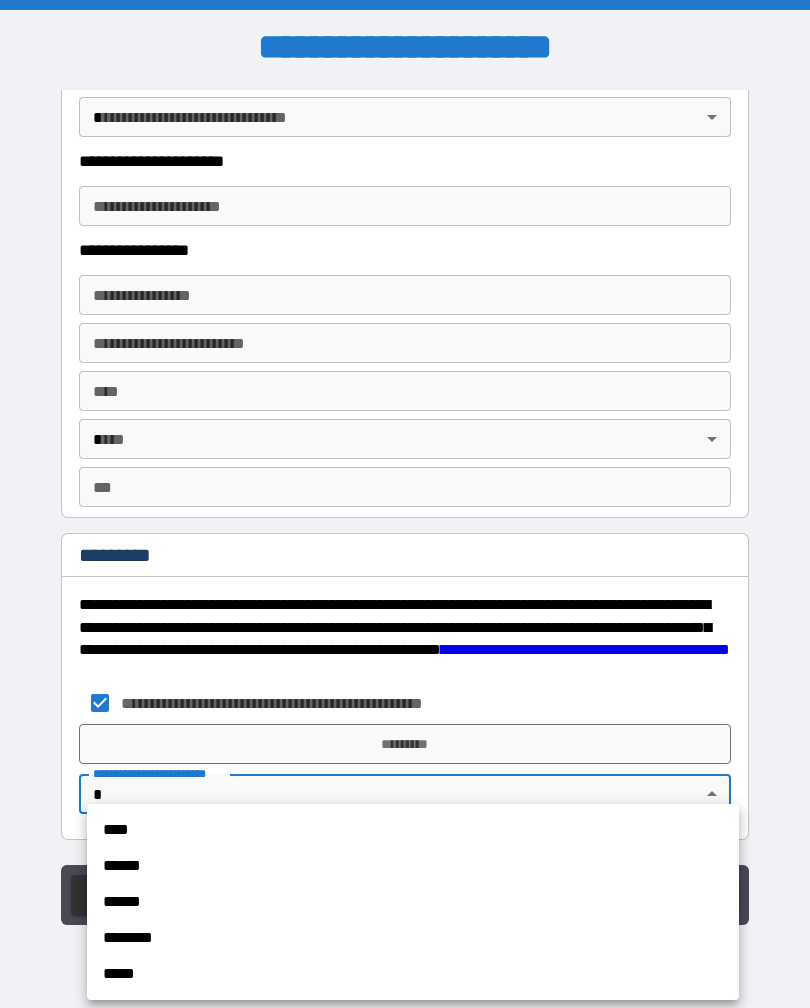 click on "****" at bounding box center [413, 830] 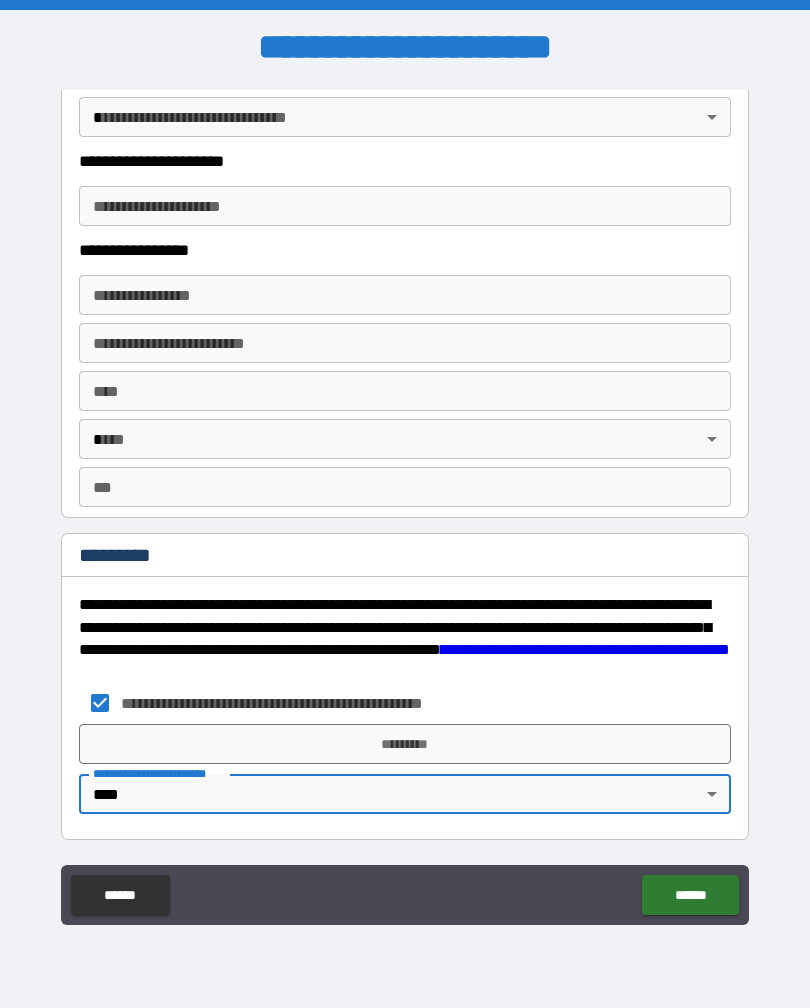 click on "*********" at bounding box center (405, 744) 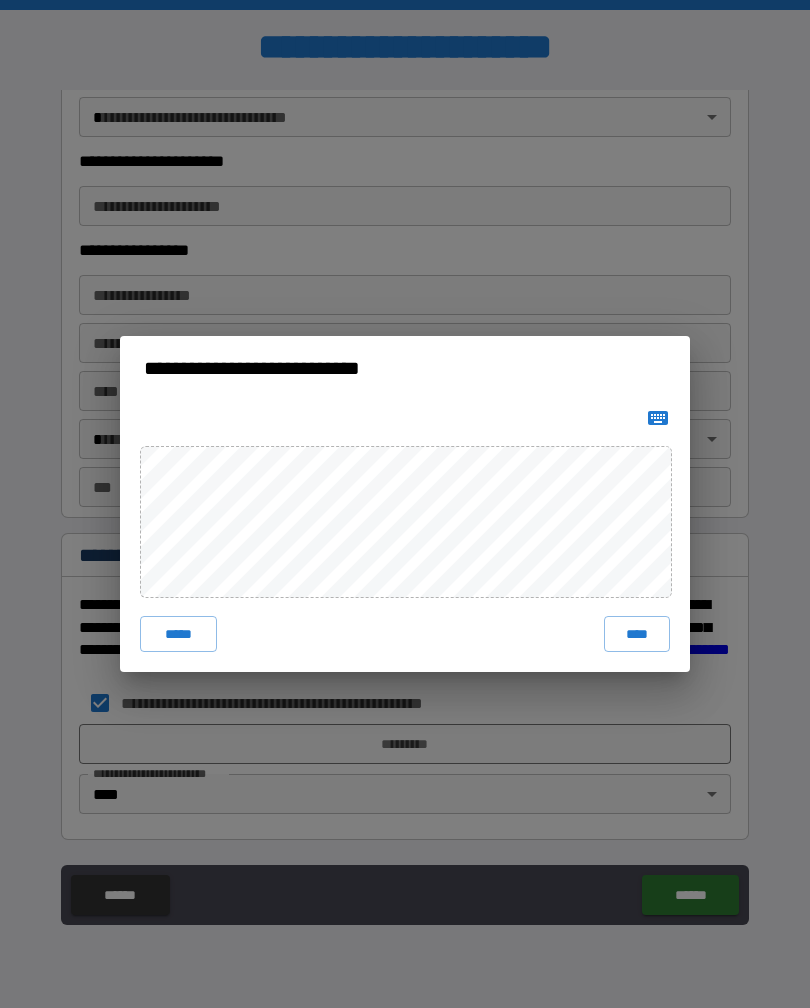 click on "****" at bounding box center (637, 634) 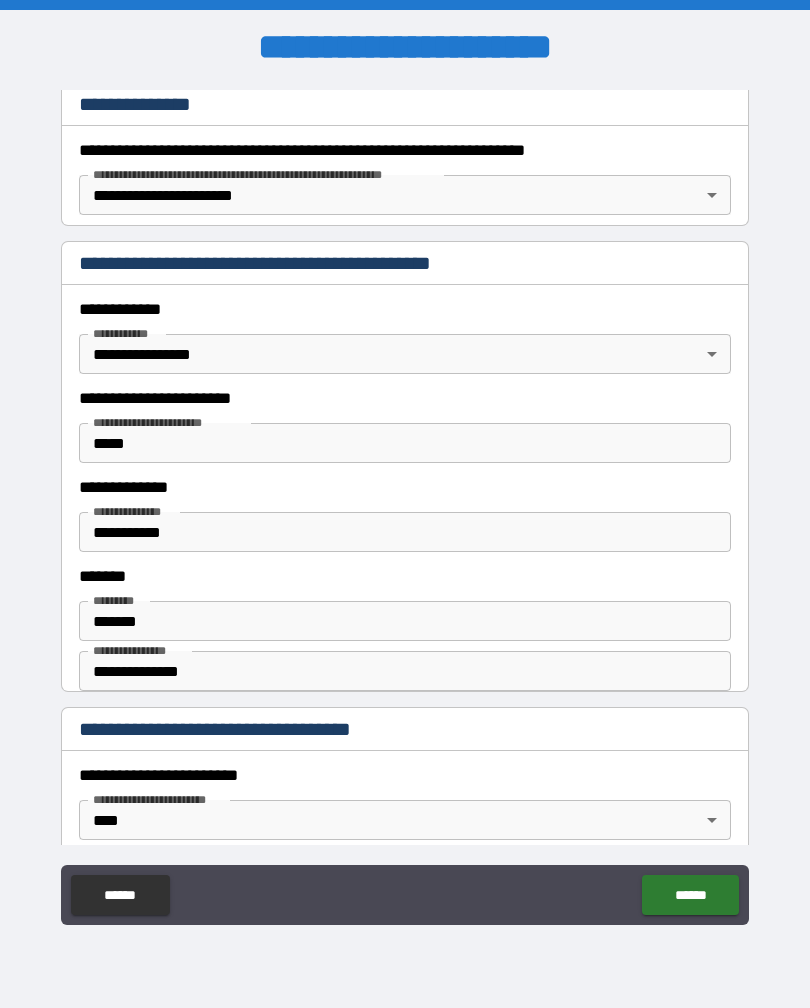 scroll, scrollTop: 371, scrollLeft: 0, axis: vertical 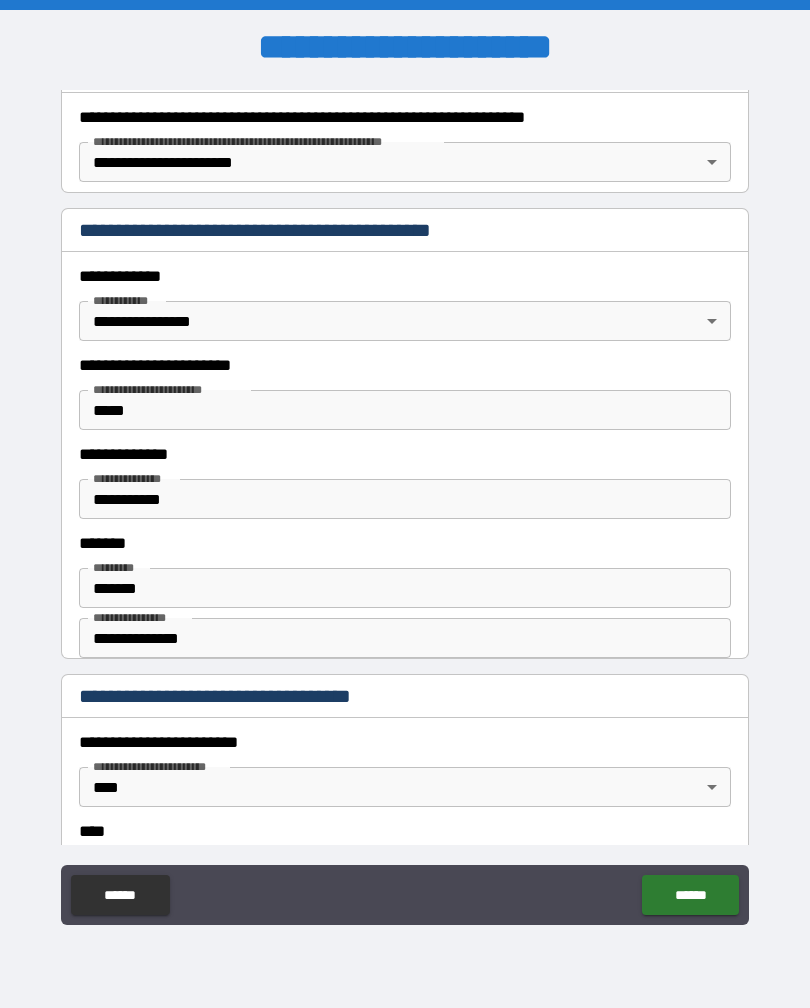 click on "******" at bounding box center (690, 895) 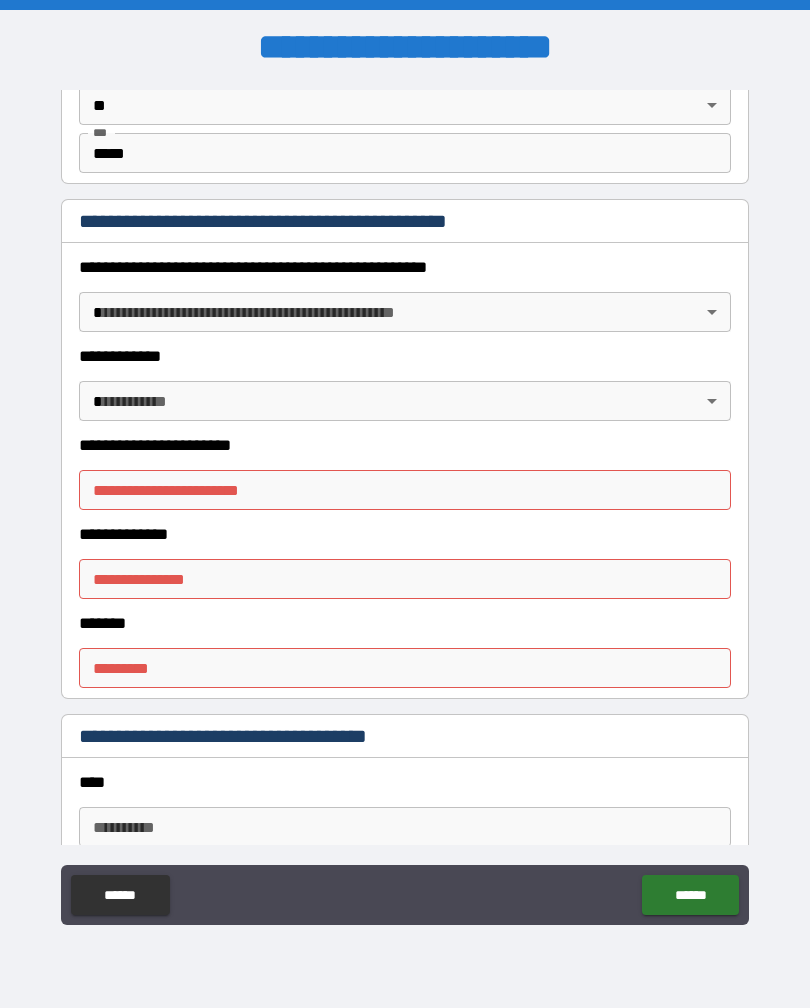 scroll, scrollTop: 2144, scrollLeft: 0, axis: vertical 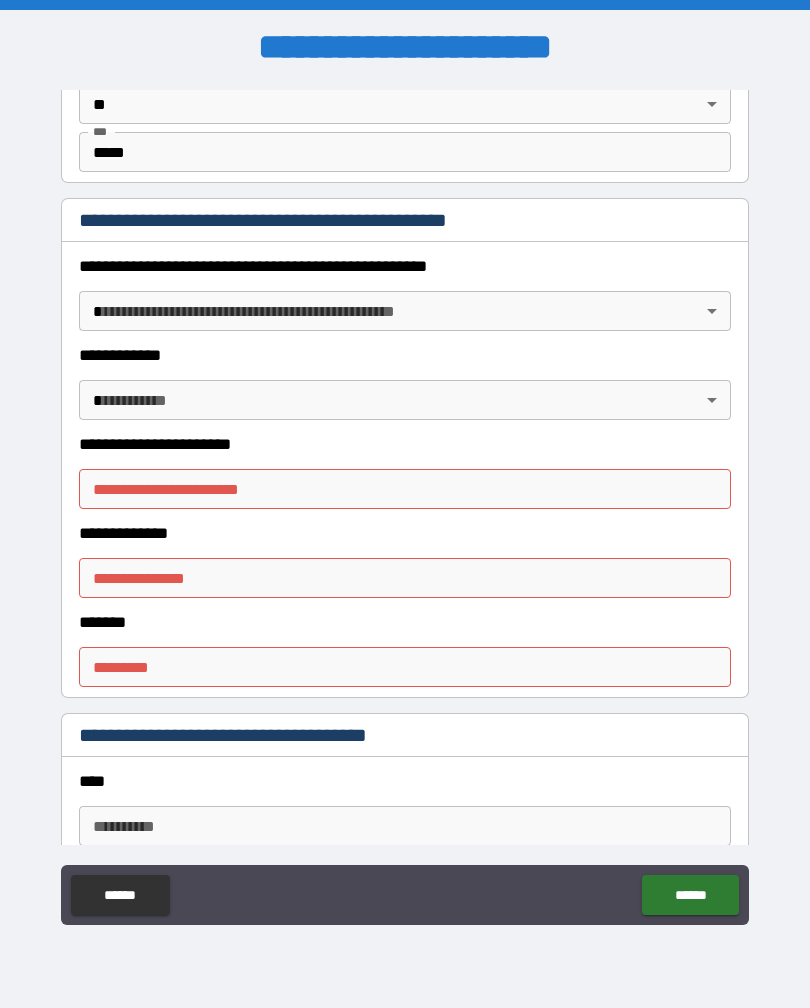 click on "**********" at bounding box center [405, 504] 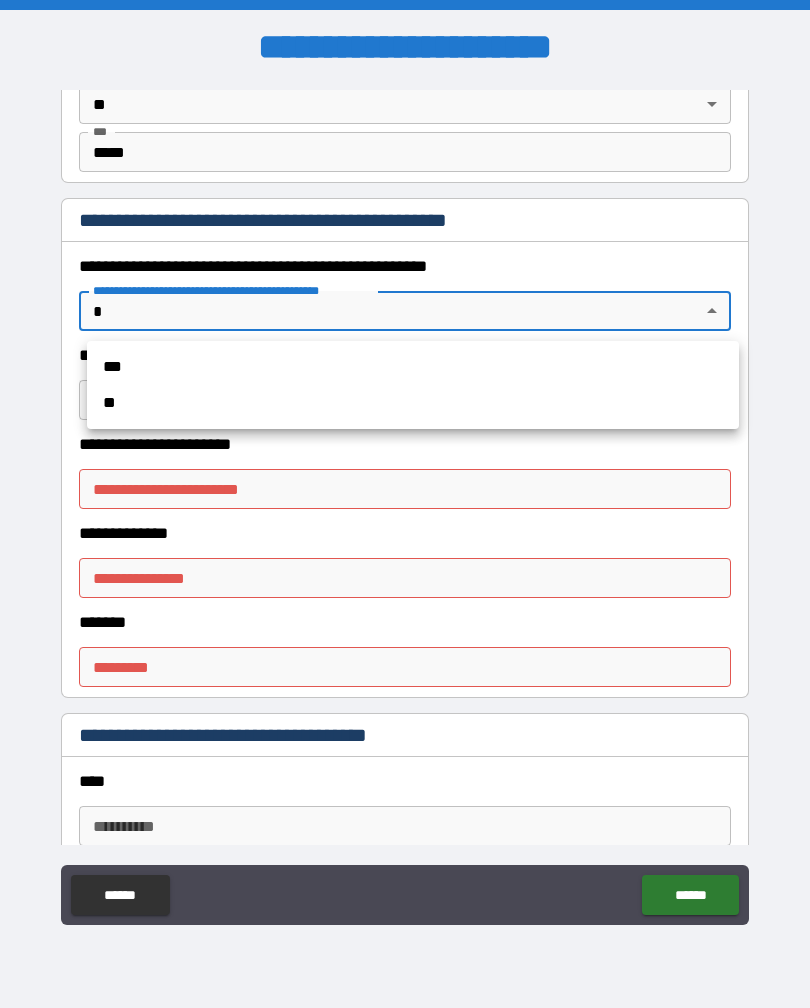 click on "**" at bounding box center (413, 403) 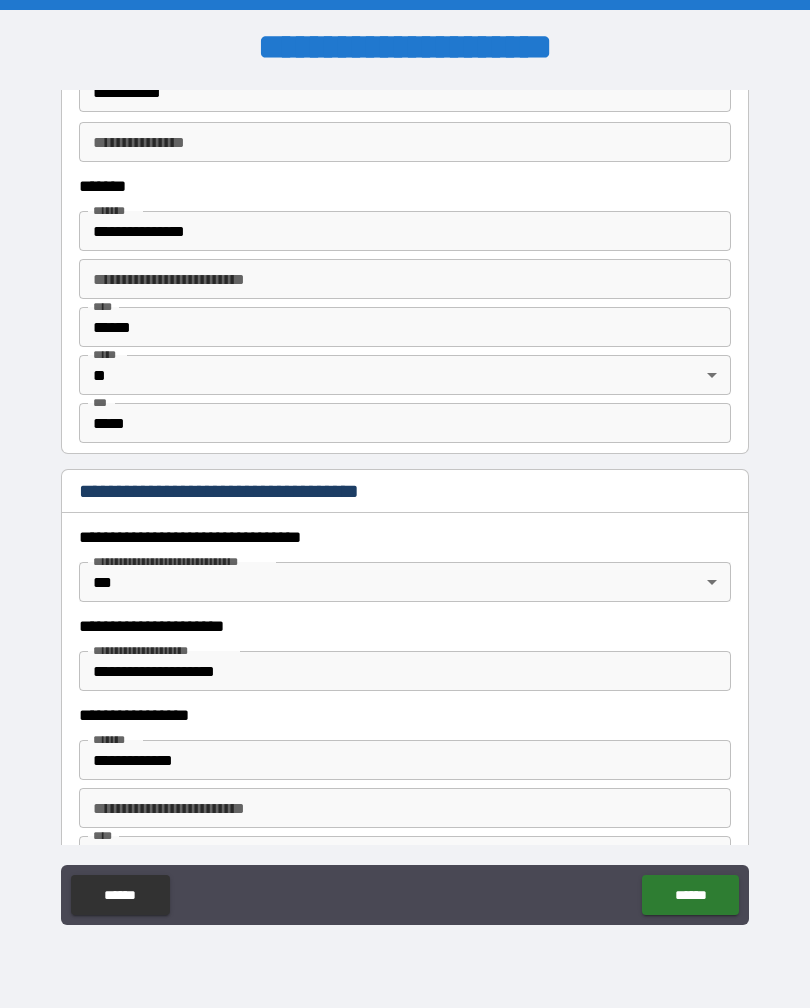 scroll, scrollTop: 1339, scrollLeft: 0, axis: vertical 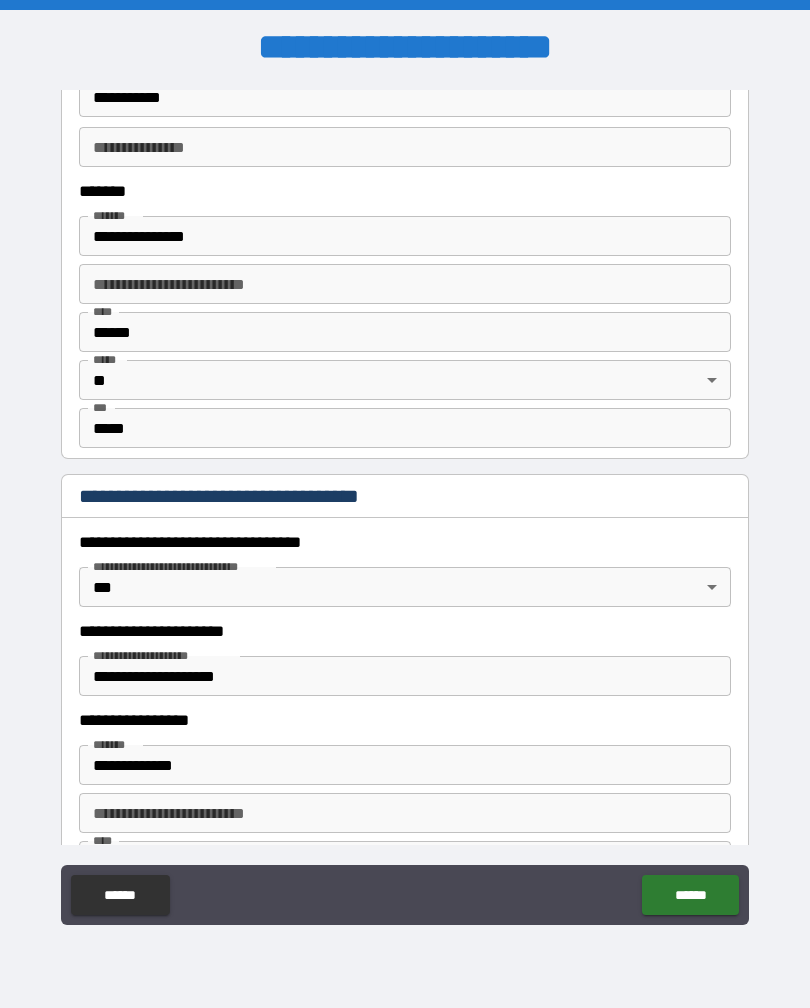 click on "******" at bounding box center [690, 895] 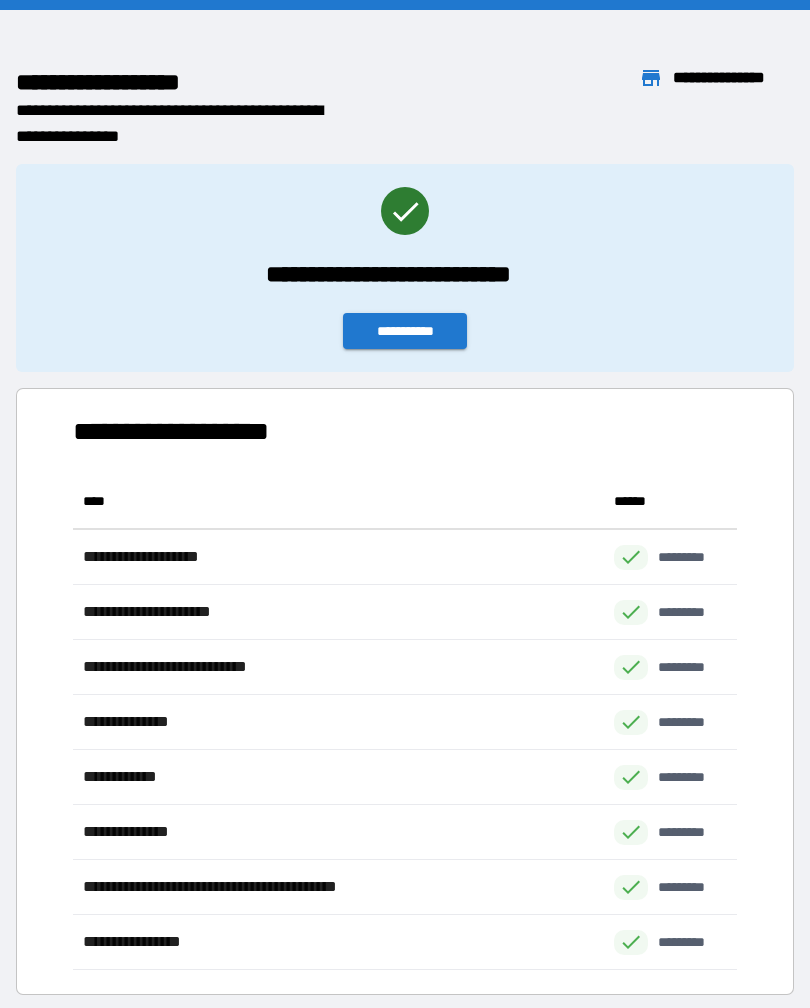 scroll, scrollTop: 1, scrollLeft: 1, axis: both 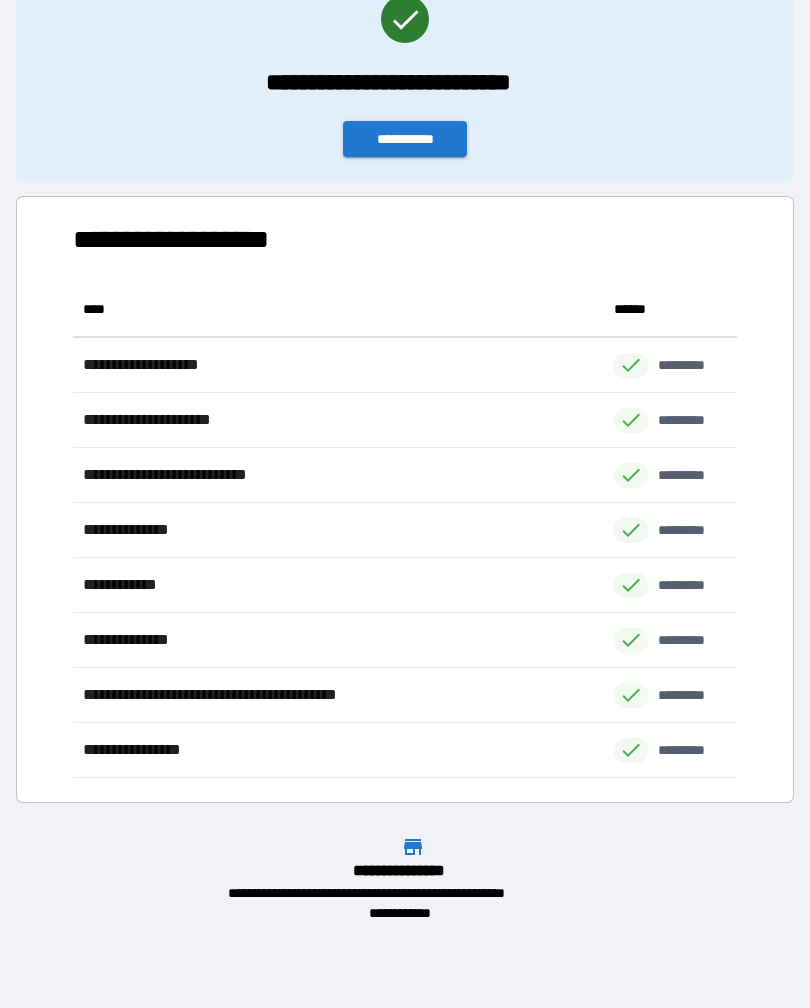 click on "**********" at bounding box center (405, 139) 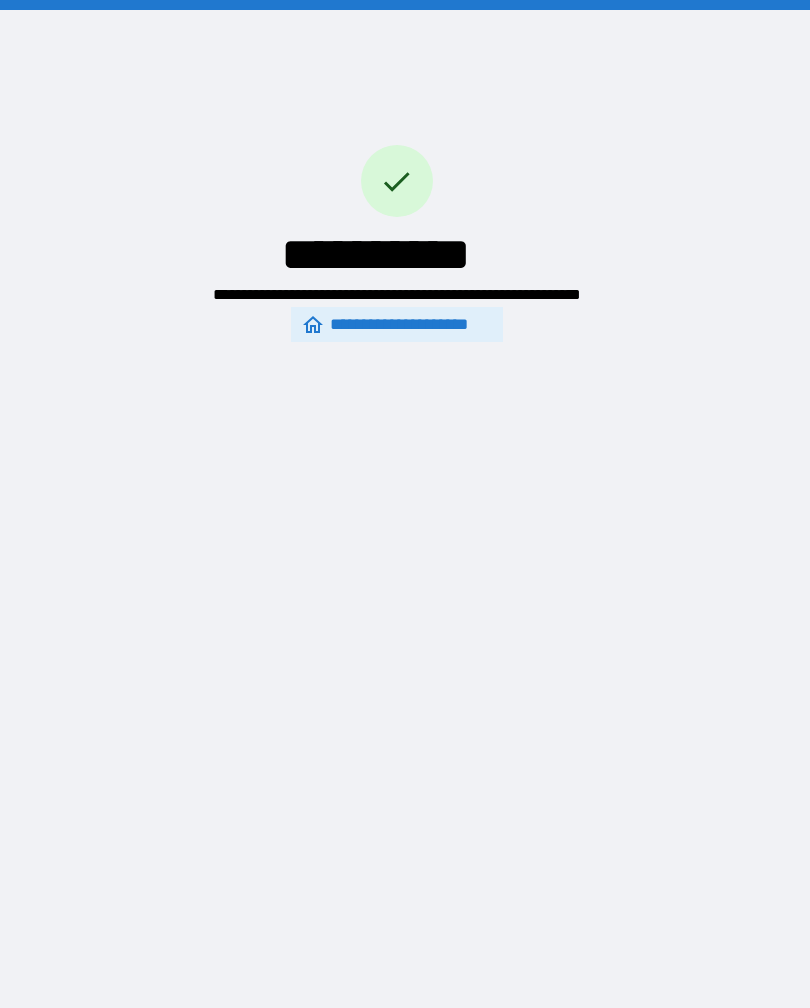 scroll, scrollTop: 0, scrollLeft: 0, axis: both 